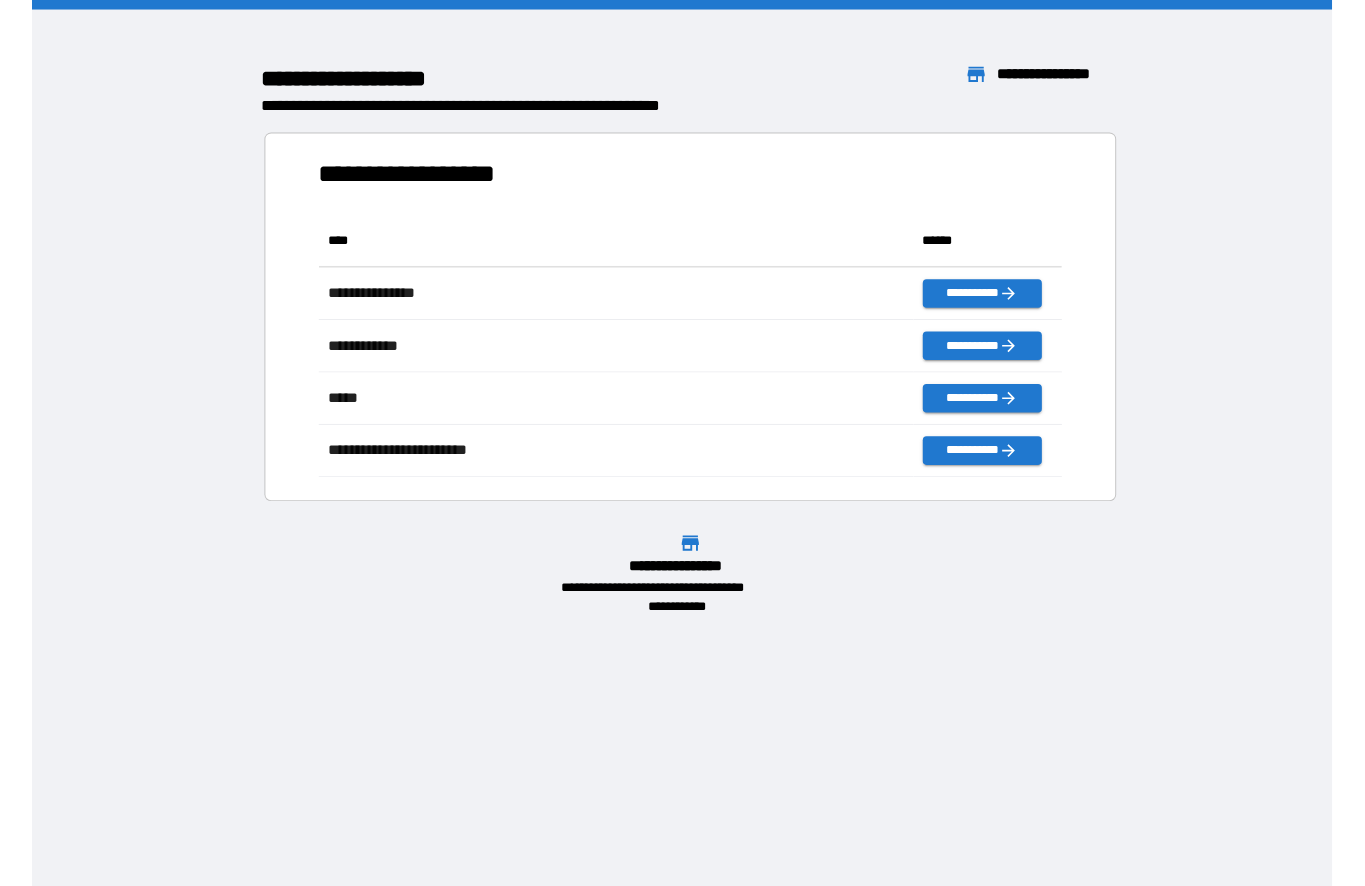 scroll, scrollTop: 0, scrollLeft: 0, axis: both 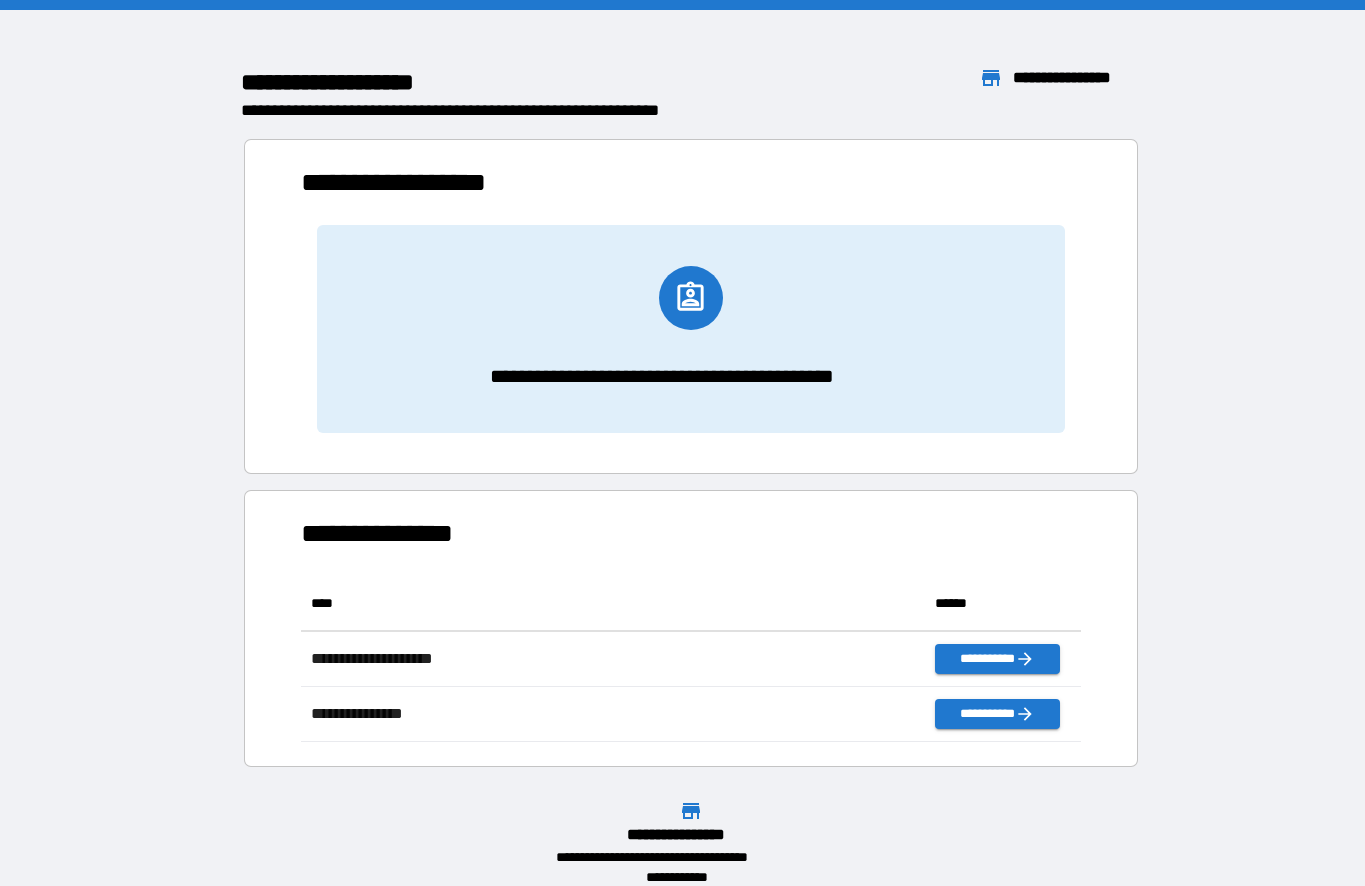 click on "[NUMBER] [STREET] [CITY] [STATE] [ZIP]" at bounding box center [691, 843] 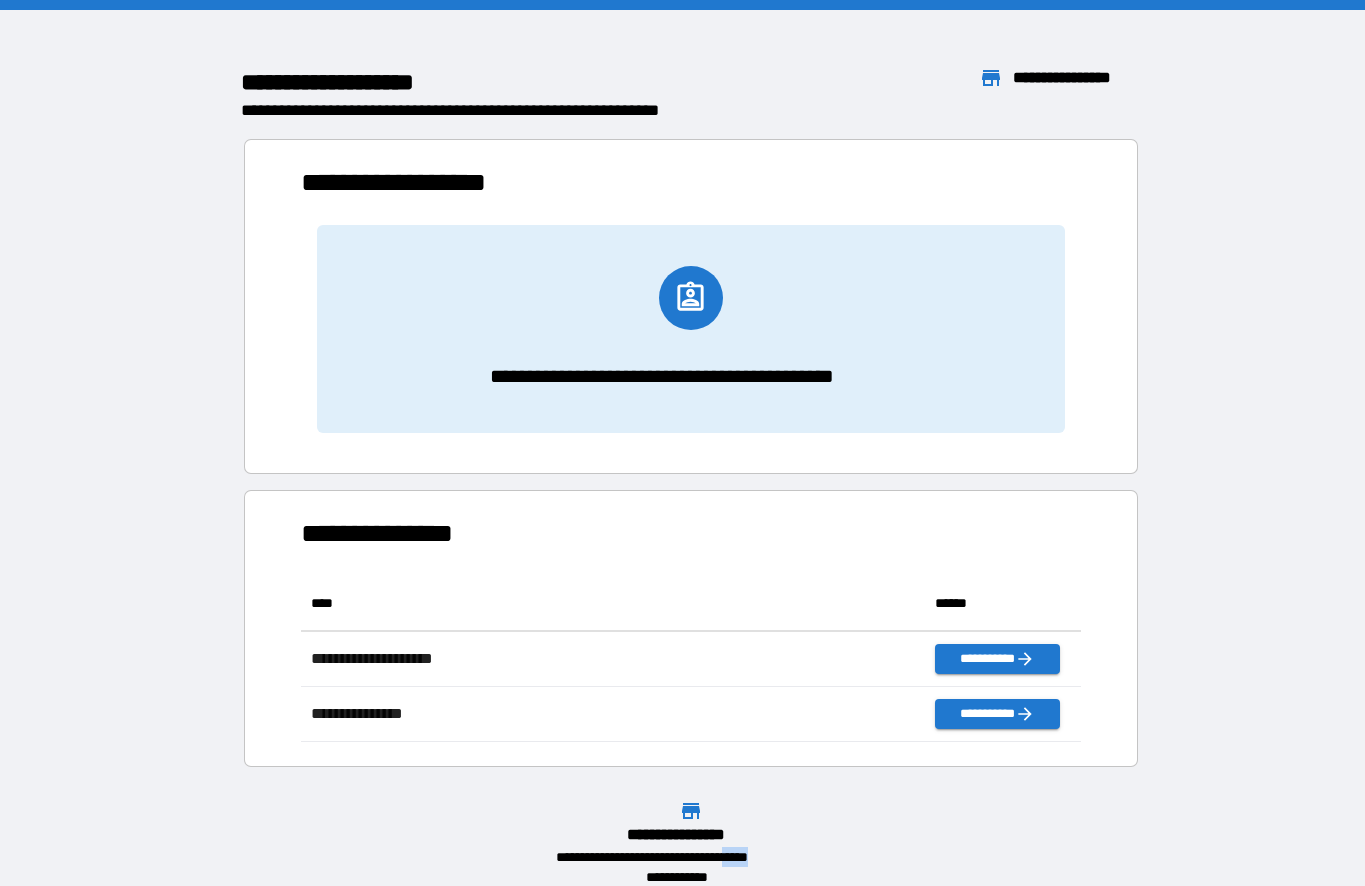 click on "[FIRST] [LAST] [STREET] [NUMBER] [CITY] [STATE] [ZIP] [COUNTRY] [EMAIL] [PHONE] [SSN] [CREDITCARD] [DOB] [AGE]" at bounding box center (682, 448) 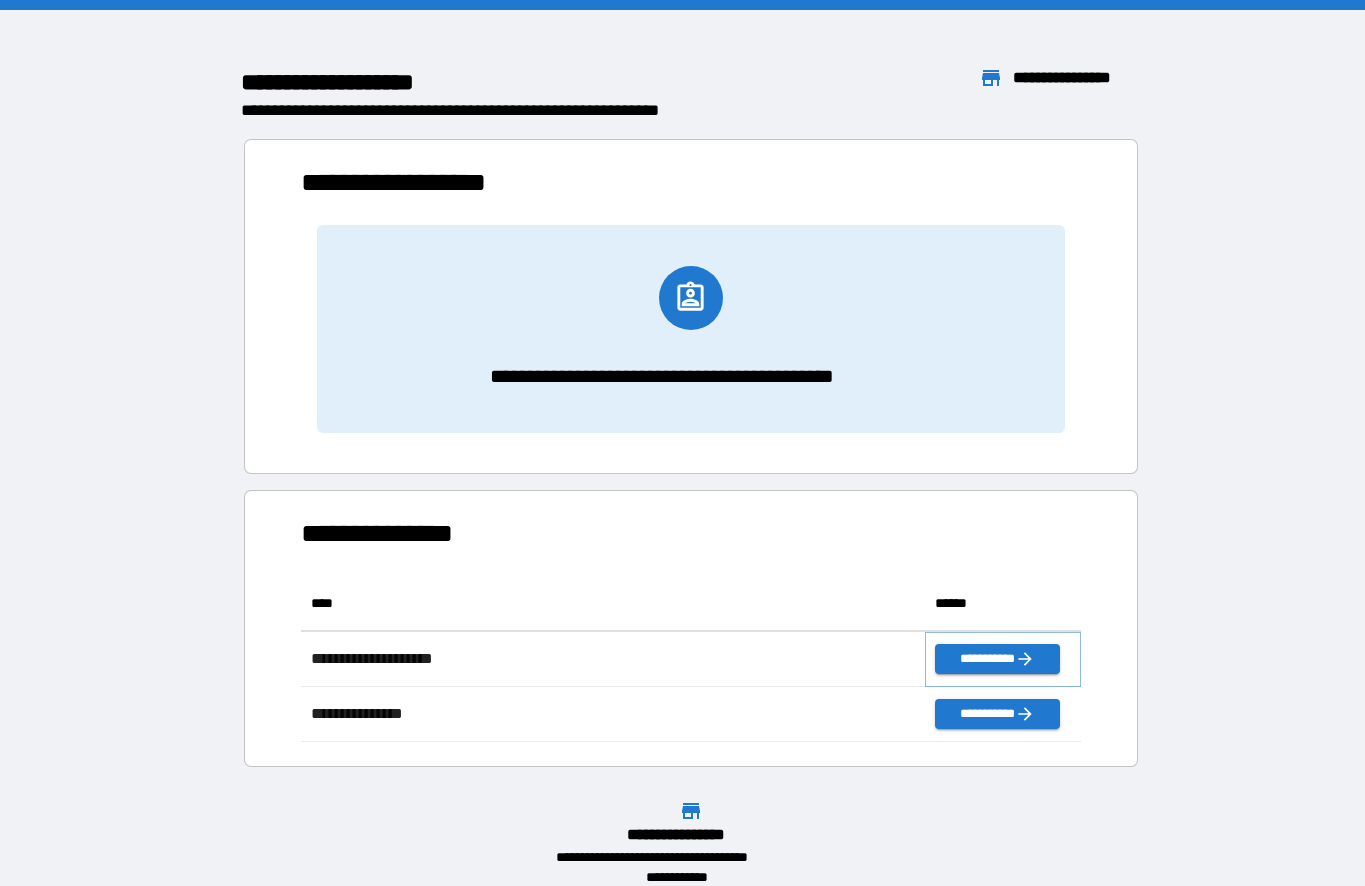 click 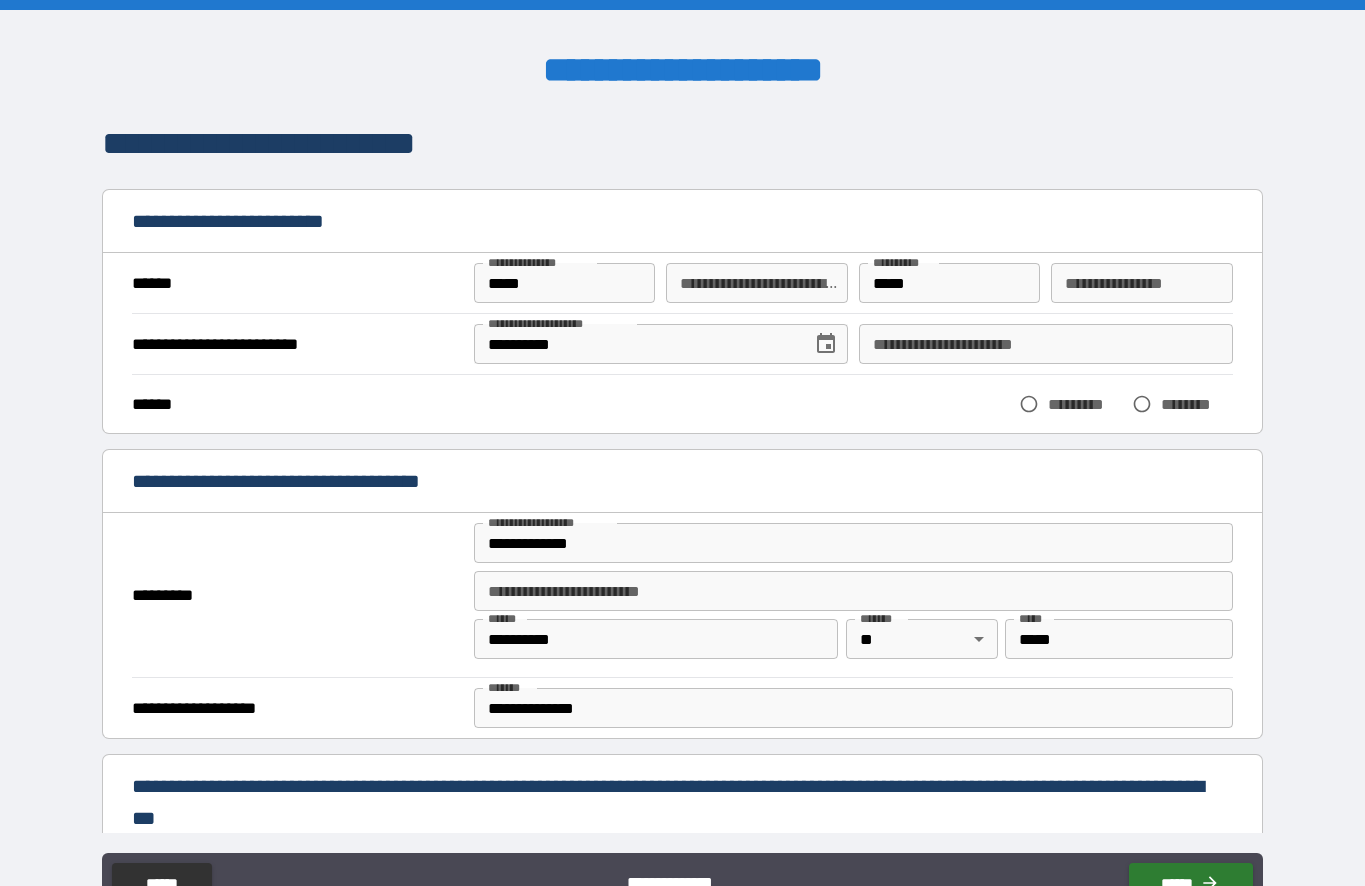 click on "**********" at bounding box center [757, 283] 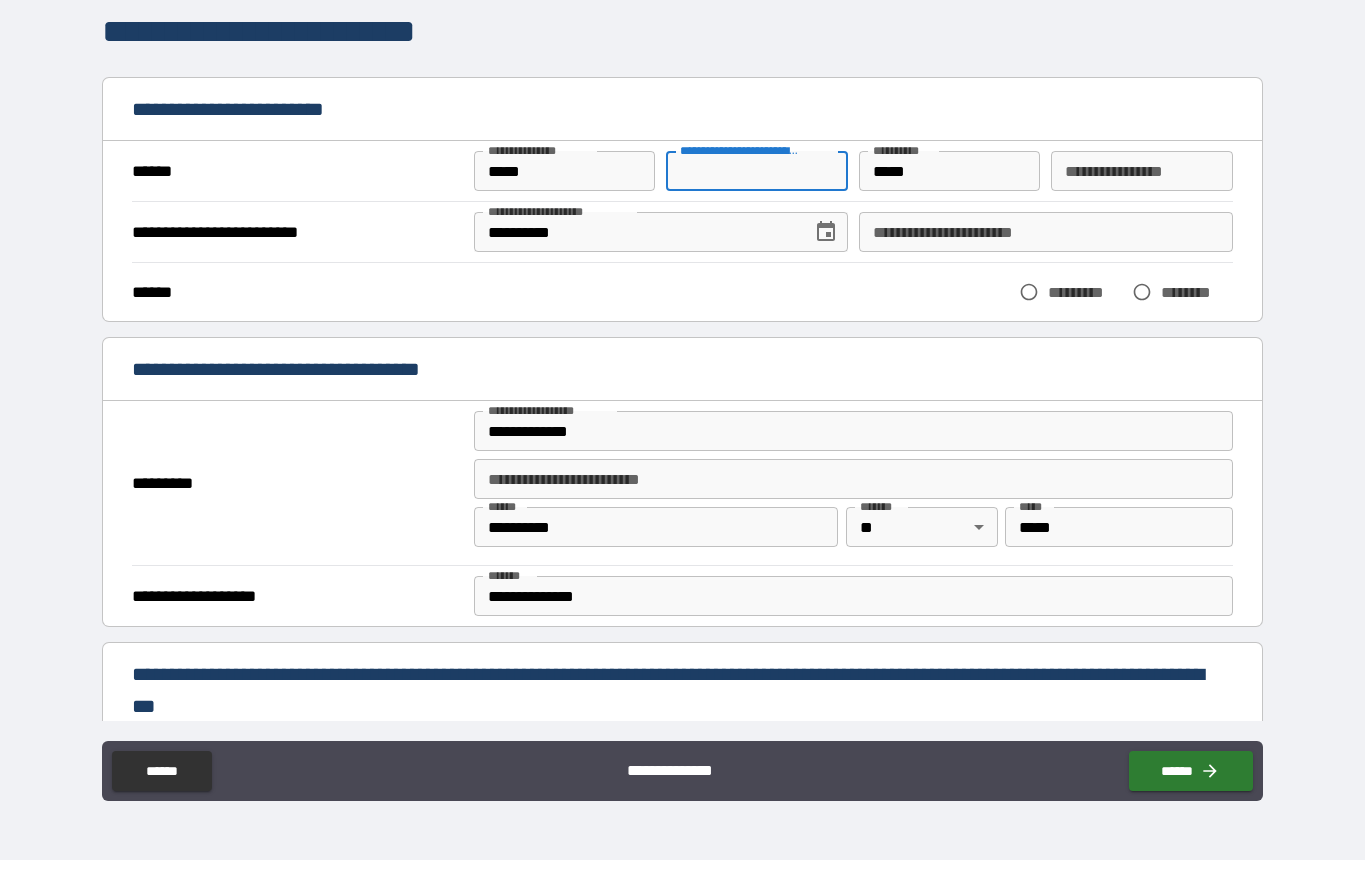 scroll, scrollTop: 0, scrollLeft: 0, axis: both 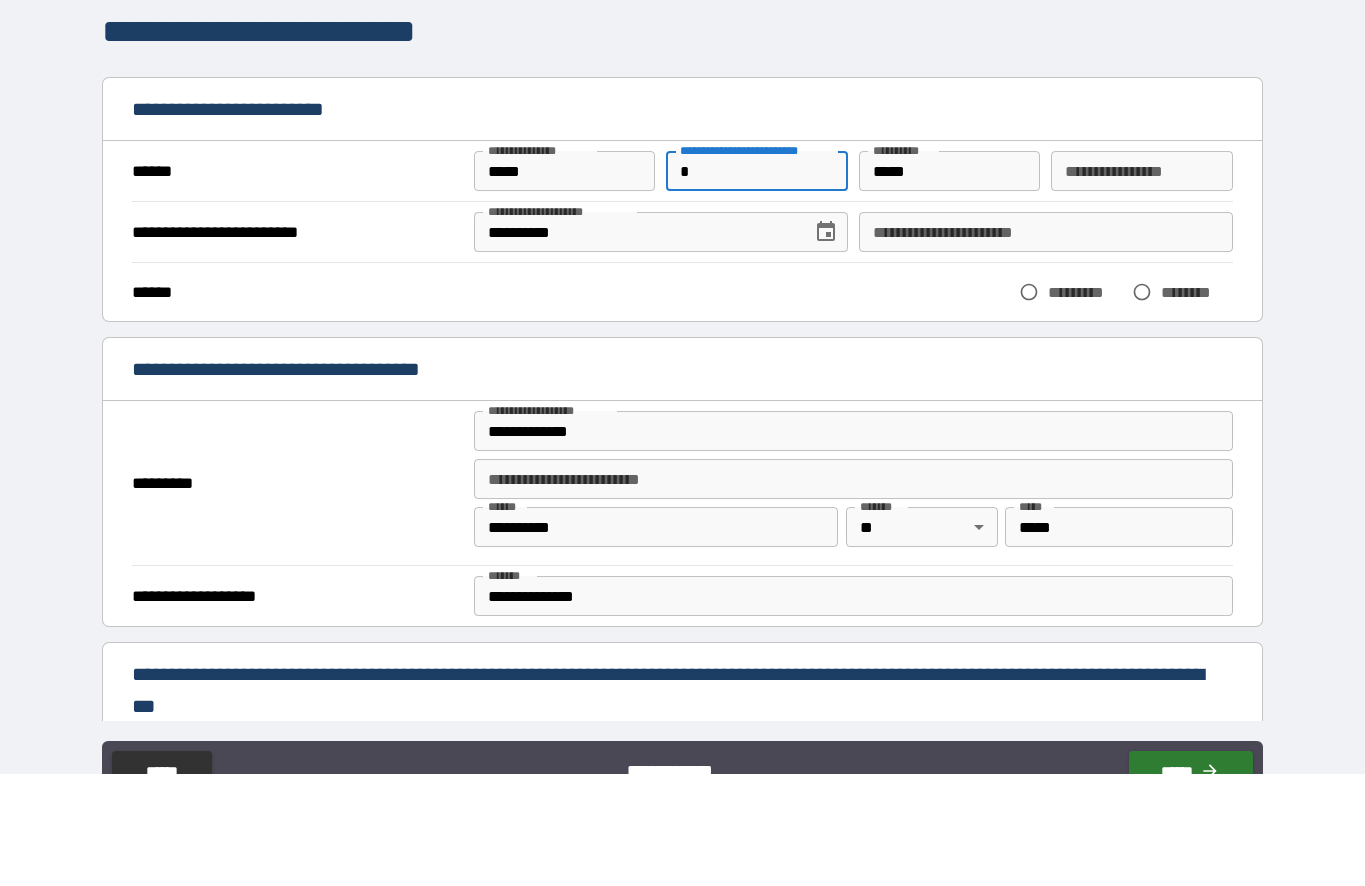type on "*" 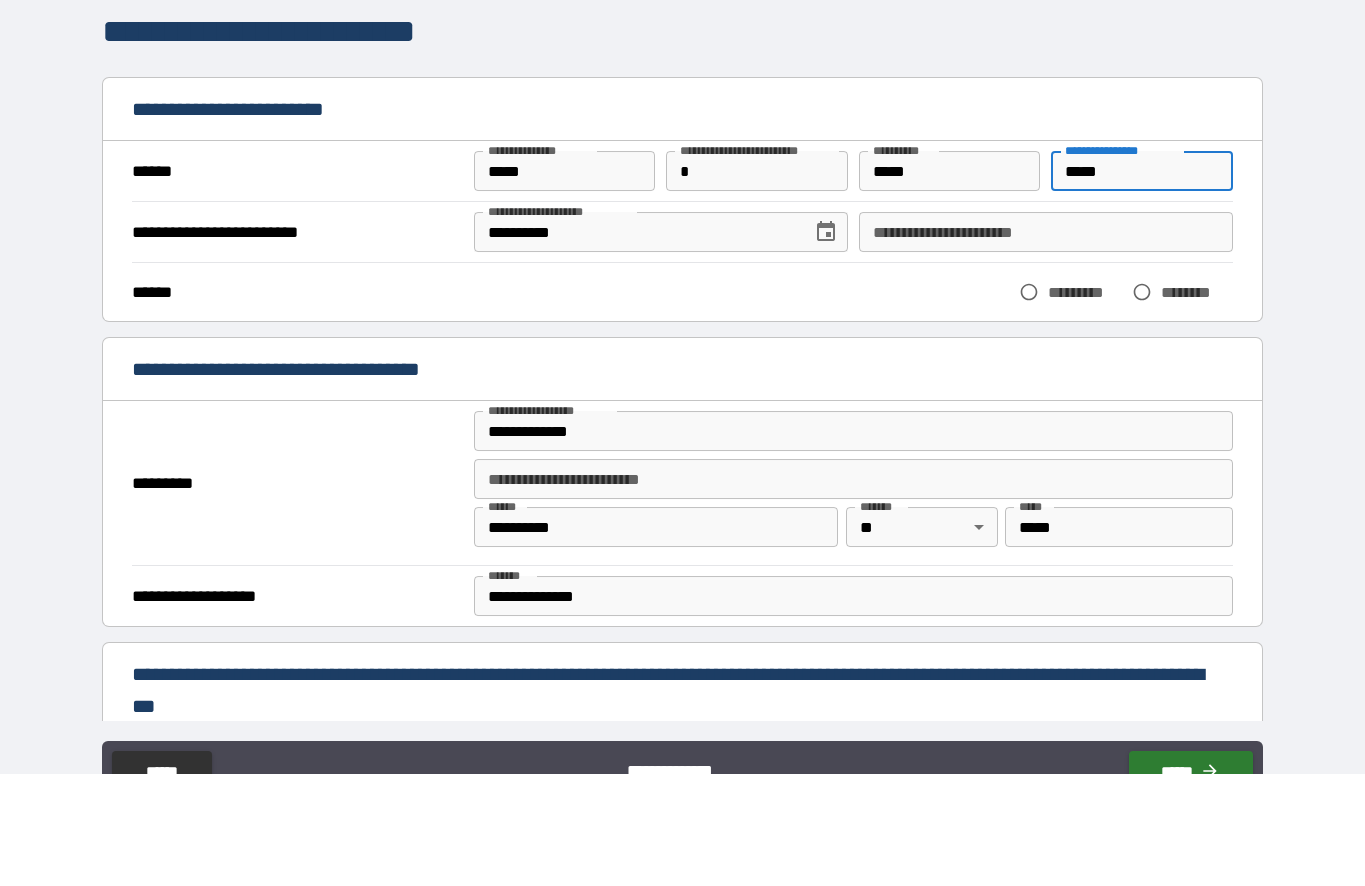 type on "*****" 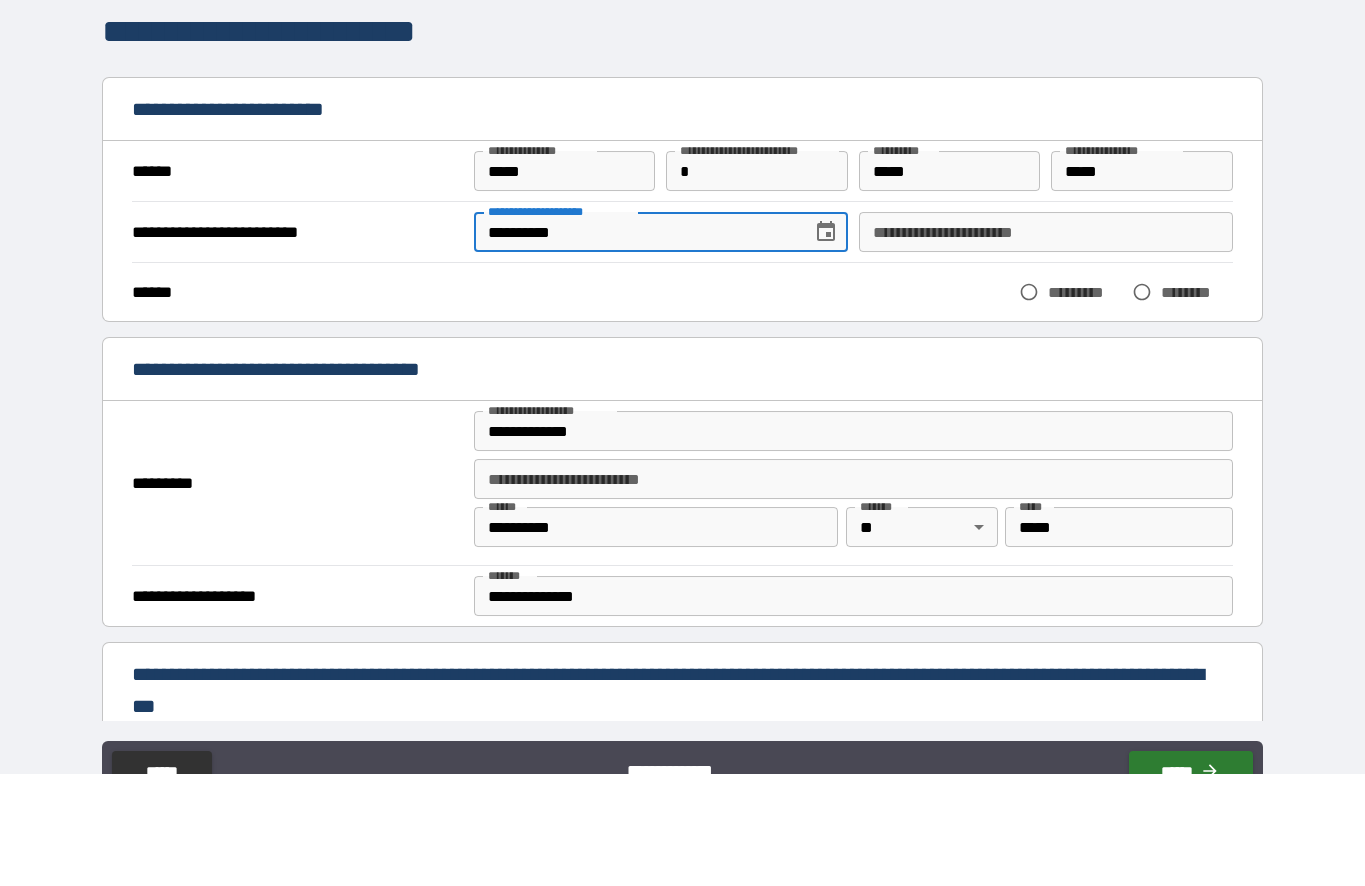 click on "**********" at bounding box center (1046, 344) 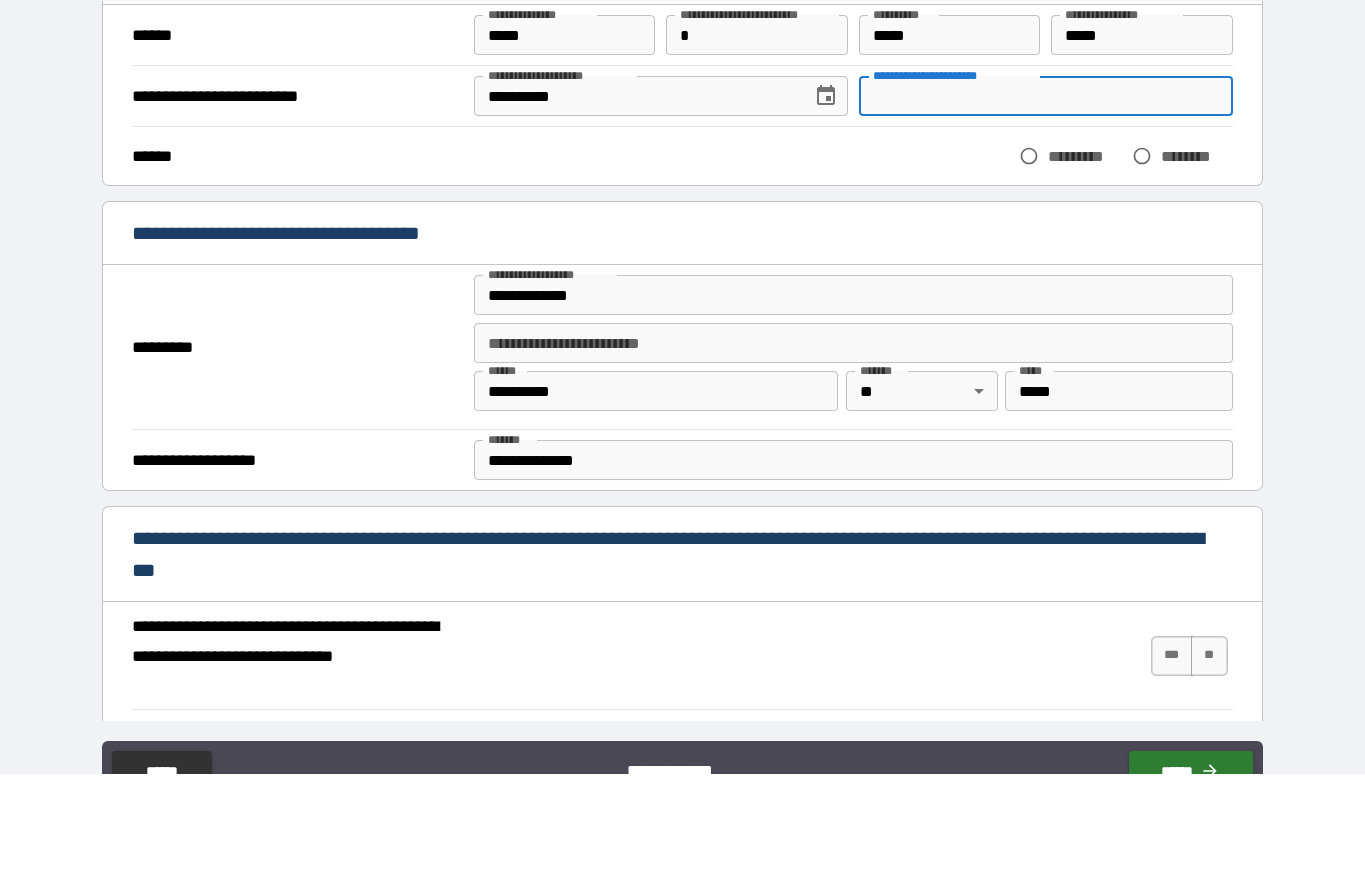 scroll, scrollTop: 143, scrollLeft: 0, axis: vertical 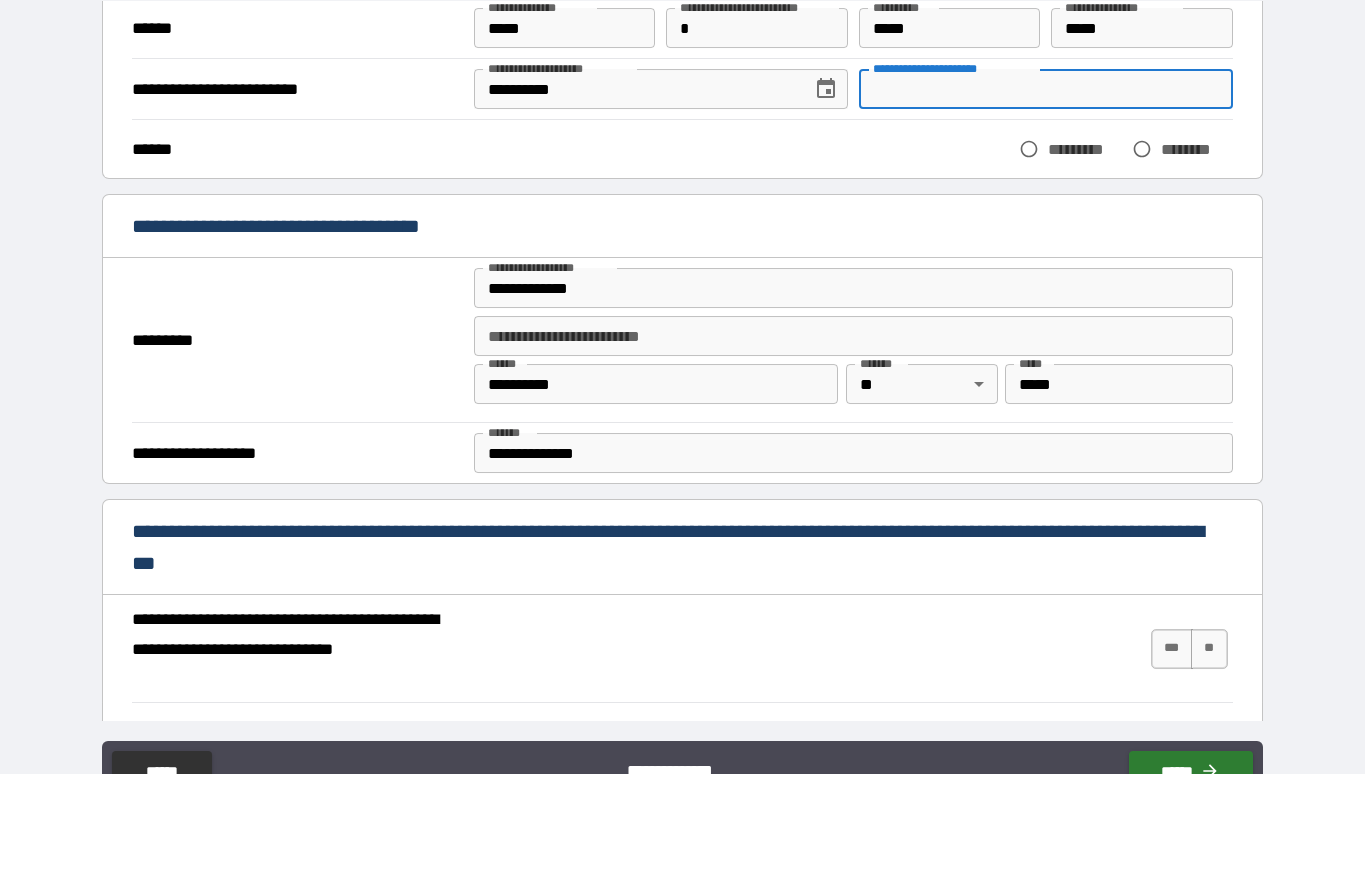 click on "*********" at bounding box center (1085, 261) 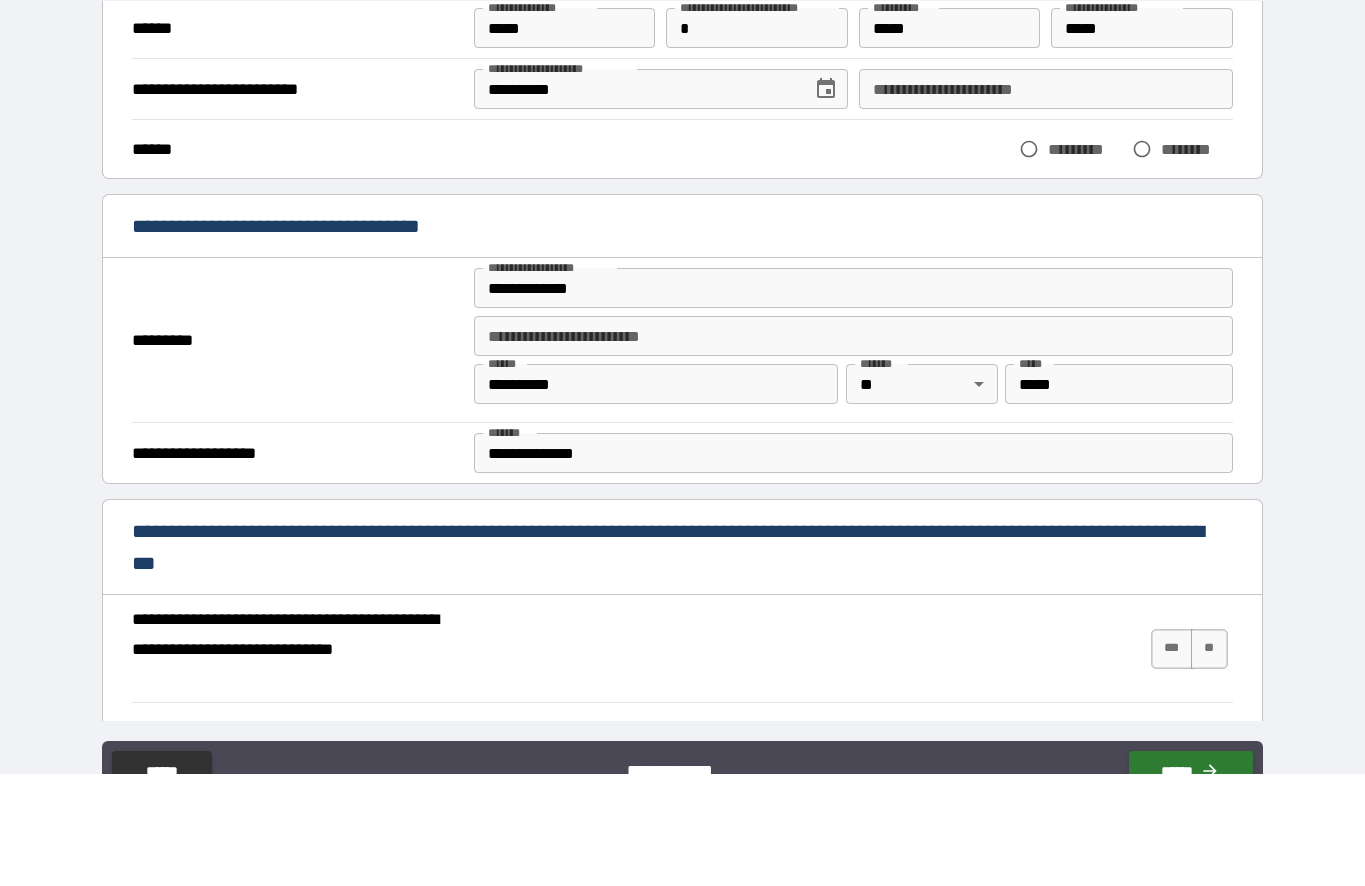 scroll, scrollTop: 85, scrollLeft: 0, axis: vertical 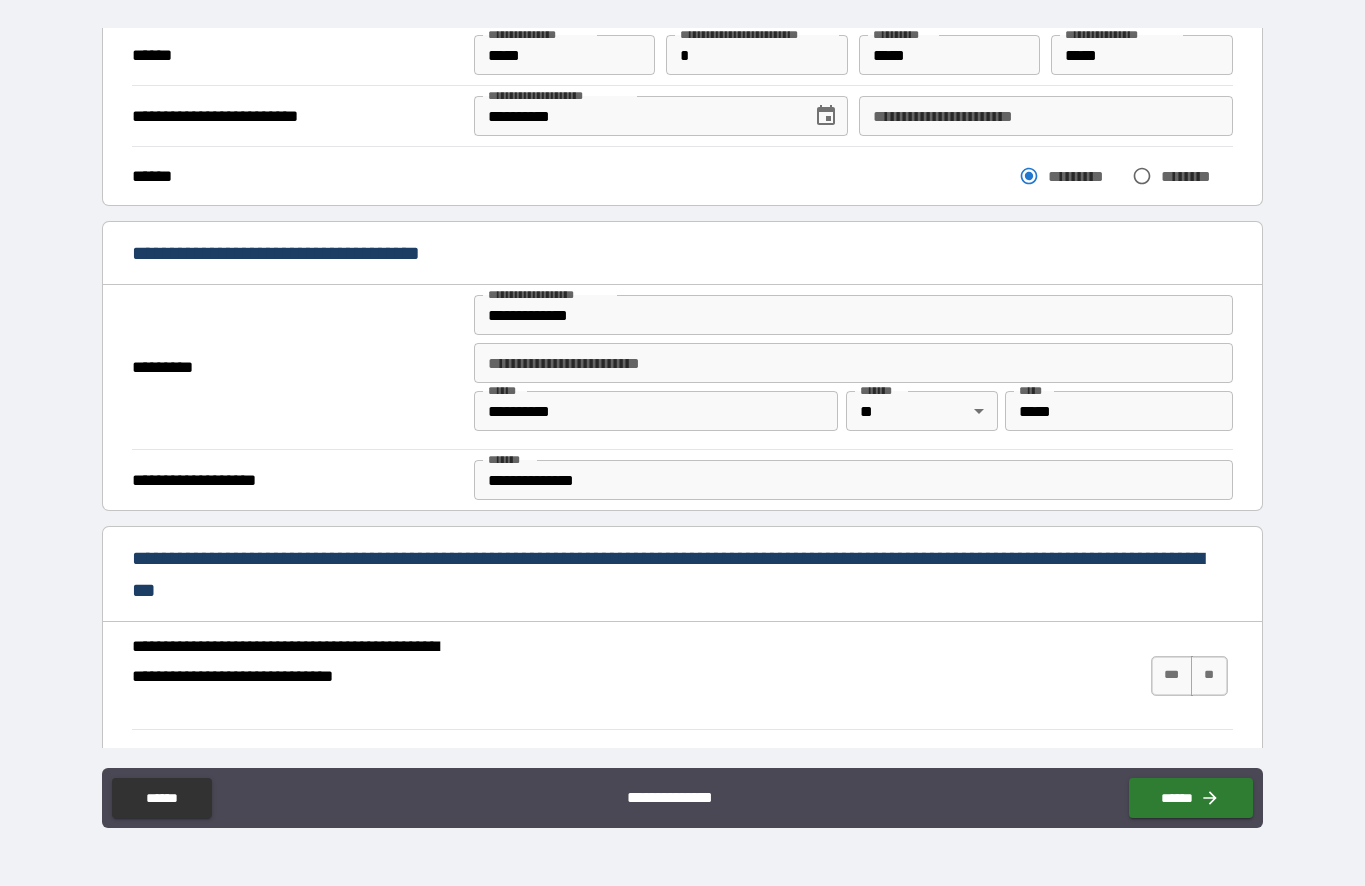 click on "**********" at bounding box center (1046, 116) 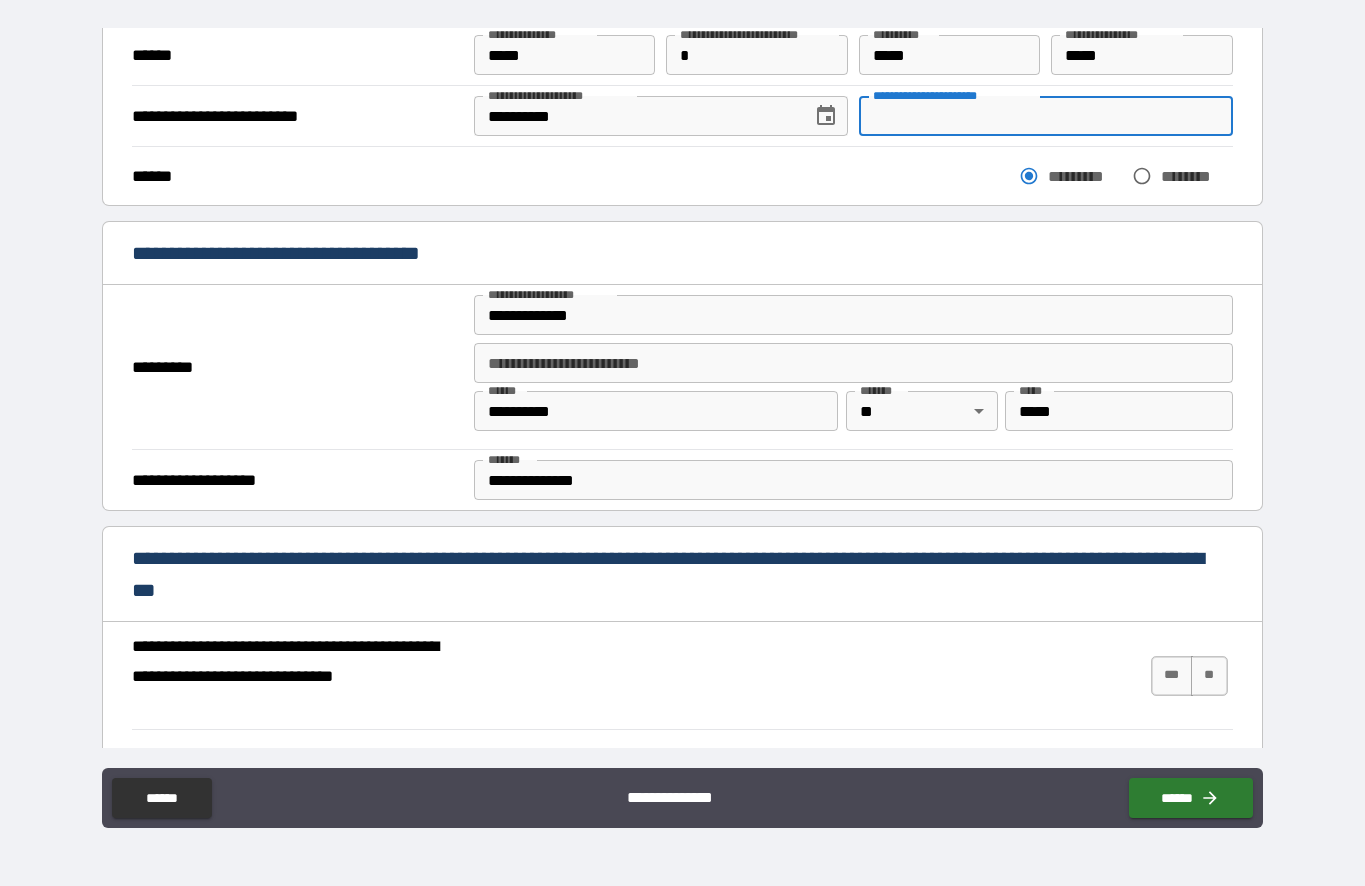 scroll, scrollTop: 85, scrollLeft: 0, axis: vertical 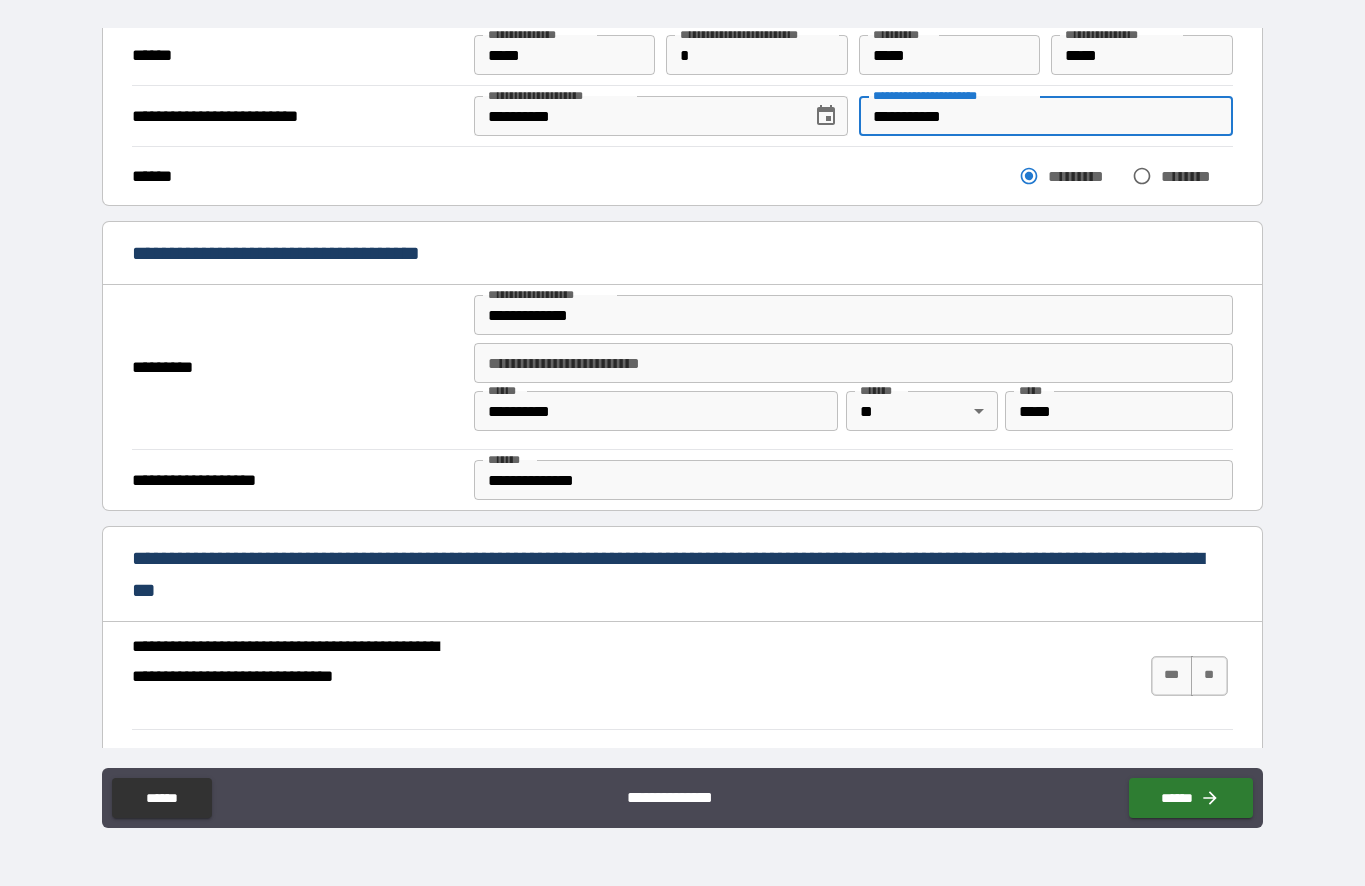 type on "**********" 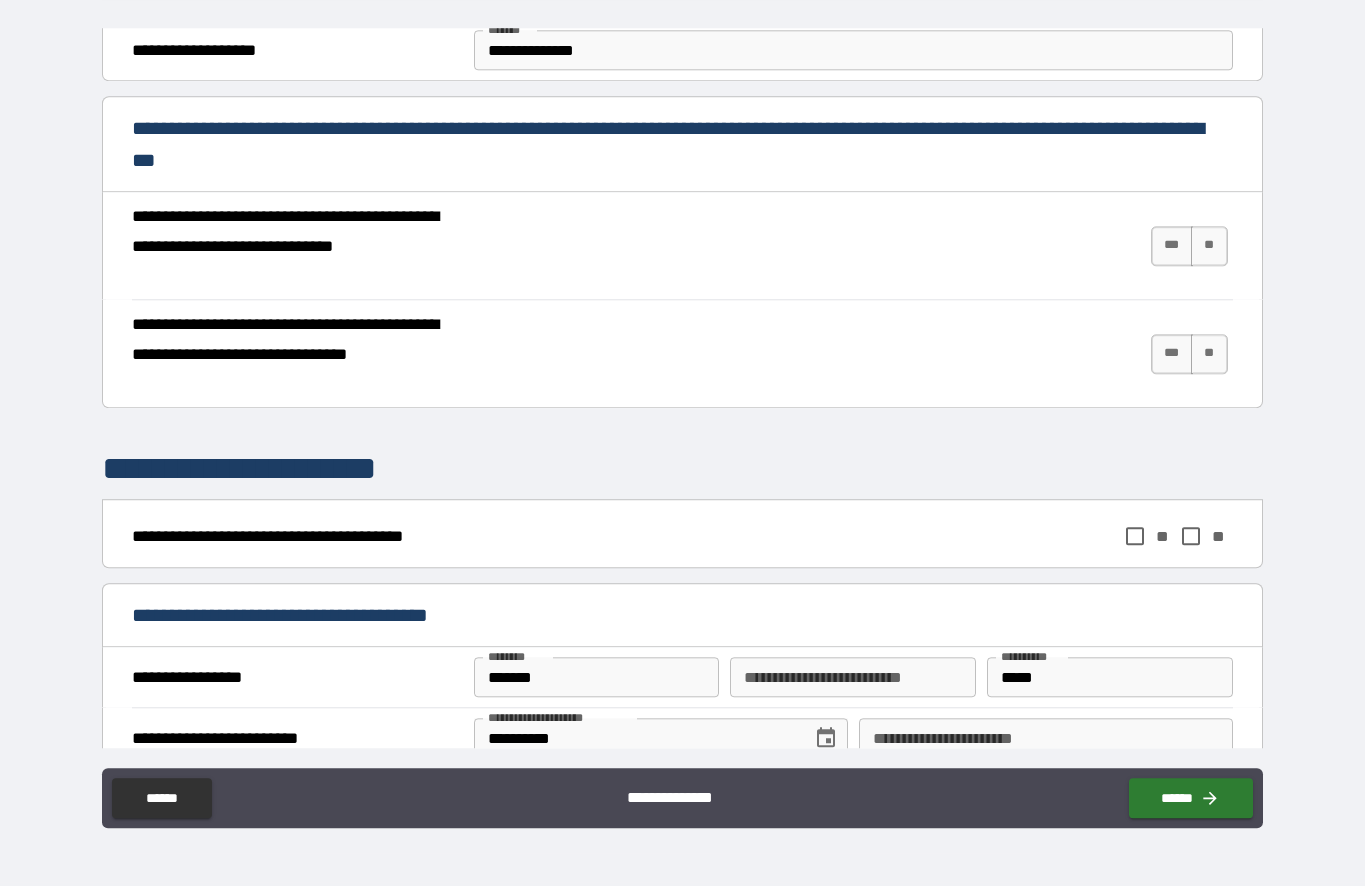 scroll, scrollTop: 574, scrollLeft: 0, axis: vertical 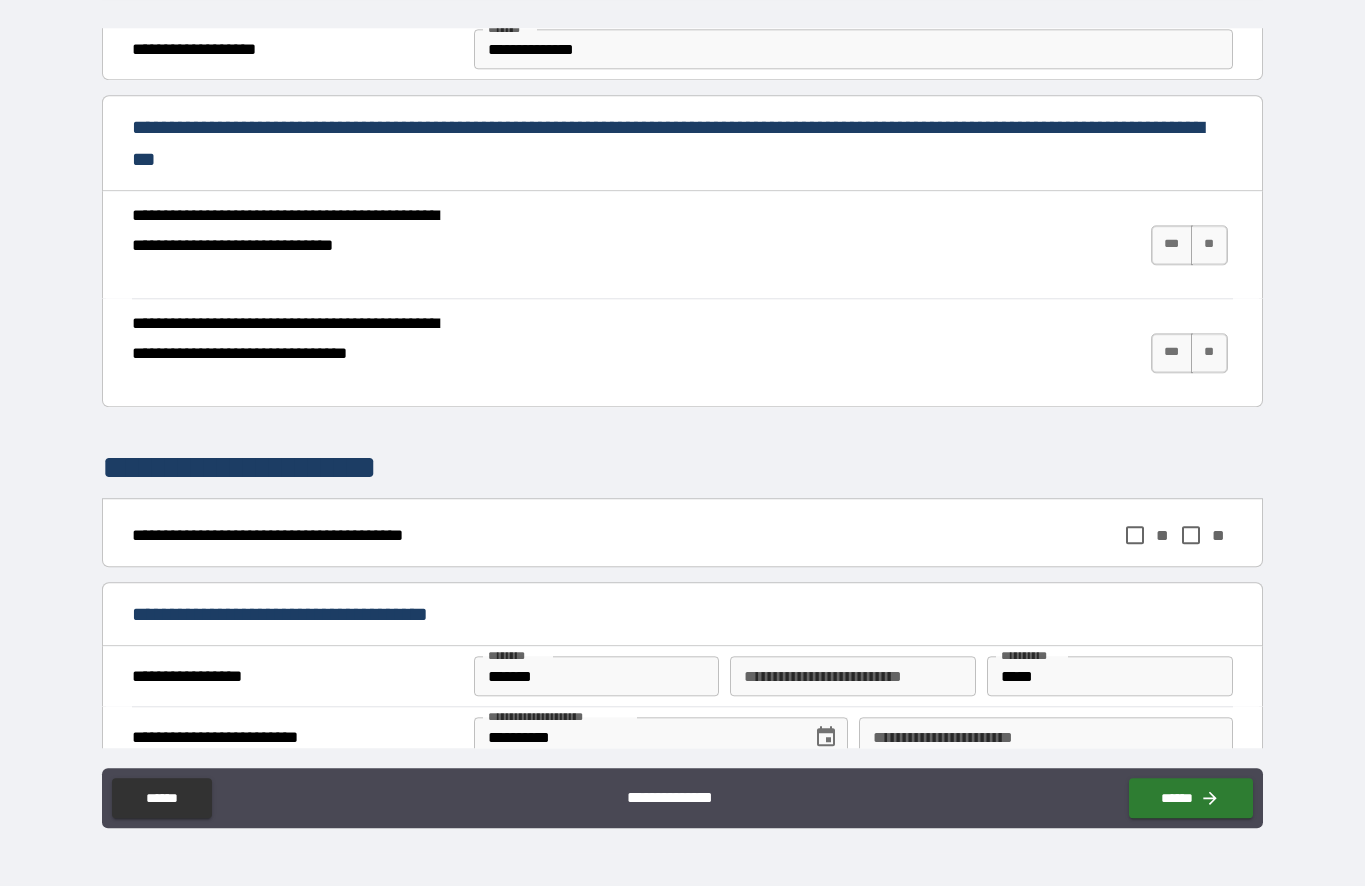 click on "***" at bounding box center [1172, 245] 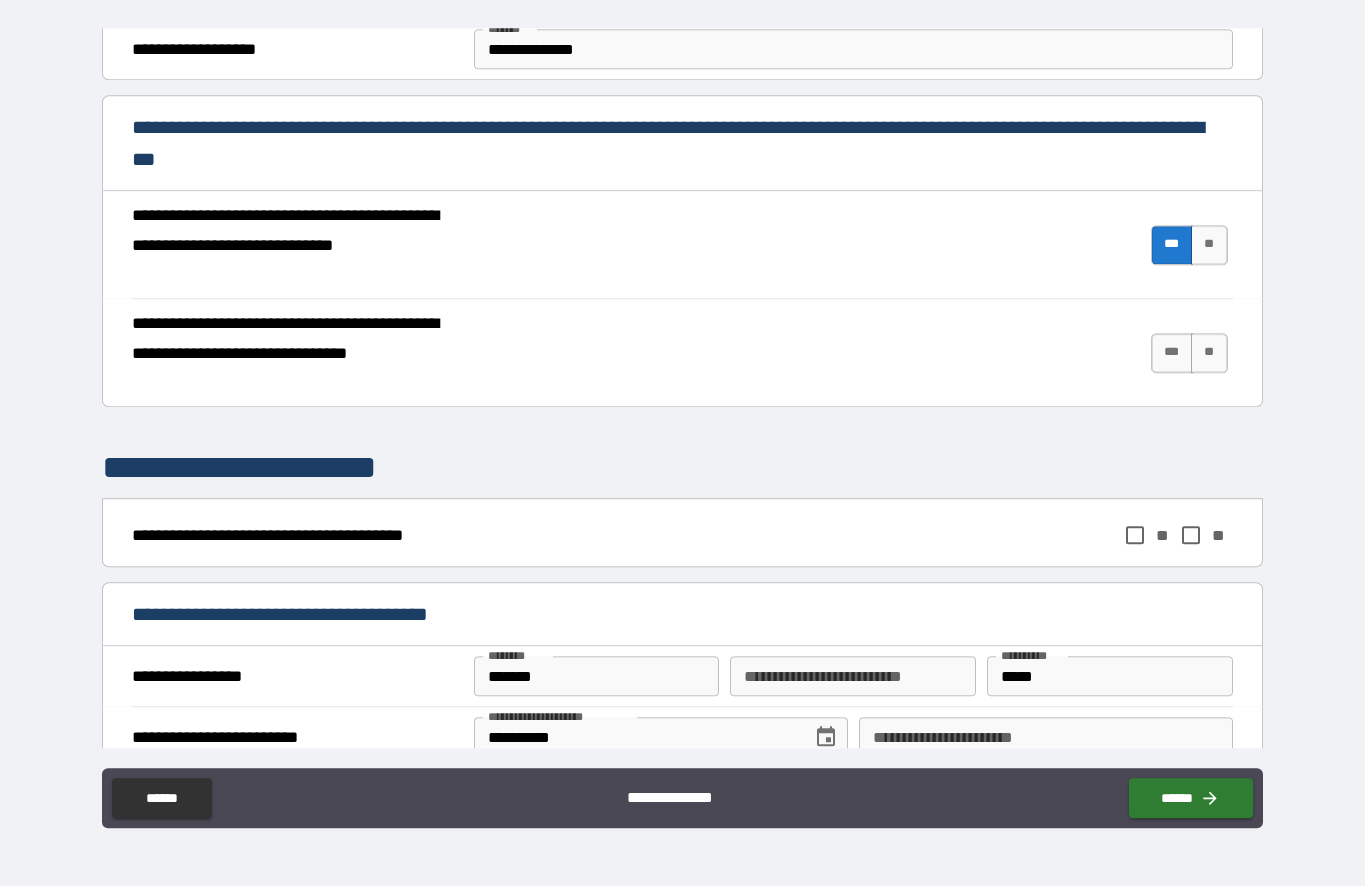 scroll, scrollTop: 85, scrollLeft: 0, axis: vertical 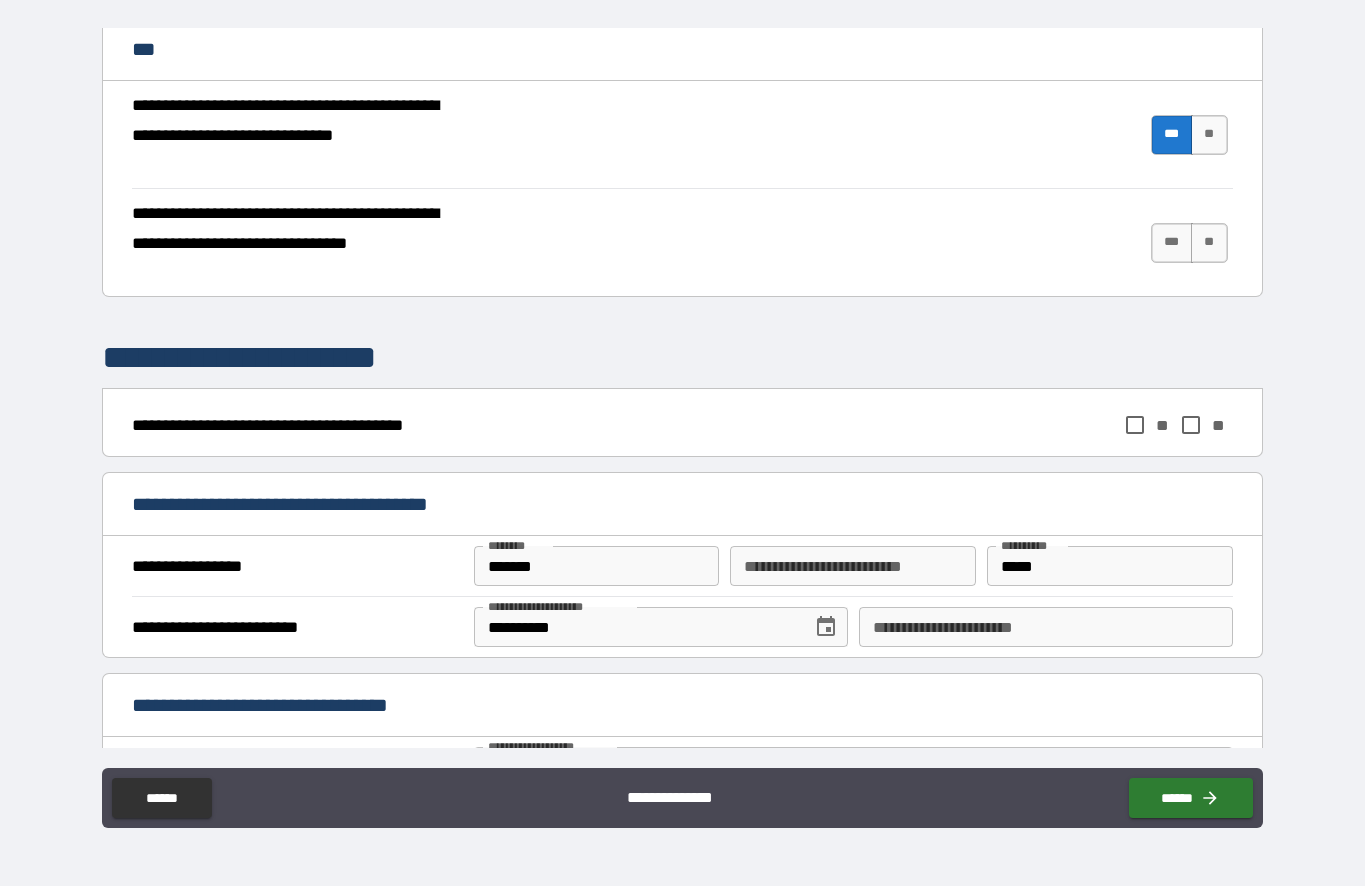 click on "***" at bounding box center (1172, 243) 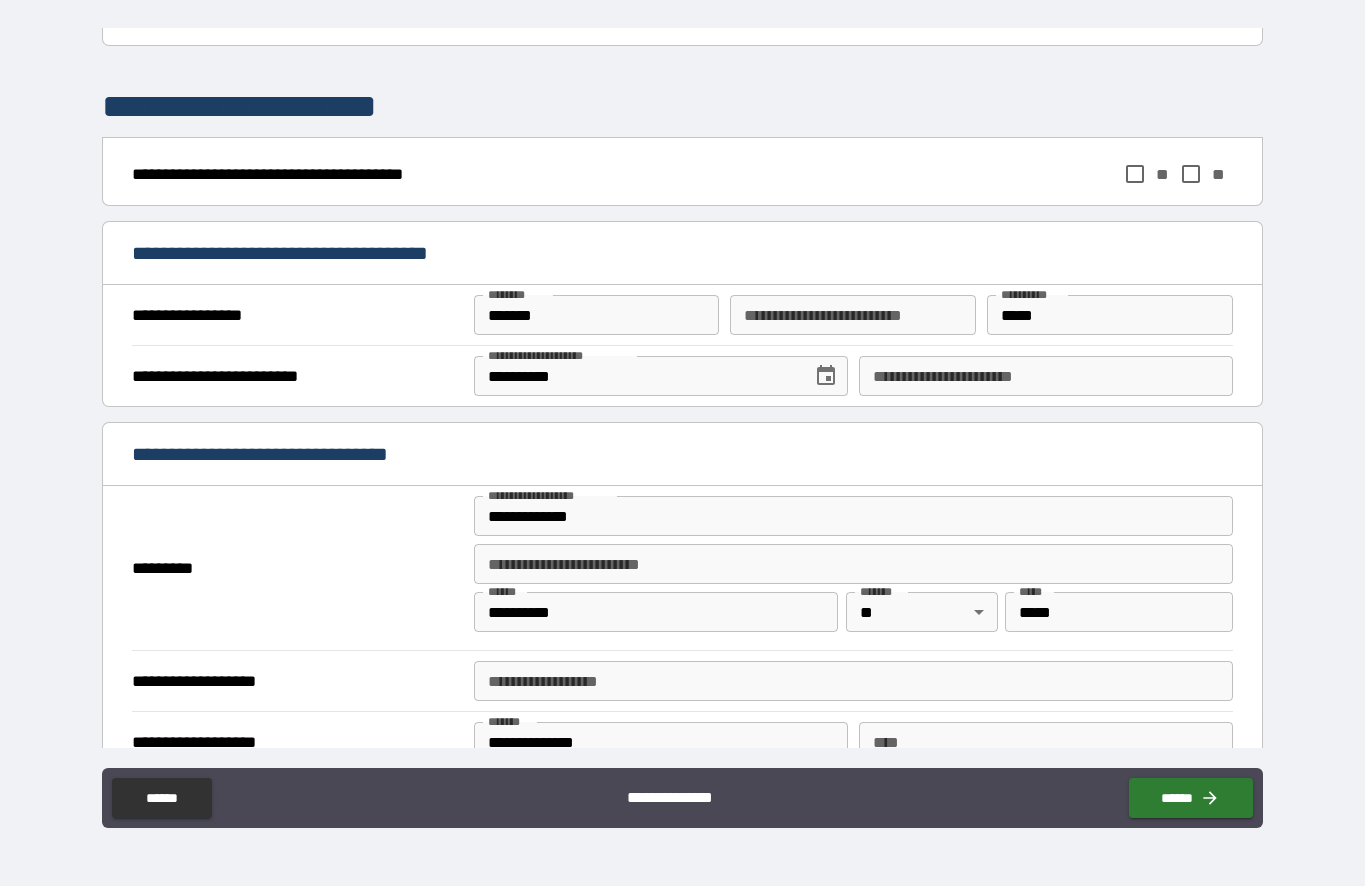 scroll, scrollTop: 938, scrollLeft: 0, axis: vertical 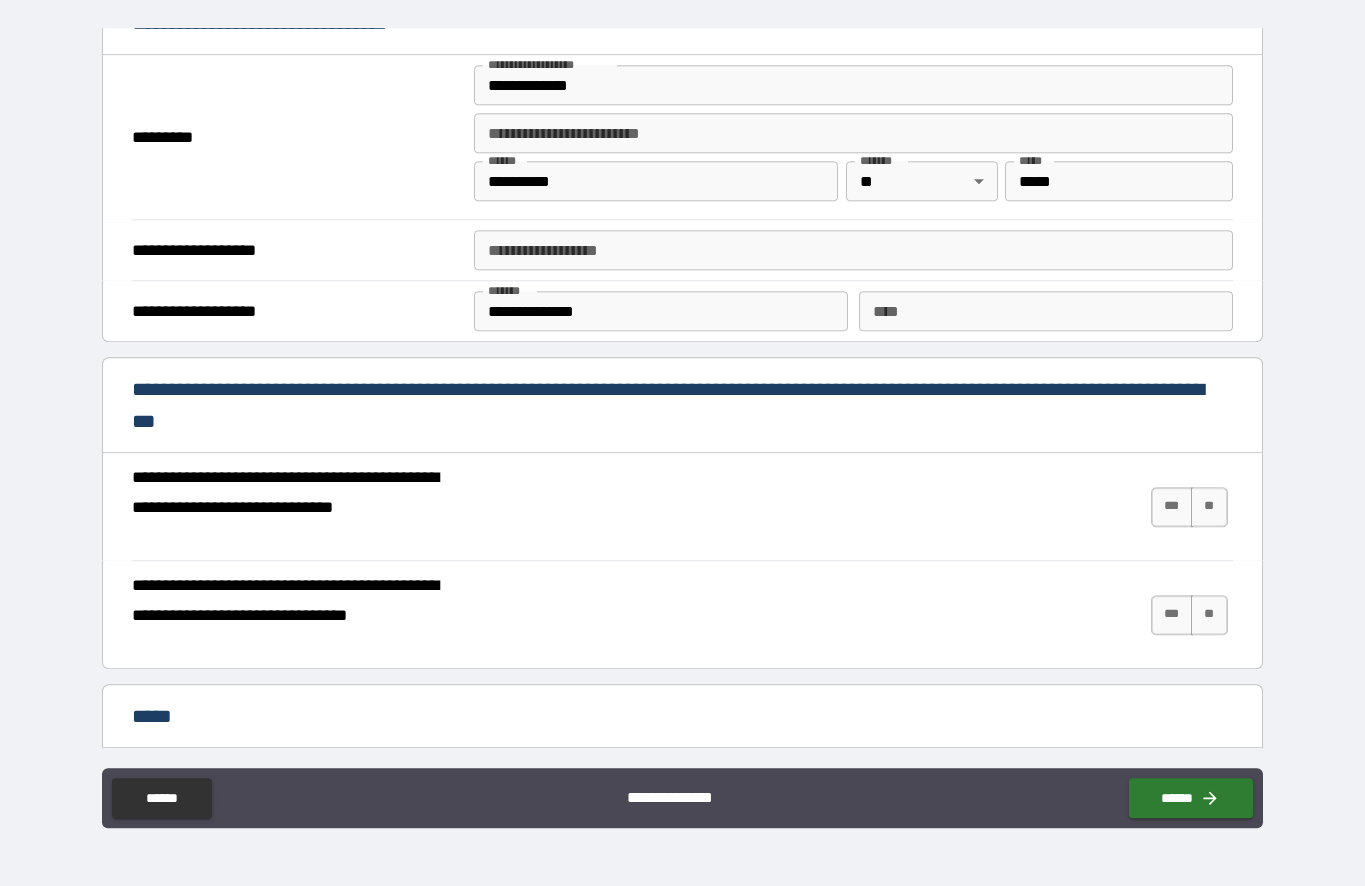 click on "**********" at bounding box center (853, 250) 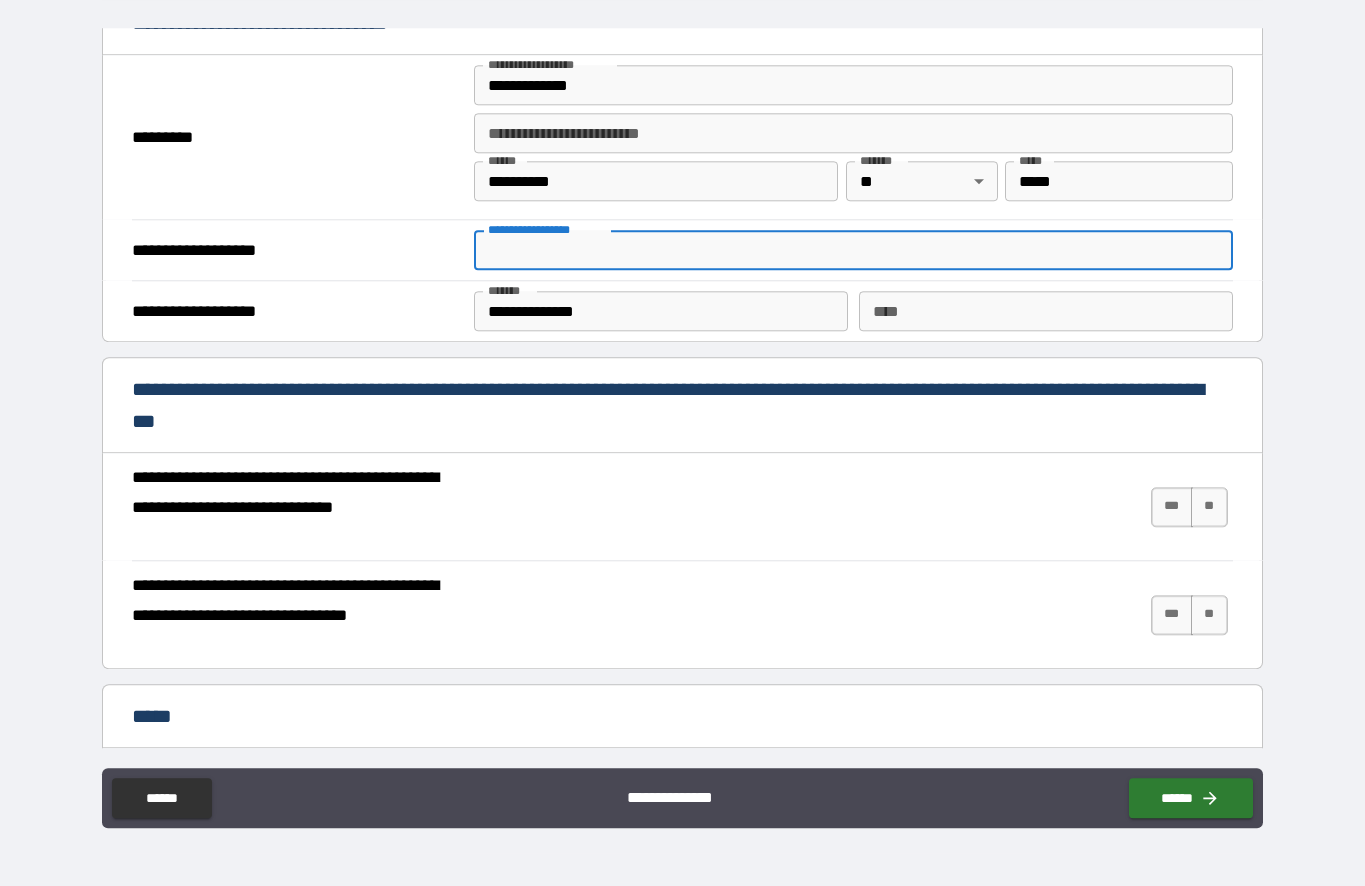 scroll, scrollTop: 85, scrollLeft: 0, axis: vertical 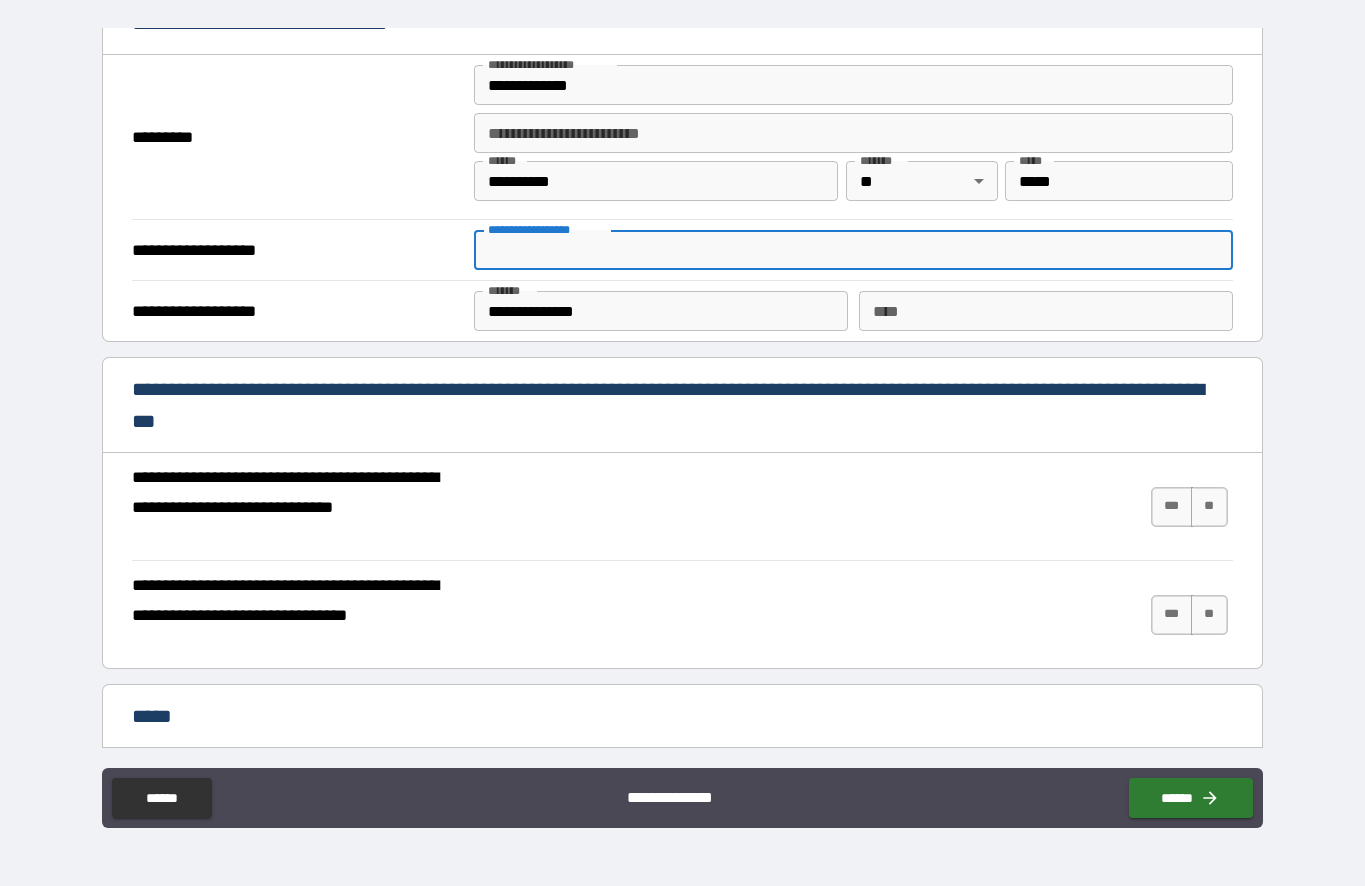 type on "*" 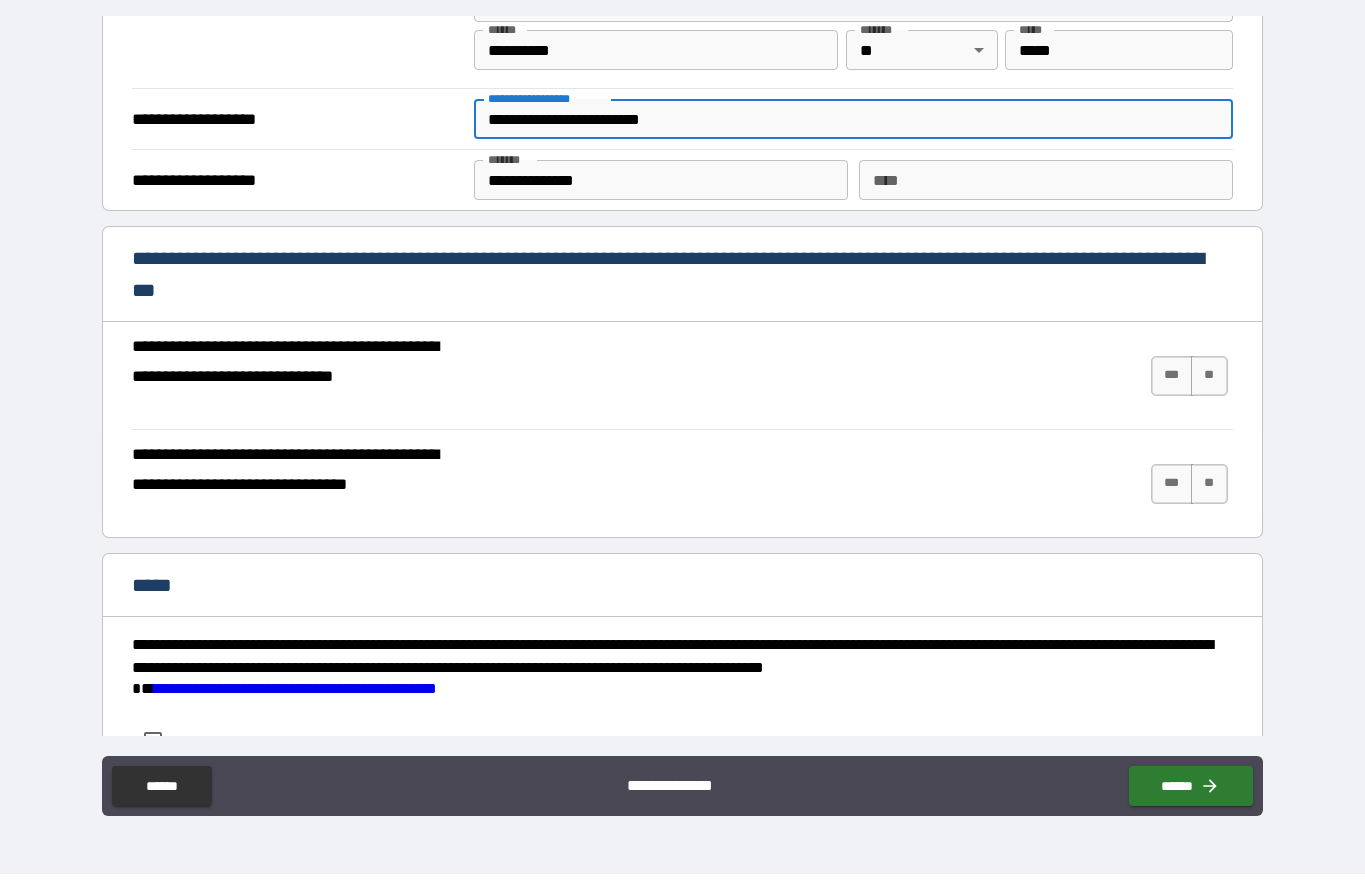 scroll, scrollTop: 1487, scrollLeft: 0, axis: vertical 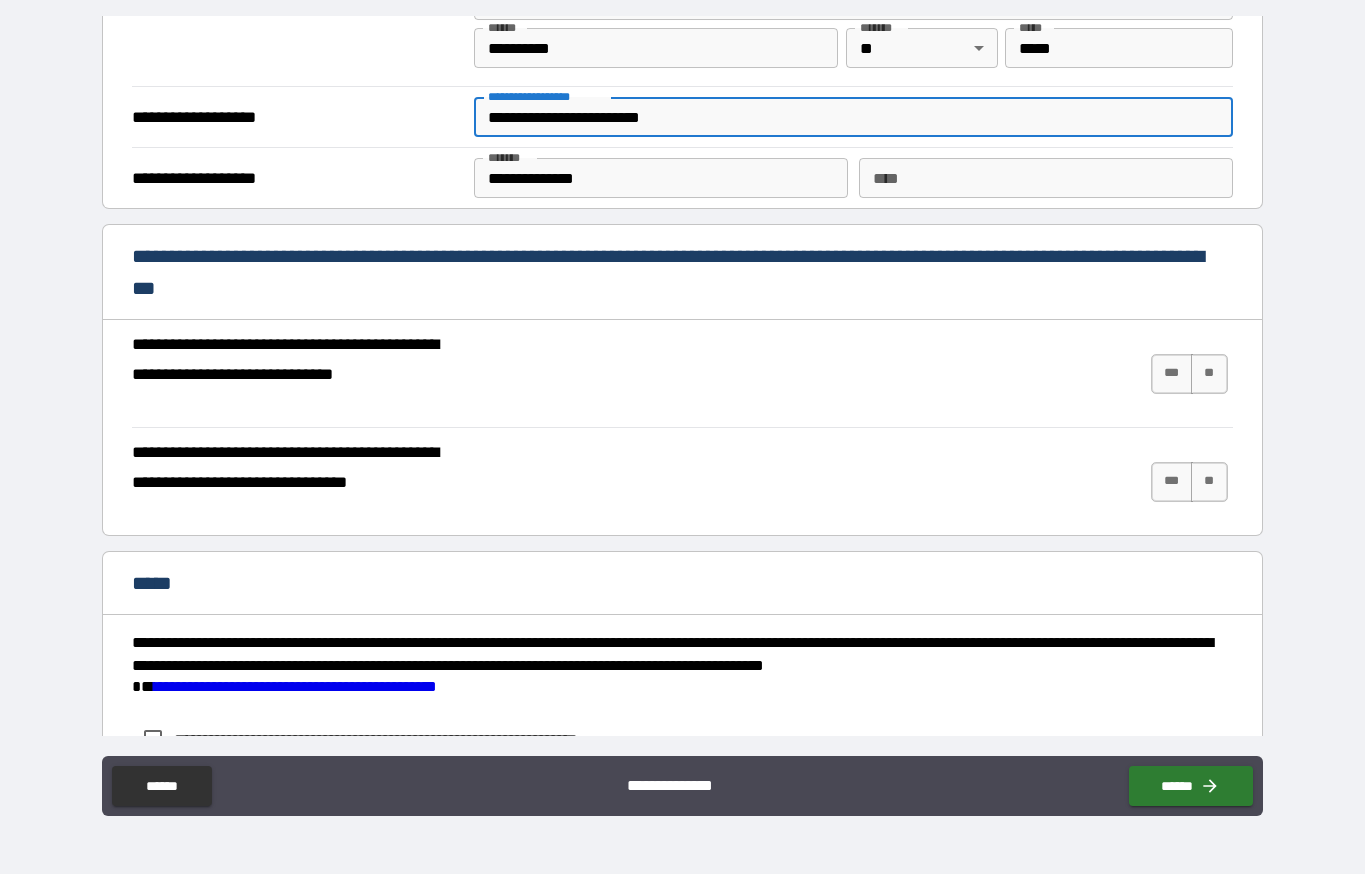 type on "**********" 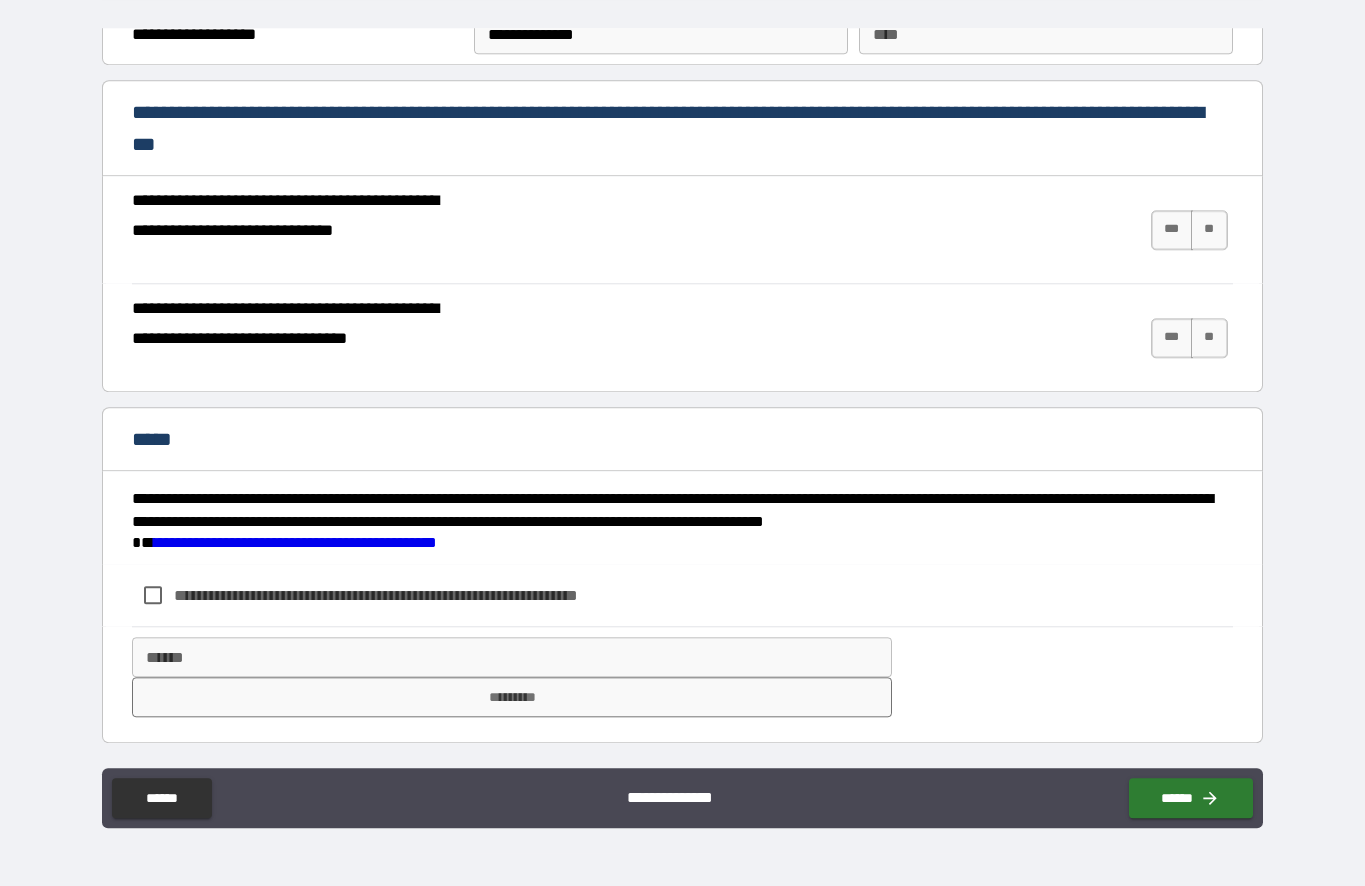 scroll, scrollTop: 1643, scrollLeft: 0, axis: vertical 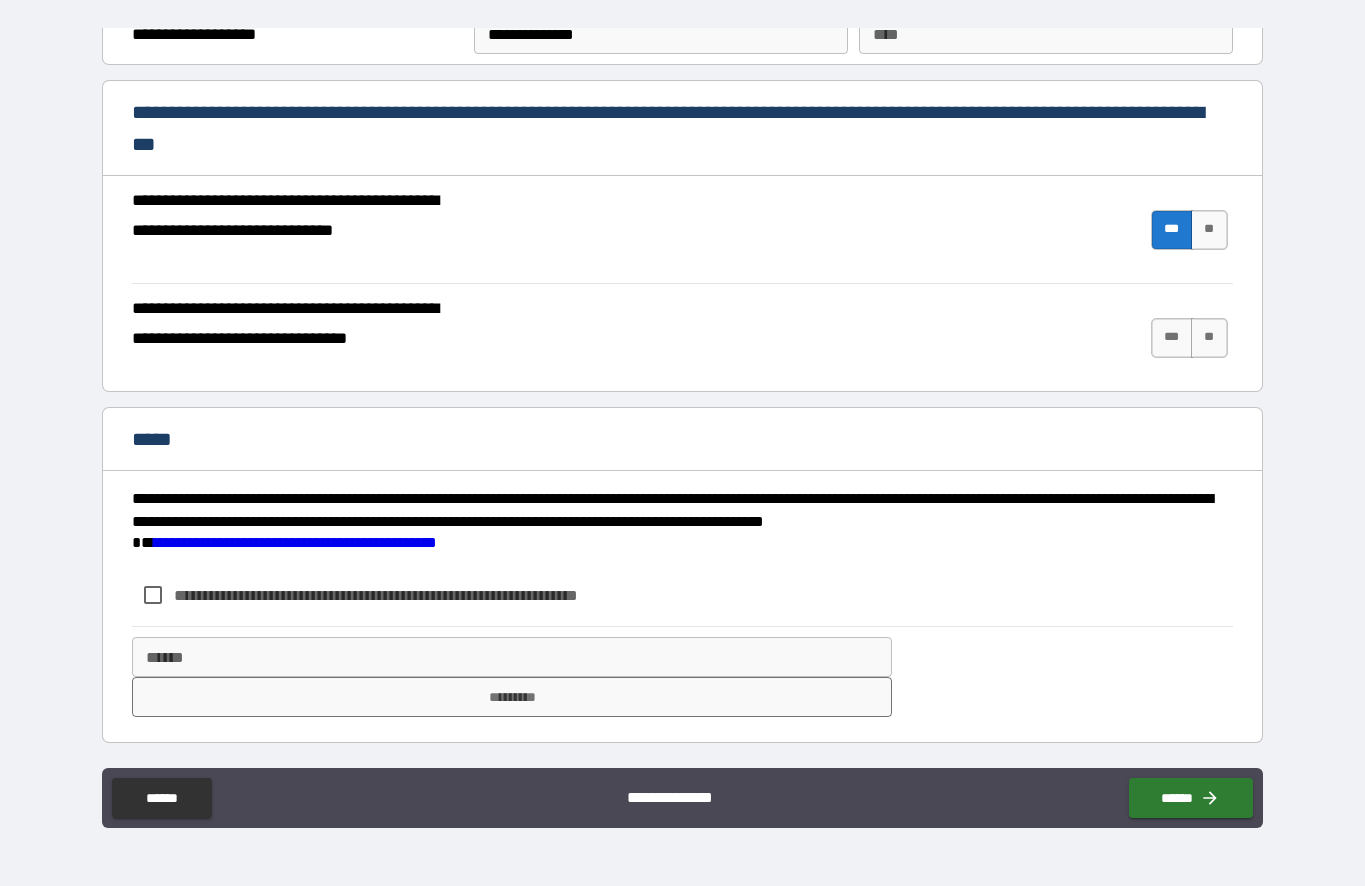 click on "***" at bounding box center (1172, 338) 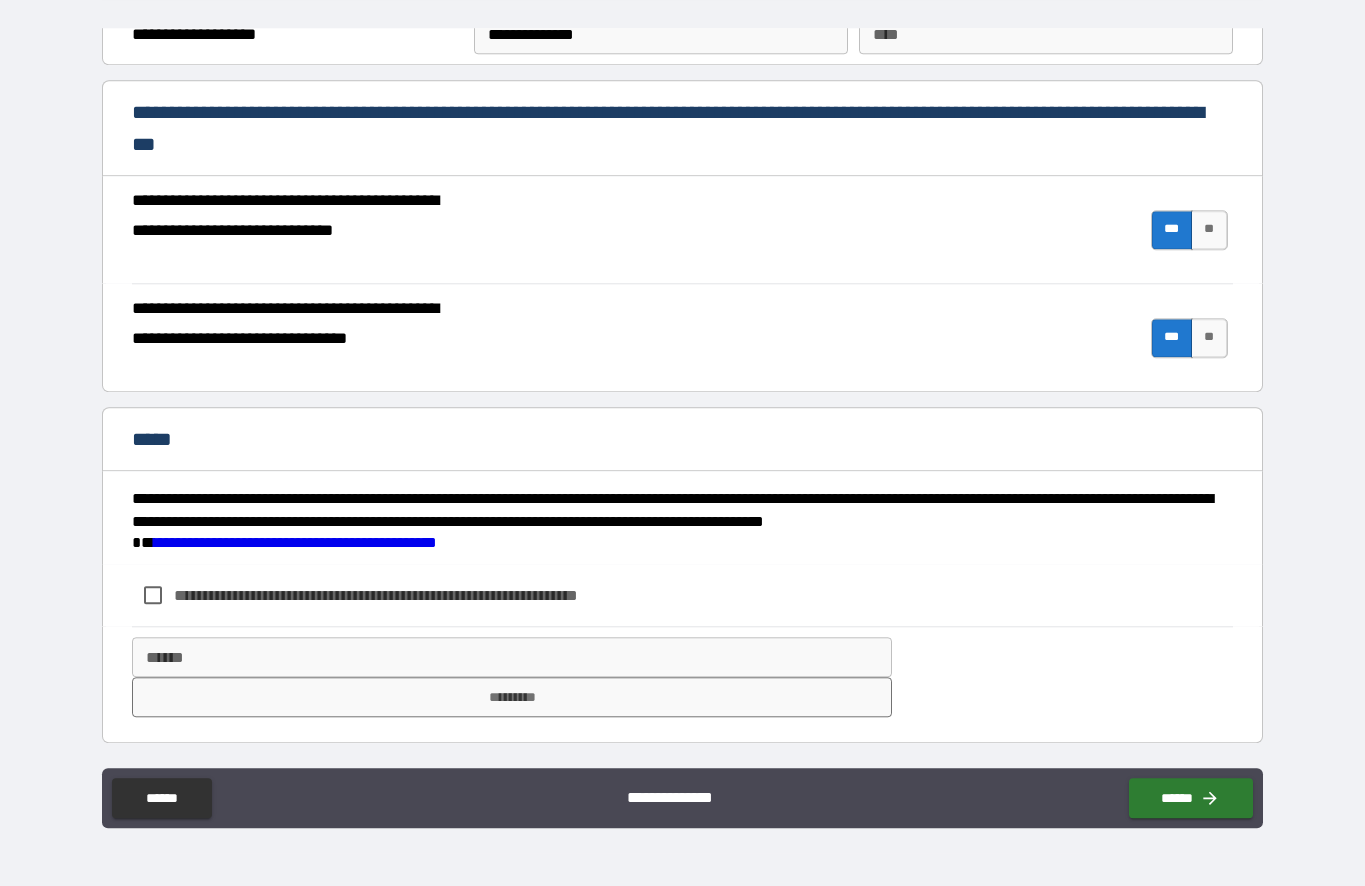 scroll, scrollTop: 85, scrollLeft: 0, axis: vertical 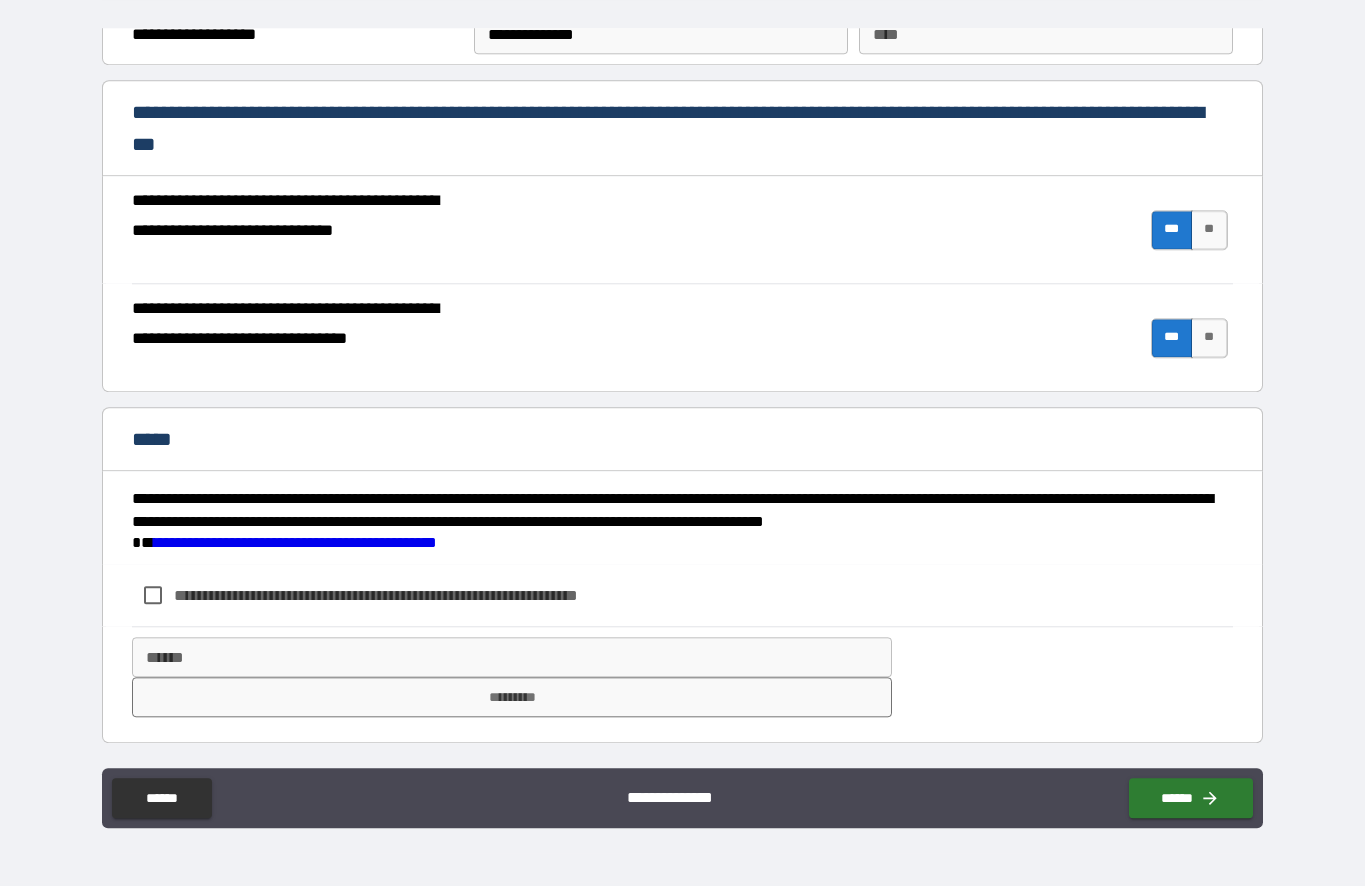 click on "**********" at bounding box center [397, 595] 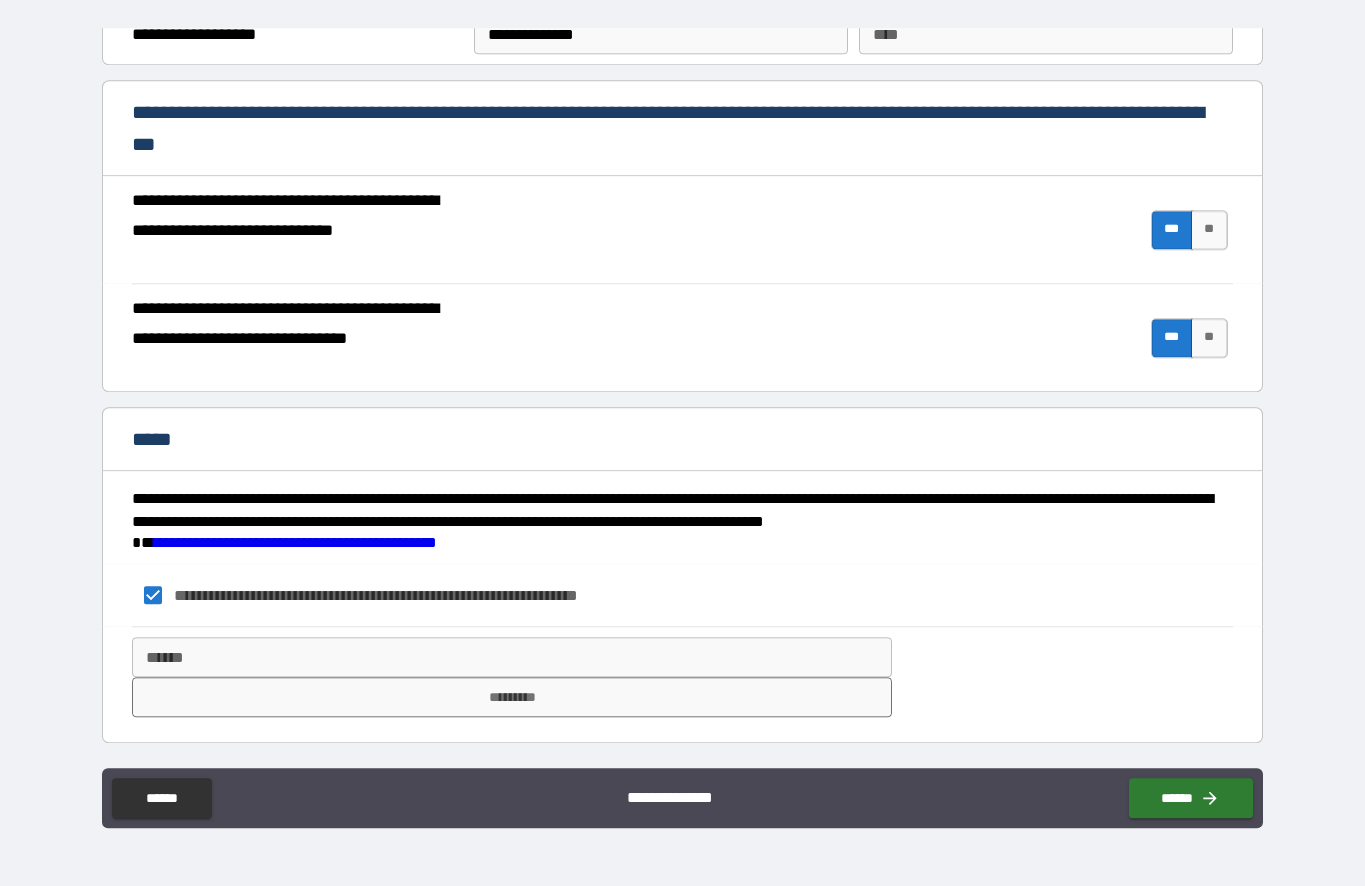 scroll, scrollTop: 85, scrollLeft: 0, axis: vertical 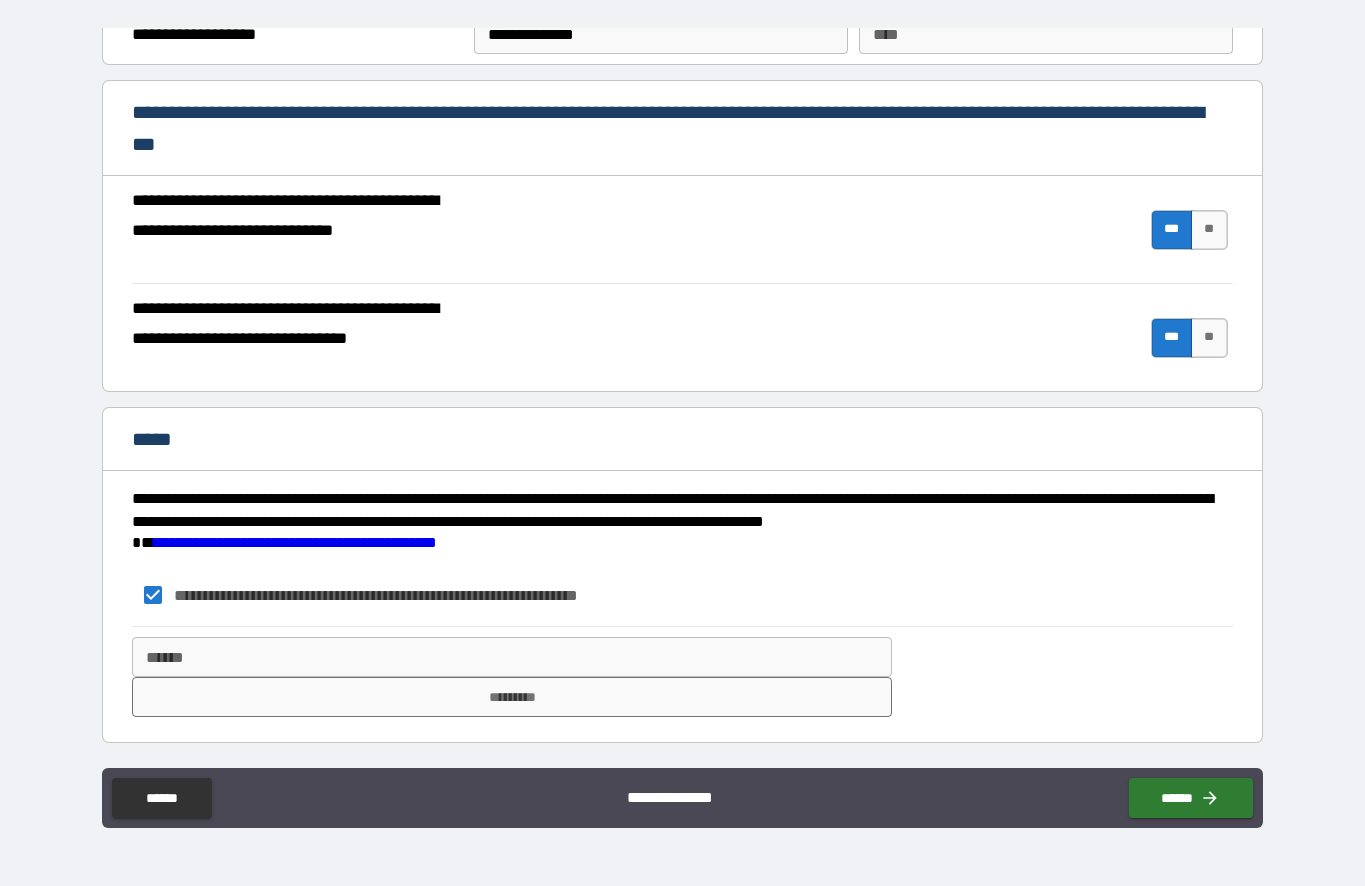 click on "*********" at bounding box center [511, 697] 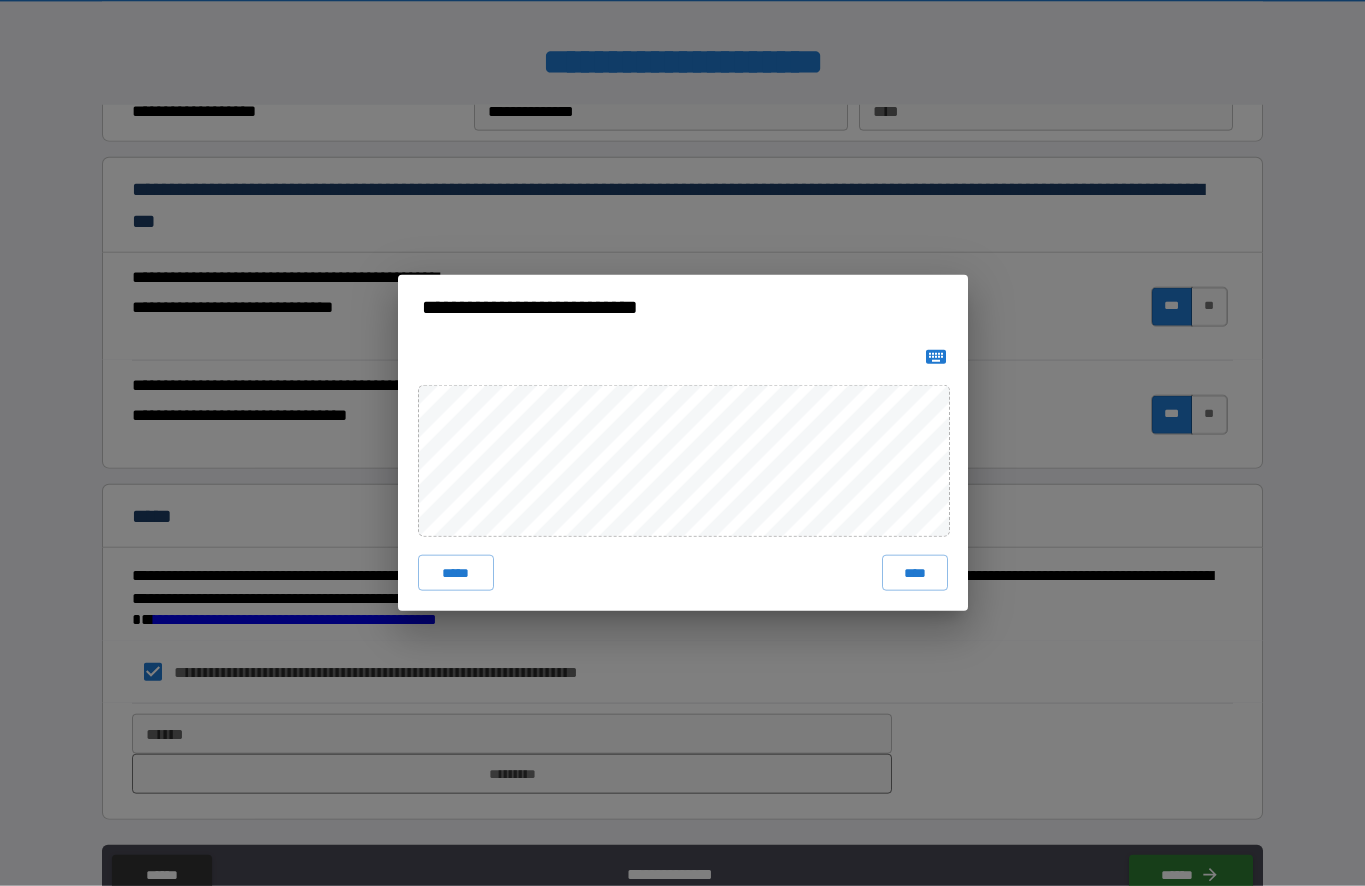 scroll, scrollTop: 0, scrollLeft: 0, axis: both 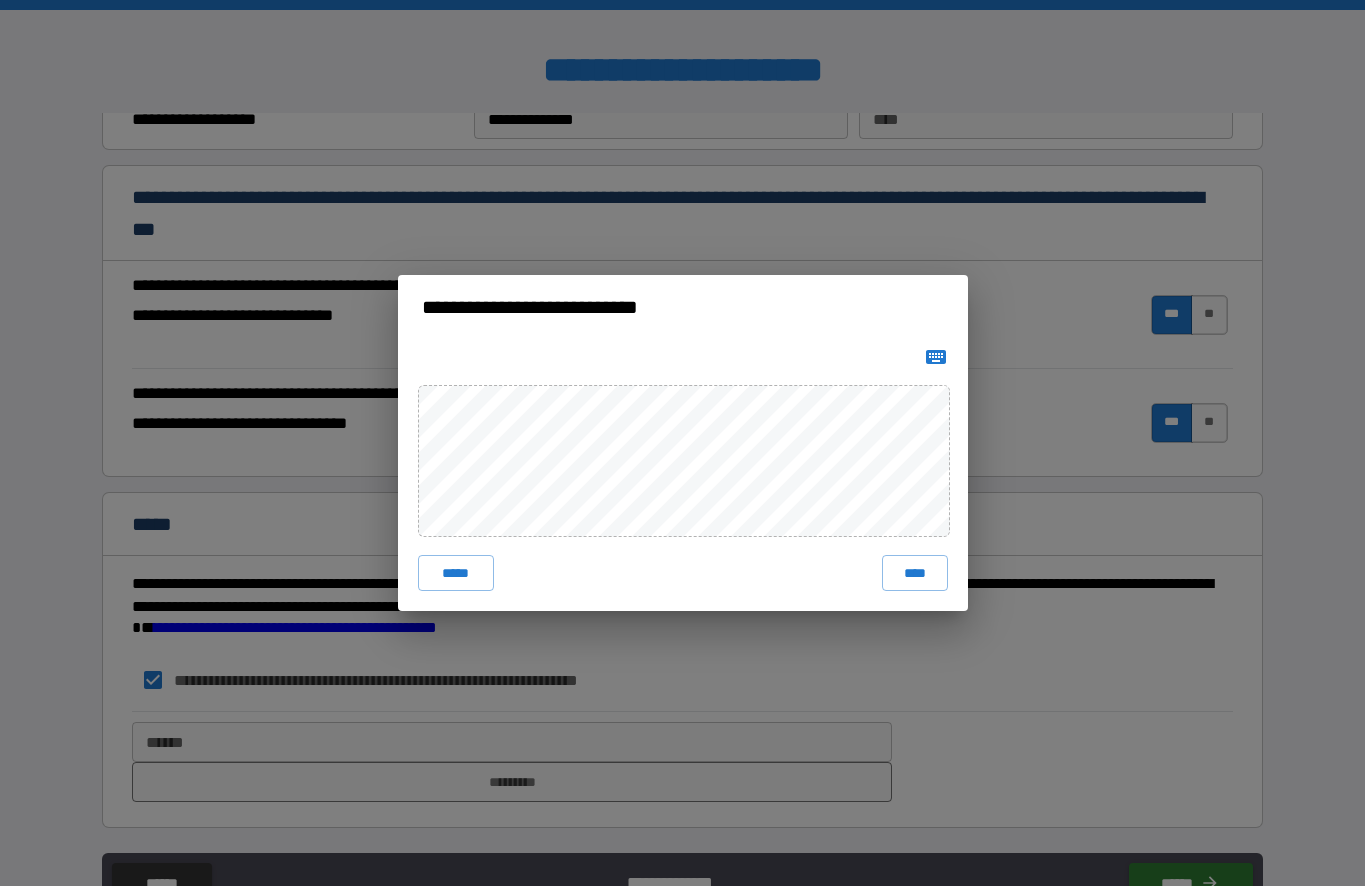 click on "*****" at bounding box center [456, 573] 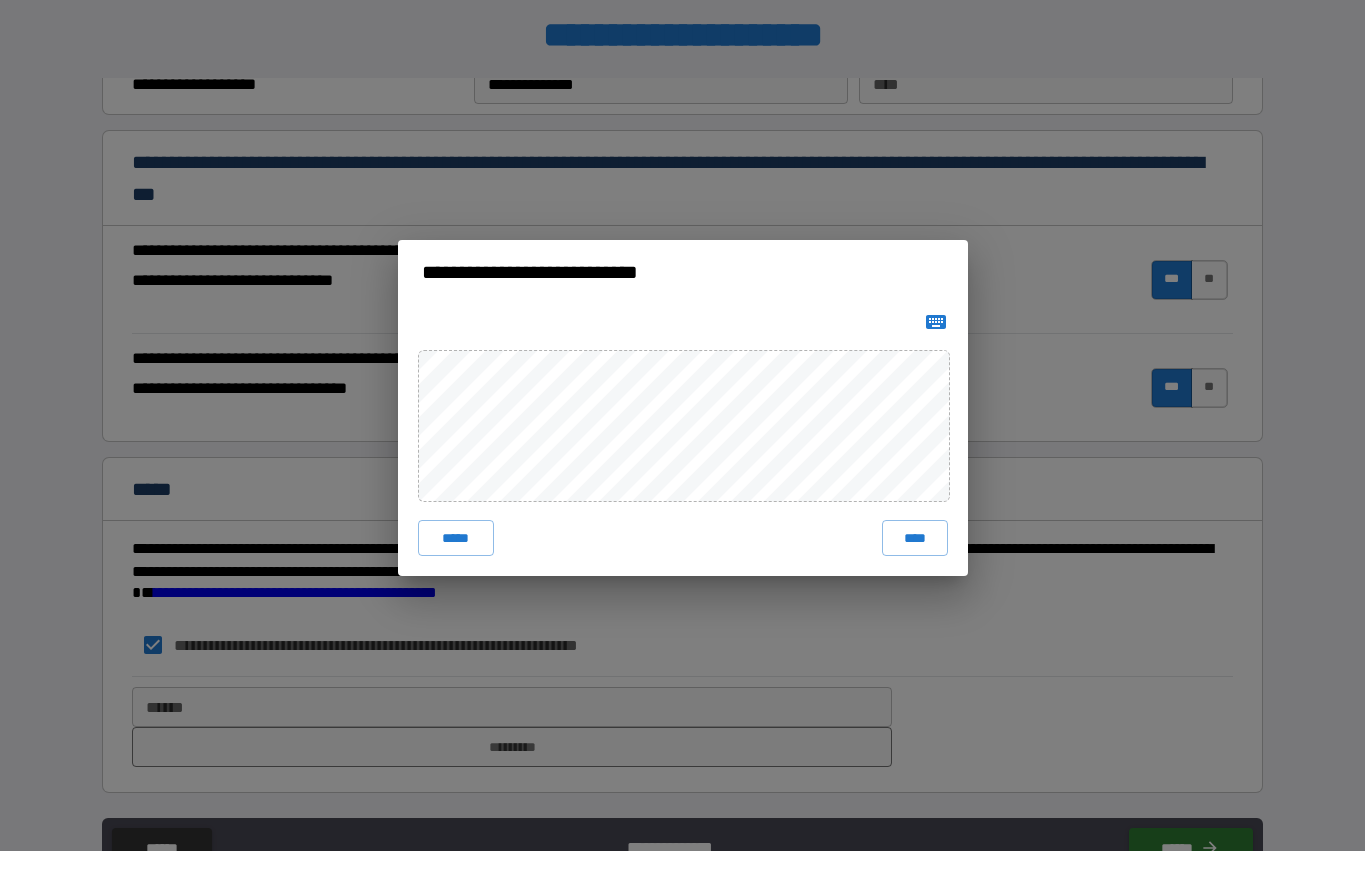 scroll, scrollTop: 35, scrollLeft: 0, axis: vertical 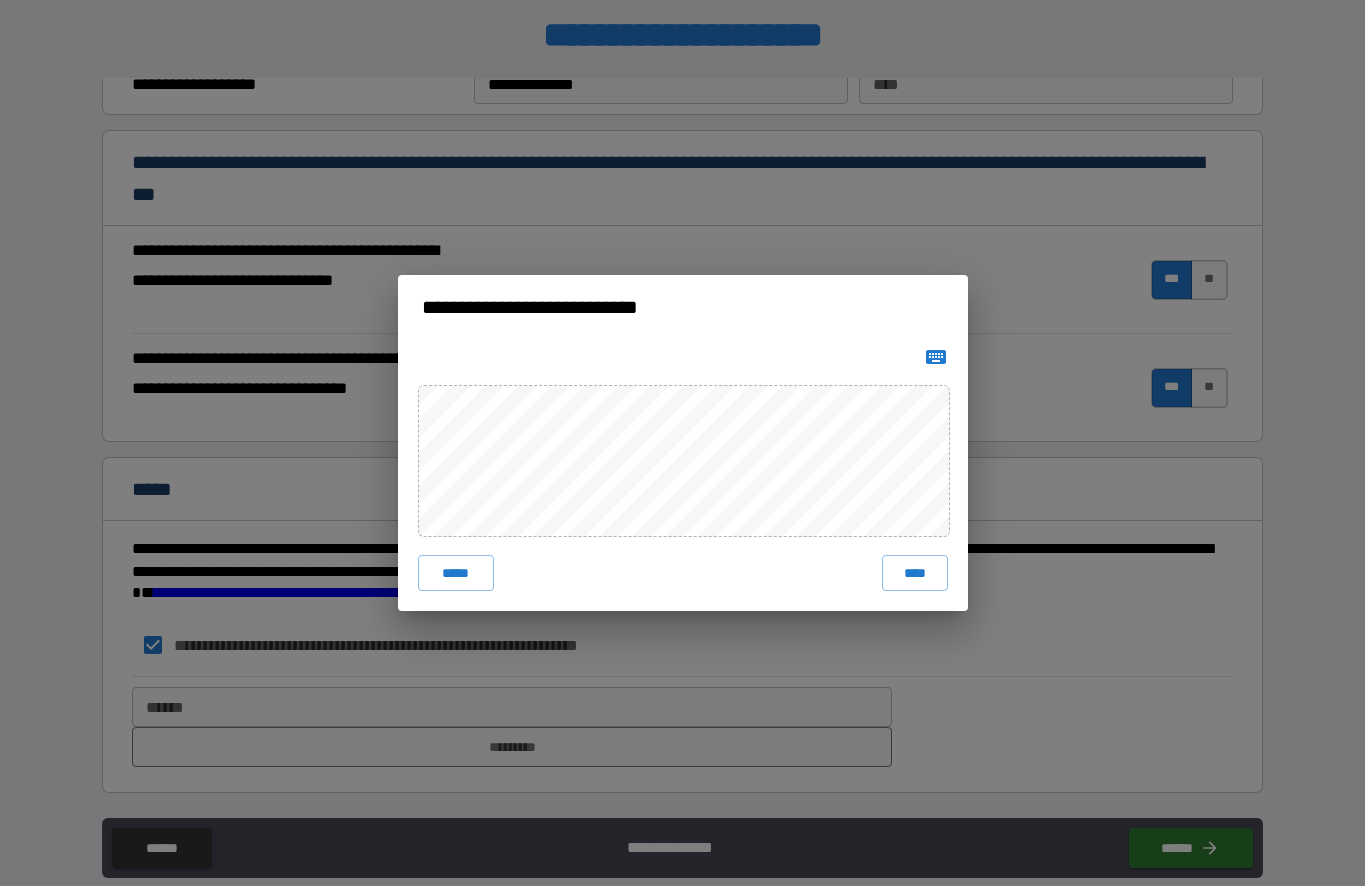 click on "*****" at bounding box center [456, 573] 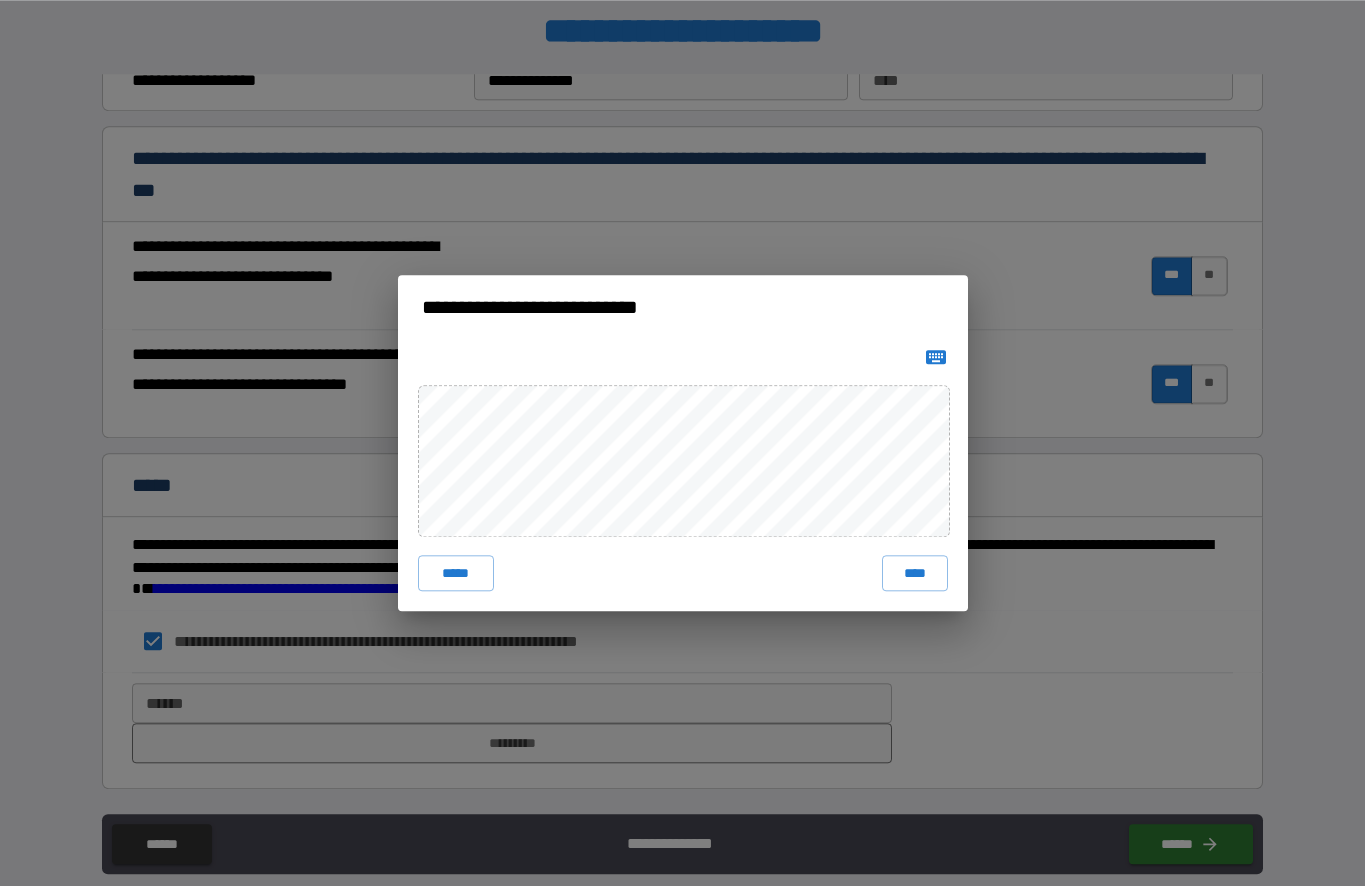 scroll, scrollTop: 41, scrollLeft: 0, axis: vertical 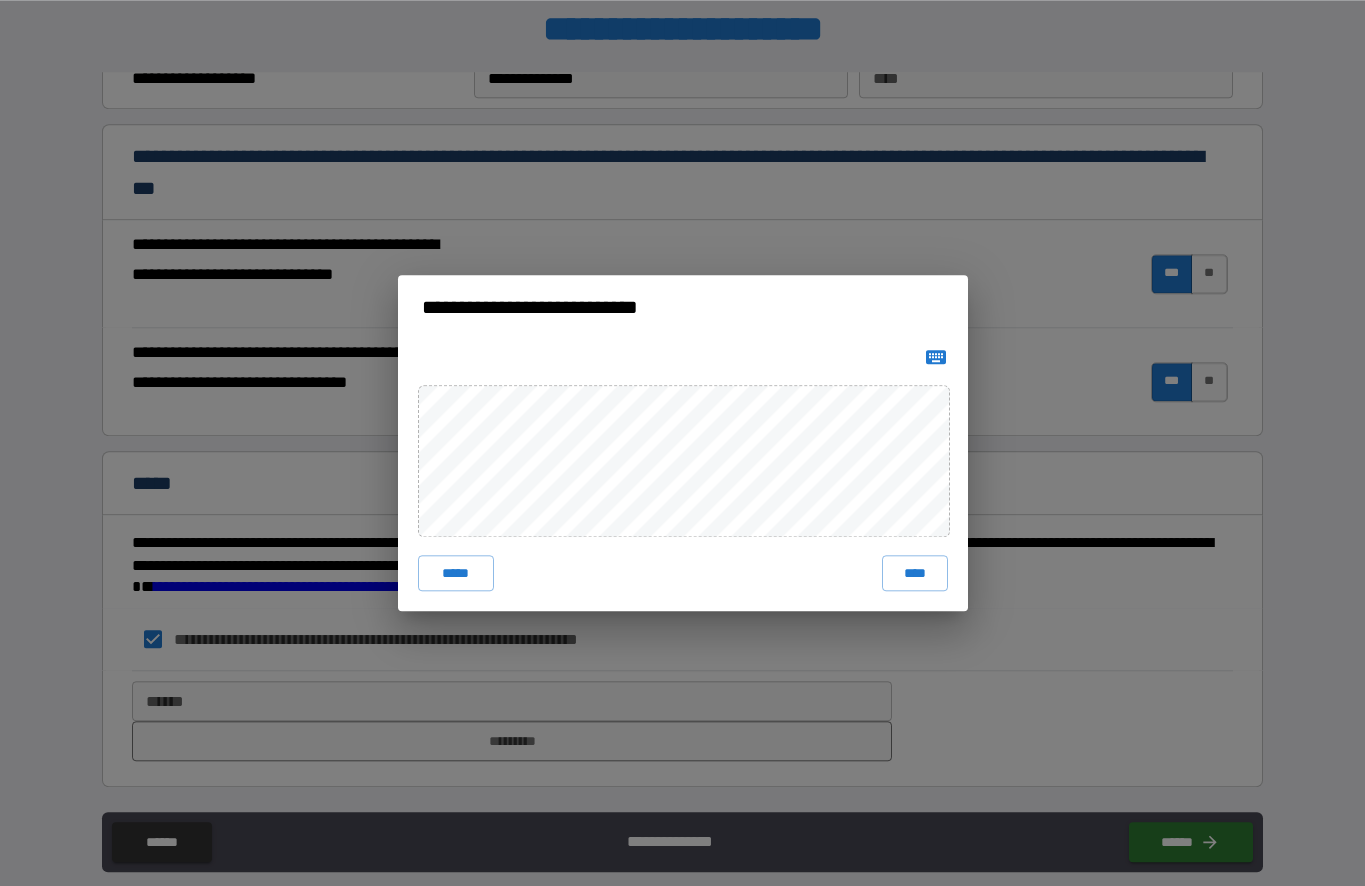click on "*****" at bounding box center (456, 573) 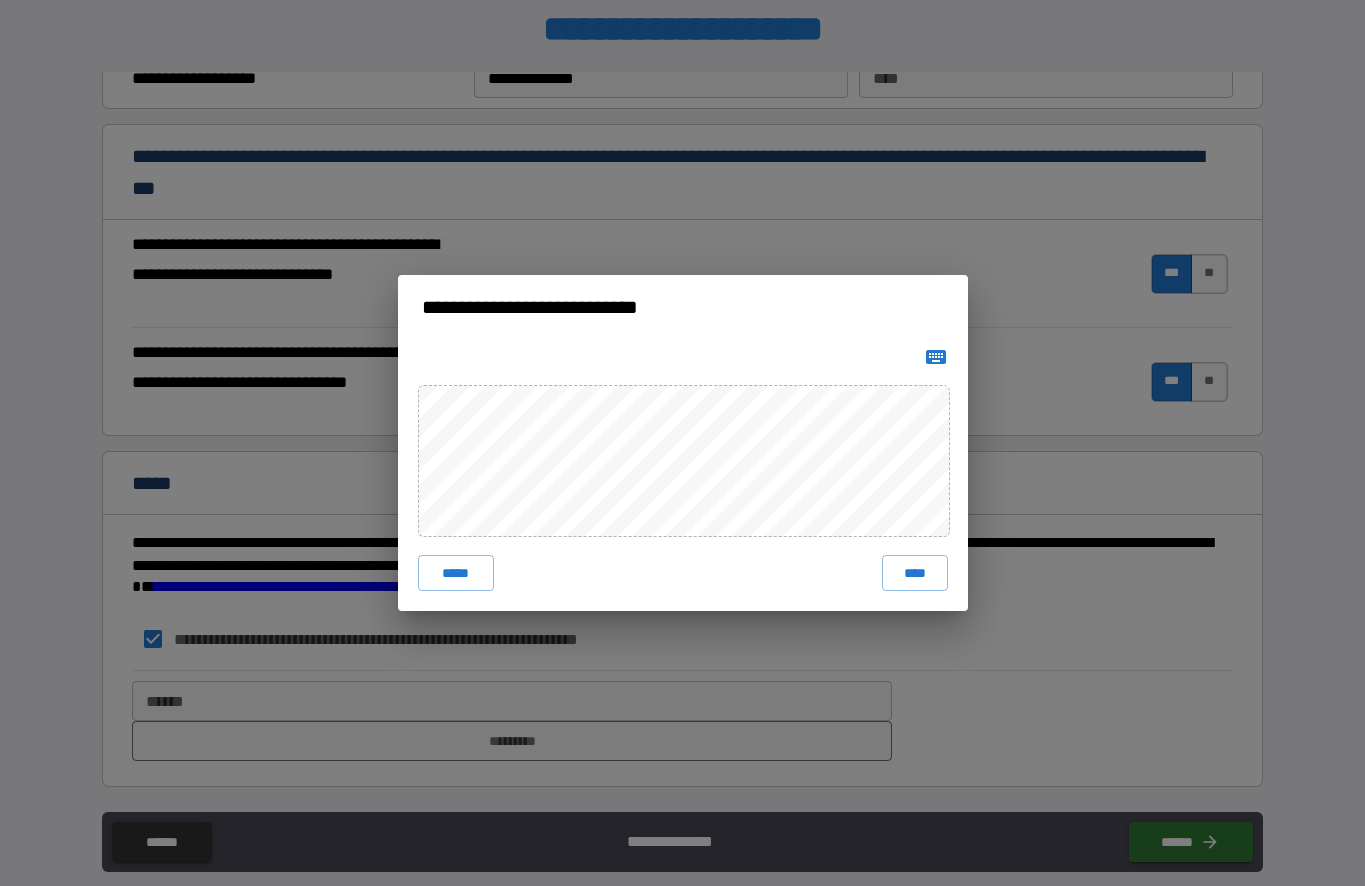 click on "*****" at bounding box center (456, 573) 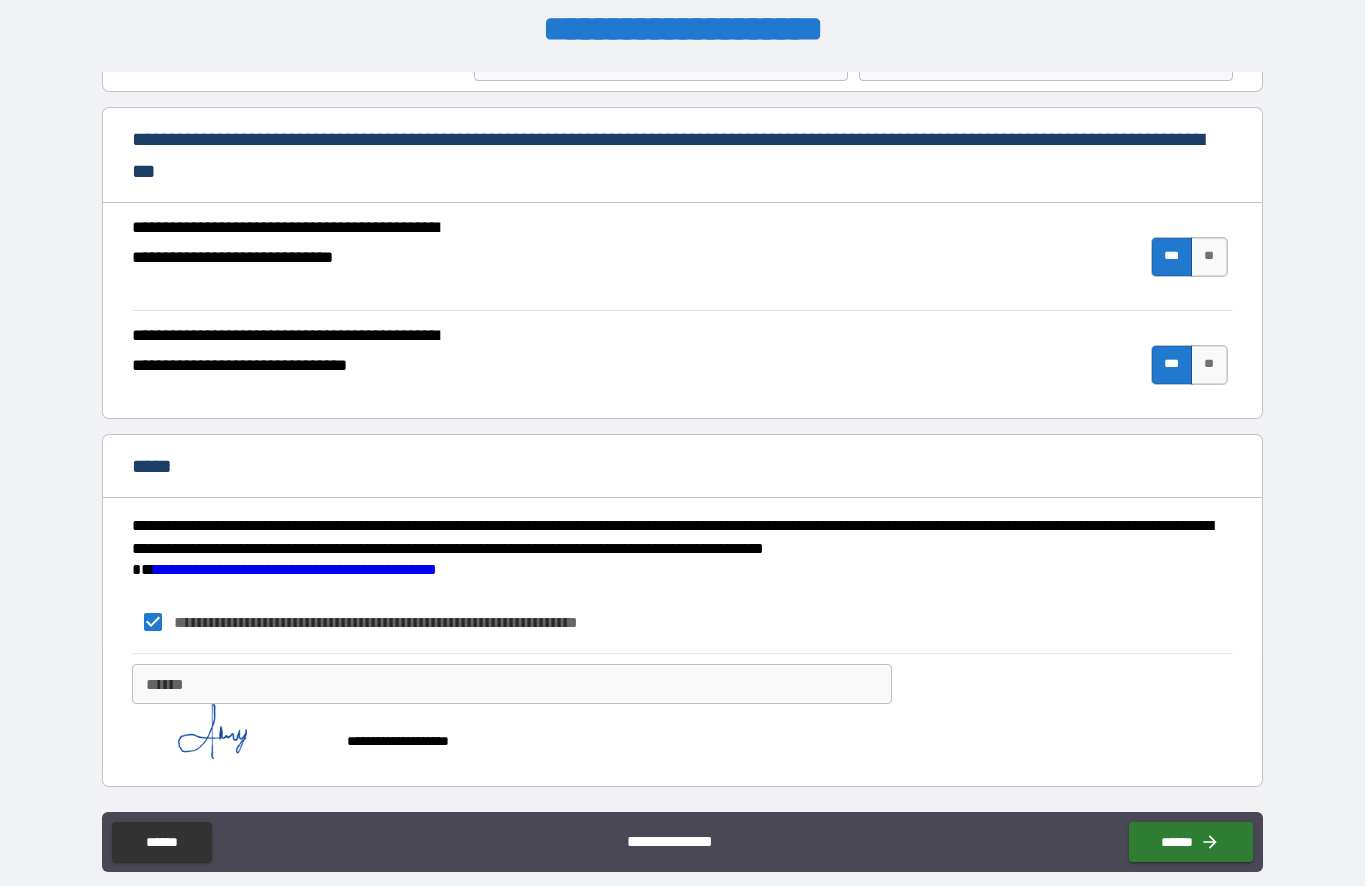 scroll, scrollTop: 1660, scrollLeft: 0, axis: vertical 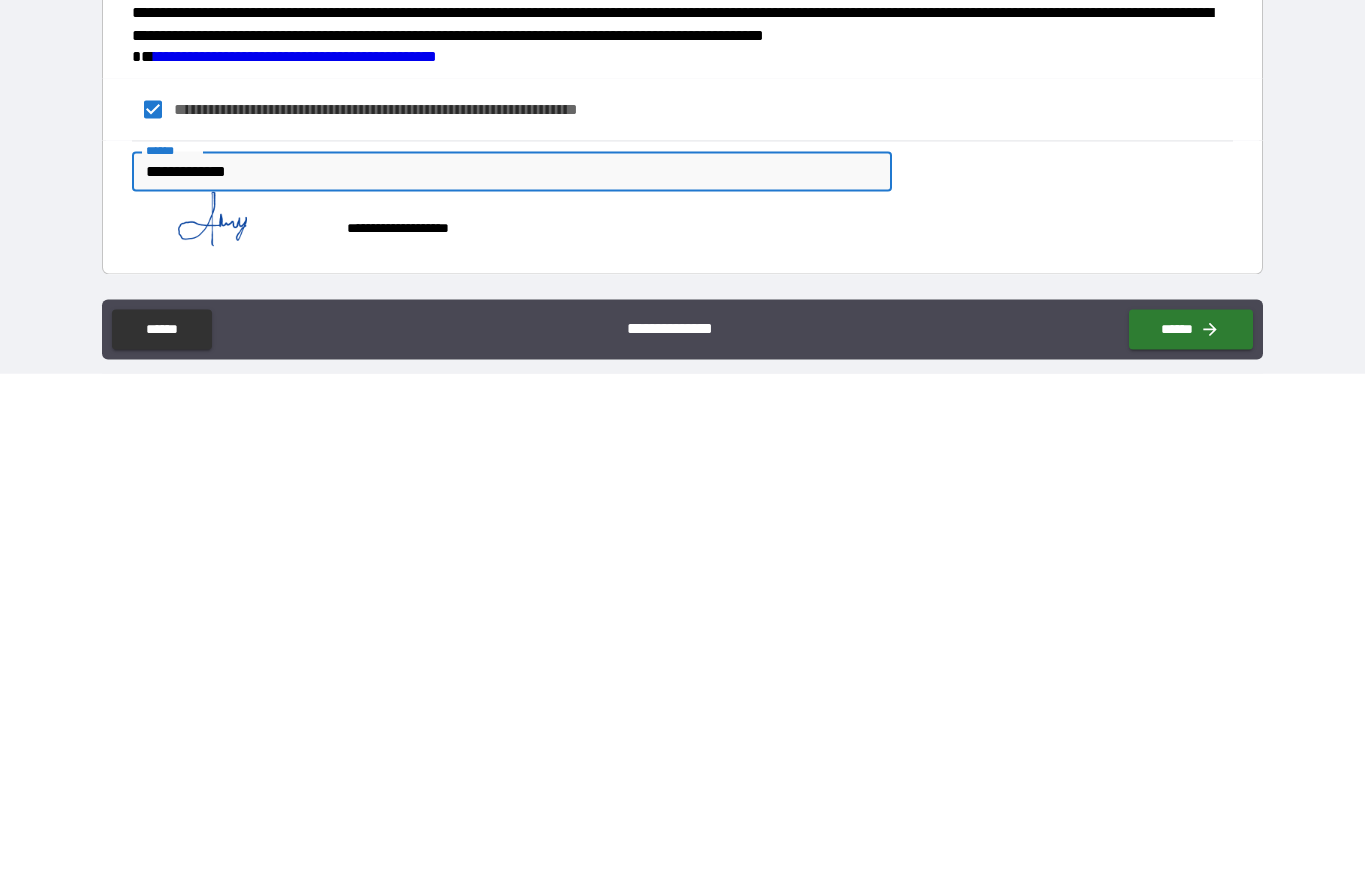 type on "**********" 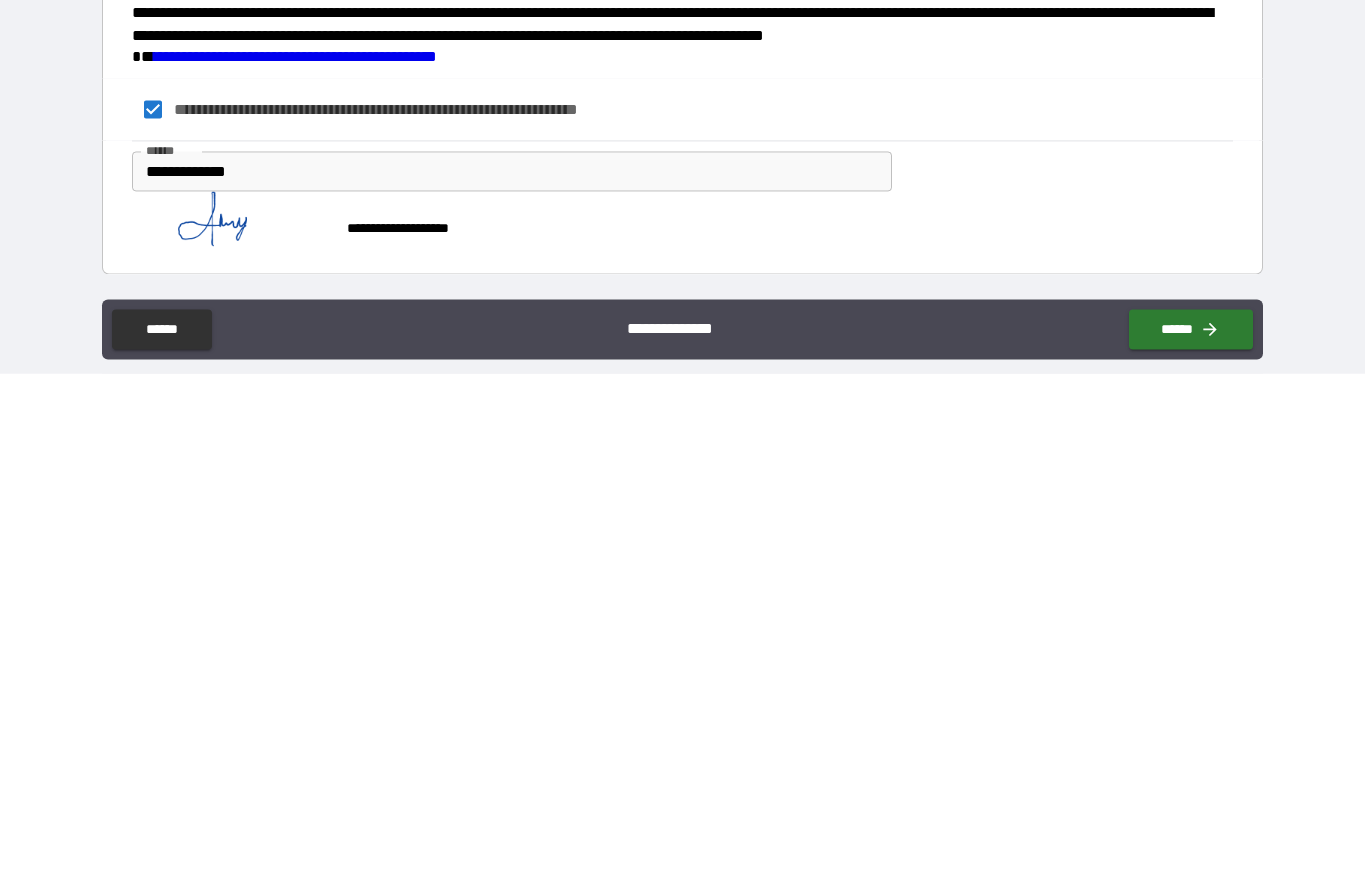 scroll, scrollTop: 85, scrollLeft: 0, axis: vertical 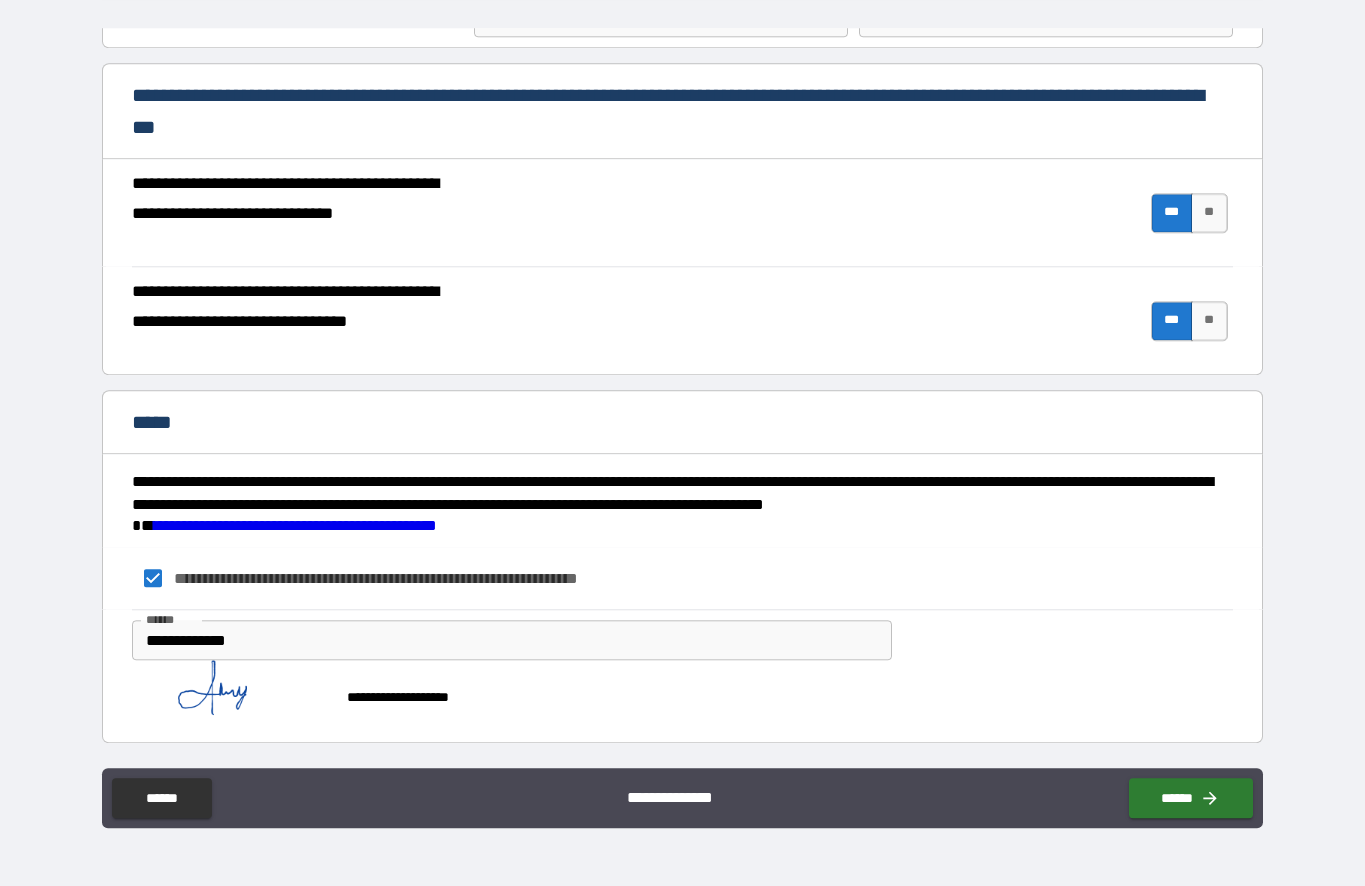click 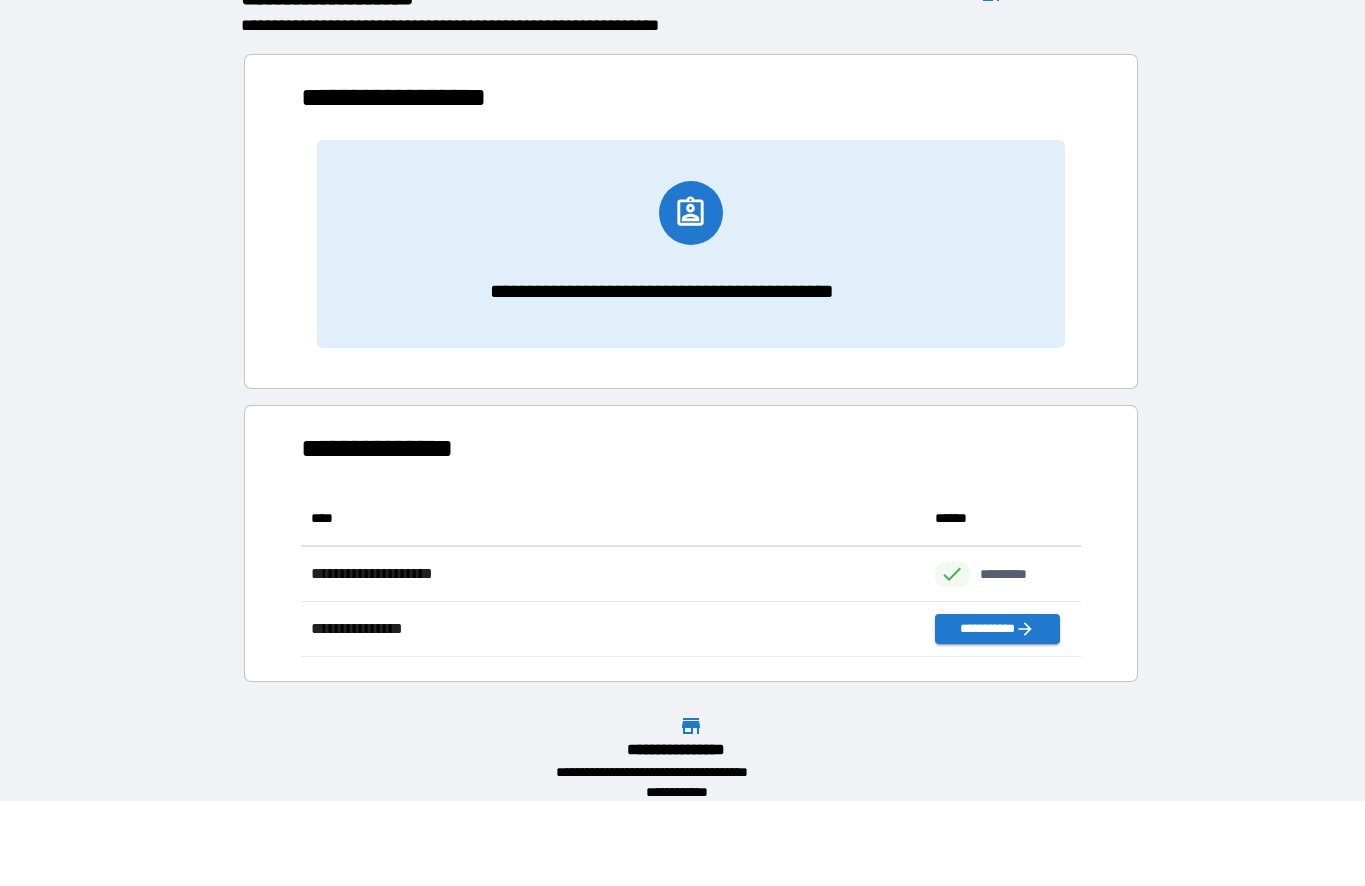 scroll, scrollTop: 1, scrollLeft: 1, axis: both 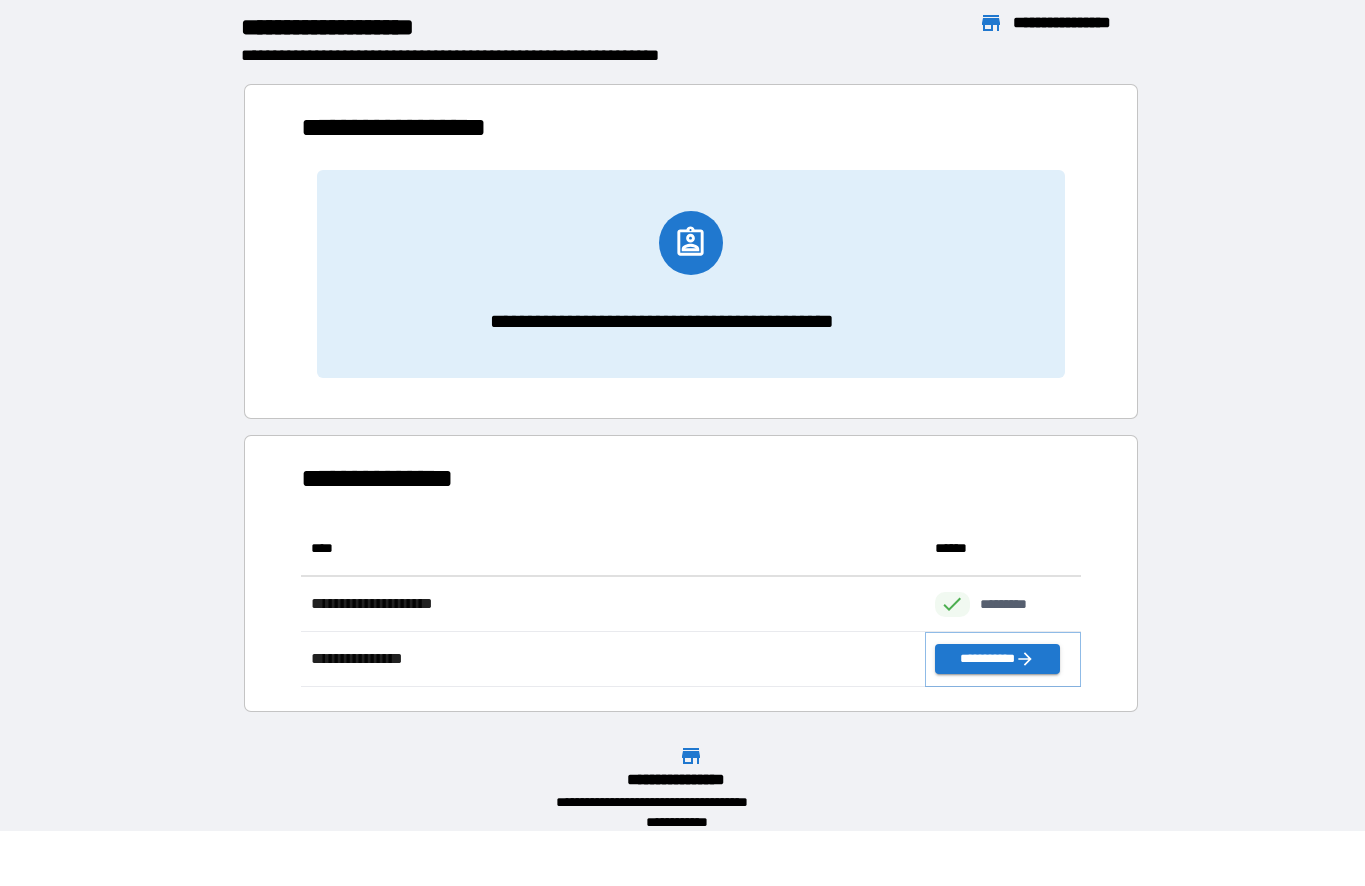 click on "**********" at bounding box center (997, 659) 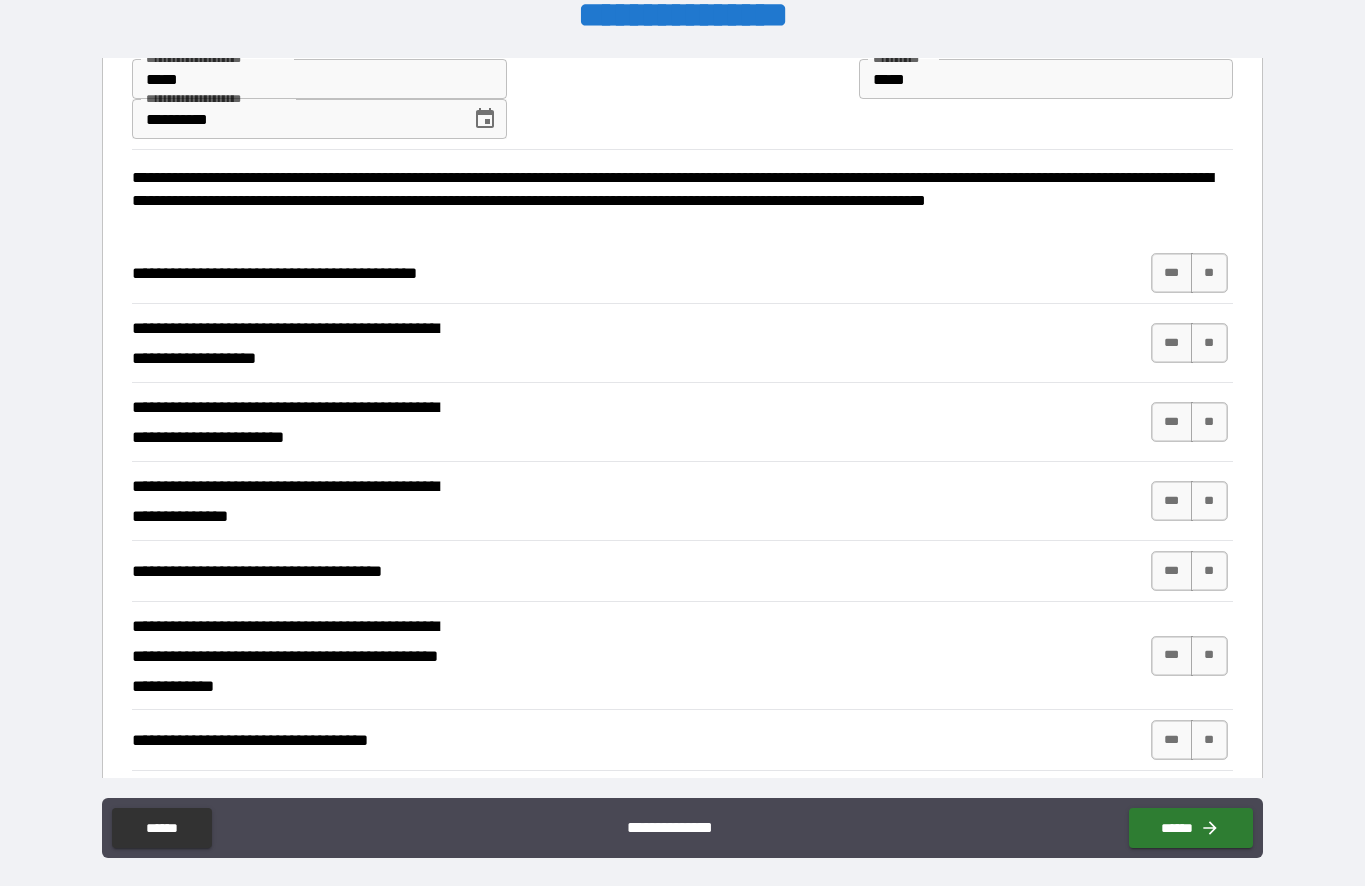 scroll, scrollTop: 78, scrollLeft: 0, axis: vertical 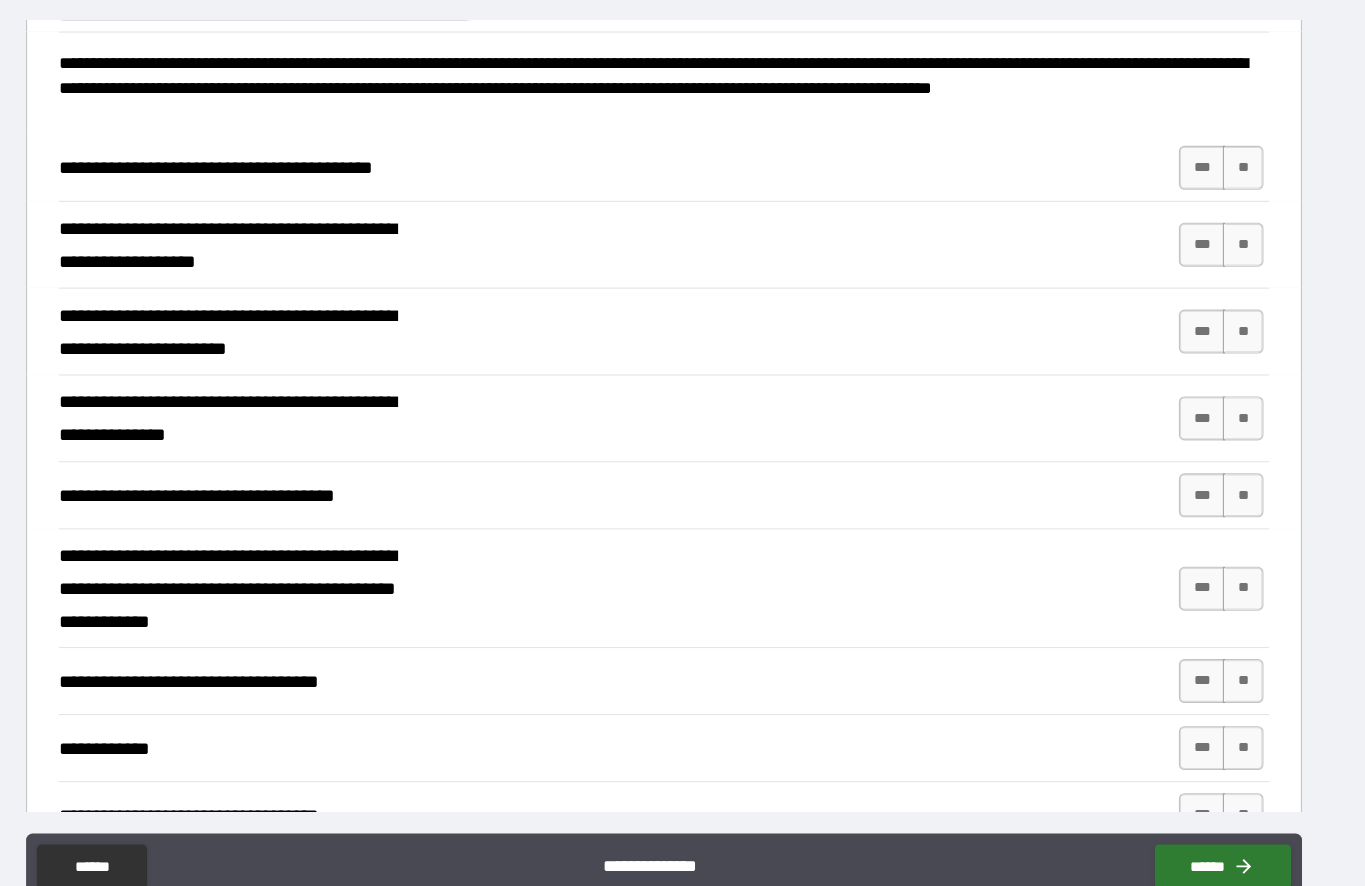 click on "**" at bounding box center (1209, 192) 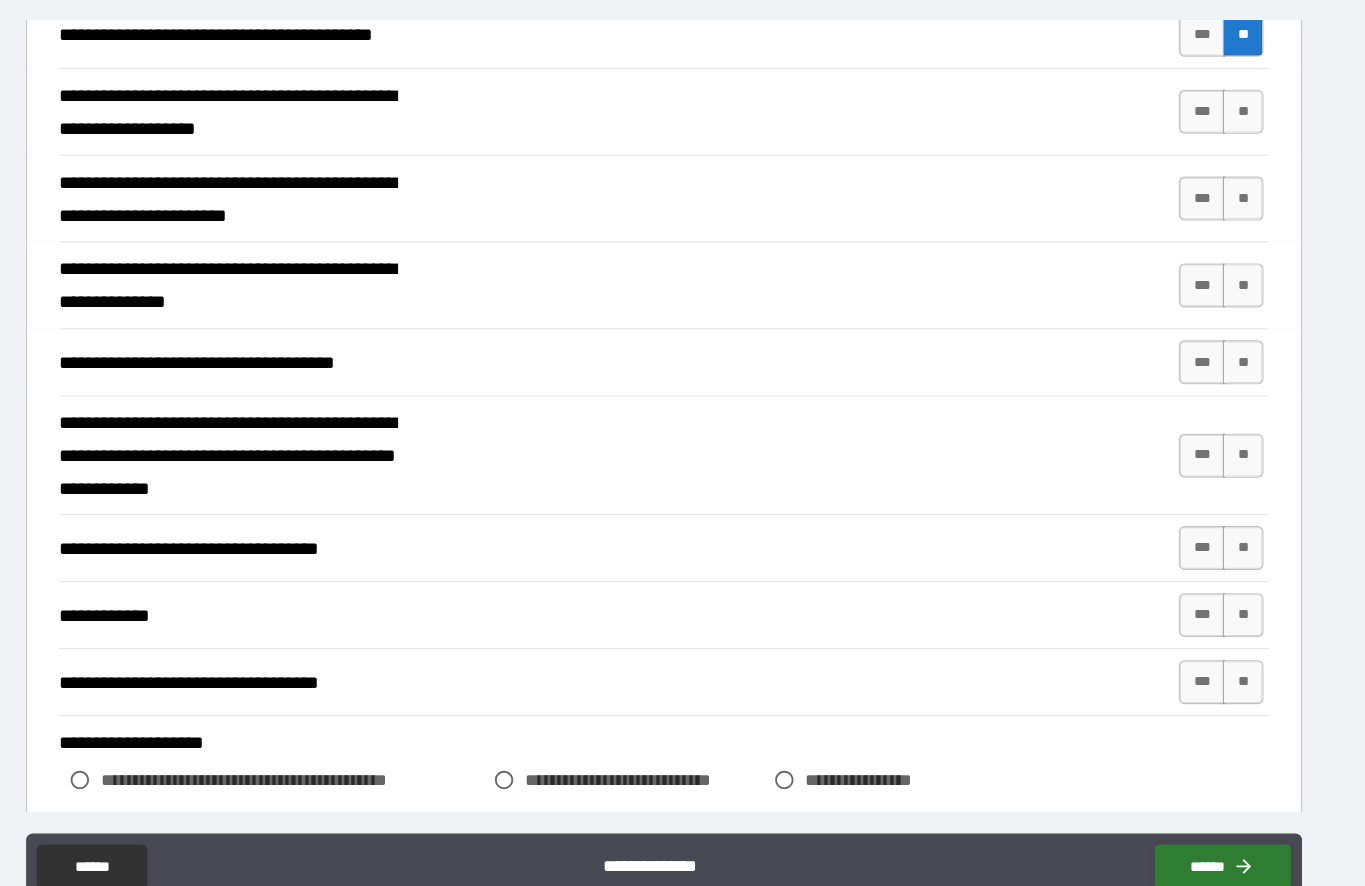 scroll, scrollTop: 269, scrollLeft: 0, axis: vertical 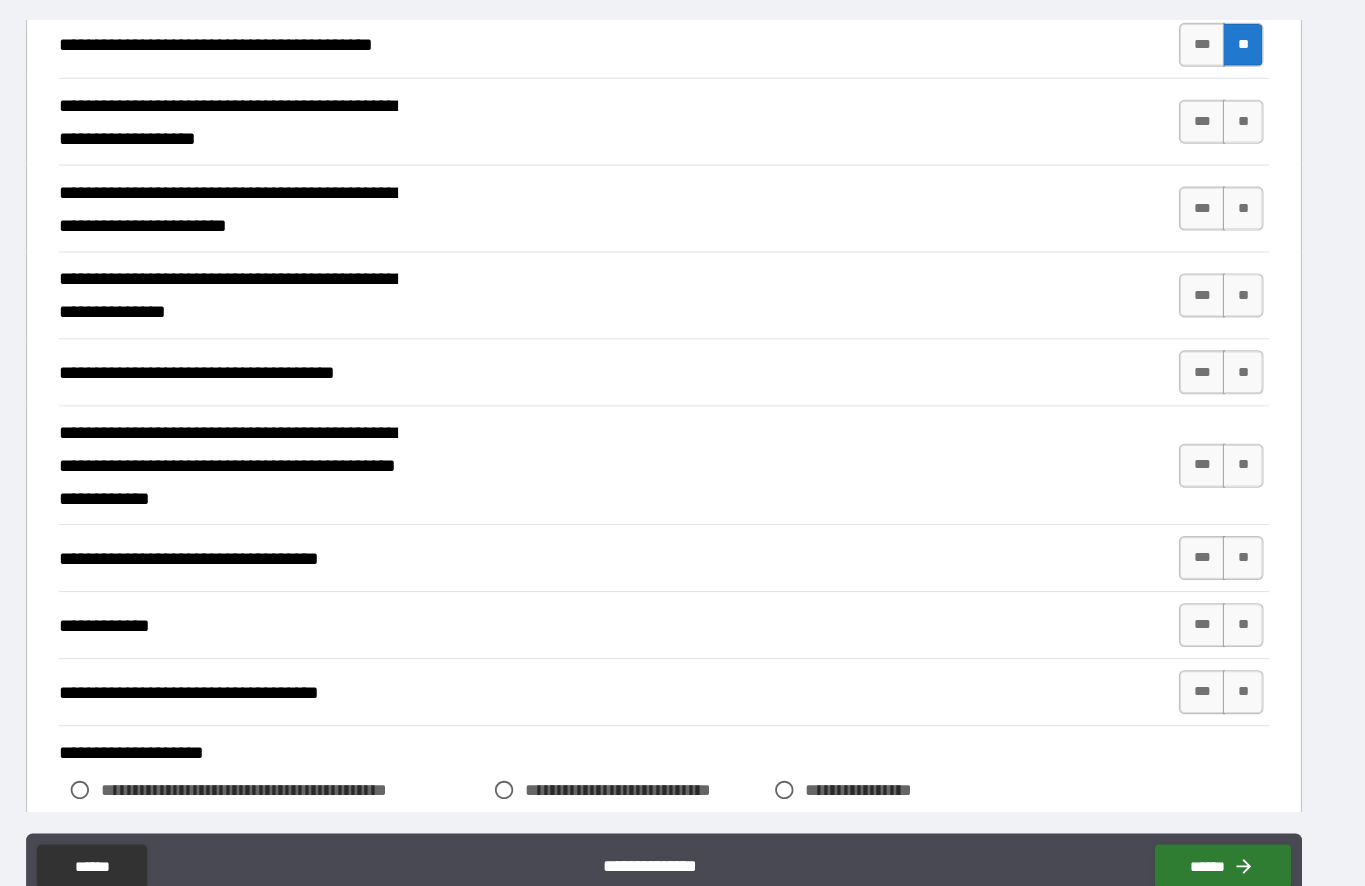 click on "**" at bounding box center [1209, 150] 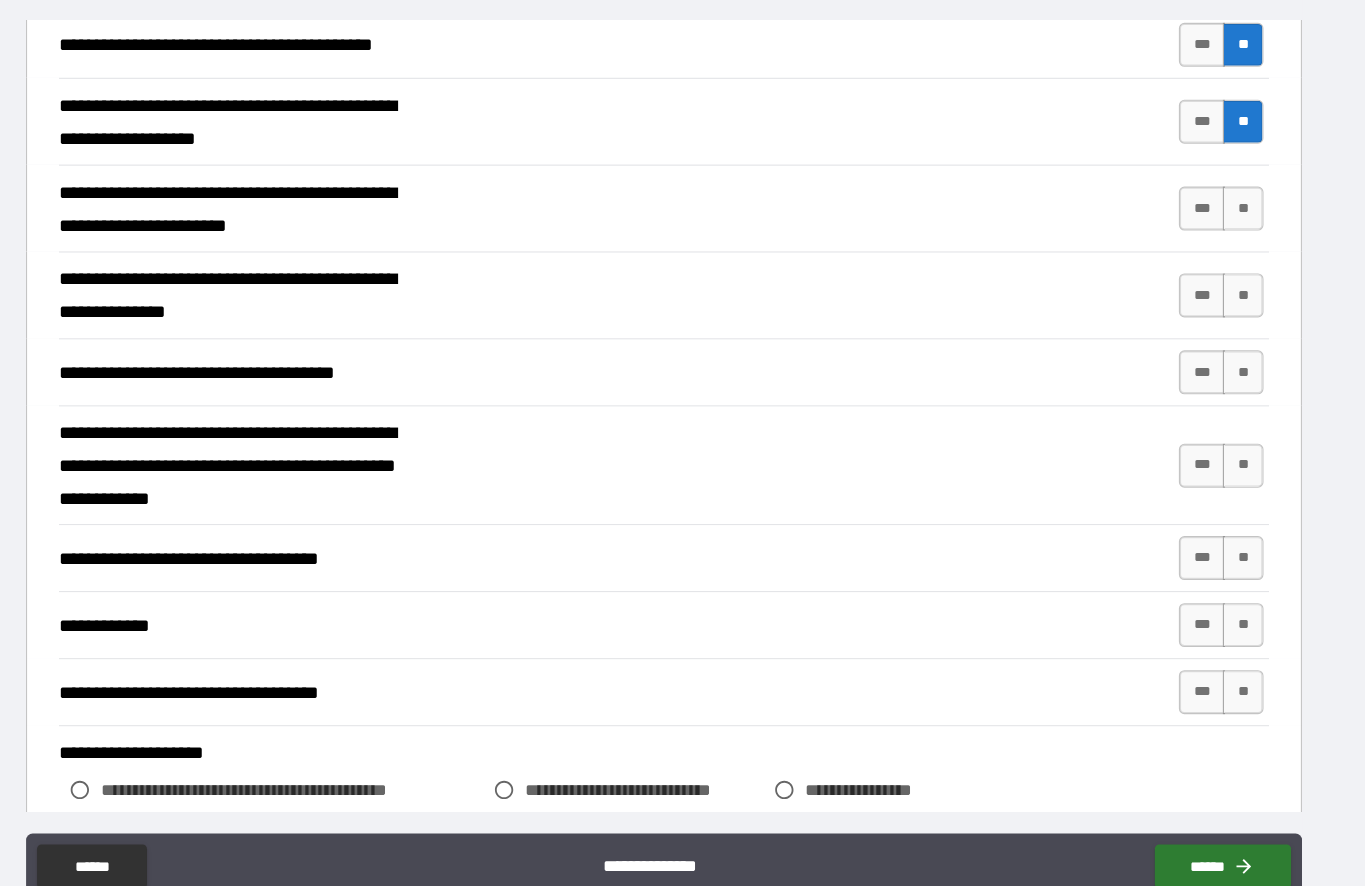 click on "**" at bounding box center (1209, 229) 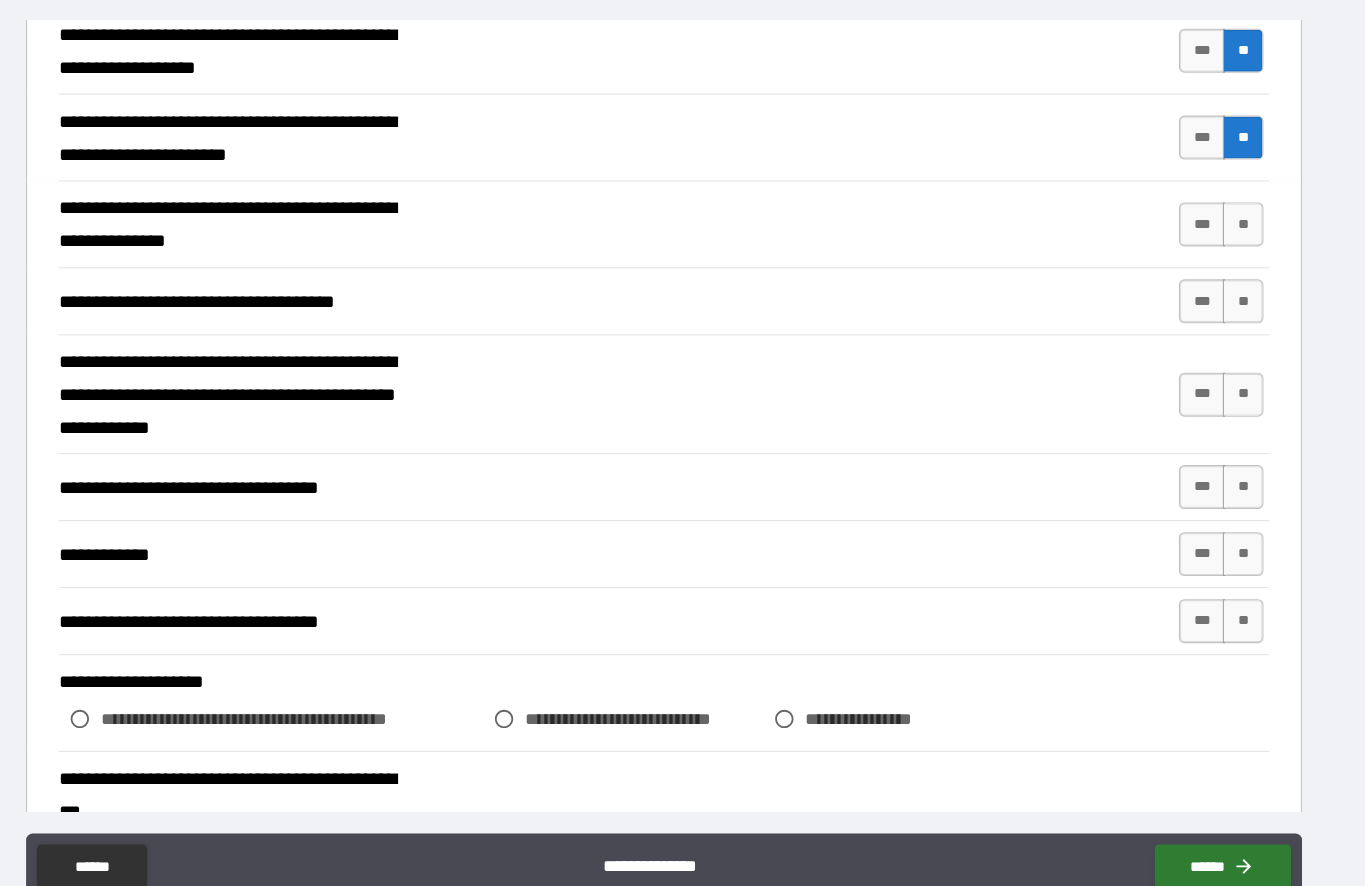 scroll, scrollTop: 334, scrollLeft: 0, axis: vertical 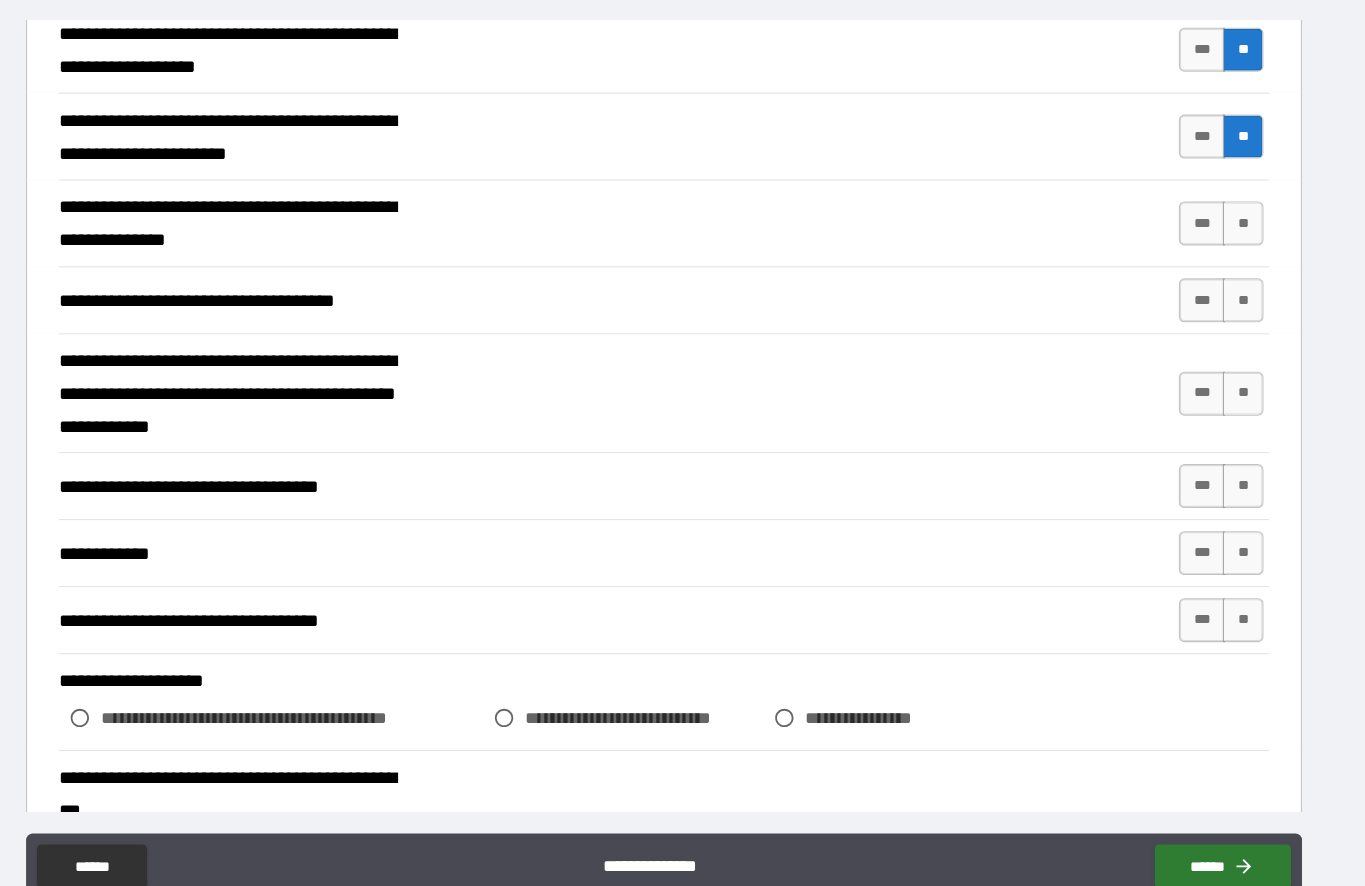 click on "**" at bounding box center [1209, 243] 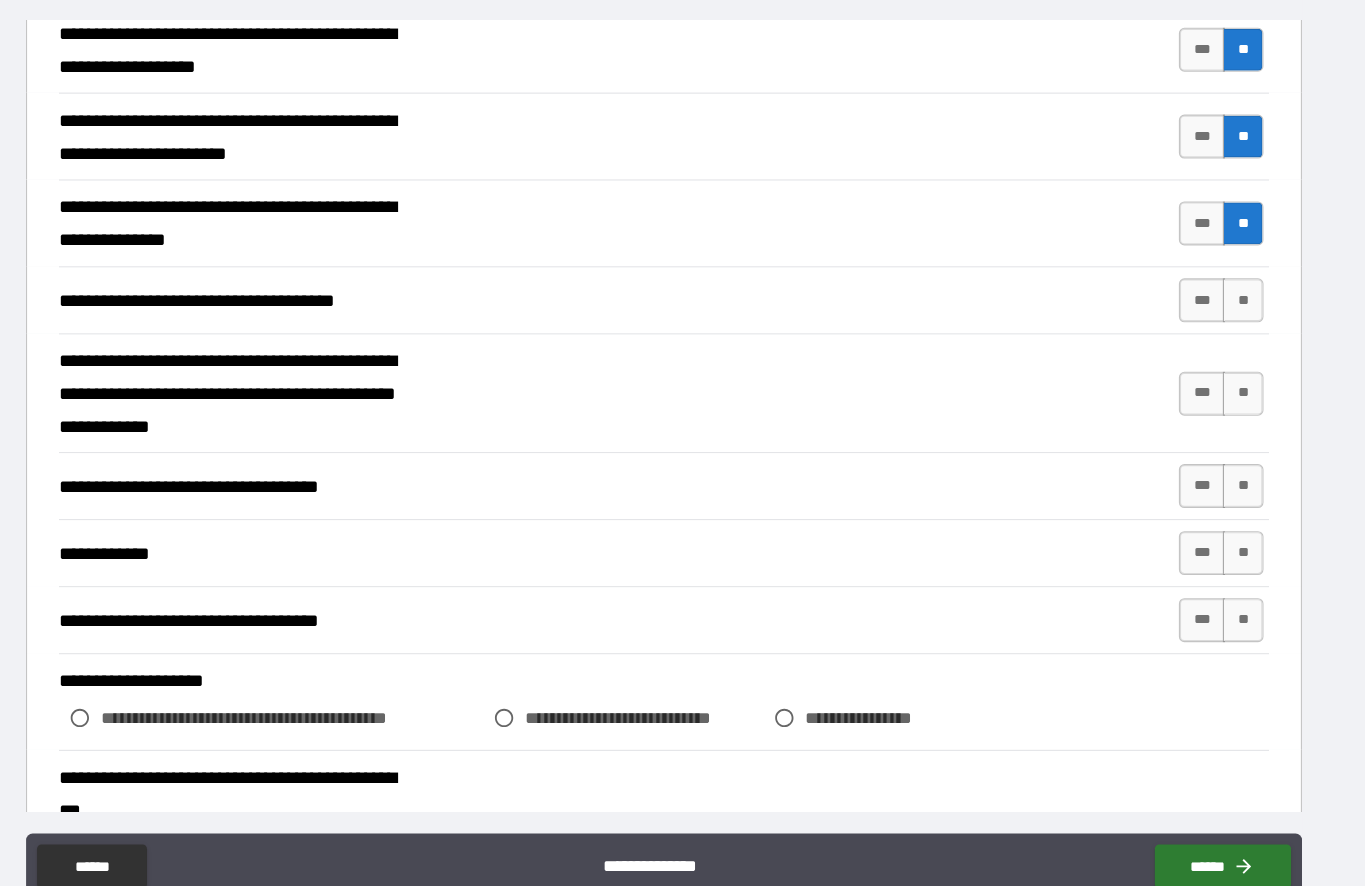 click on "**" at bounding box center (1209, 313) 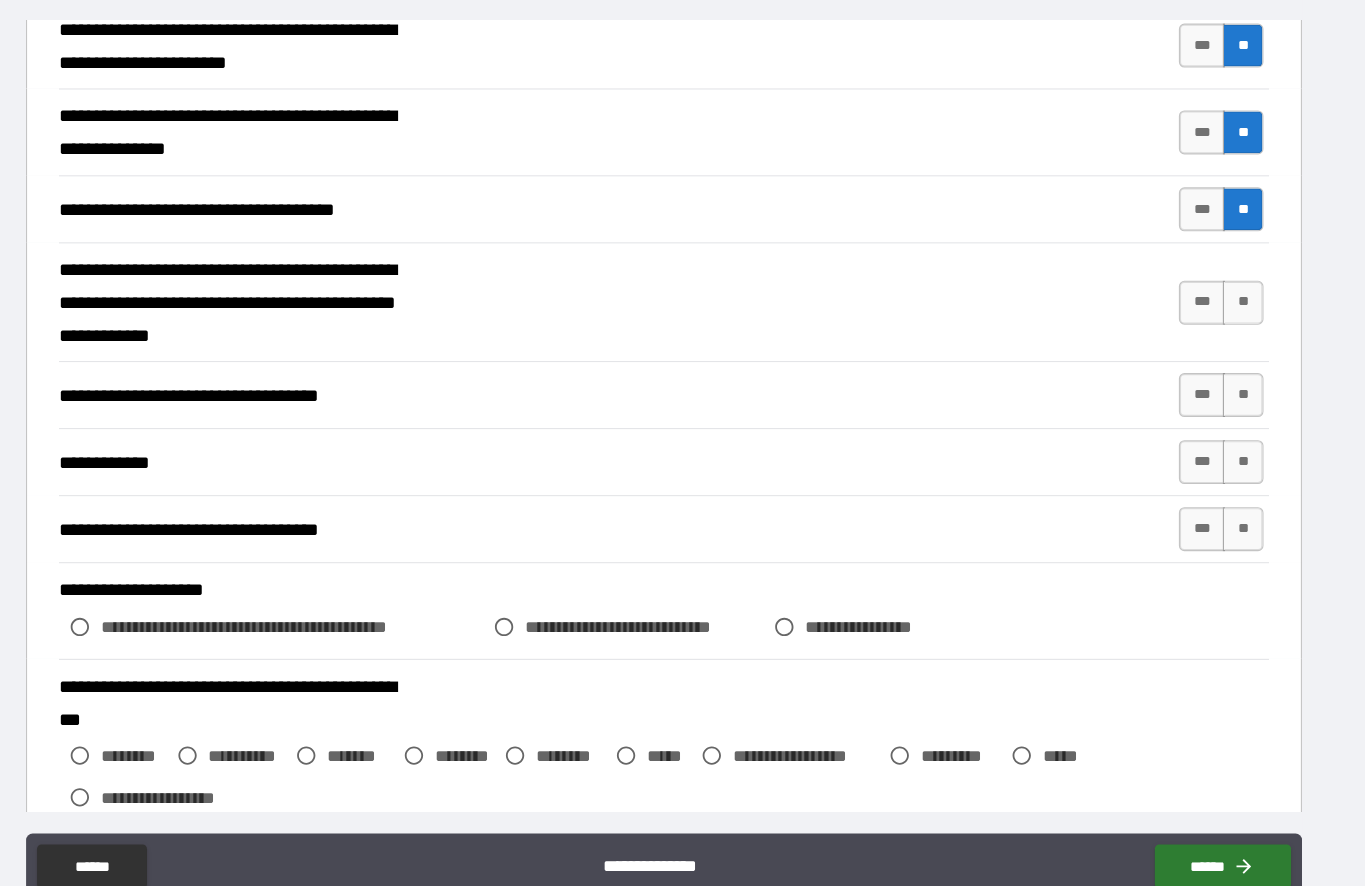 scroll, scrollTop: 419, scrollLeft: 0, axis: vertical 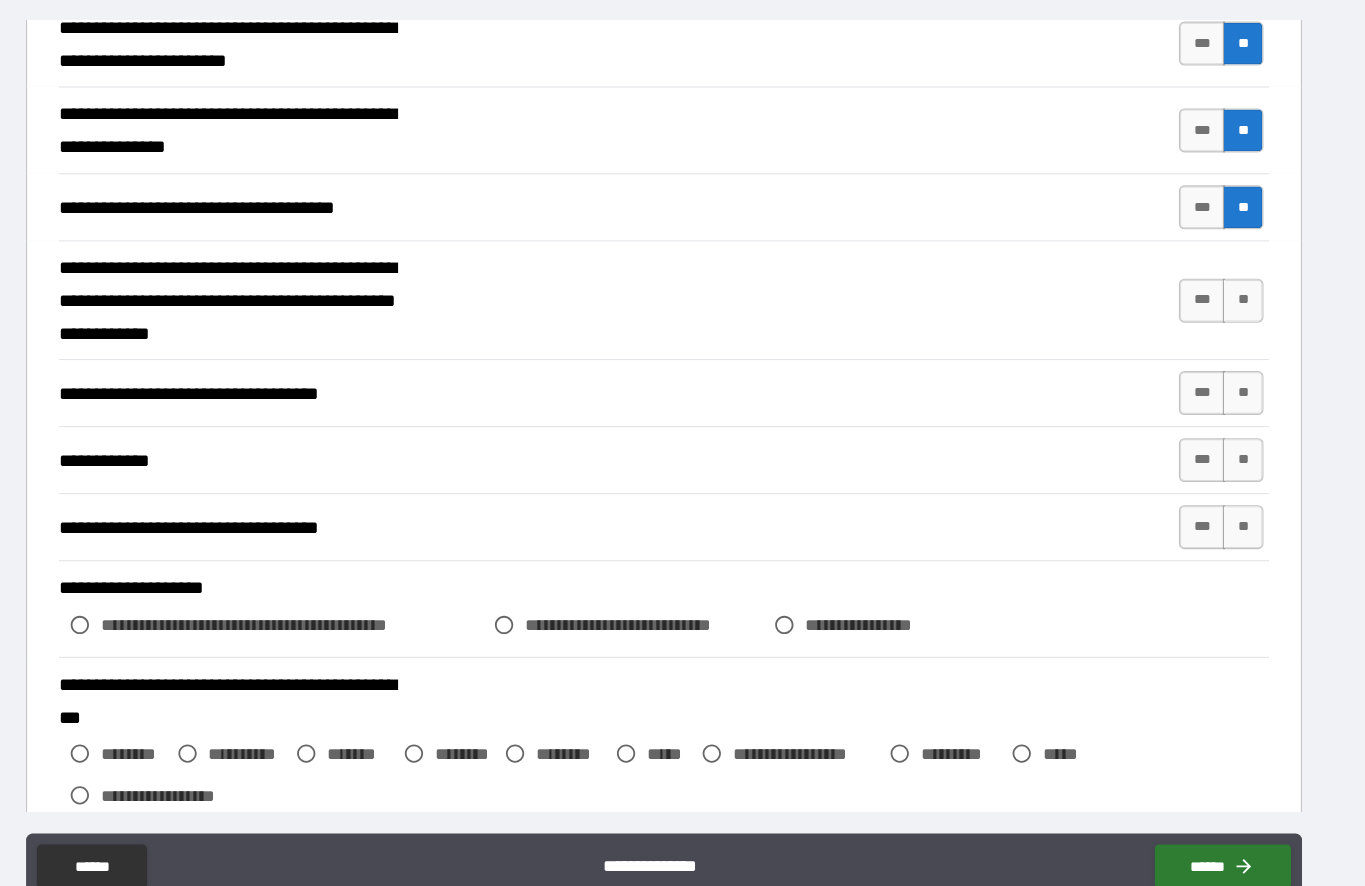 click on "**" at bounding box center [1209, 313] 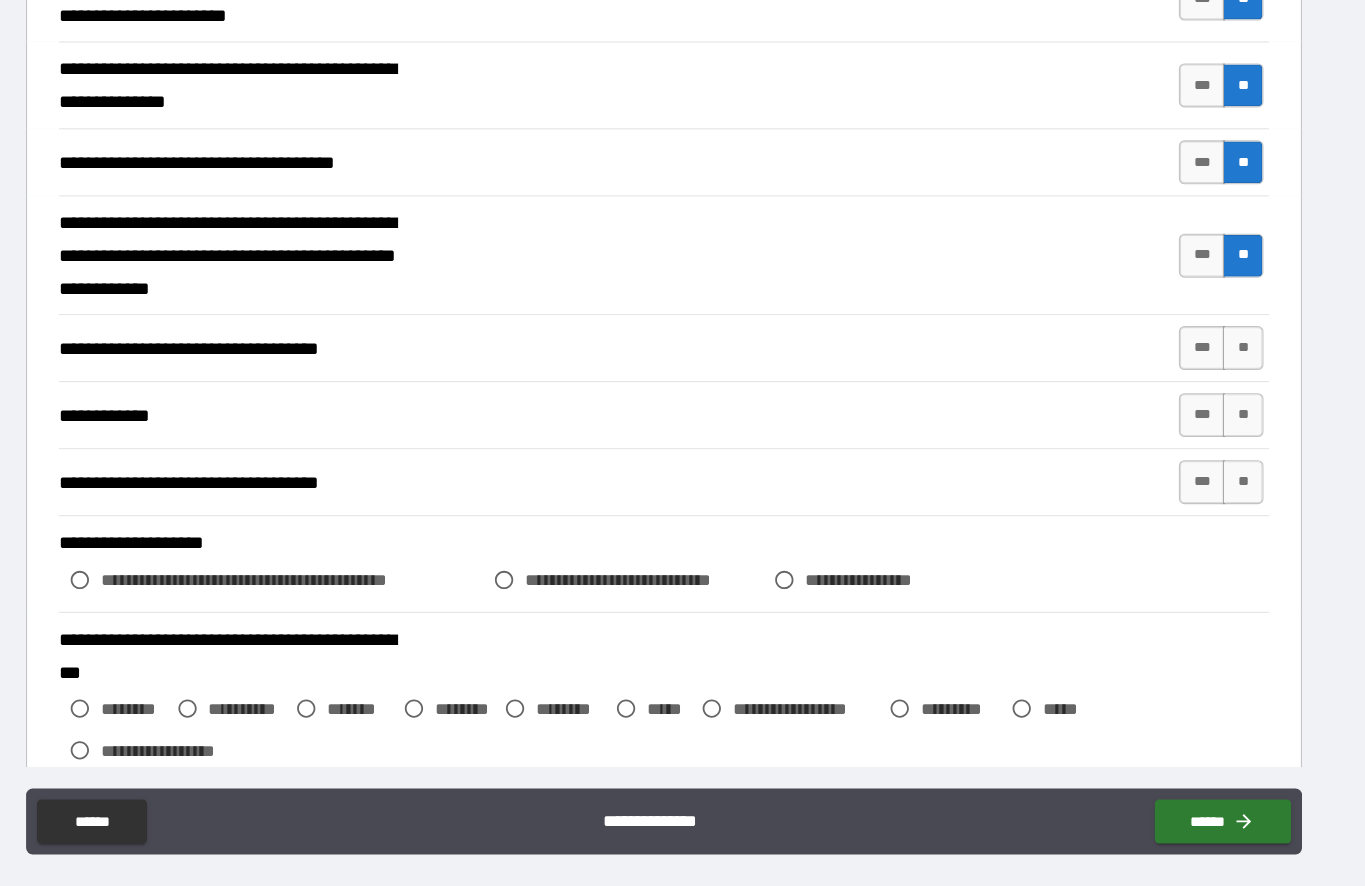 scroll, scrollTop: 60, scrollLeft: 0, axis: vertical 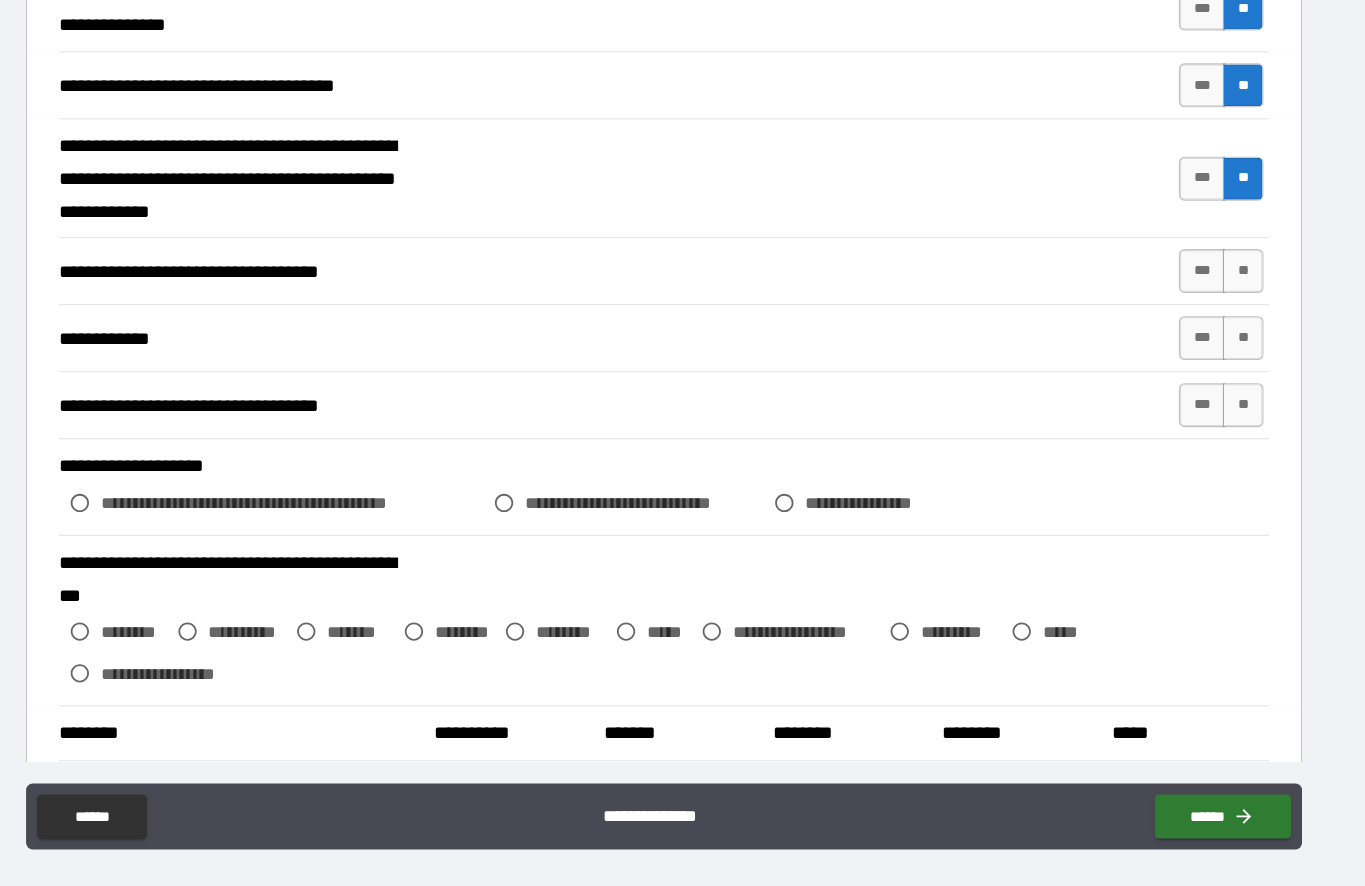 click on "**" at bounding box center (1209, 327) 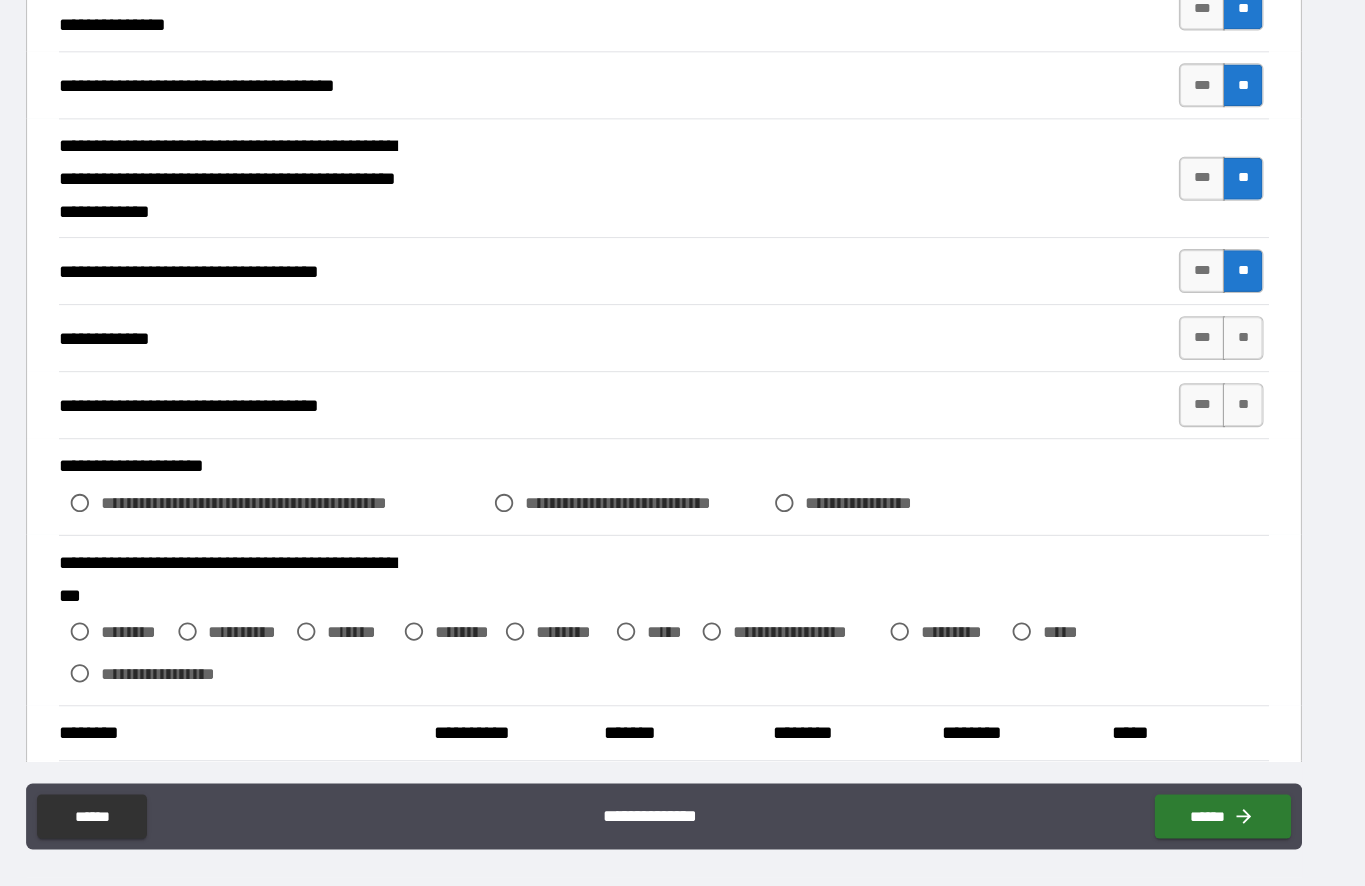 scroll, scrollTop: 61, scrollLeft: 0, axis: vertical 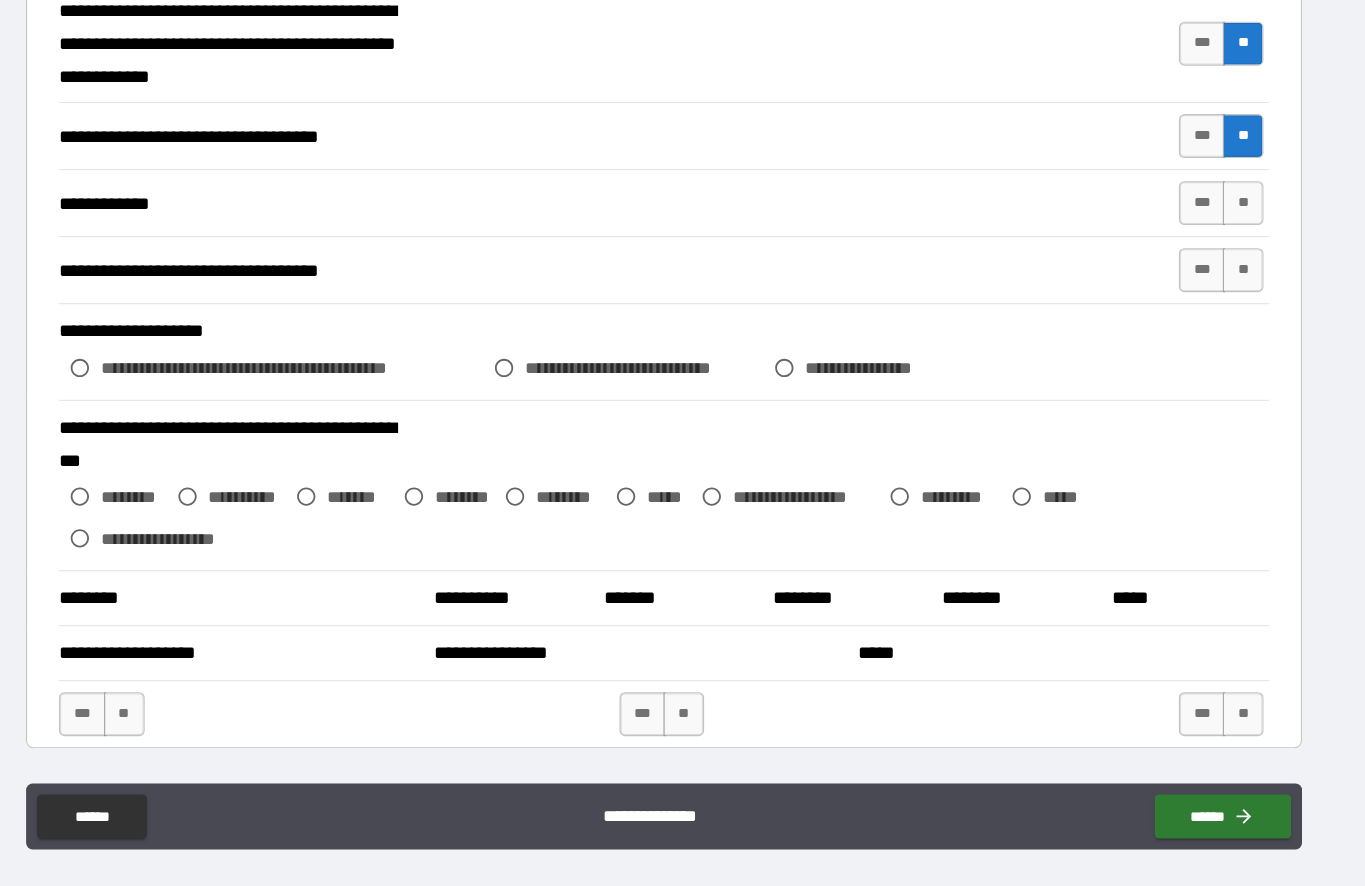 click on "**" at bounding box center [1209, 264] 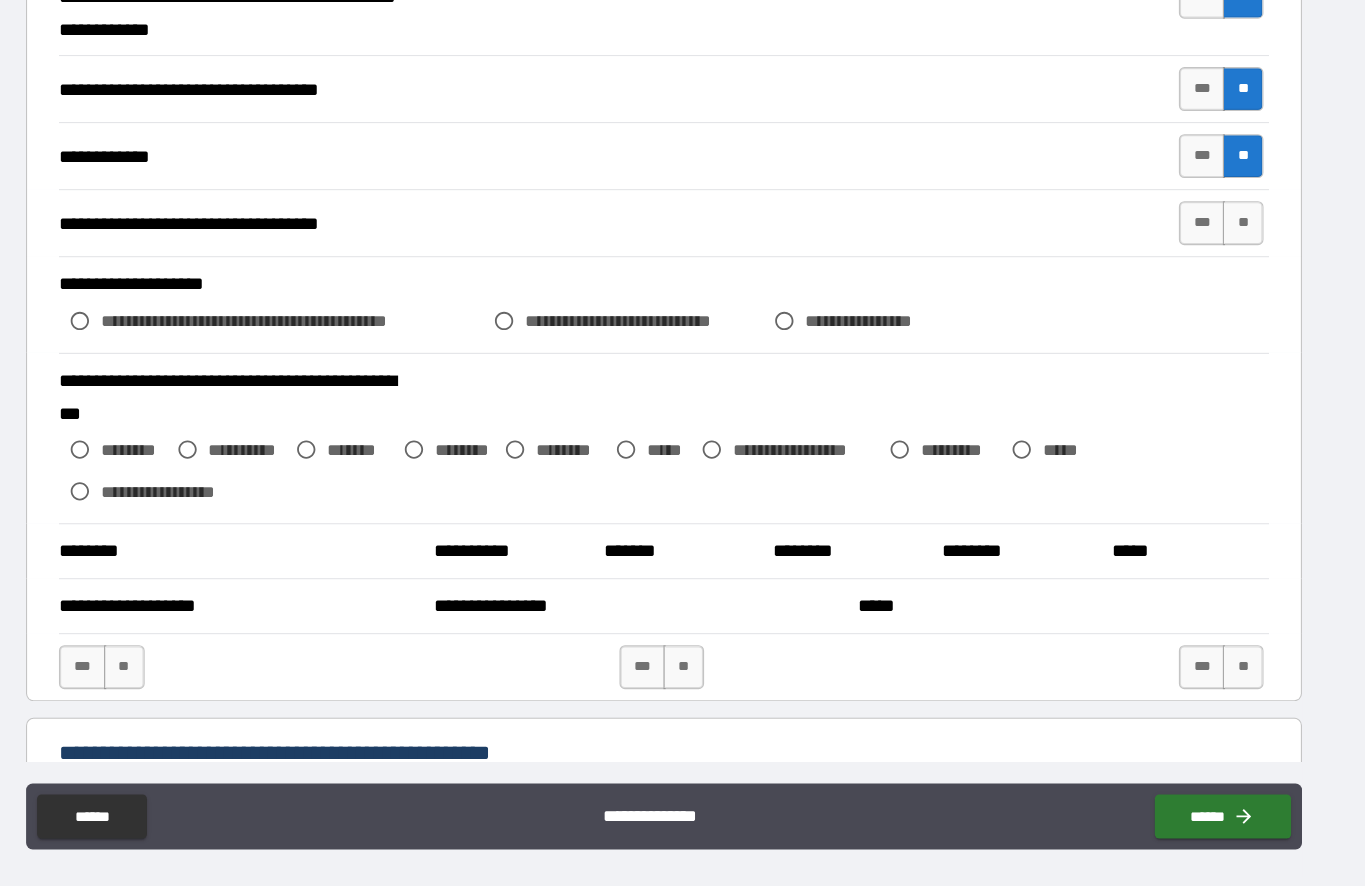 scroll, scrollTop: 652, scrollLeft: 0, axis: vertical 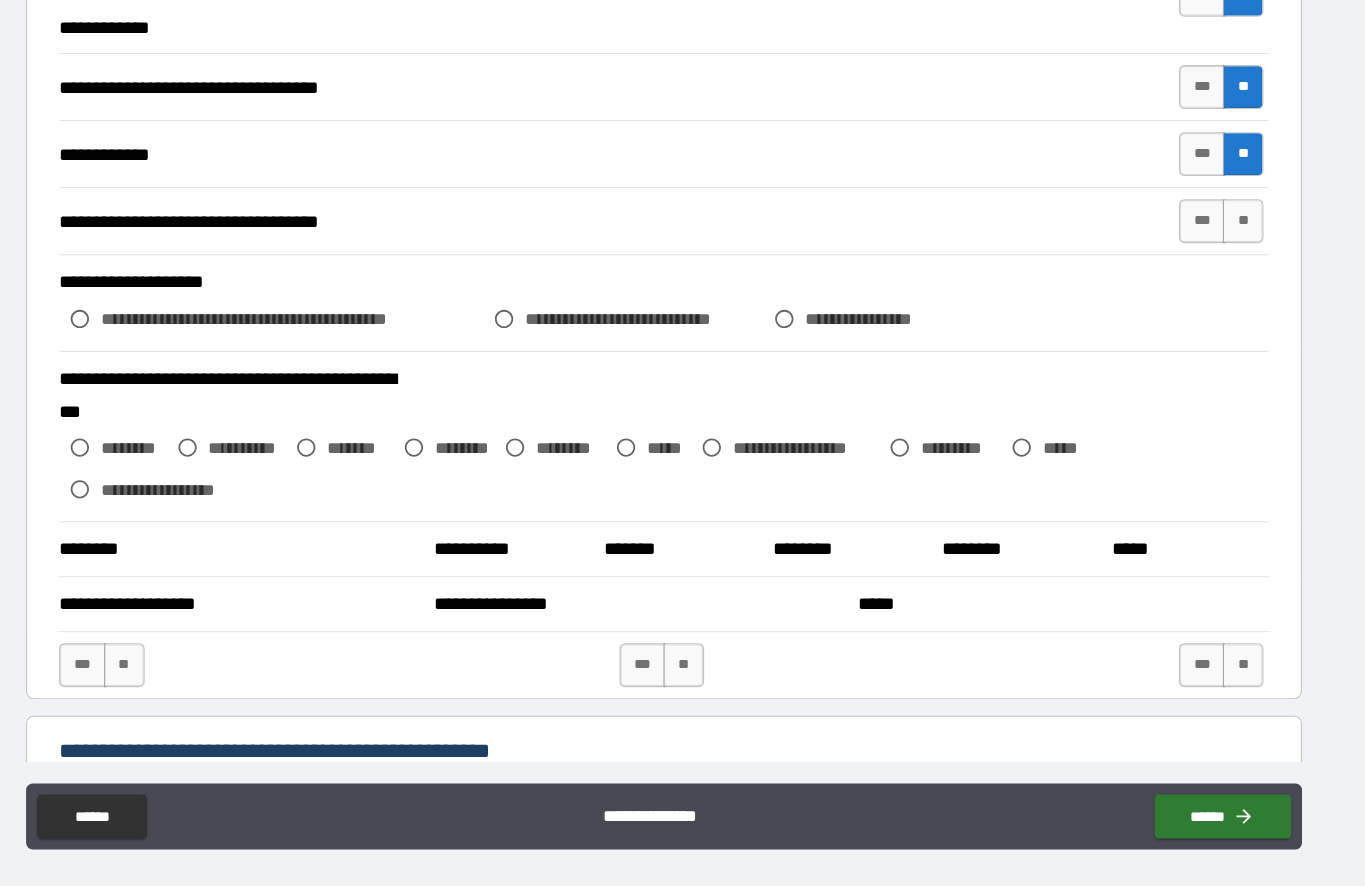 click on "**" at bounding box center [1209, 280] 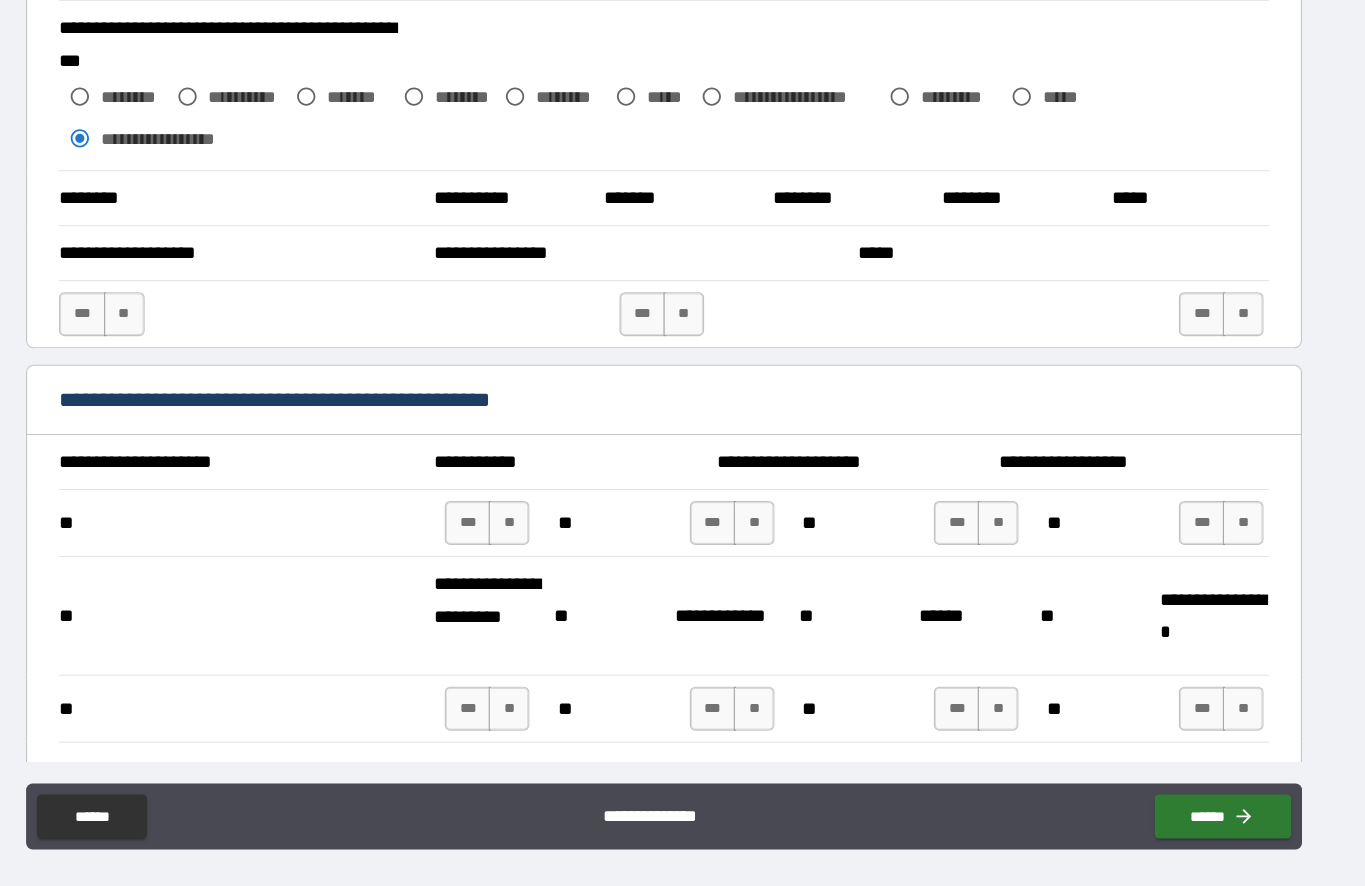 scroll, scrollTop: 975, scrollLeft: 0, axis: vertical 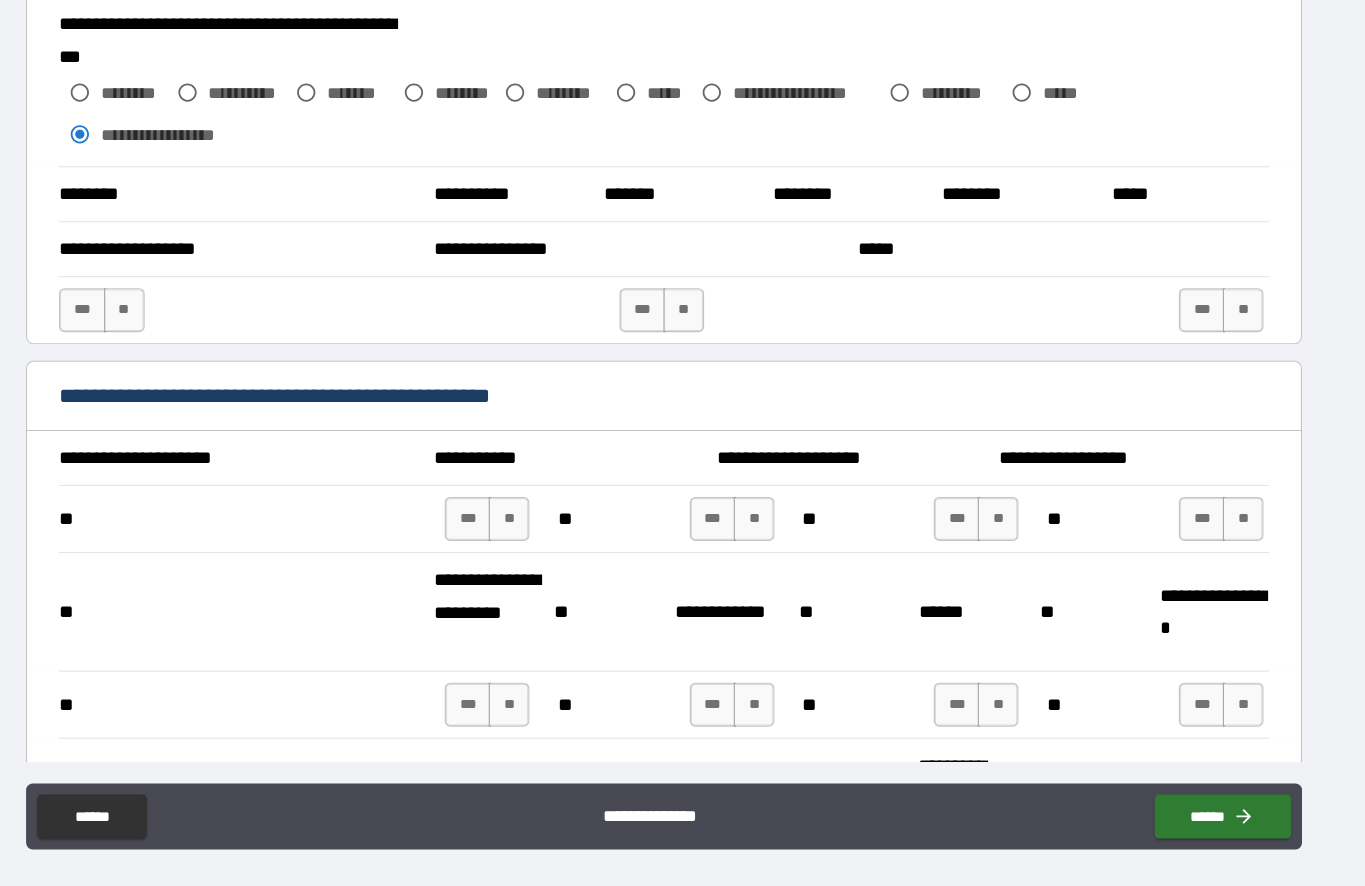 click on "**" at bounding box center (191, 361) 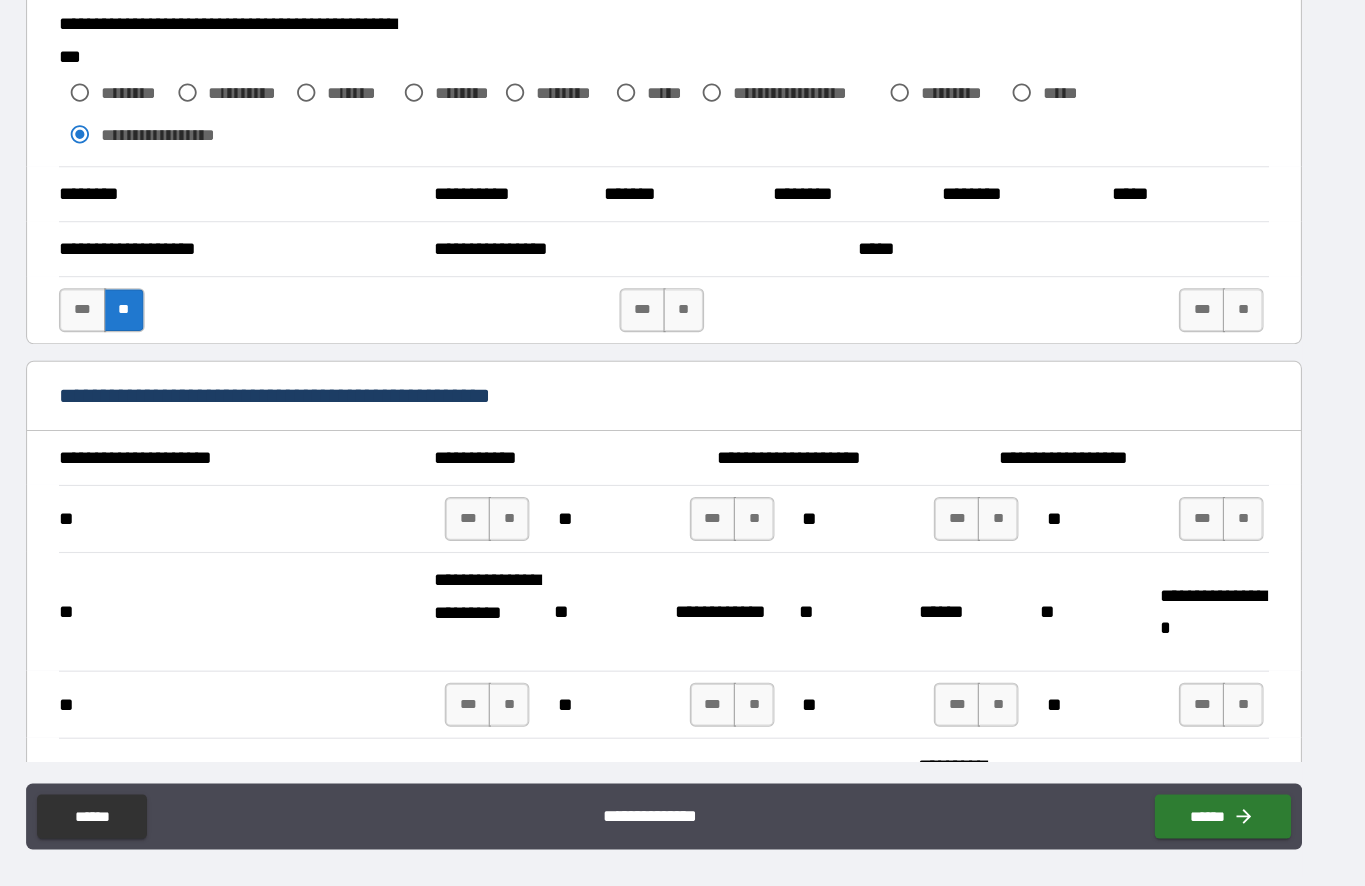 click on "**" at bounding box center [700, 361] 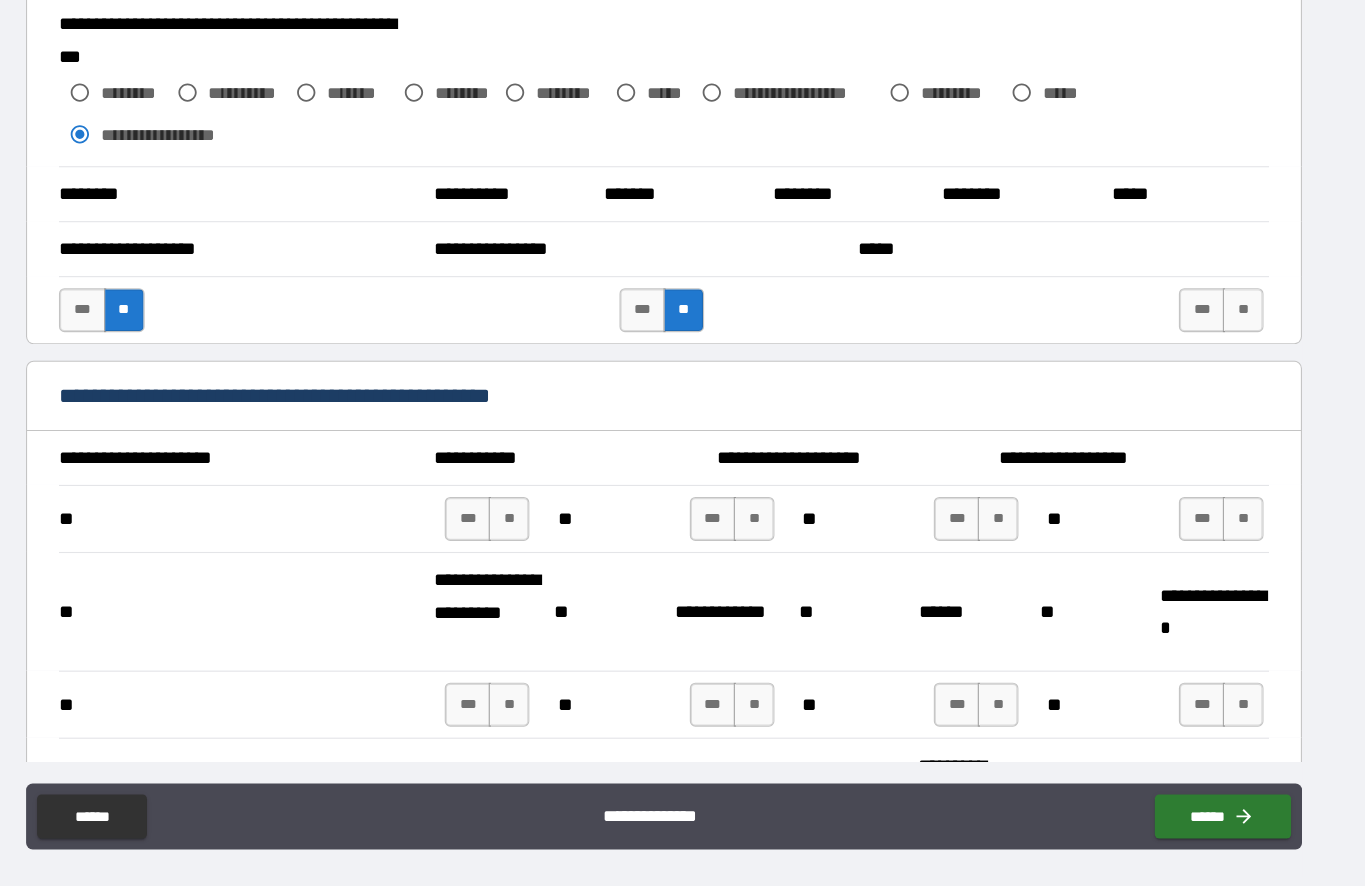 click on "**" at bounding box center (1209, 361) 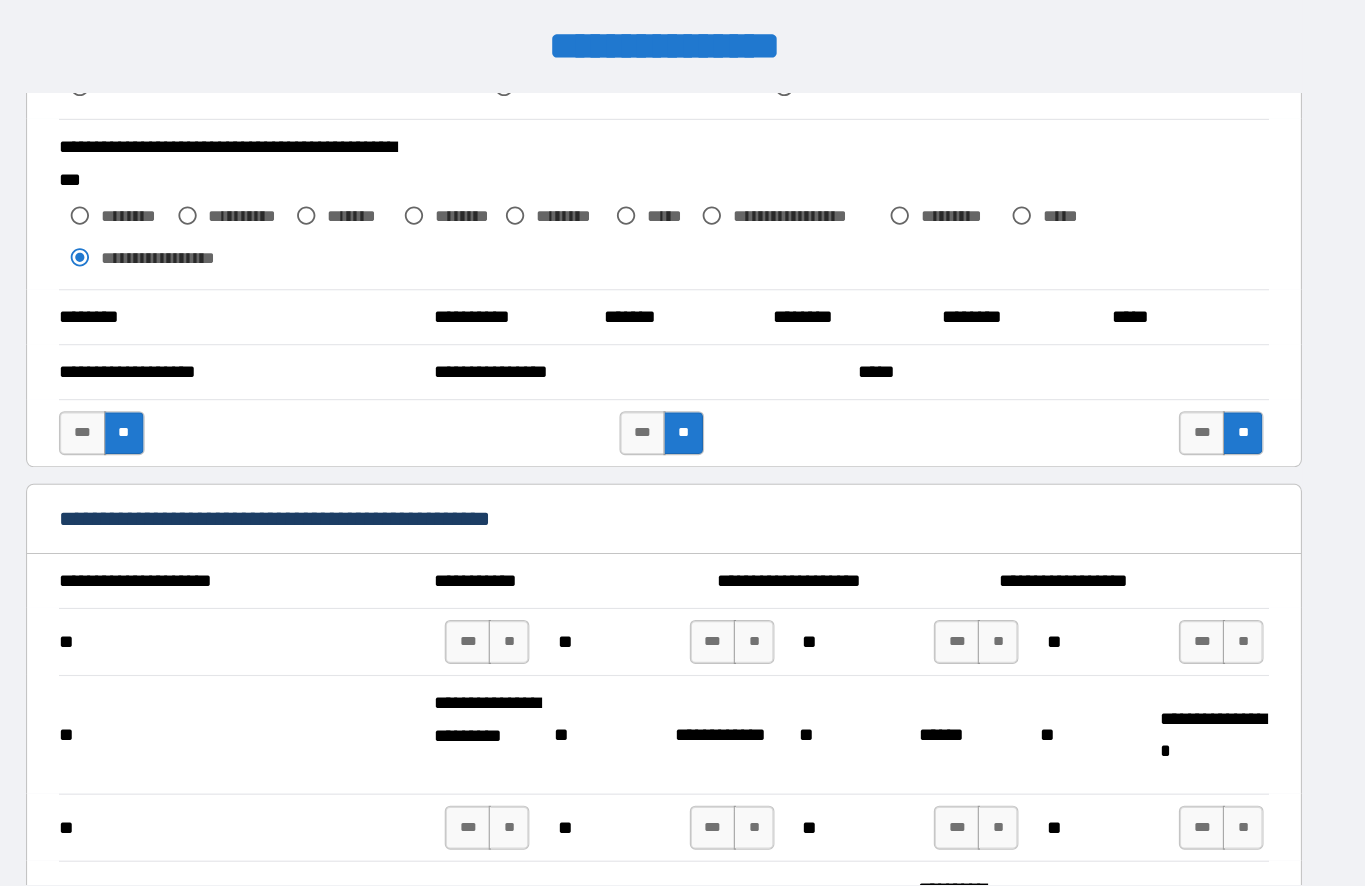 scroll, scrollTop: 29, scrollLeft: 0, axis: vertical 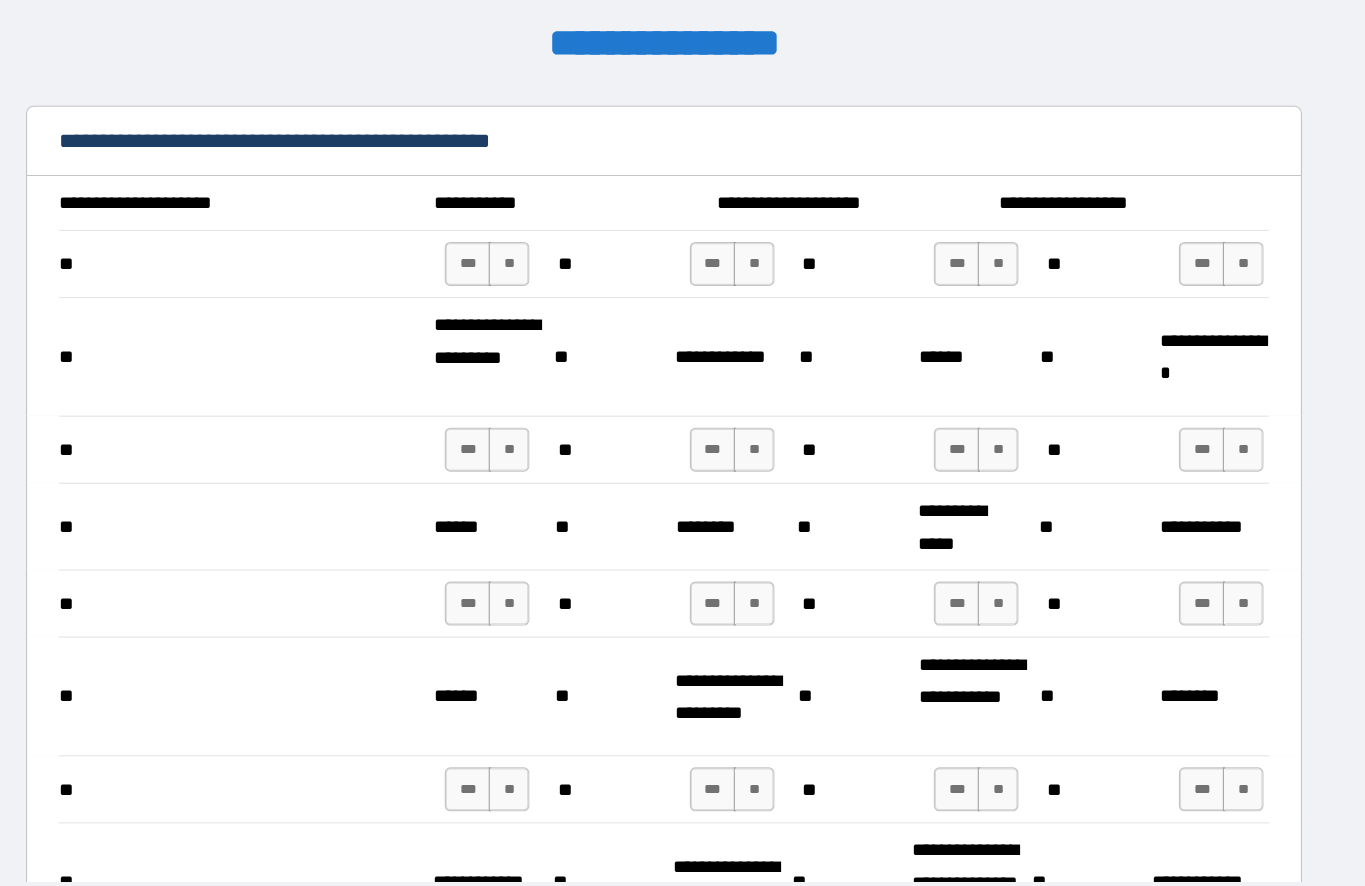 click on "**" at bounding box center [541, 242] 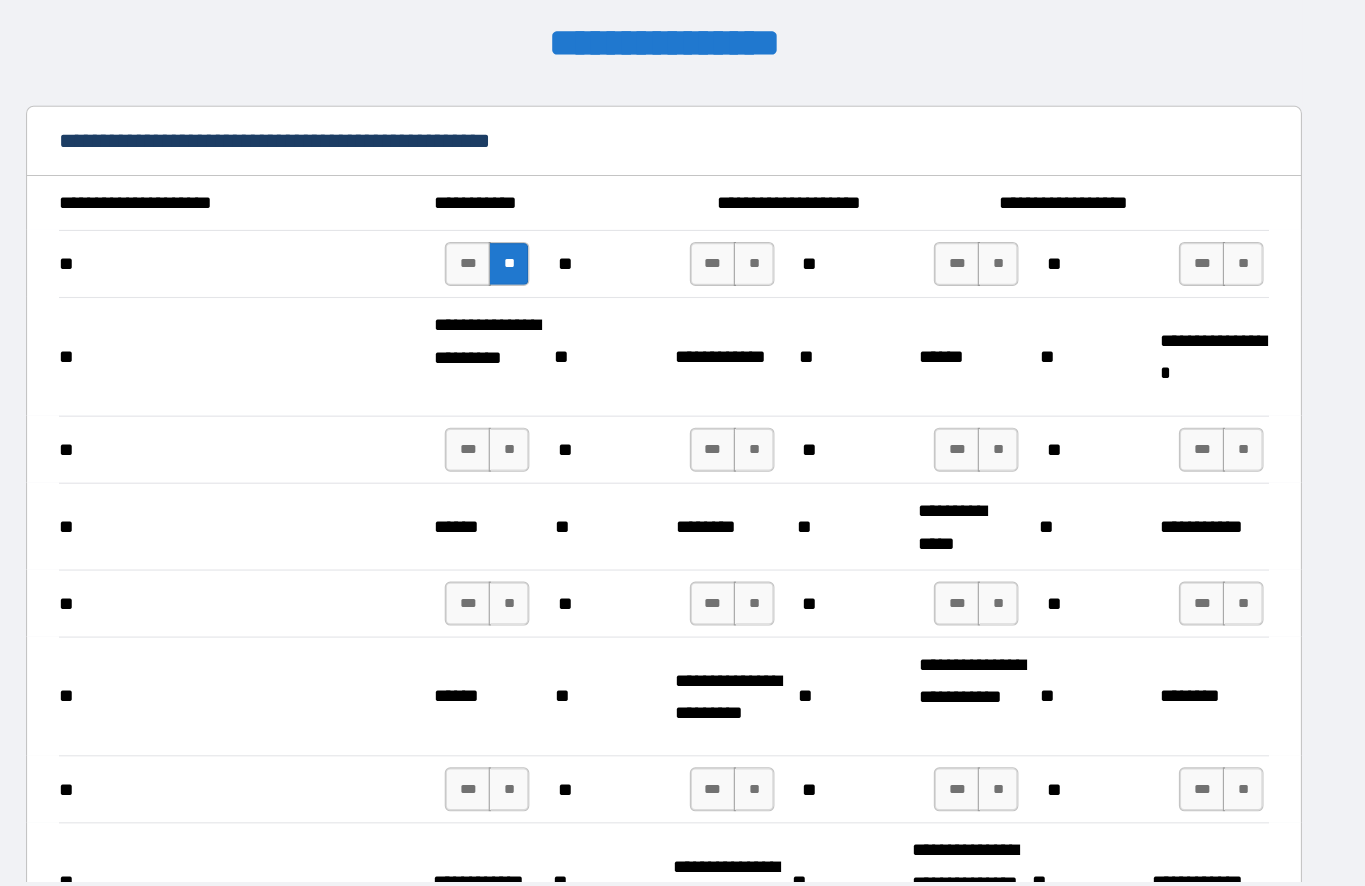 click on "**" at bounding box center [764, 242] 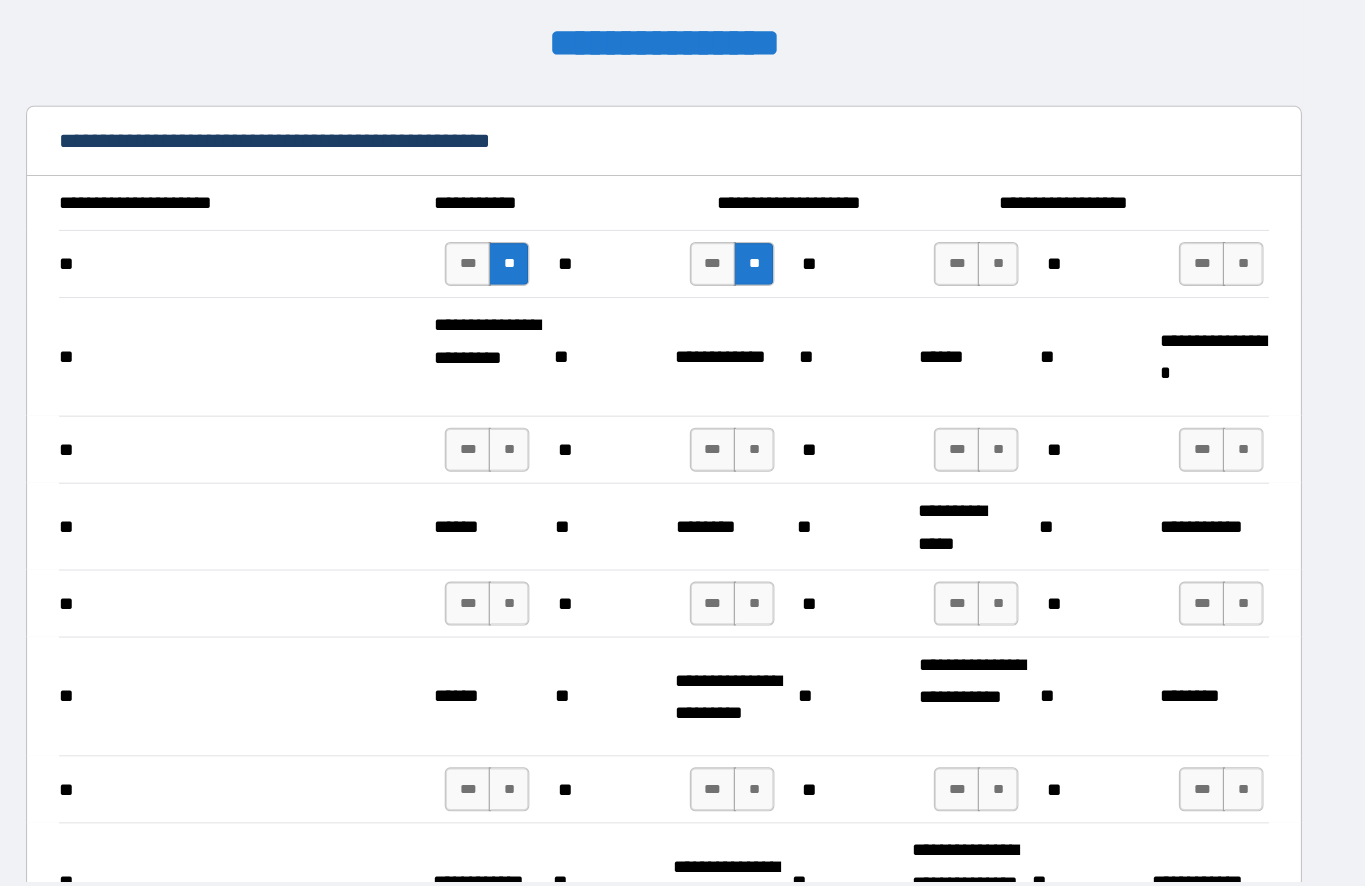 click on "**" at bounding box center (986, 242) 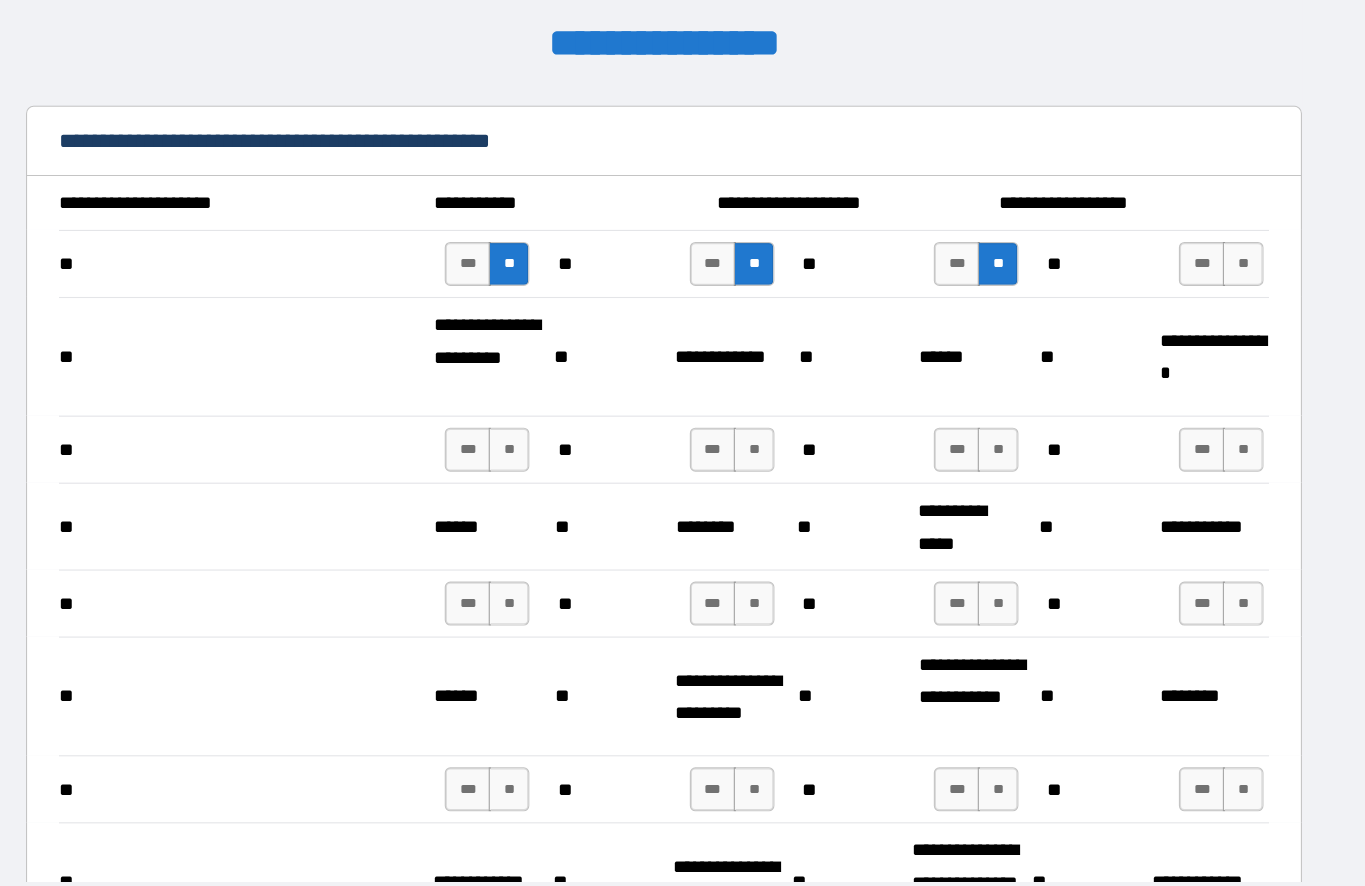 click on "**********" at bounding box center [682, 132] 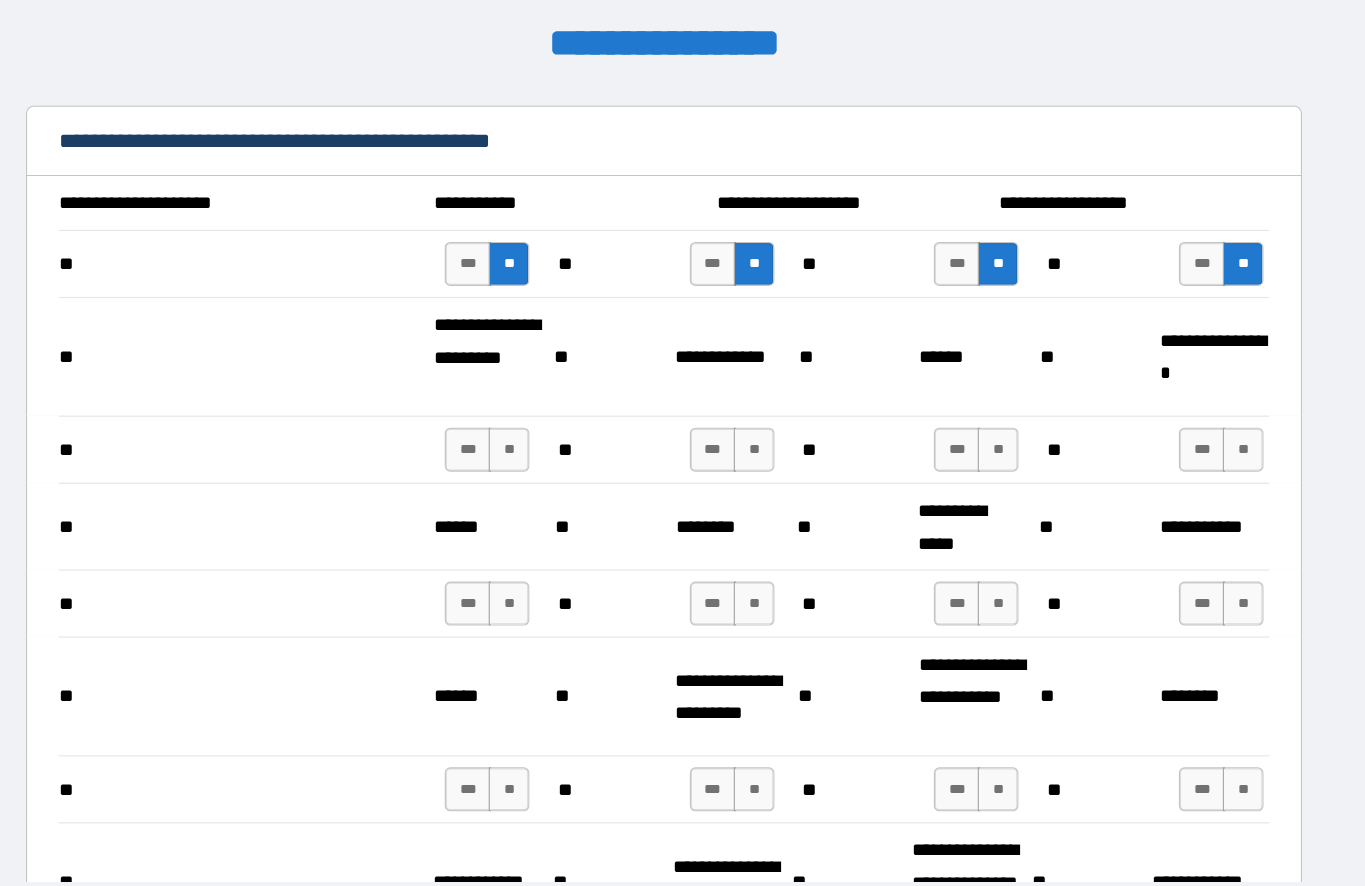 click on "**" at bounding box center [1209, 411] 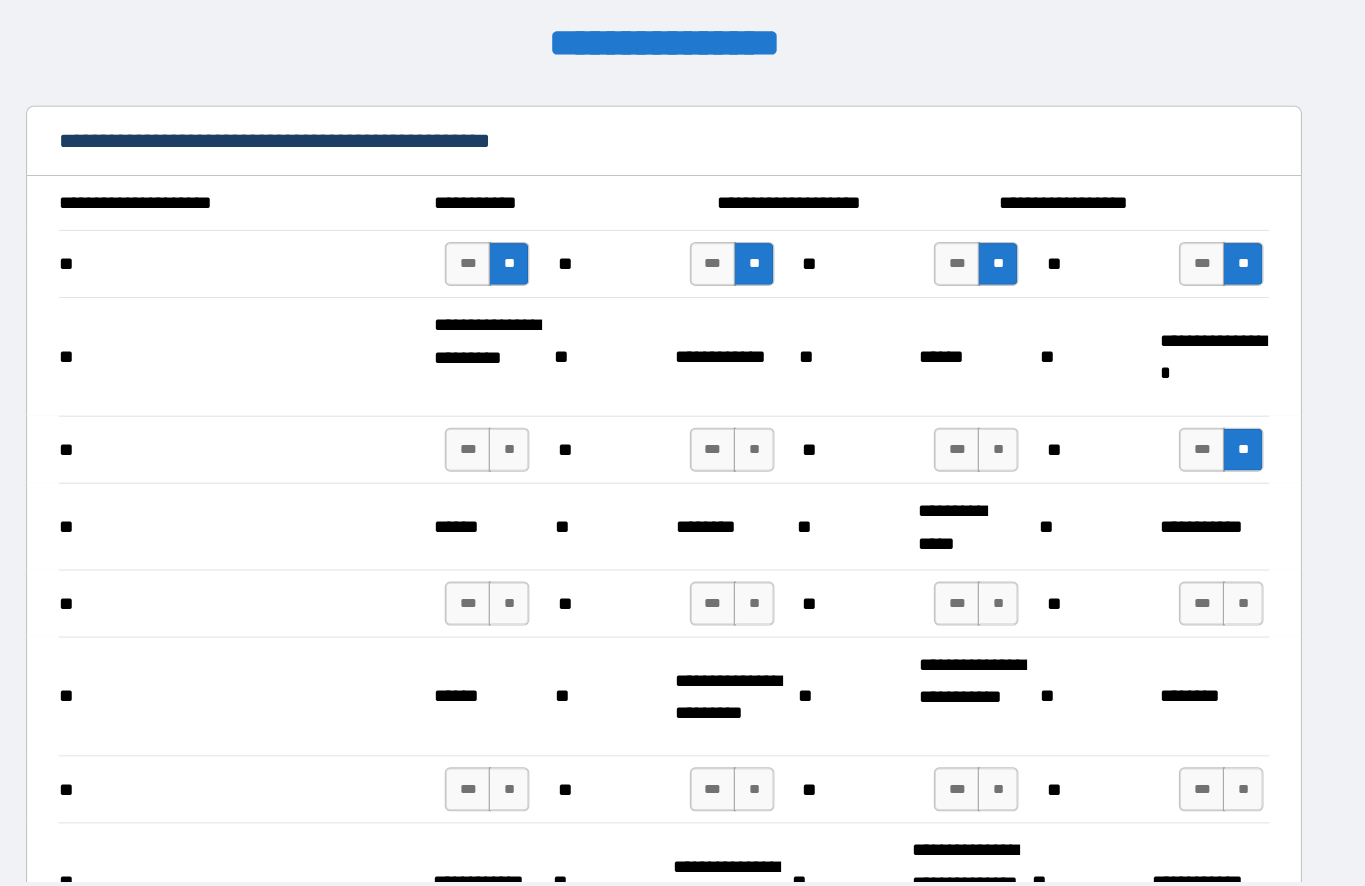 click on "**" at bounding box center [986, 411] 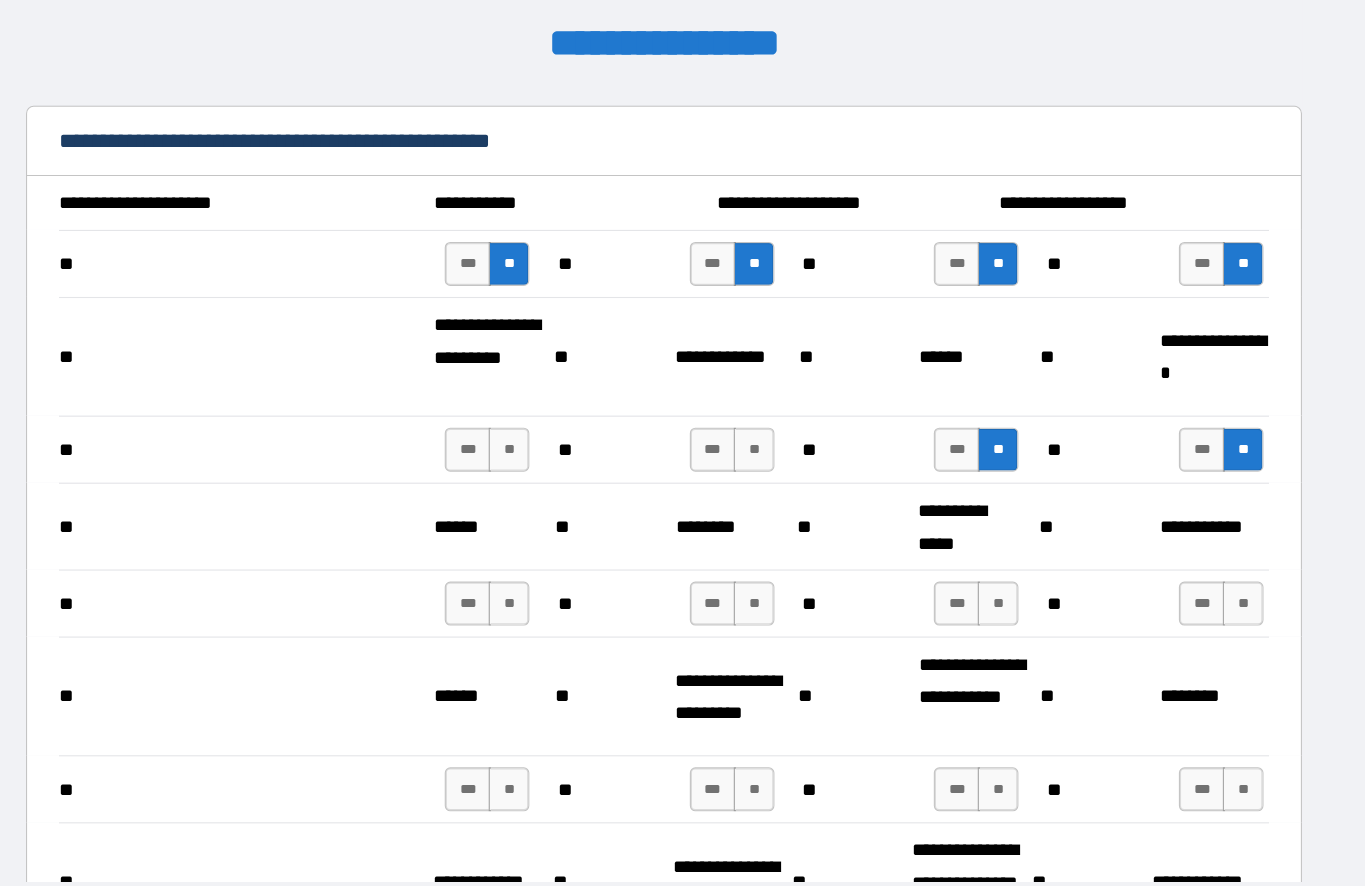 click on "**" at bounding box center (764, 411) 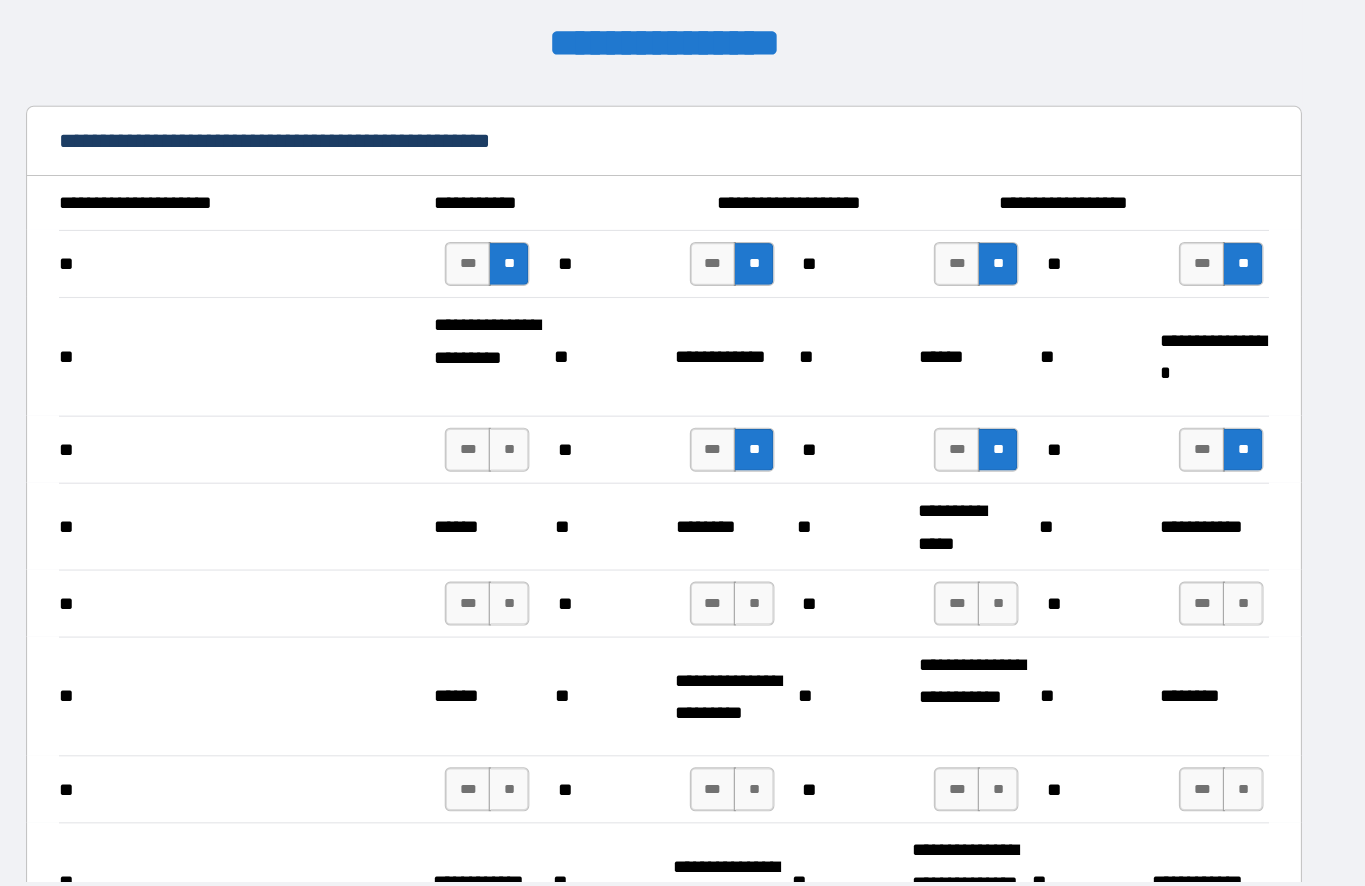 click on "**" at bounding box center (541, 411) 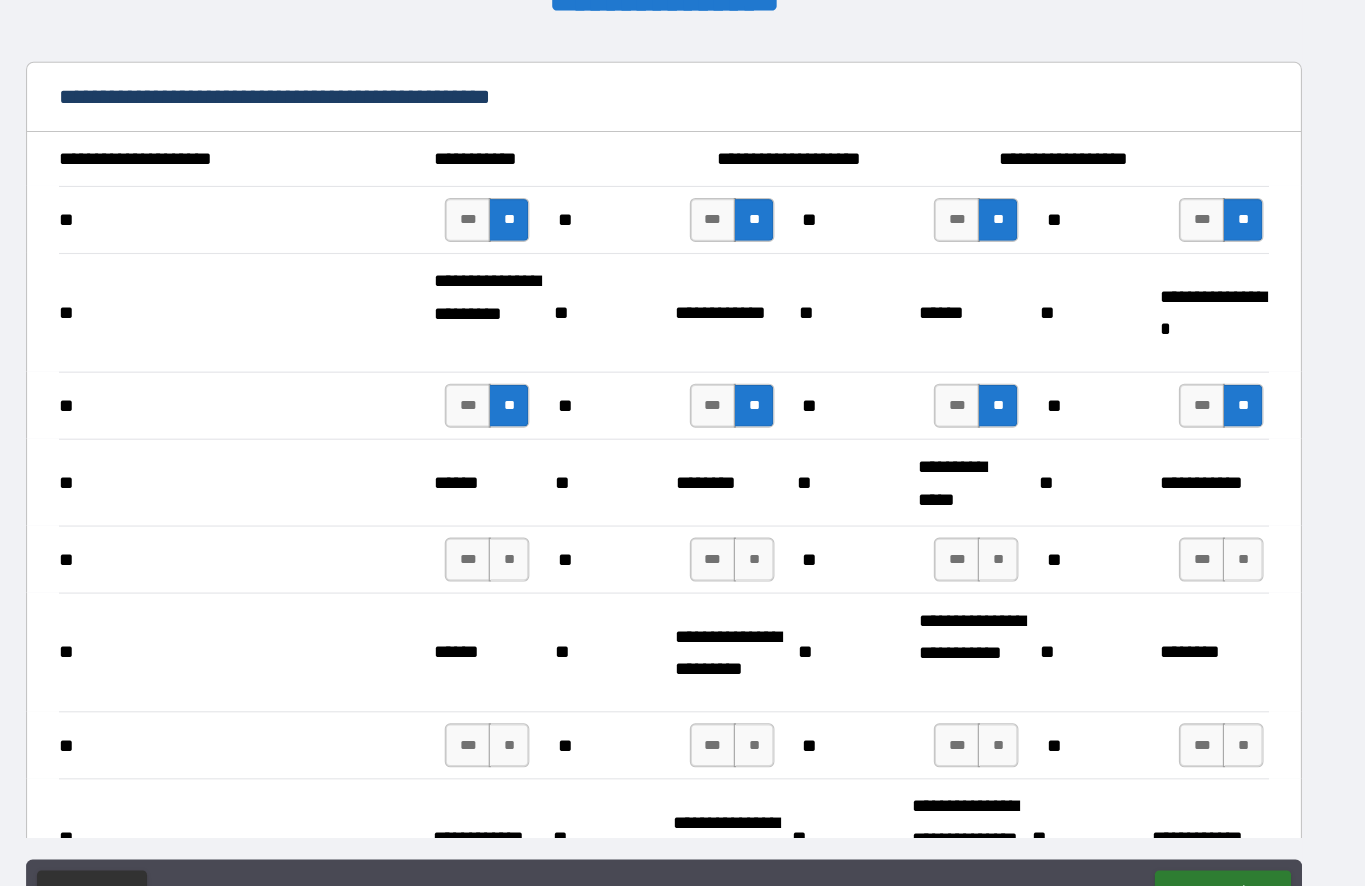 scroll, scrollTop: 86, scrollLeft: 0, axis: vertical 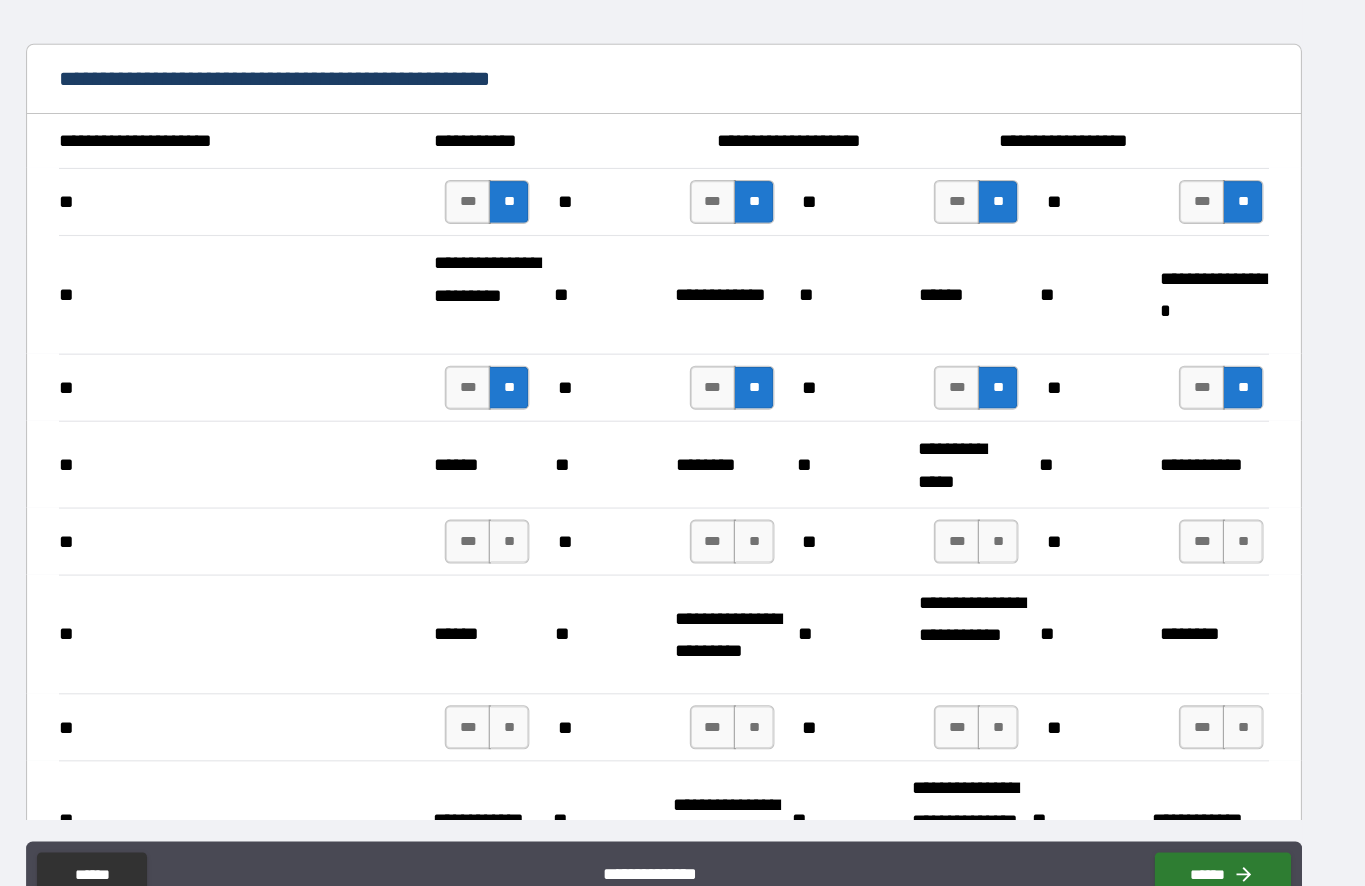 click on "**" at bounding box center (541, 494) 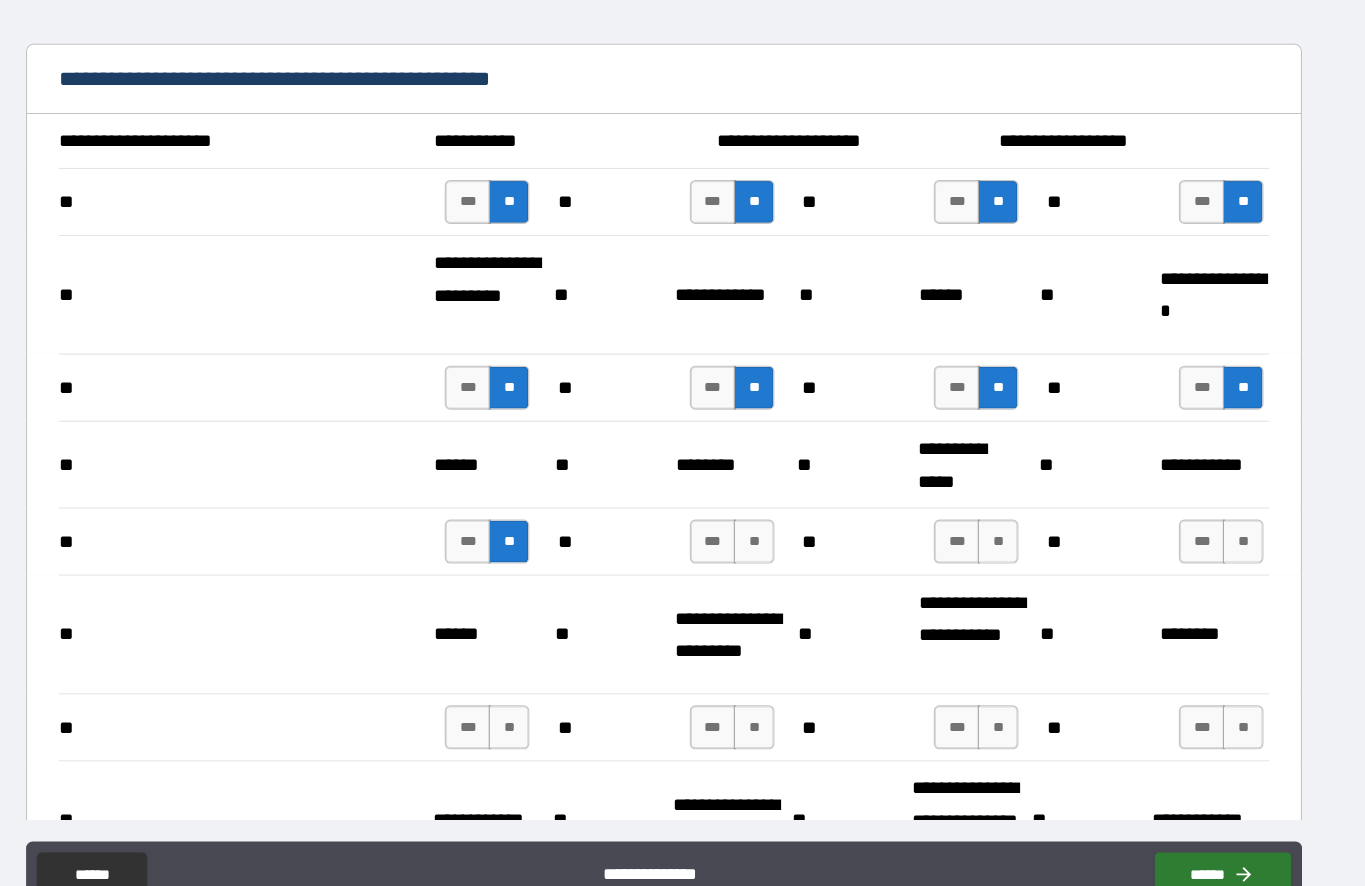 click on "**" at bounding box center [764, 494] 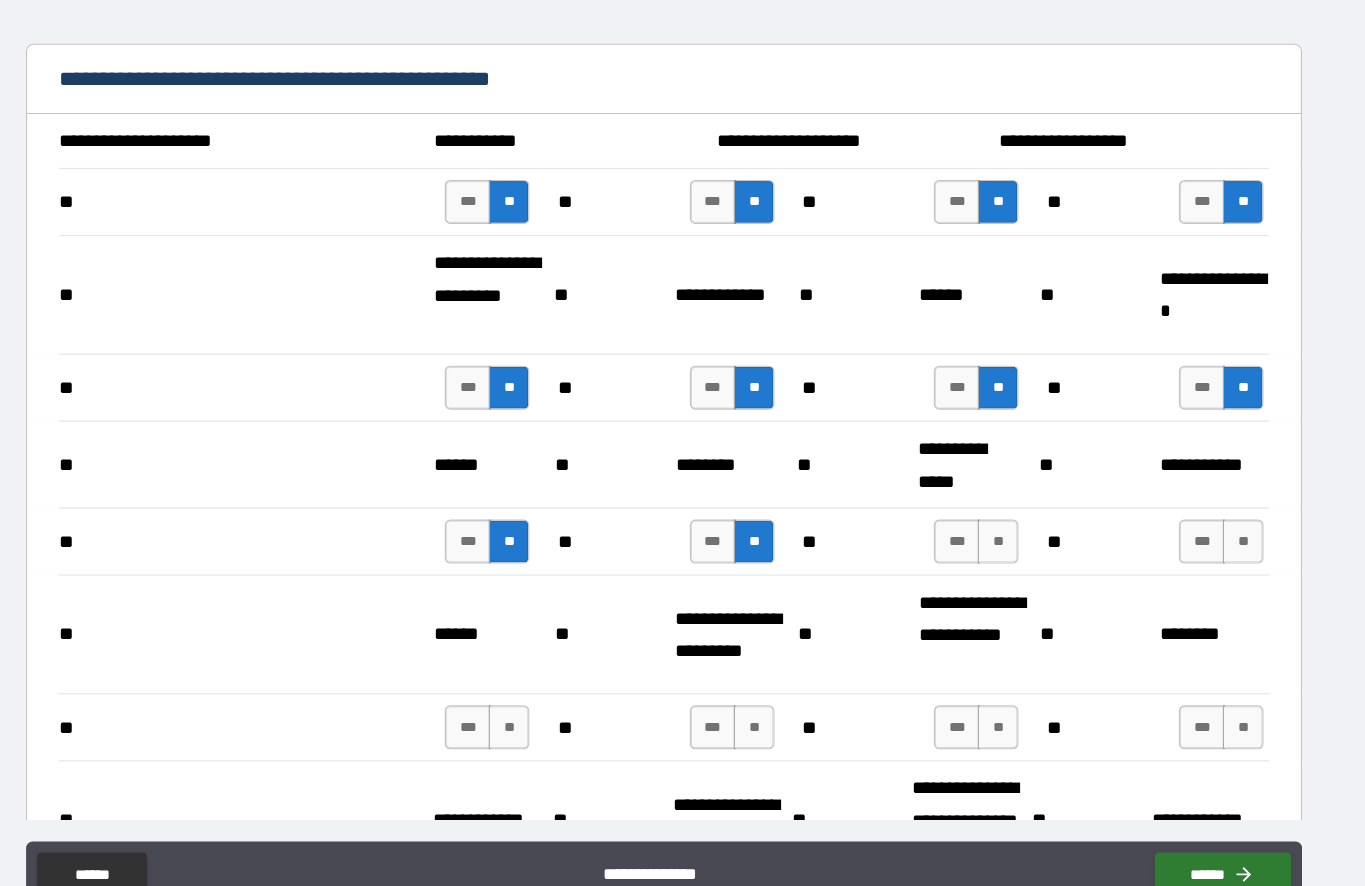 click on "**" at bounding box center (986, 494) 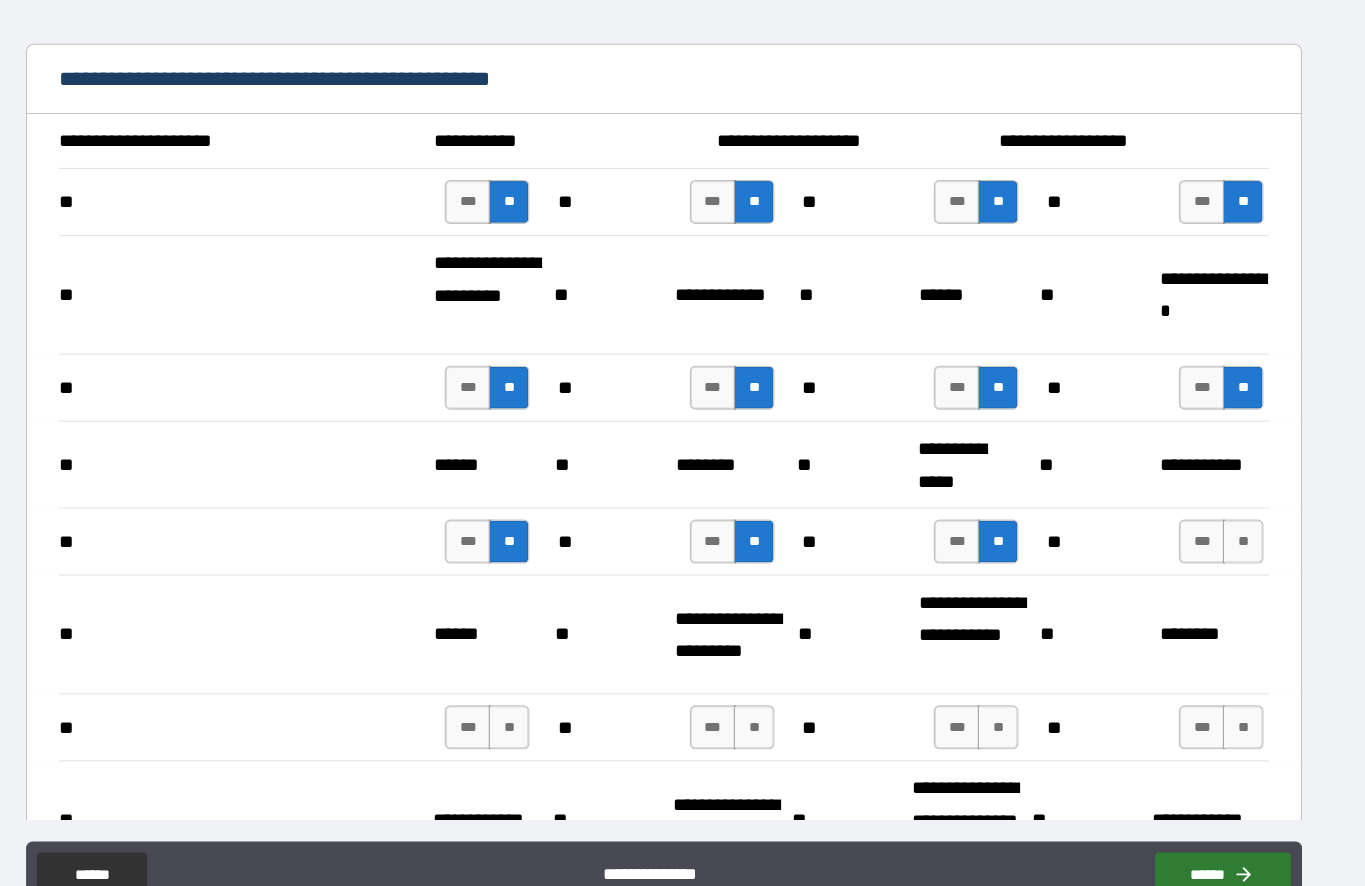 click on "**" at bounding box center [1209, 494] 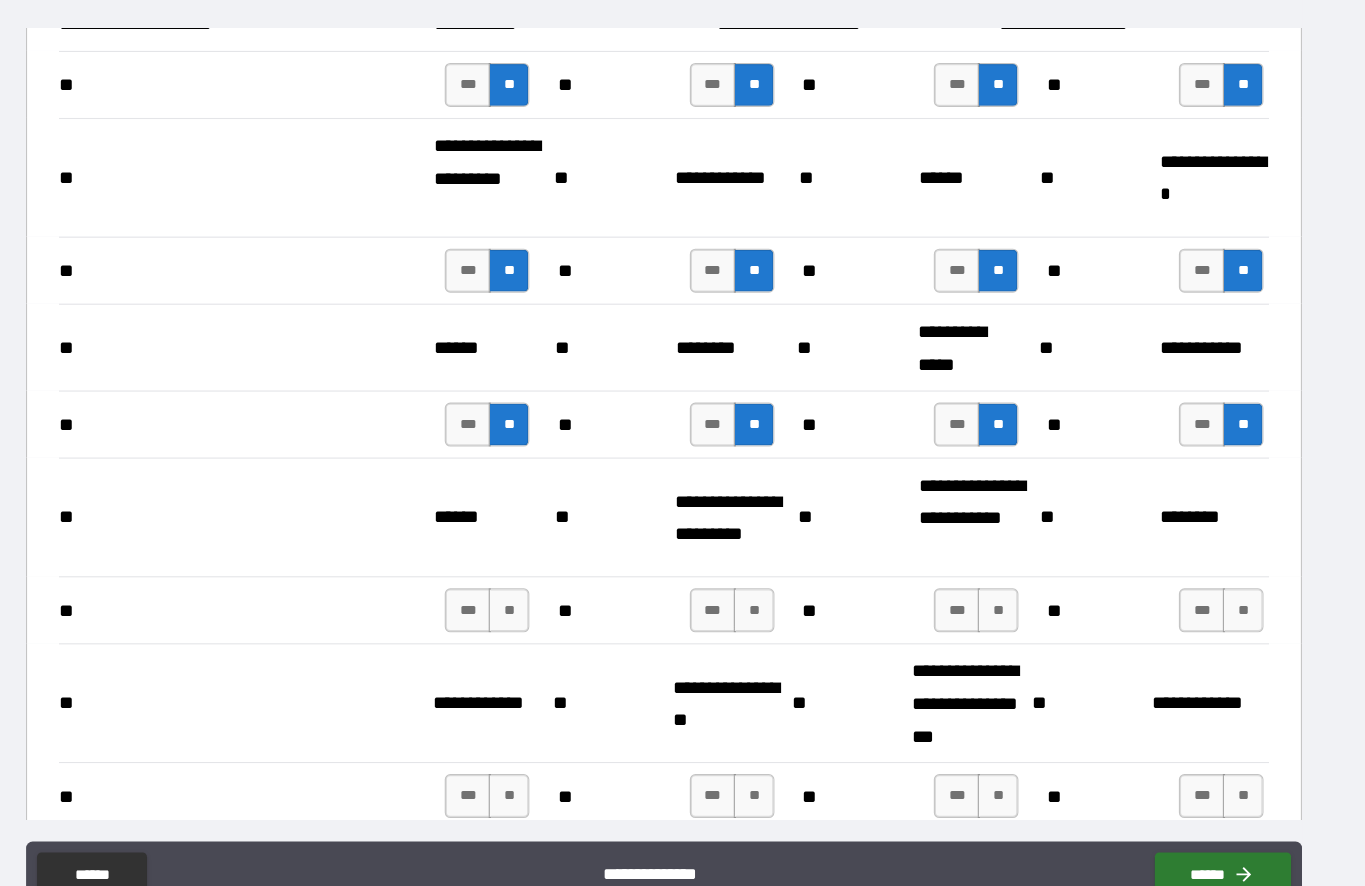 scroll, scrollTop: 1425, scrollLeft: 0, axis: vertical 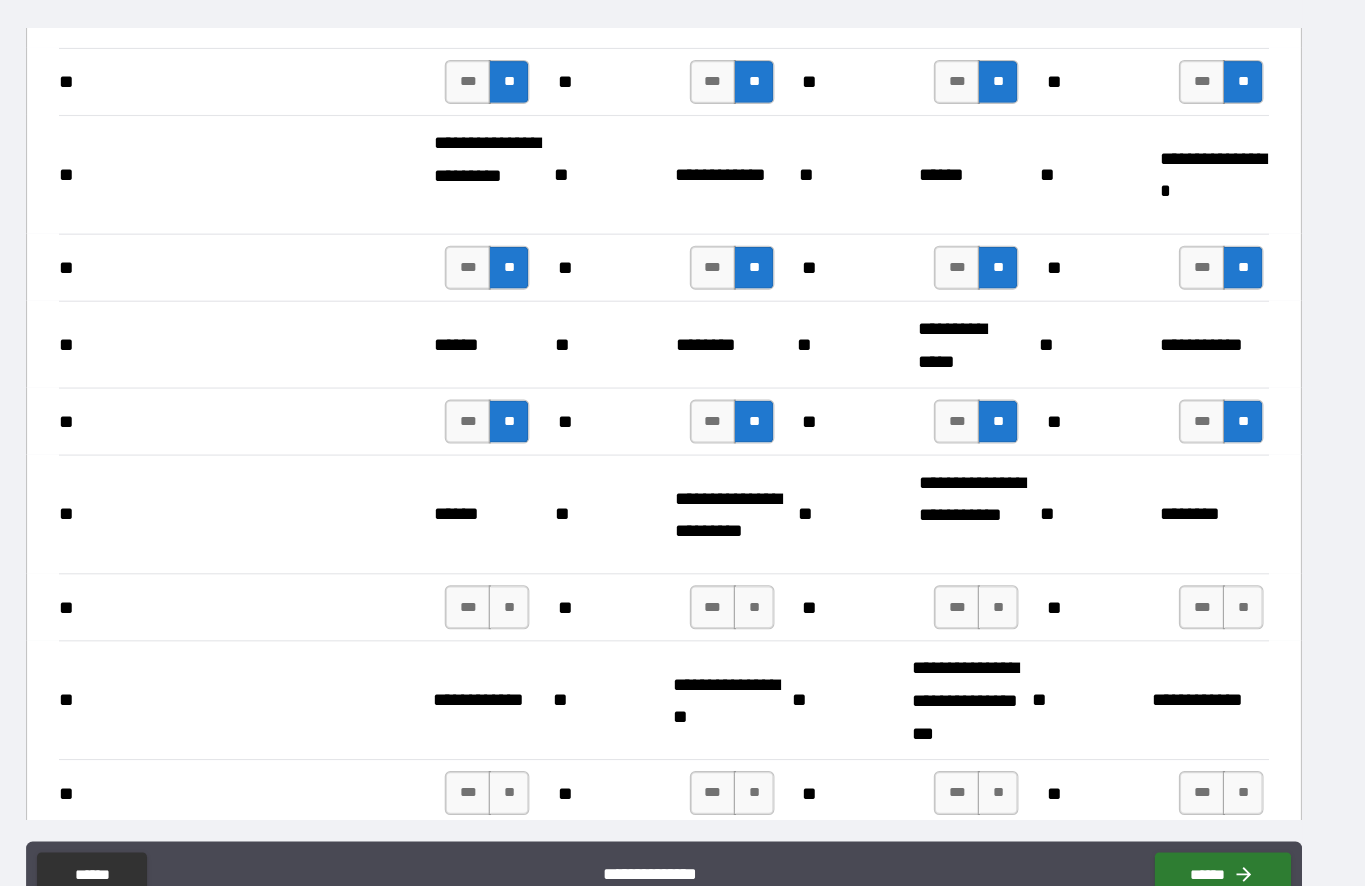 click on "**" at bounding box center (1209, 554) 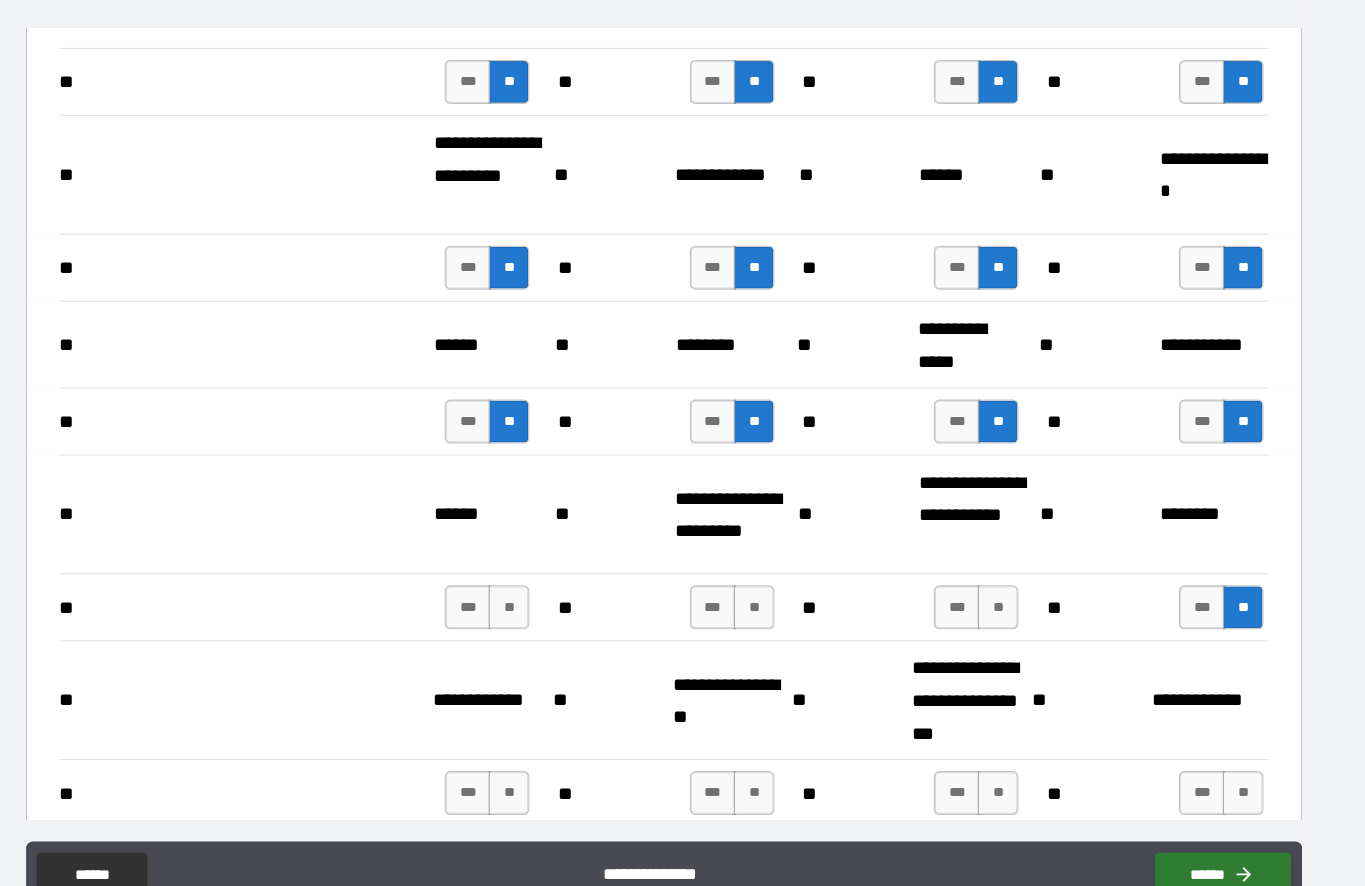 click on "**" at bounding box center [986, 554] 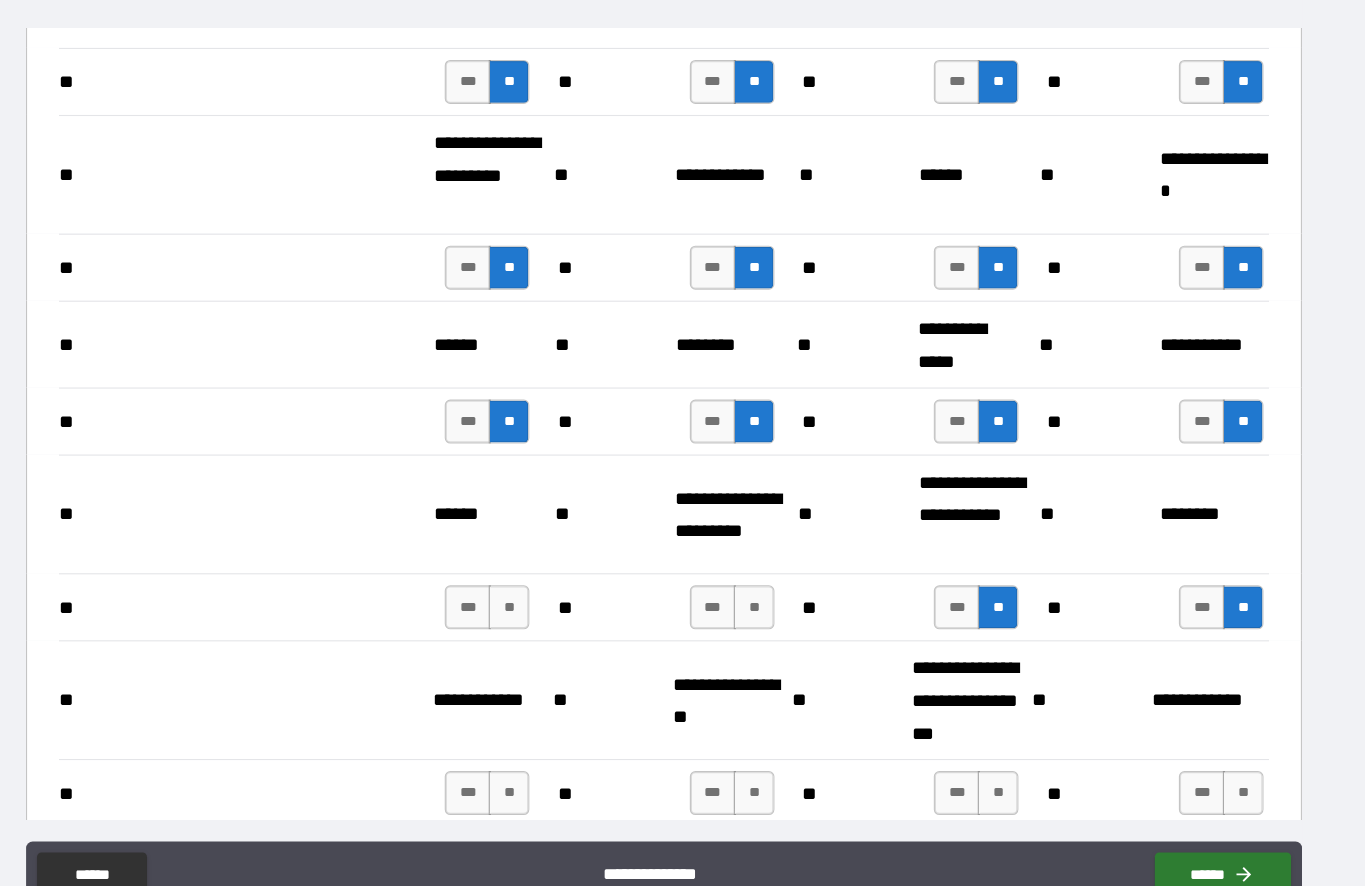 click on "[PHONE]" at bounding box center [682, 554] 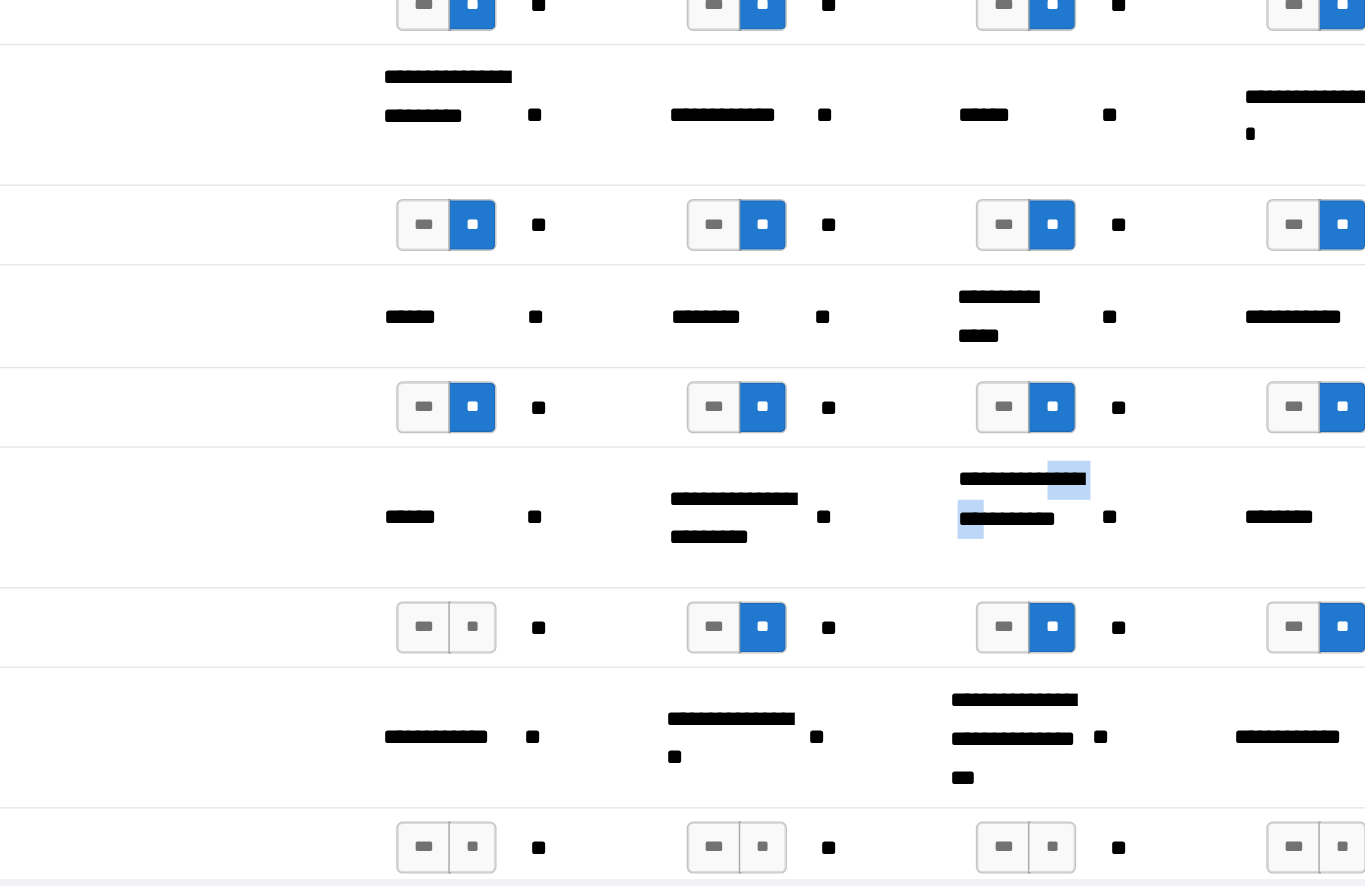 click on "**" at bounding box center [1073, 469] 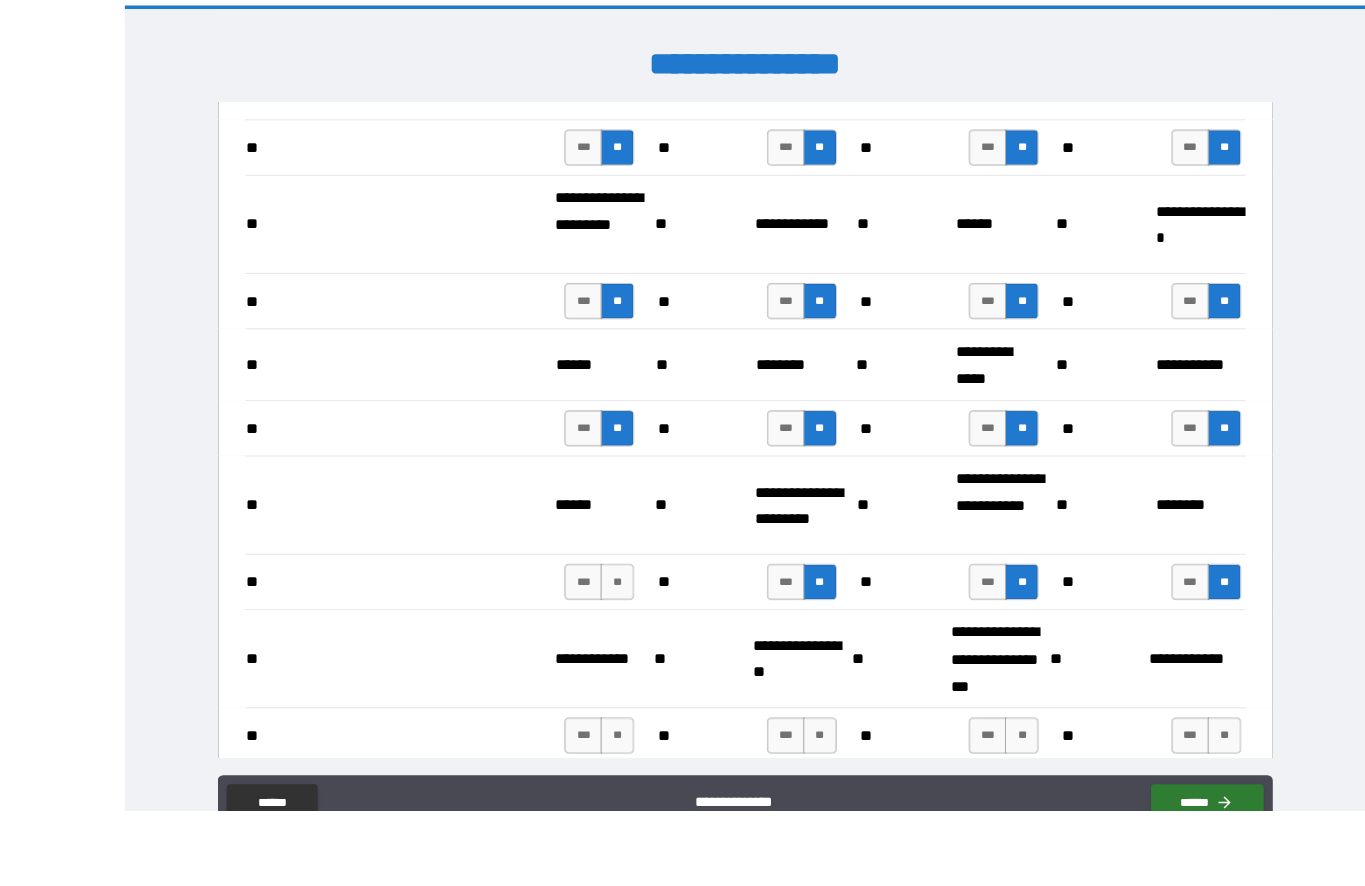 scroll, scrollTop: 0, scrollLeft: 0, axis: both 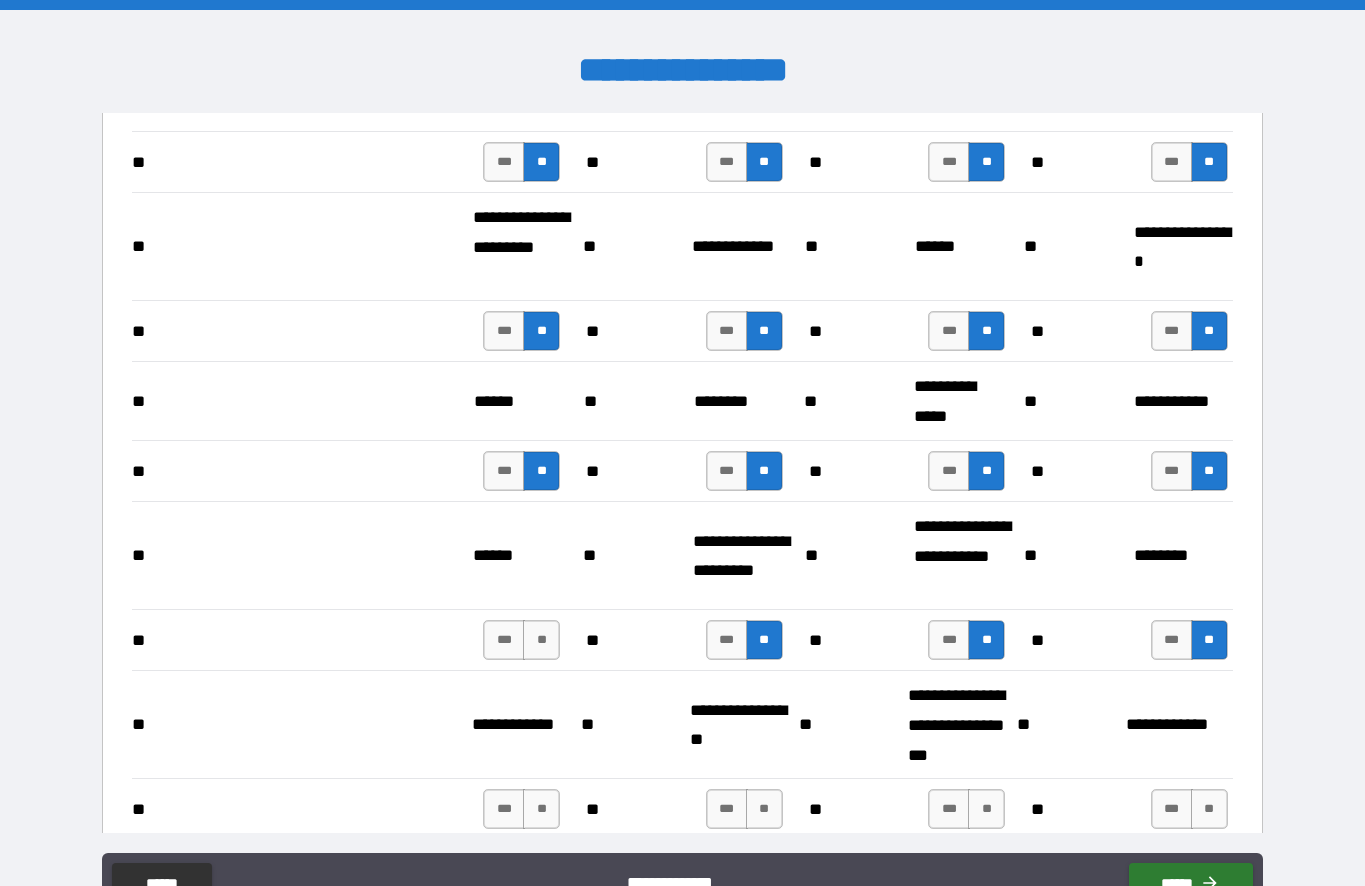 click on "**" at bounding box center [541, 640] 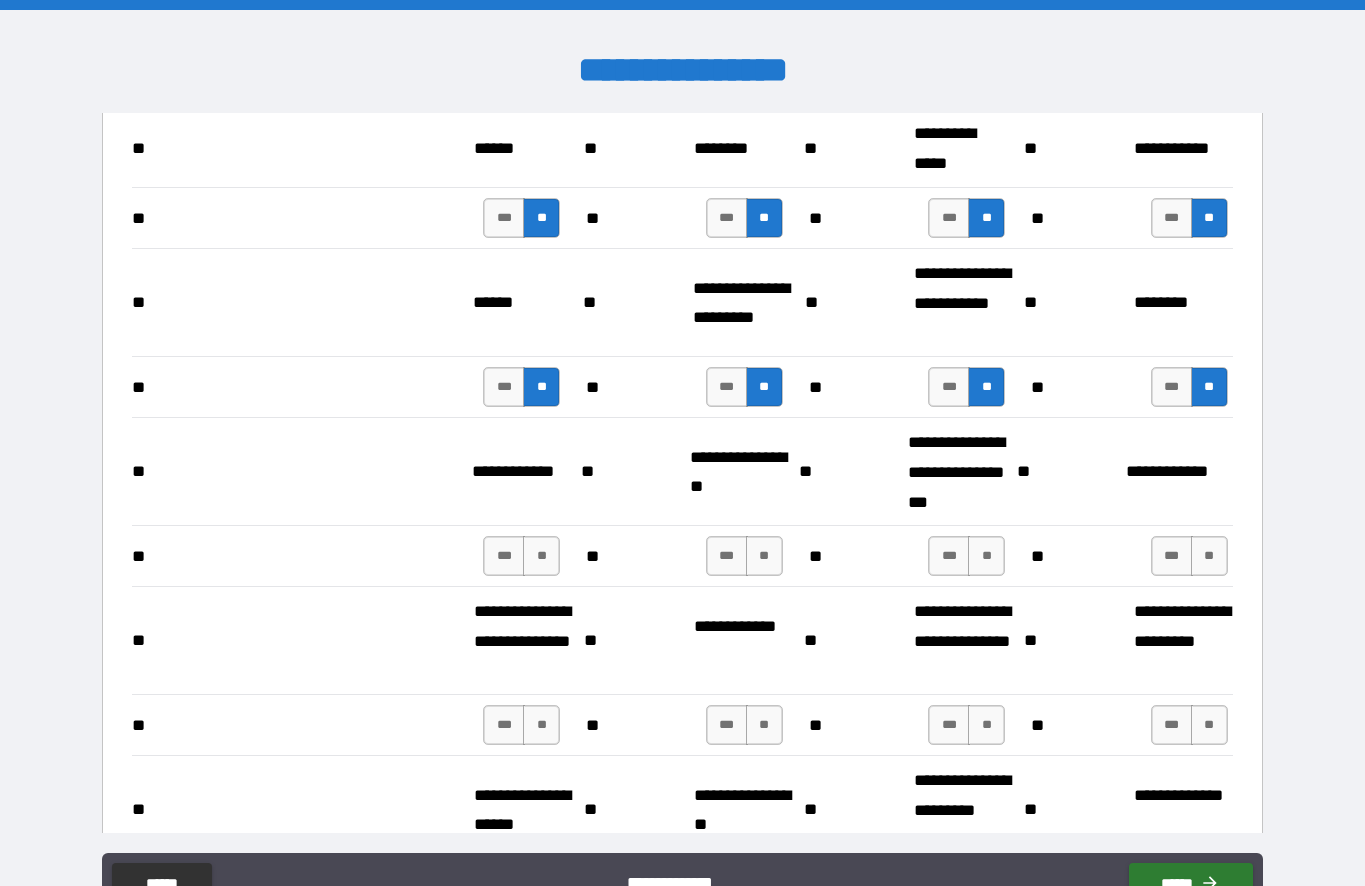 scroll, scrollTop: 1737, scrollLeft: 0, axis: vertical 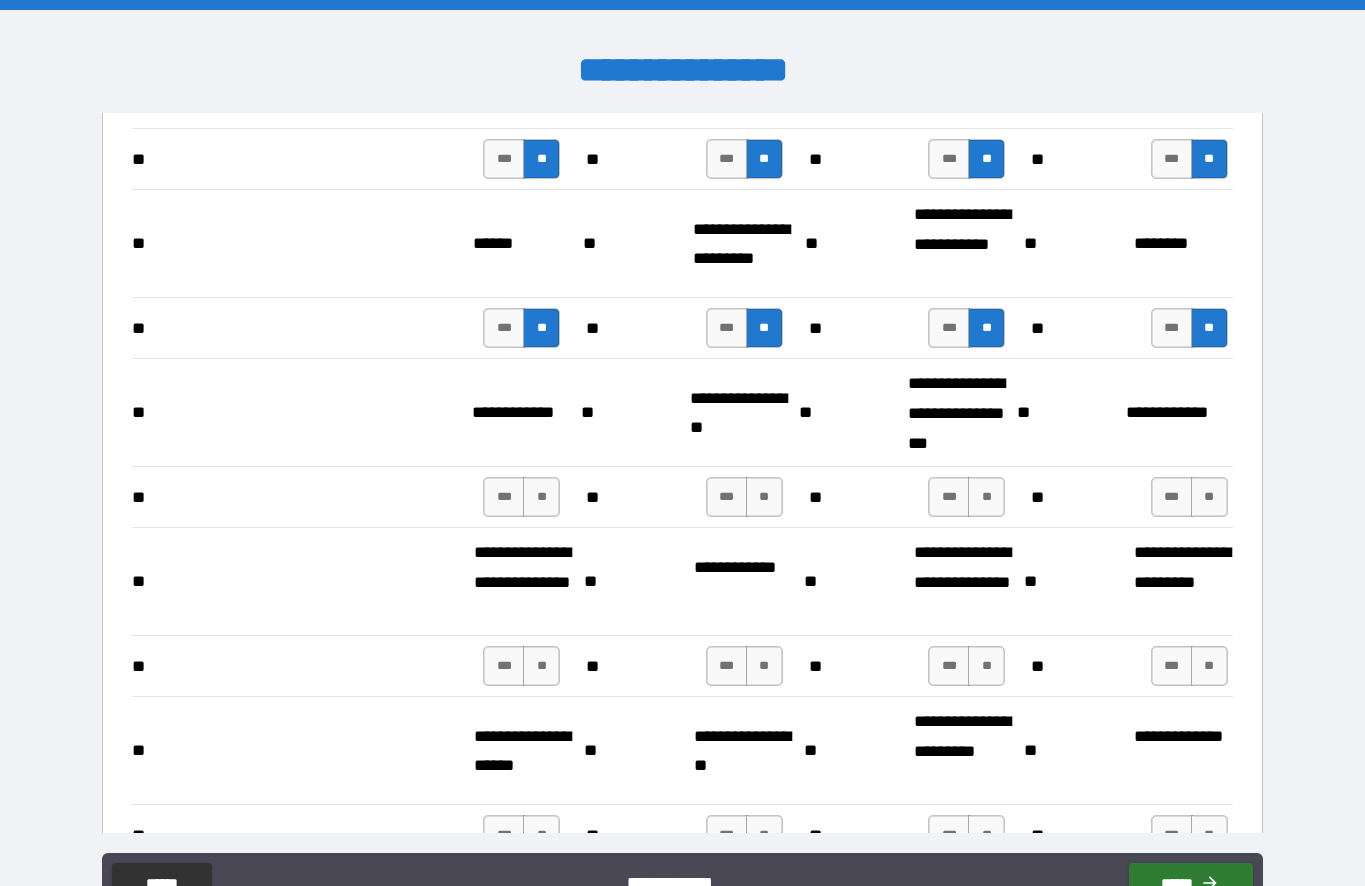 click on "**" at bounding box center (541, 497) 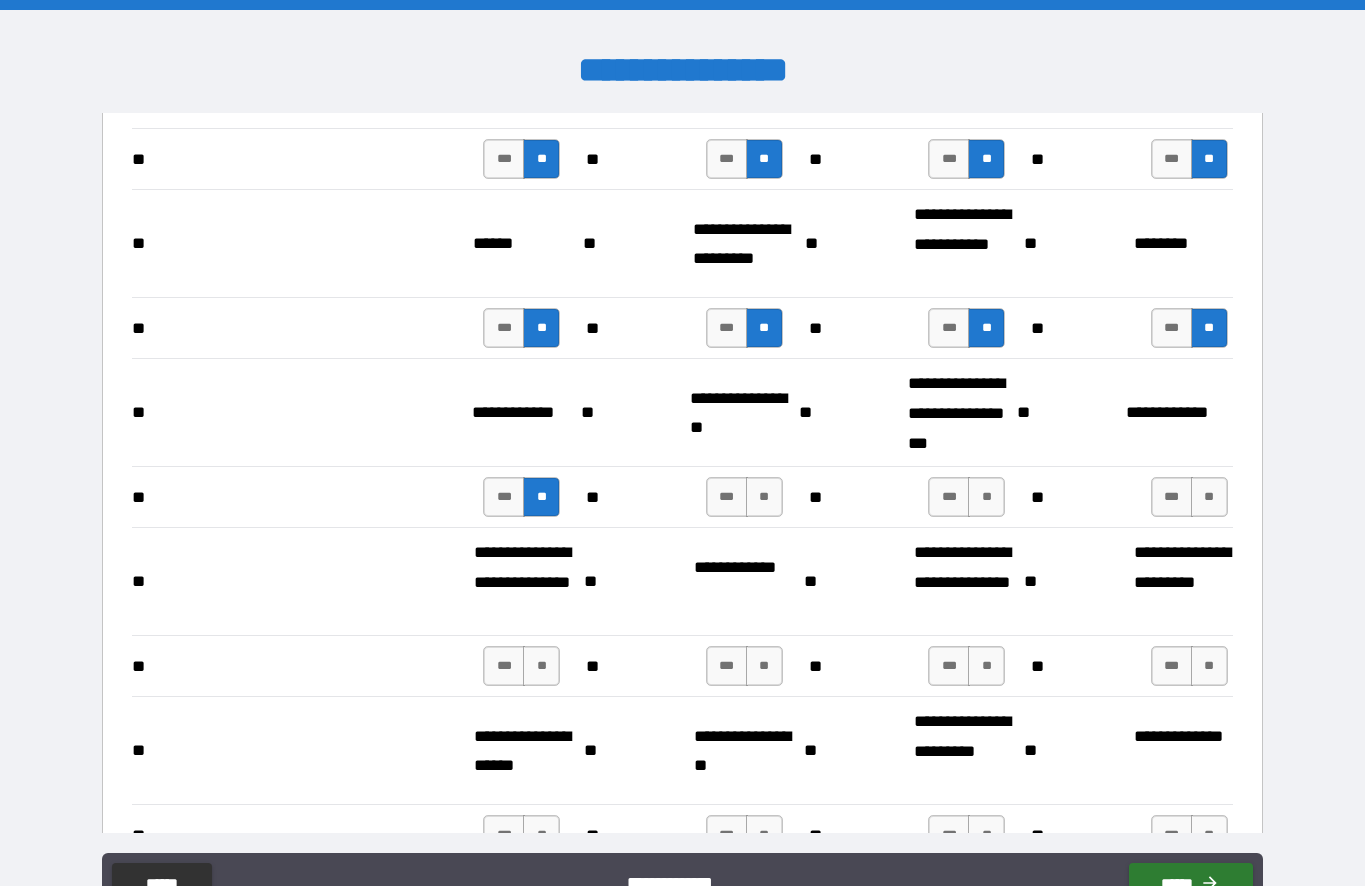 click on "**" at bounding box center (764, 497) 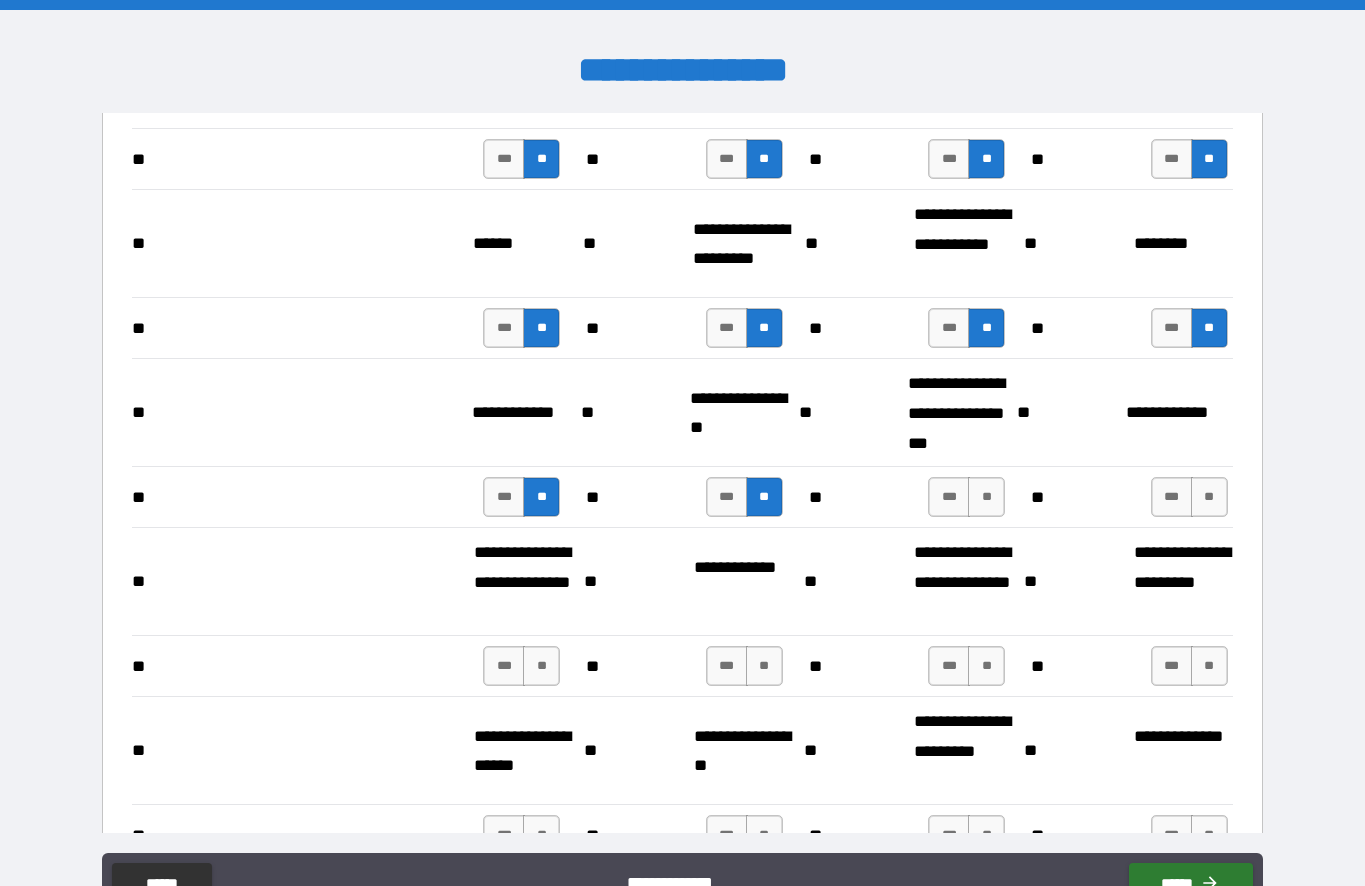 click on "**" at bounding box center (986, 497) 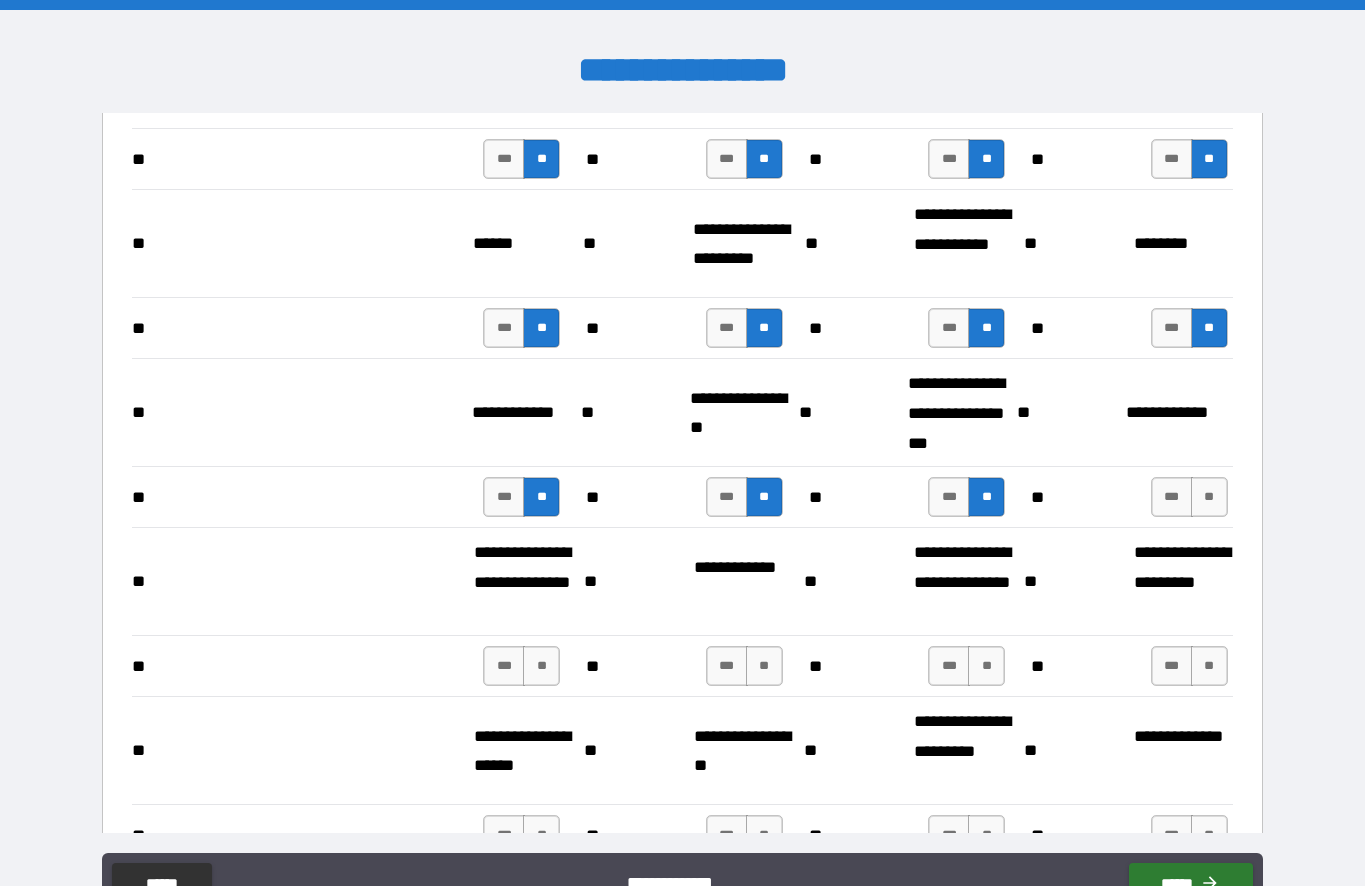 click on "**" at bounding box center [1209, 497] 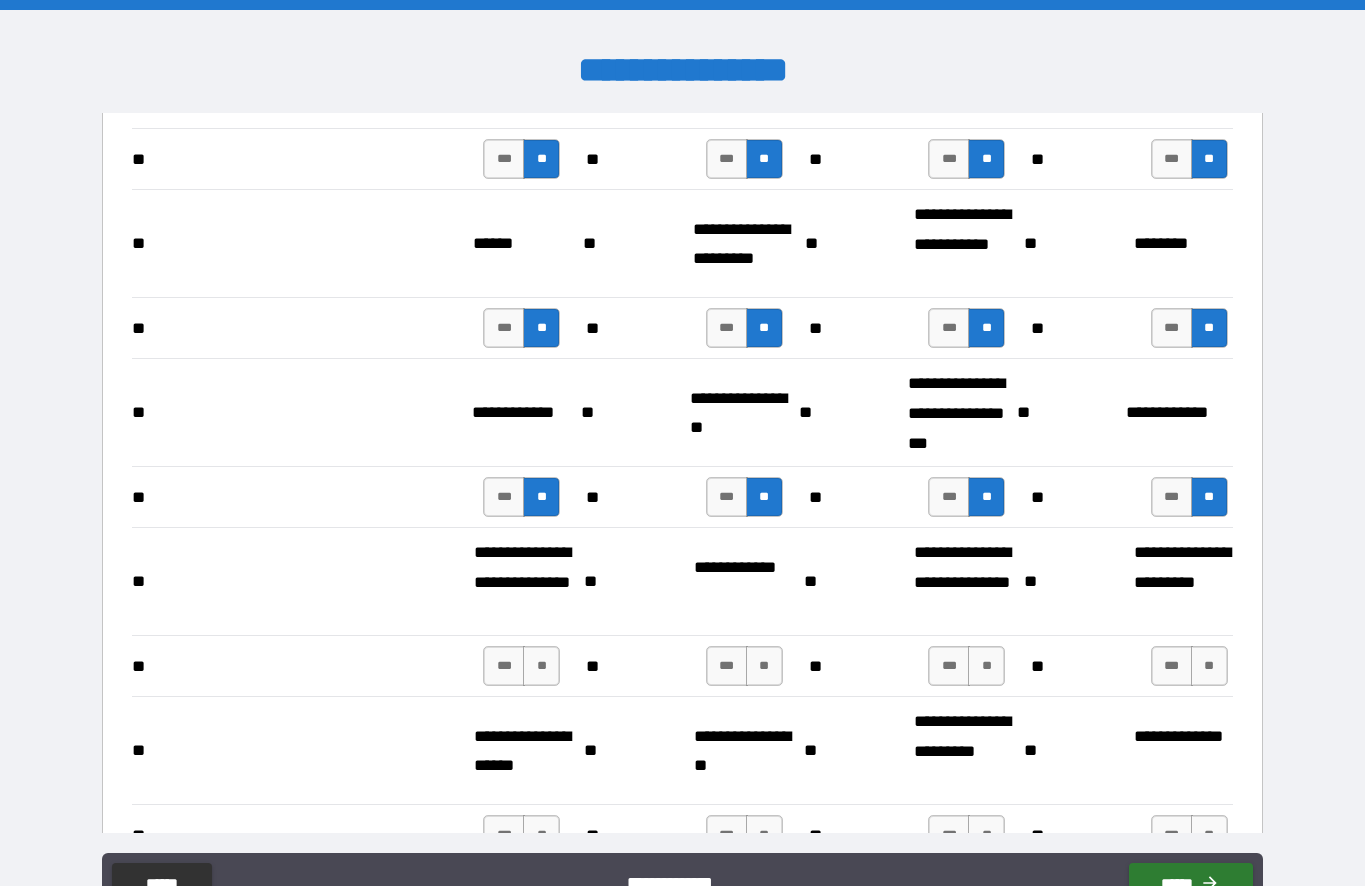scroll, scrollTop: 1795, scrollLeft: 0, axis: vertical 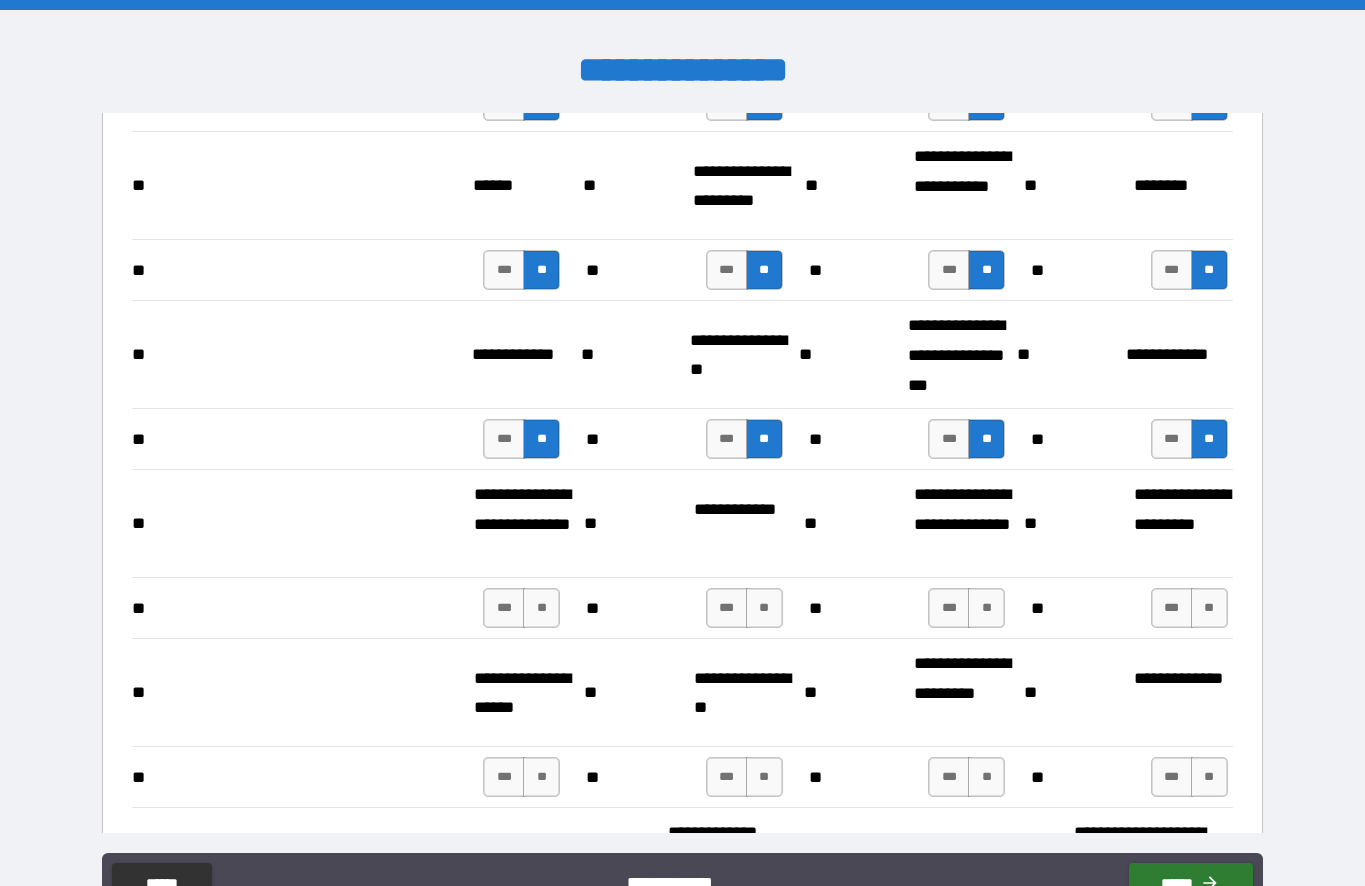 click on "**" at bounding box center [1209, 608] 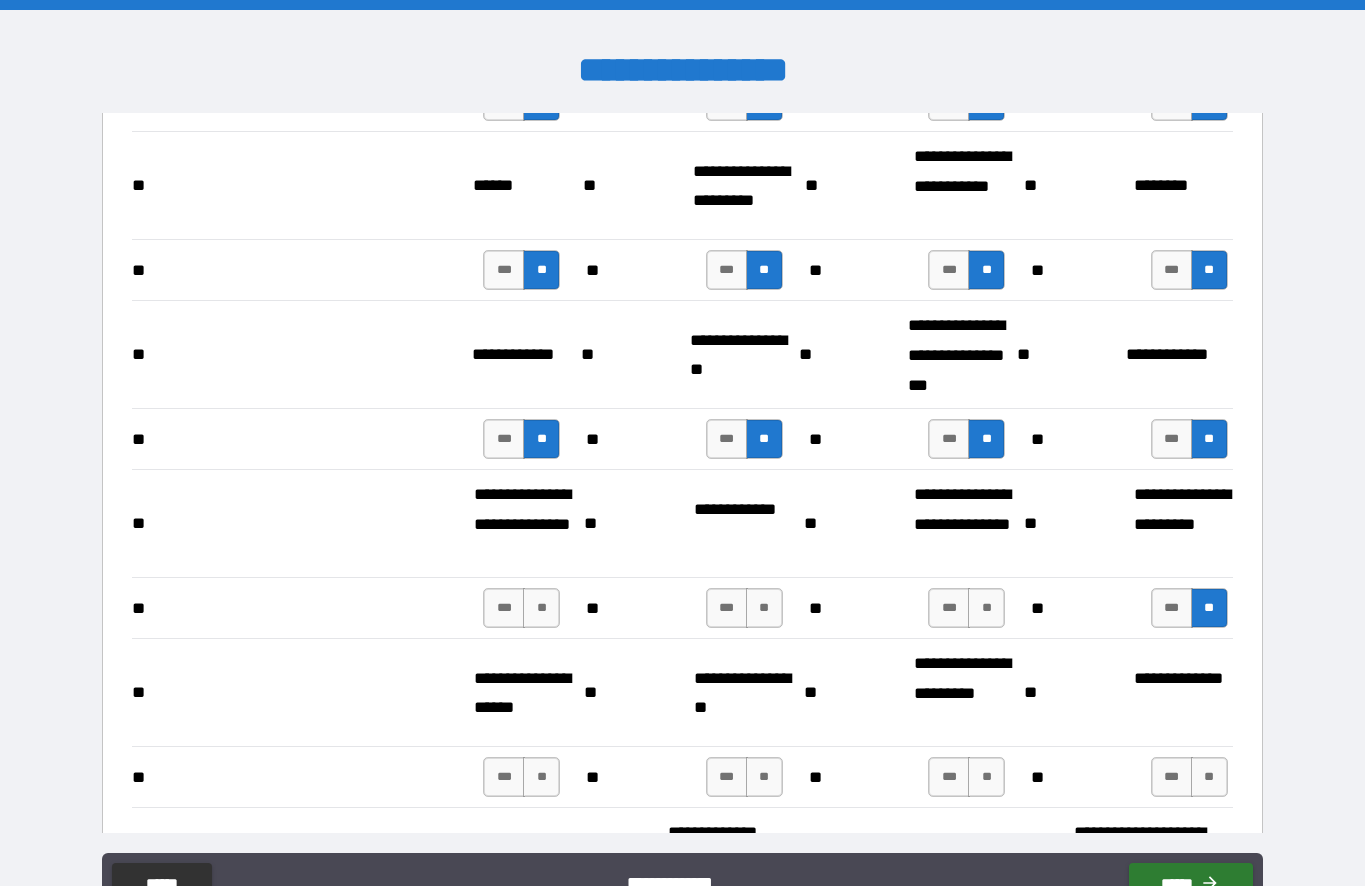 click on "**" at bounding box center (986, 608) 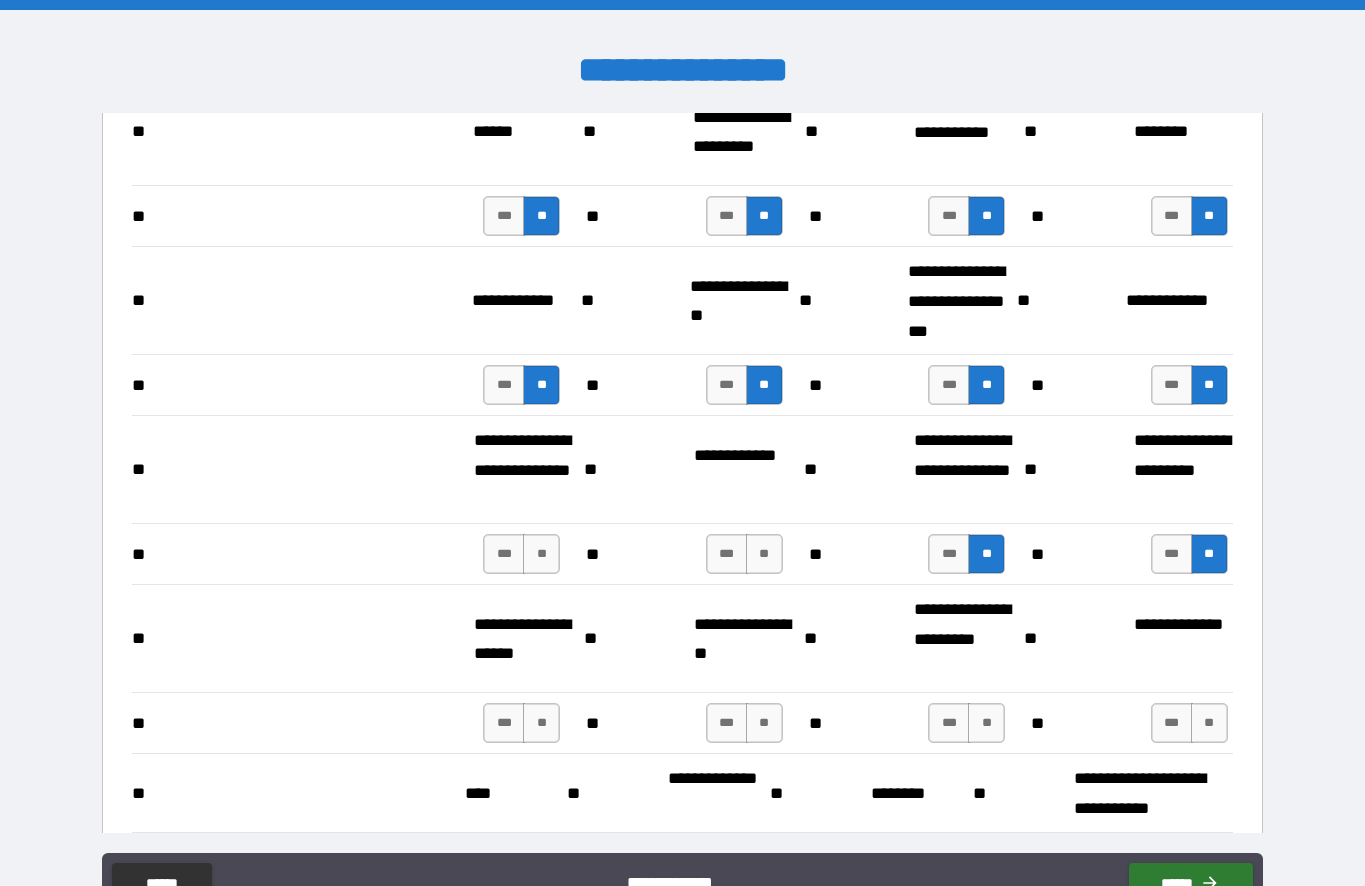 scroll, scrollTop: 1855, scrollLeft: 0, axis: vertical 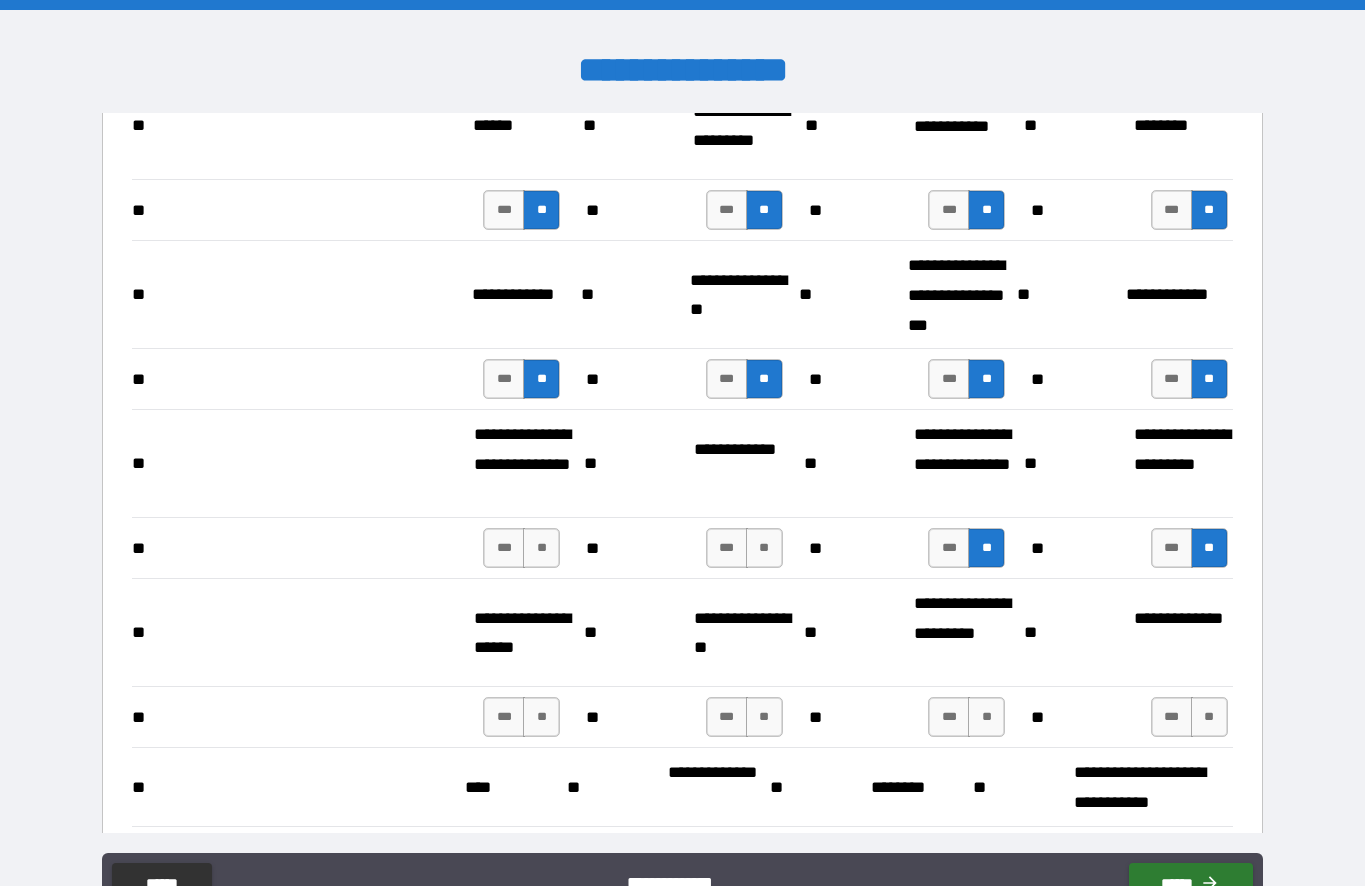 click on "**" at bounding box center (764, 548) 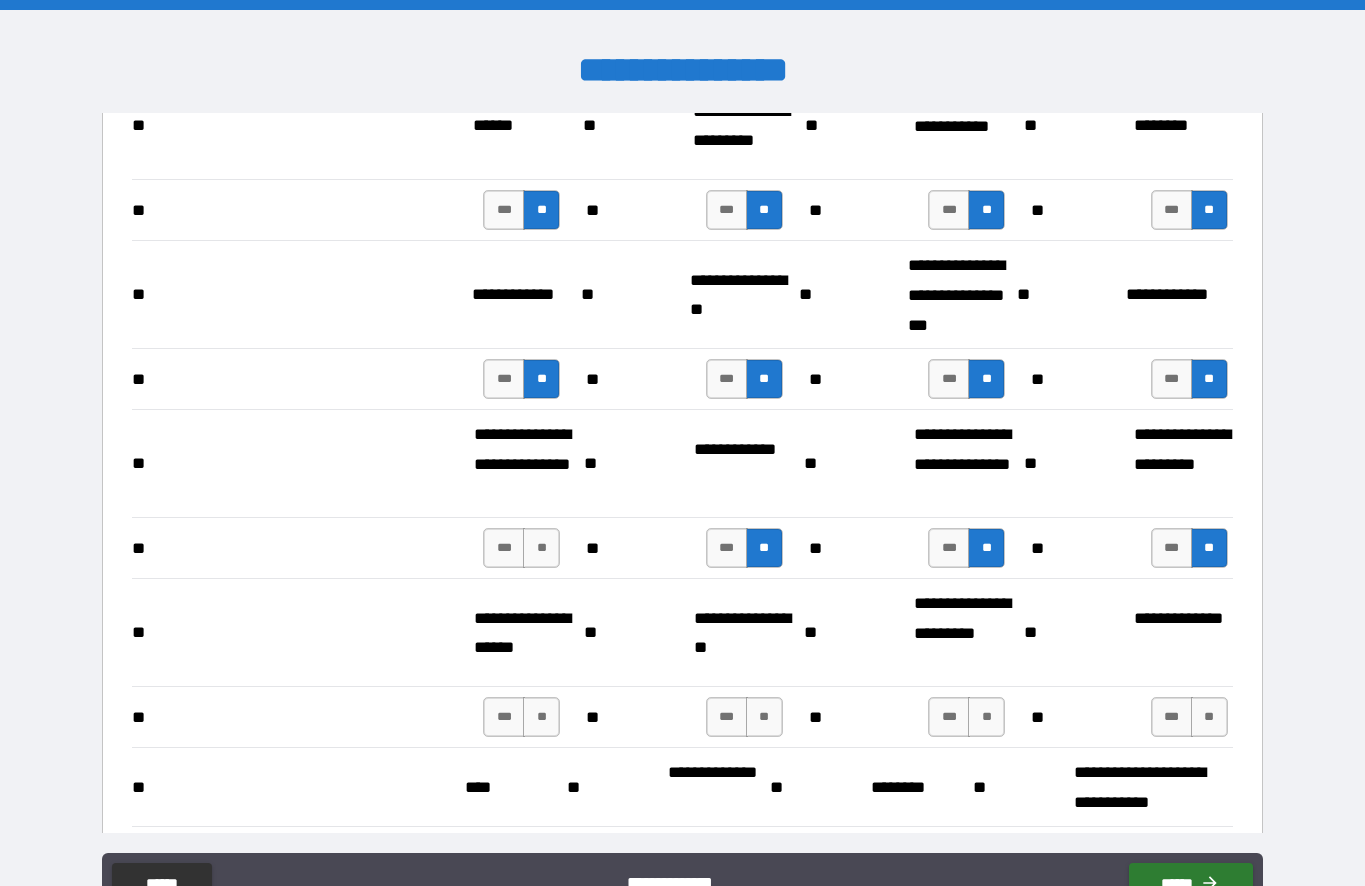 click on "**" at bounding box center (541, 548) 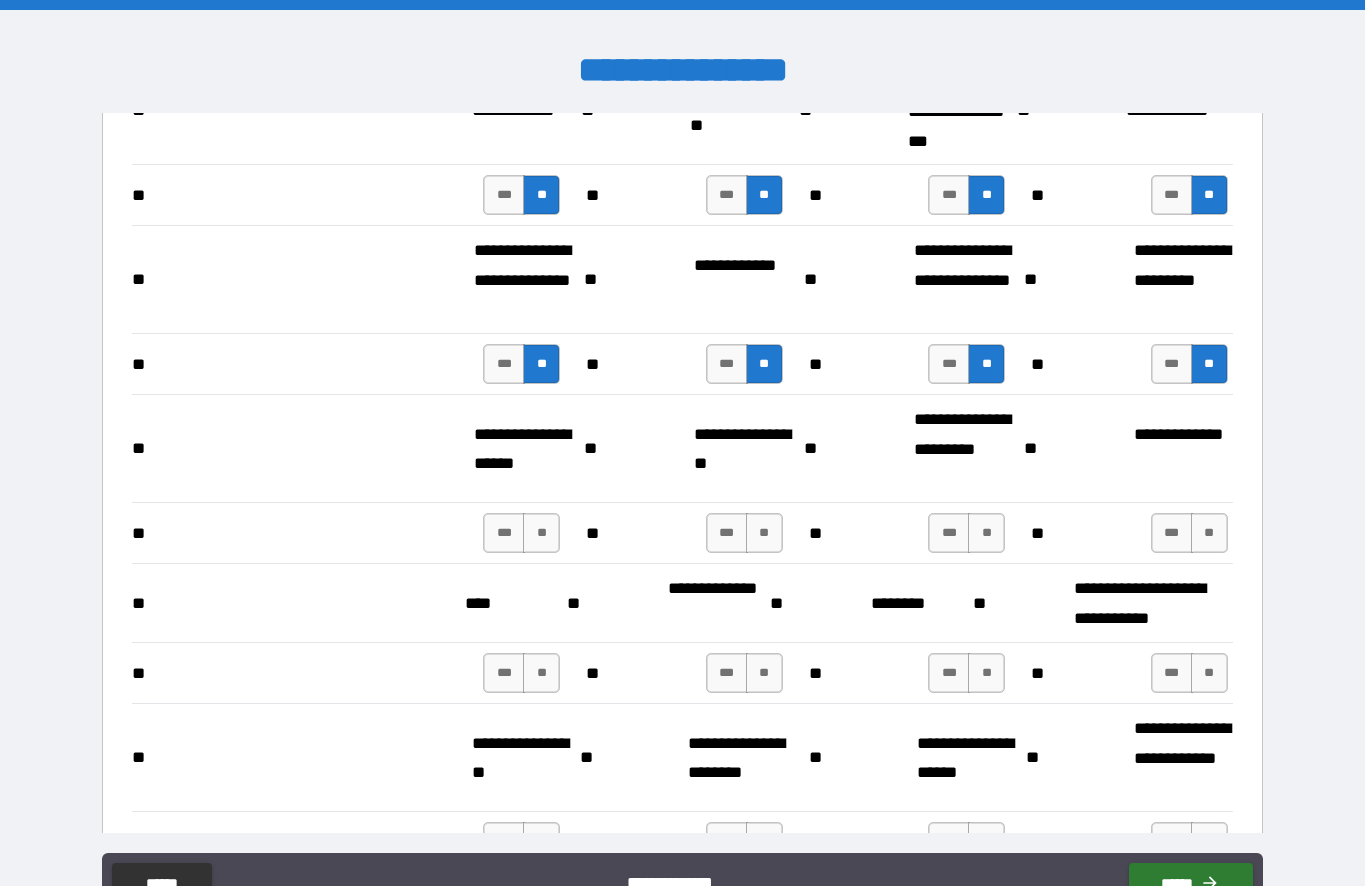 scroll, scrollTop: 2038, scrollLeft: 0, axis: vertical 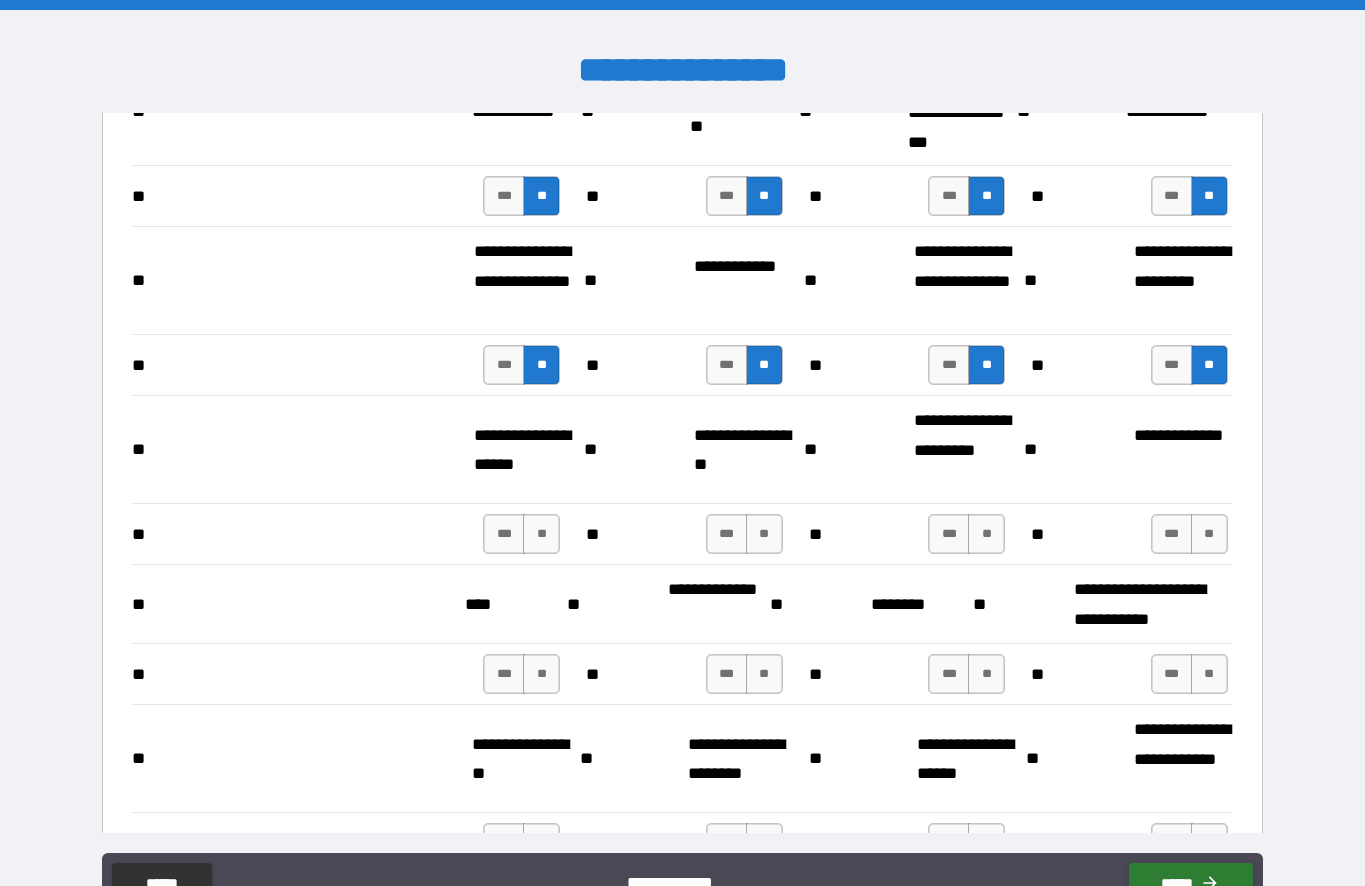 click on "**" at bounding box center (541, 534) 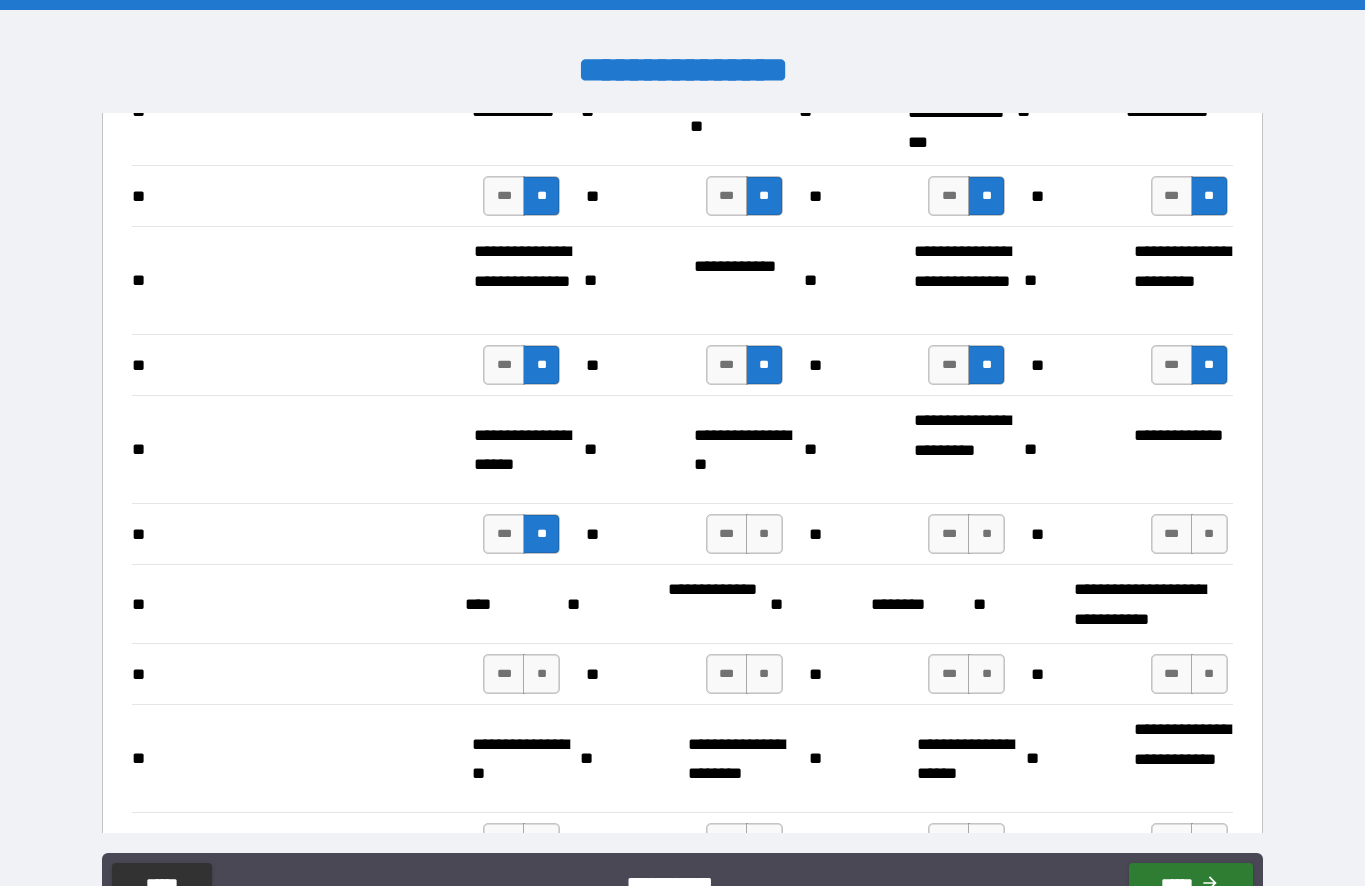click on "**" at bounding box center (764, 534) 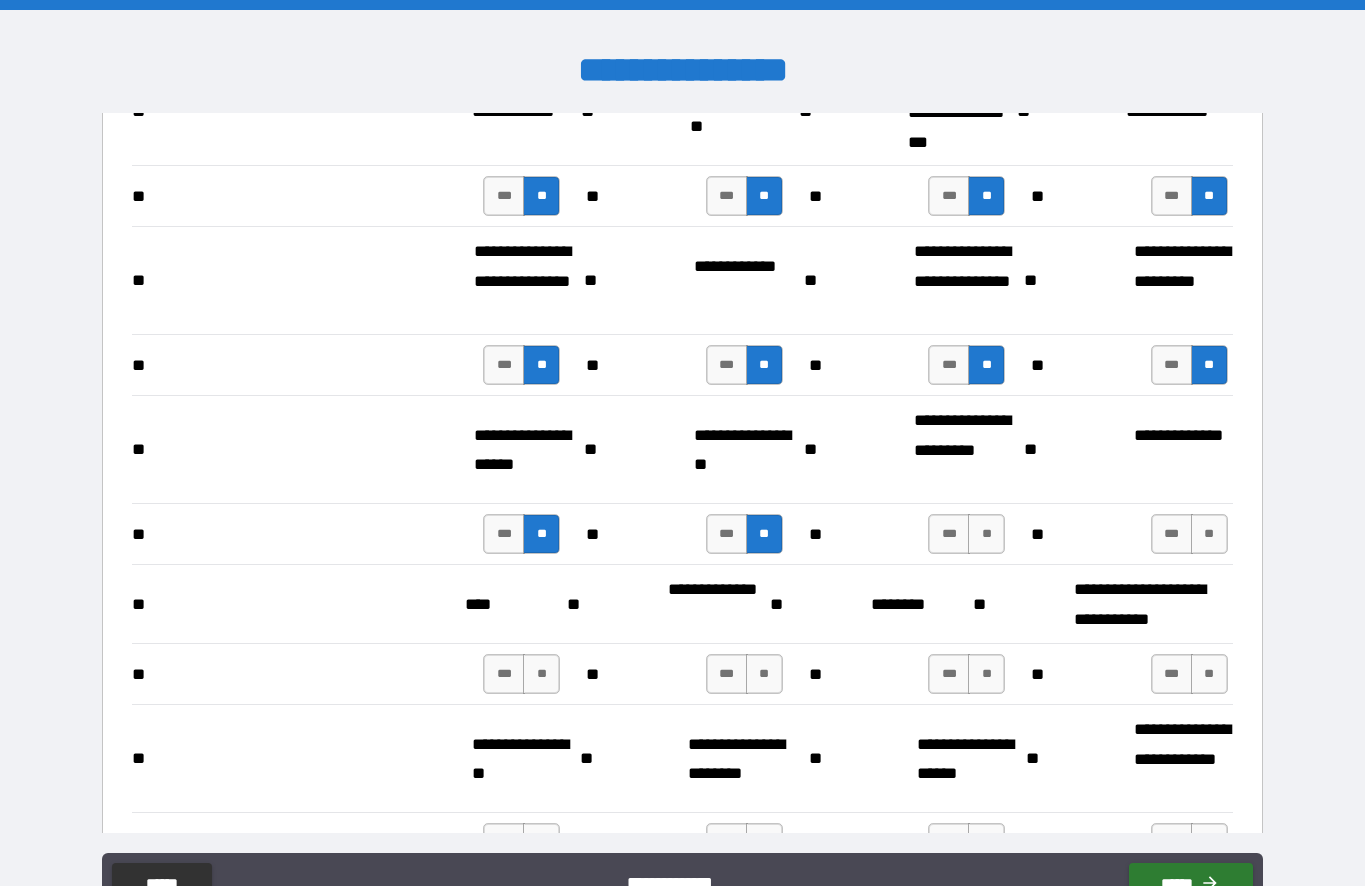 click on "**" at bounding box center [986, 534] 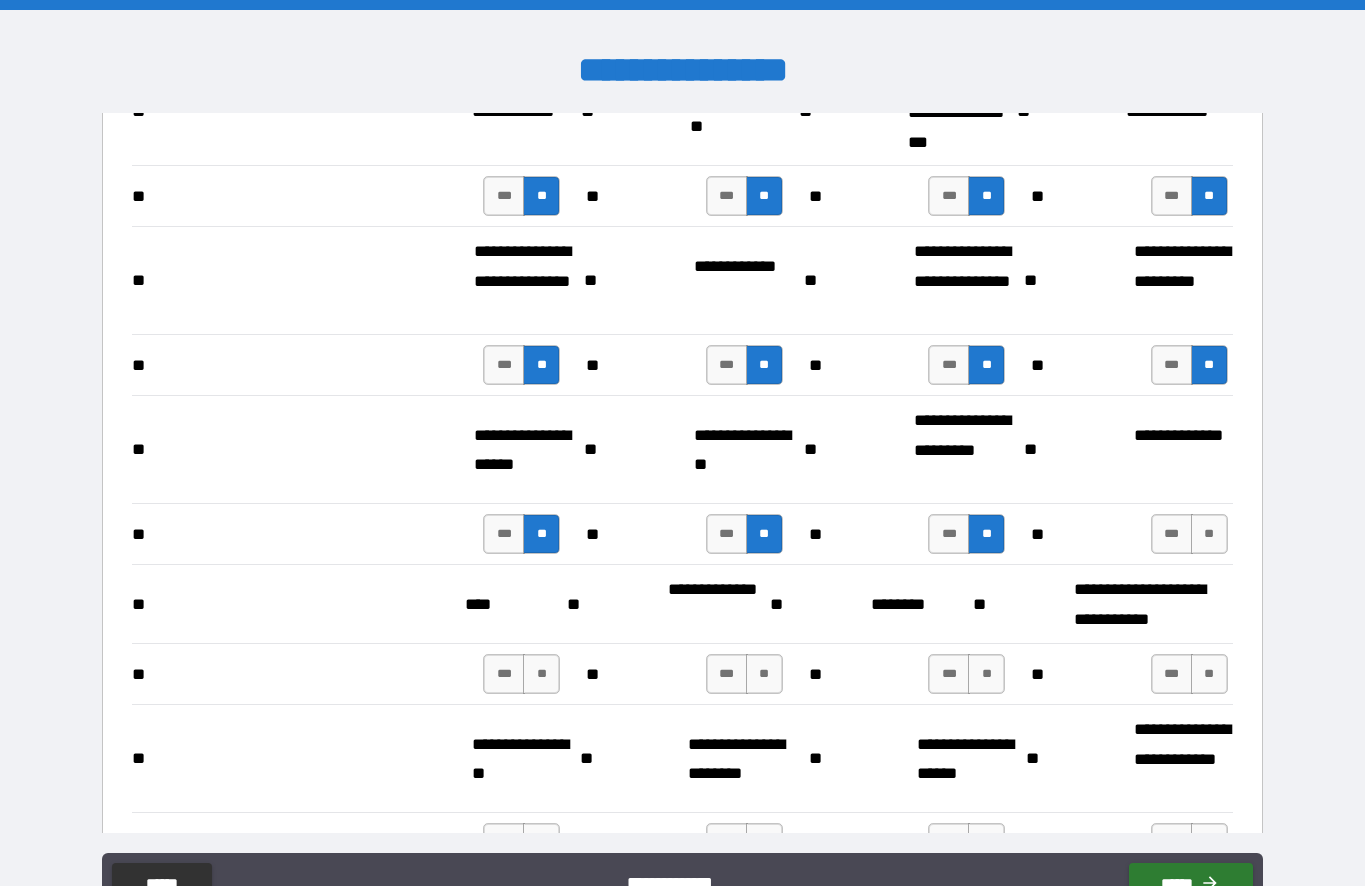 click on "**" at bounding box center [1209, 534] 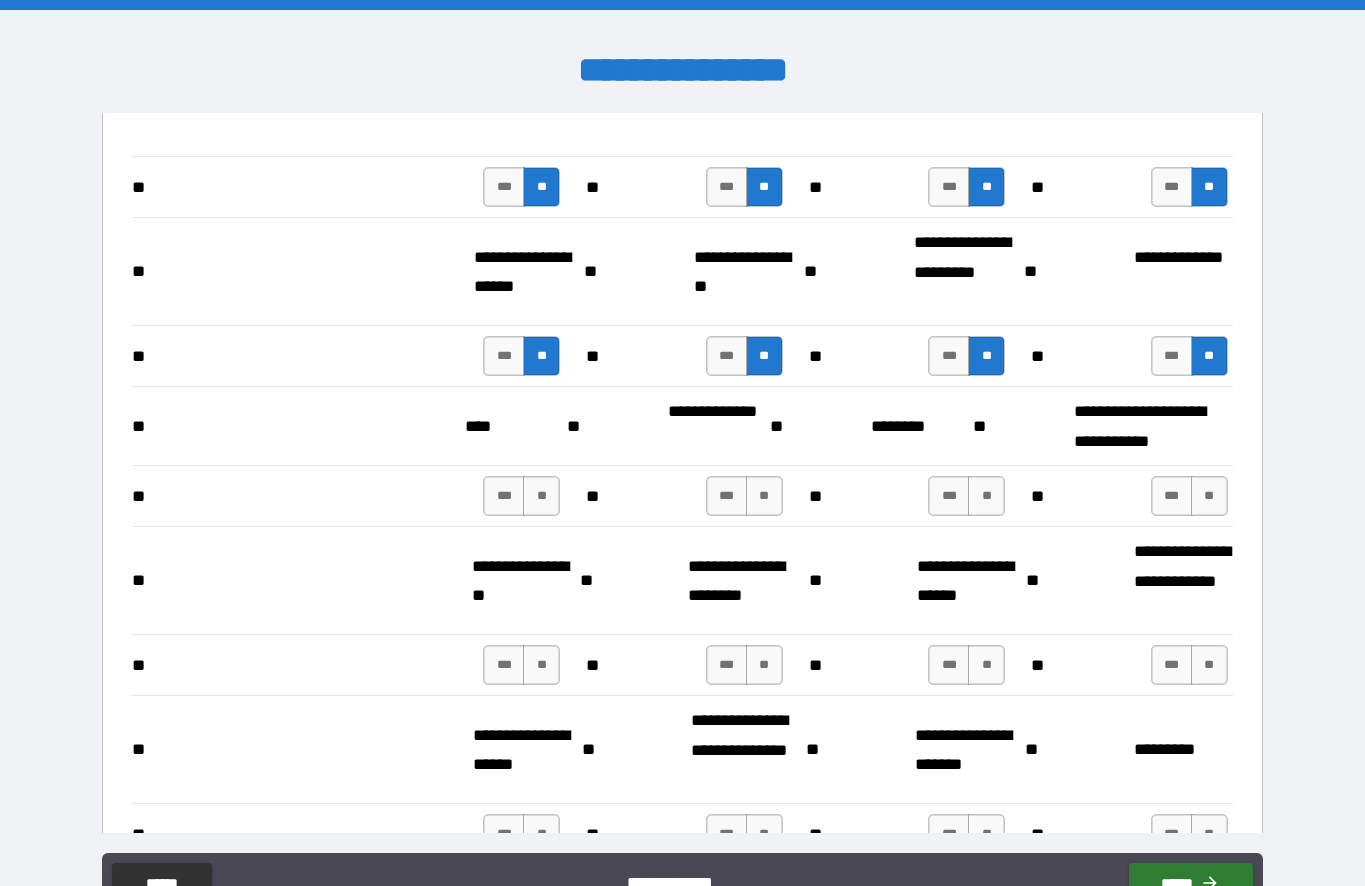 scroll, scrollTop: 2214, scrollLeft: 0, axis: vertical 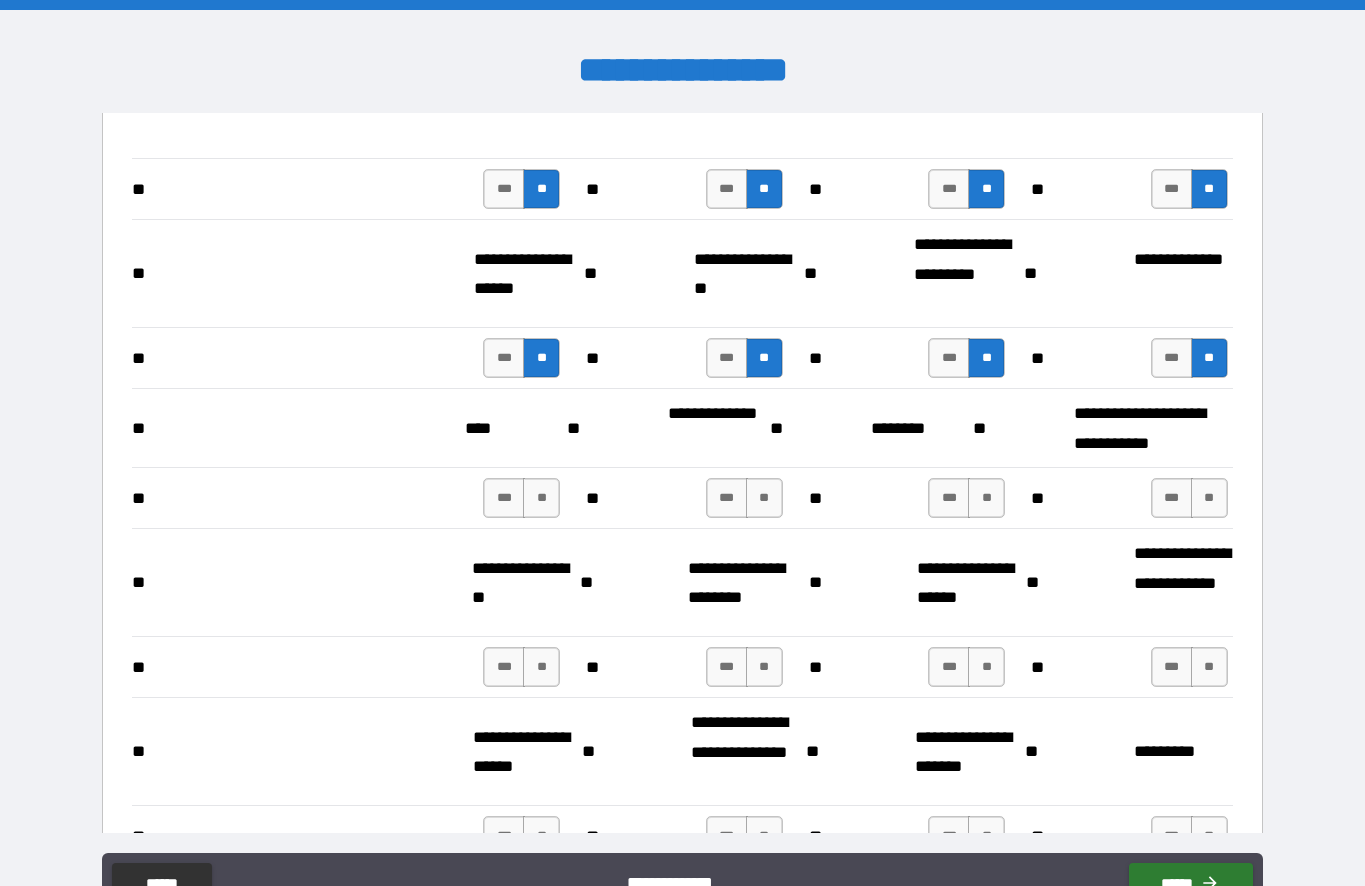 click on "**" at bounding box center [1209, 498] 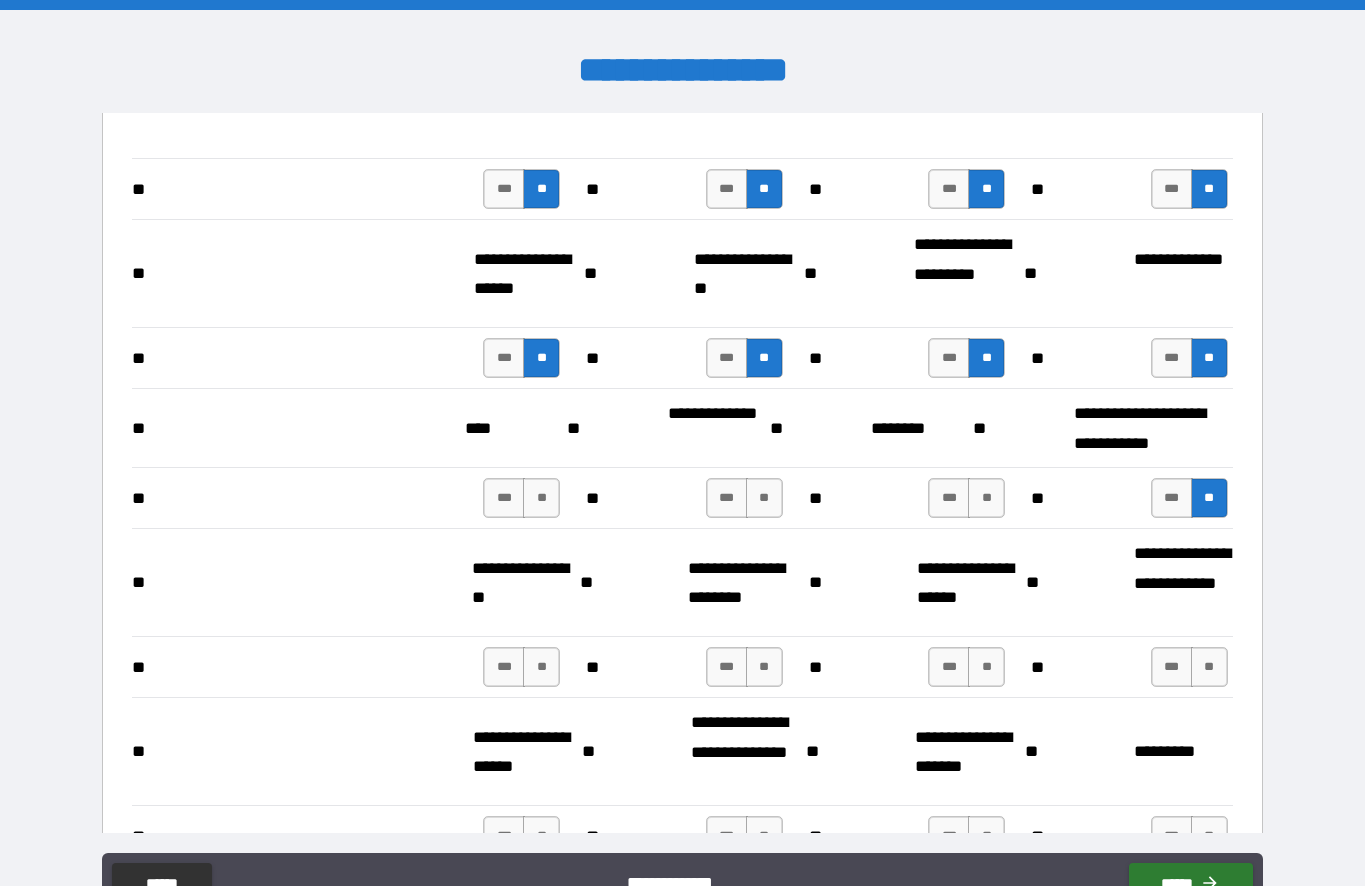 click on "**" at bounding box center (986, 498) 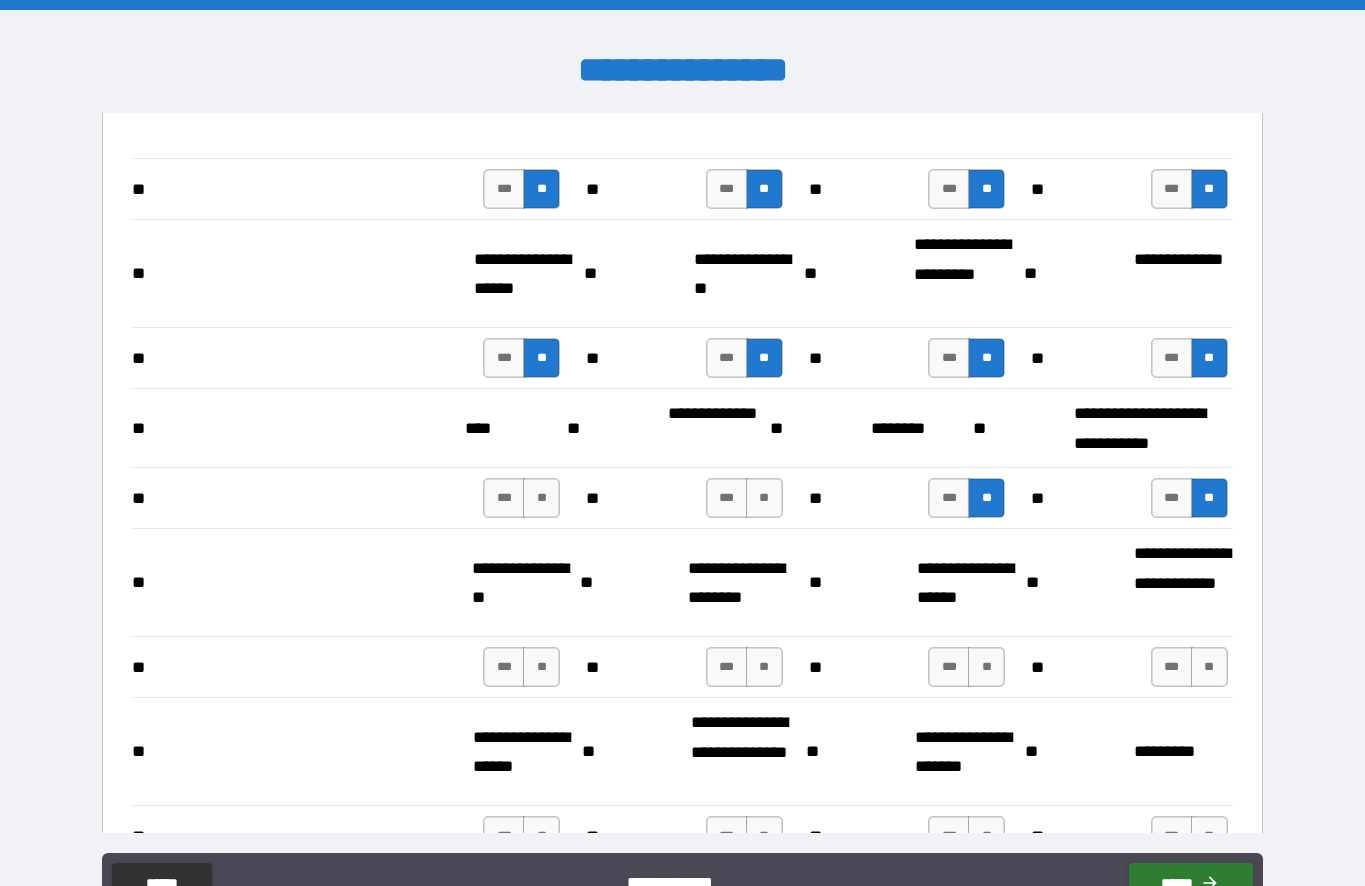 click on "**" at bounding box center (764, 498) 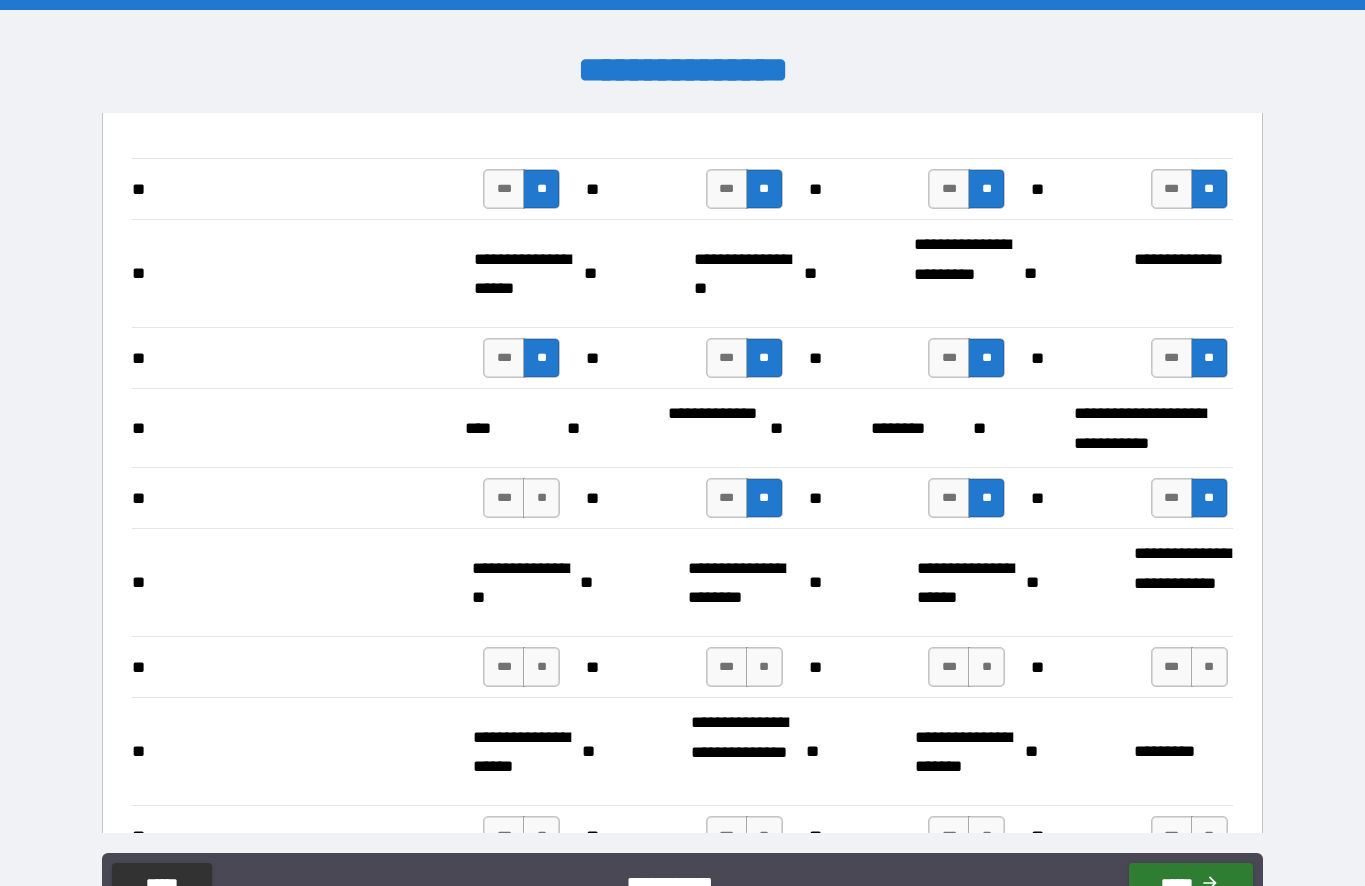 click on "**" at bounding box center [541, 498] 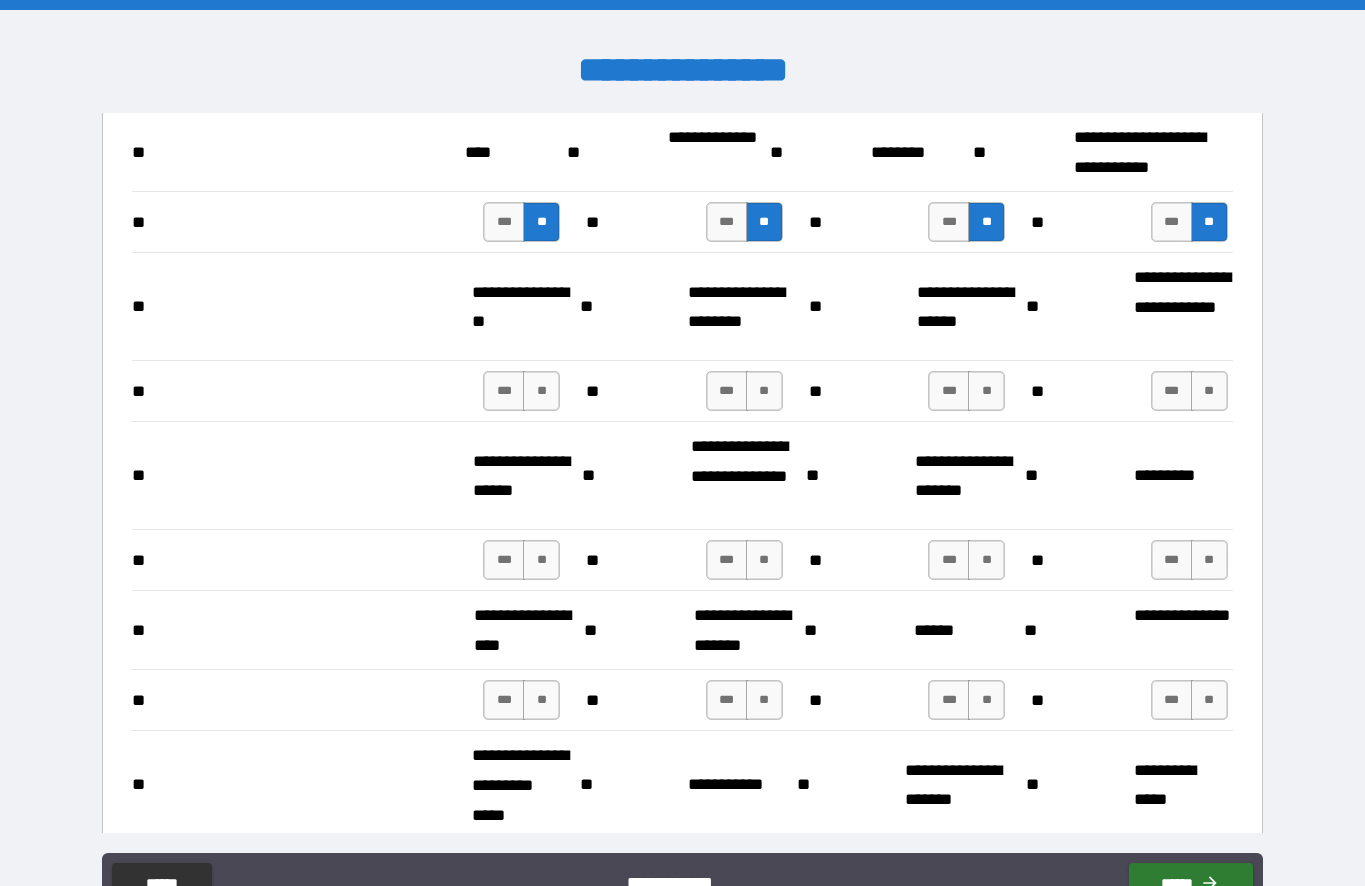 scroll, scrollTop: 2496, scrollLeft: 0, axis: vertical 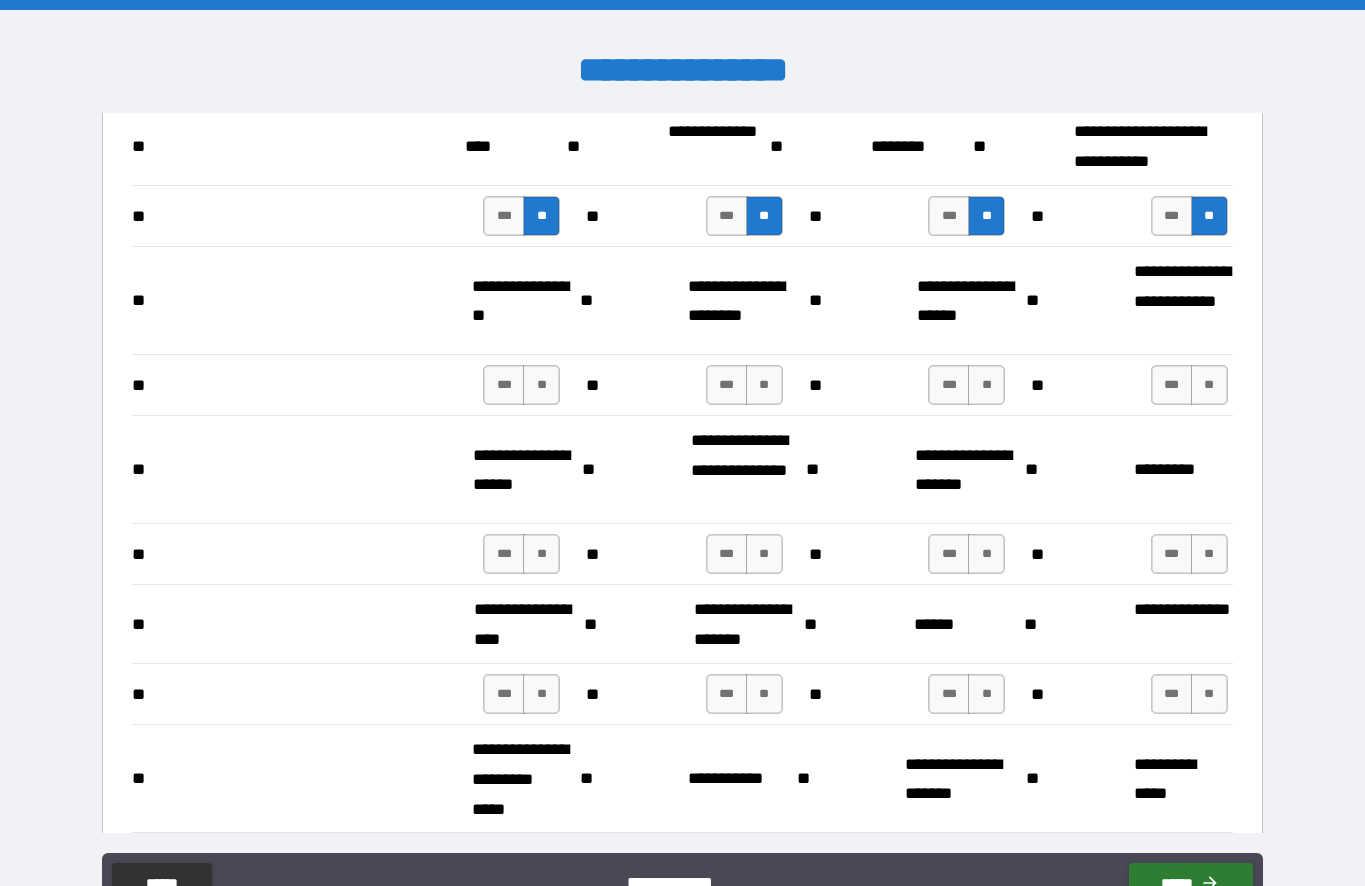 click on "**" at bounding box center (541, 385) 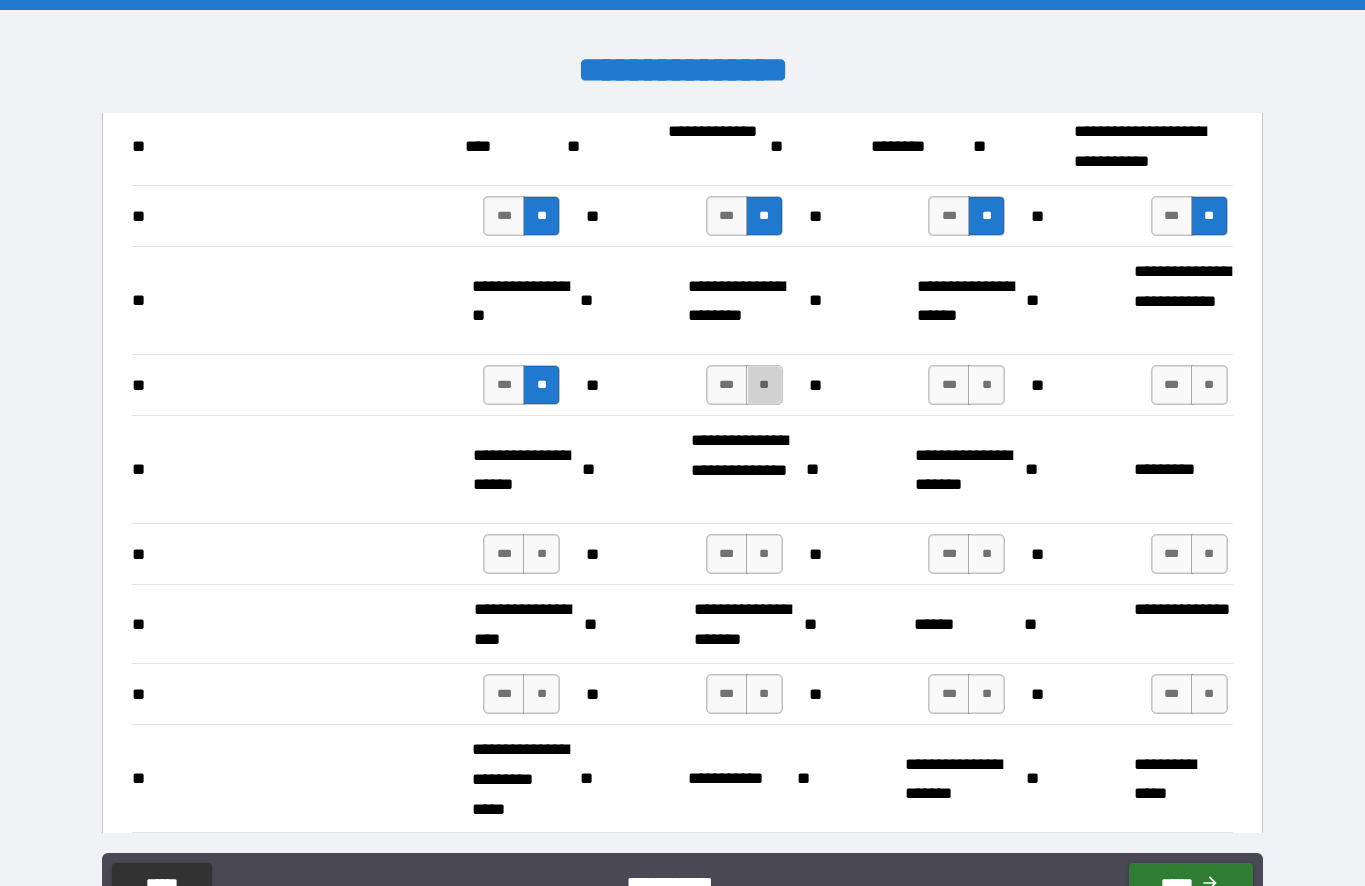 click on "**" at bounding box center (764, 385) 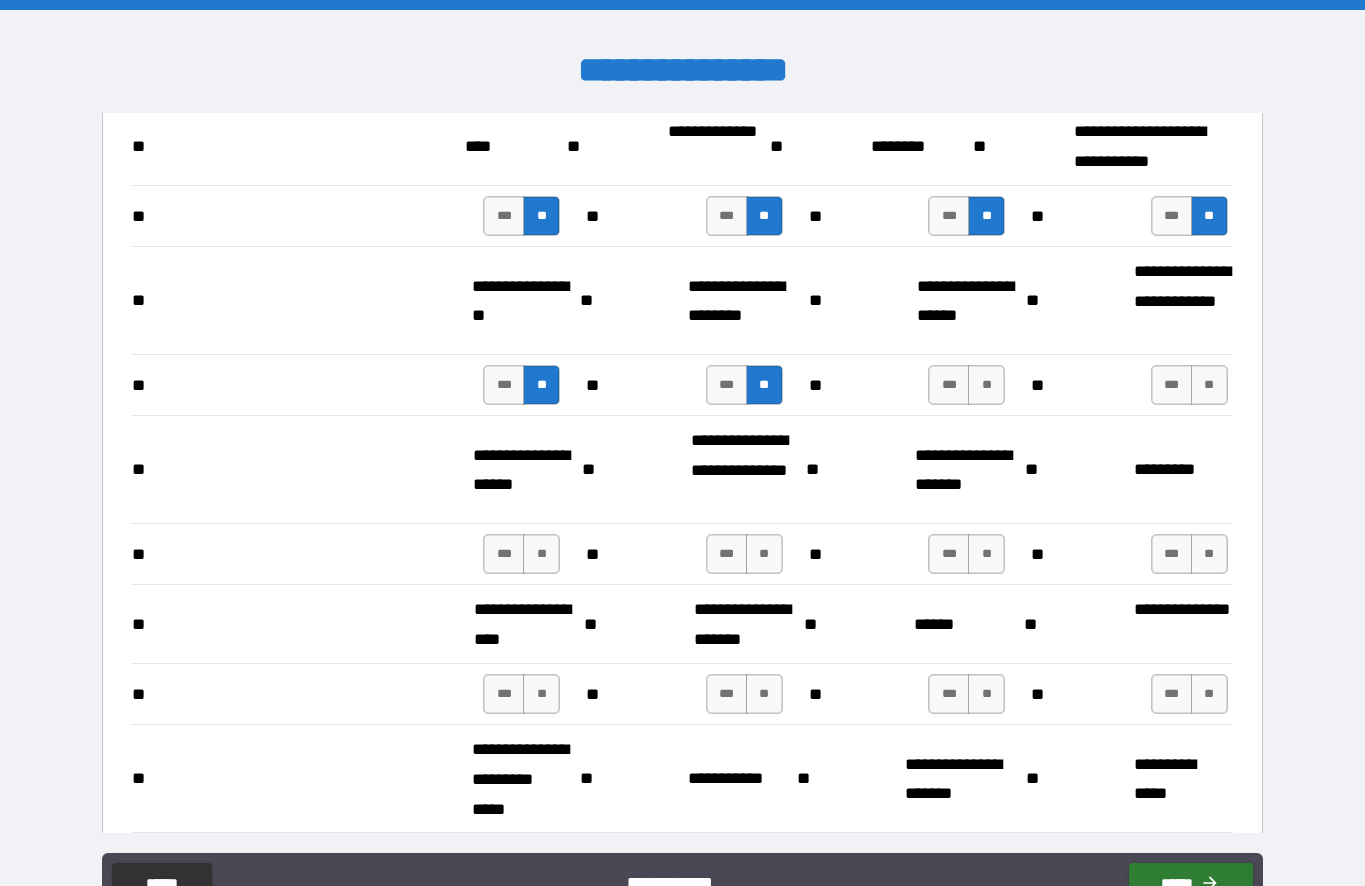click on "**" at bounding box center (986, 385) 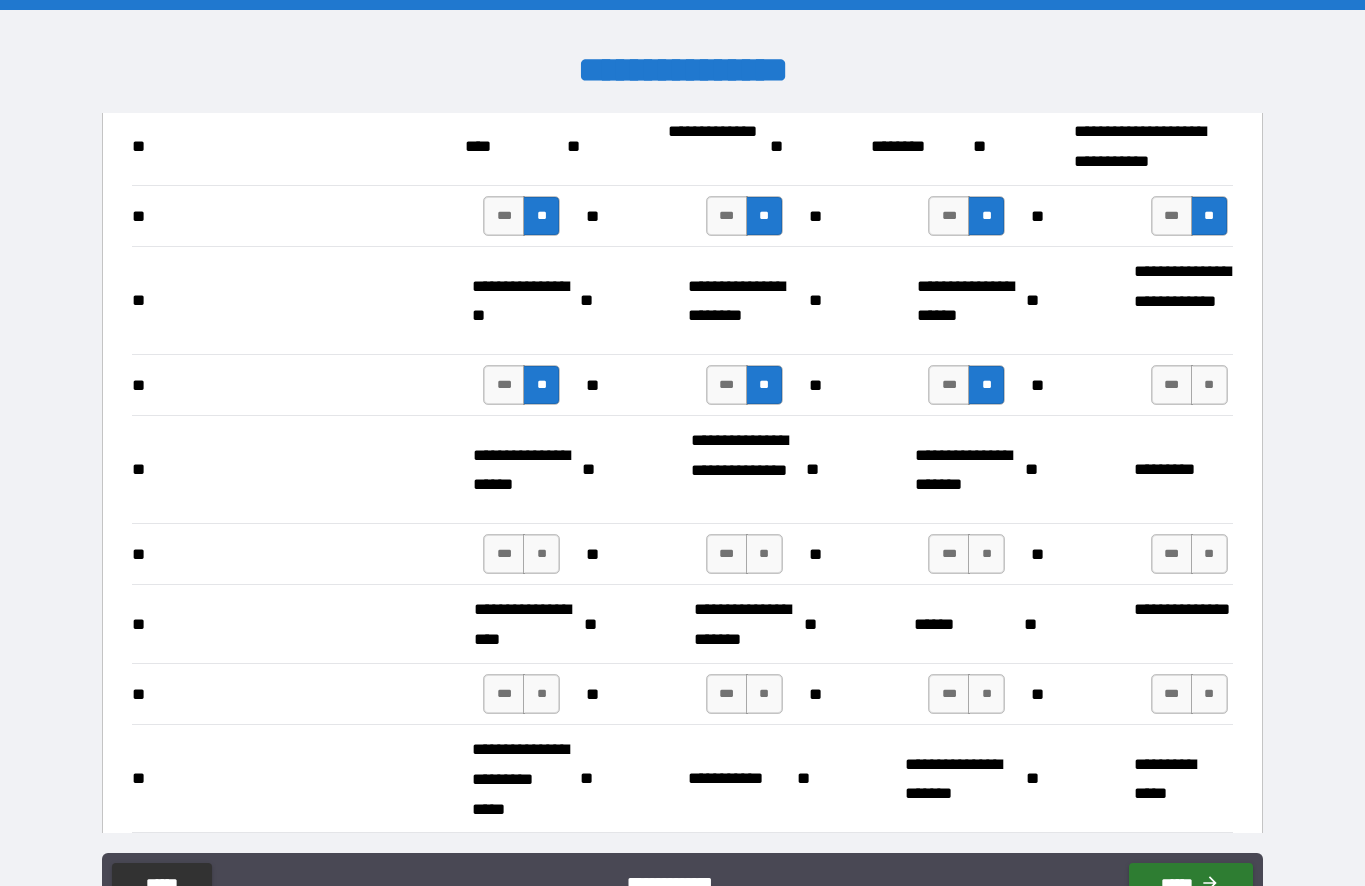 click on "**" at bounding box center [1209, 385] 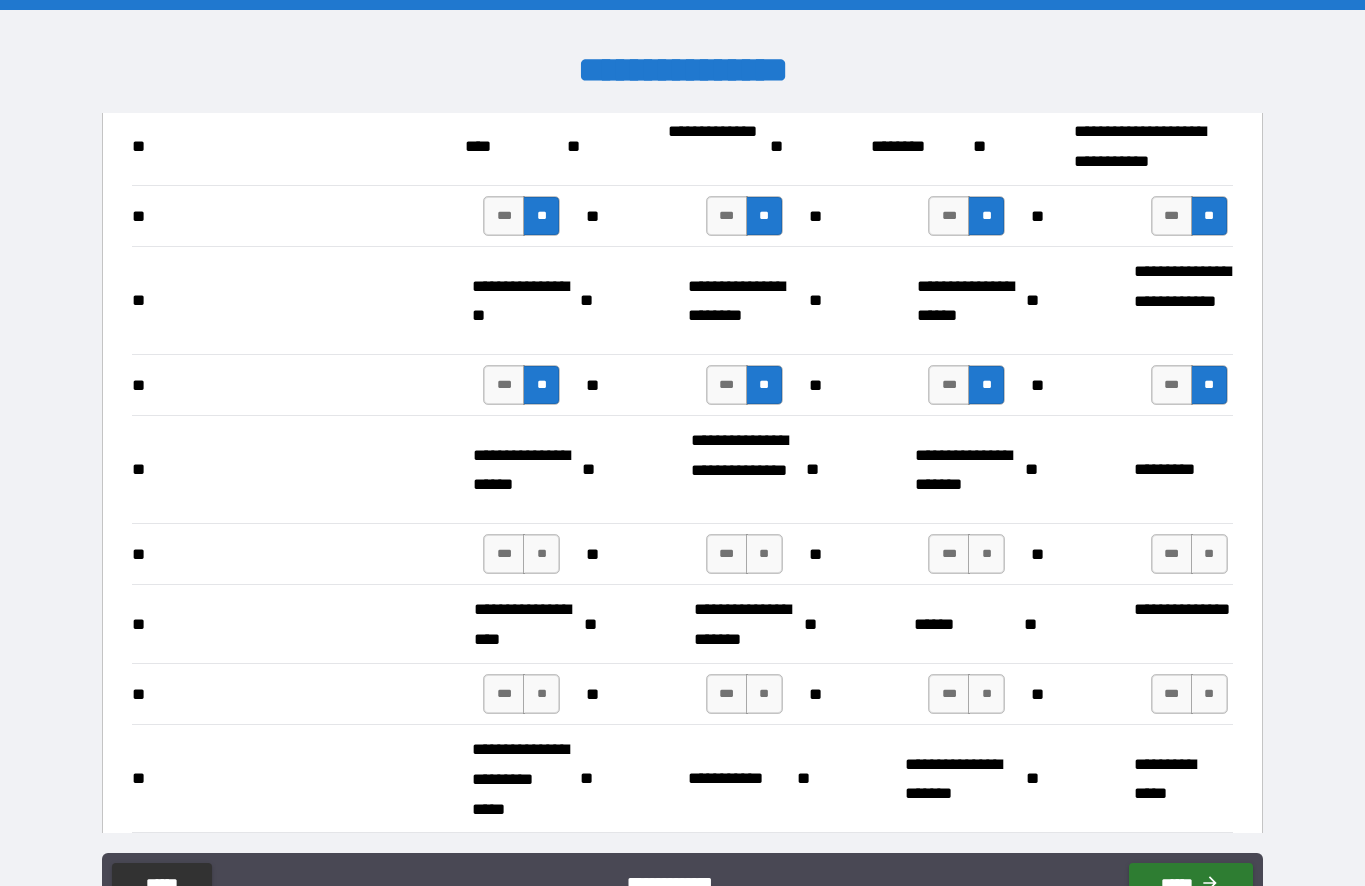 click on "**" at bounding box center (1209, 554) 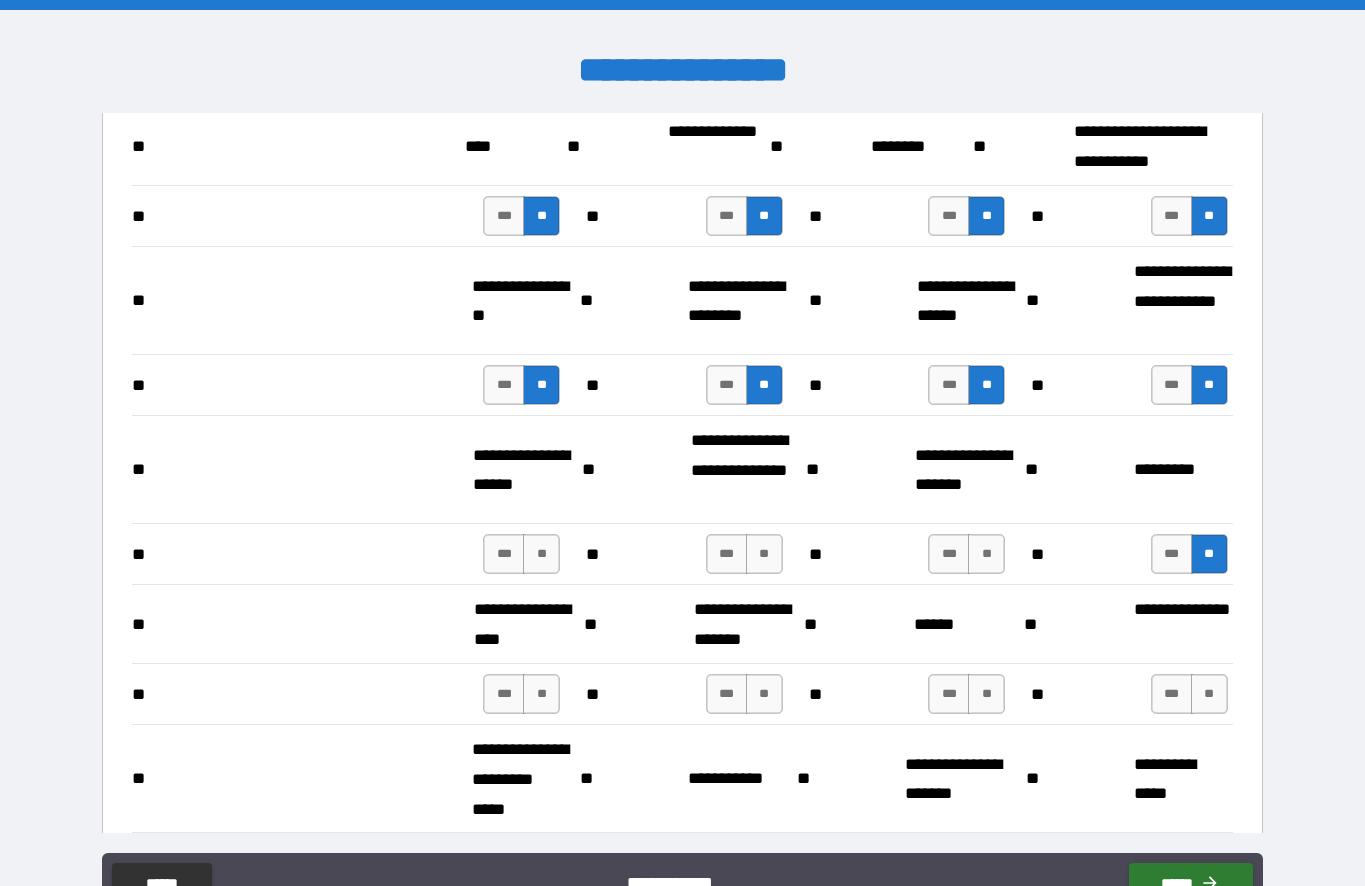 click on "**" at bounding box center [986, 554] 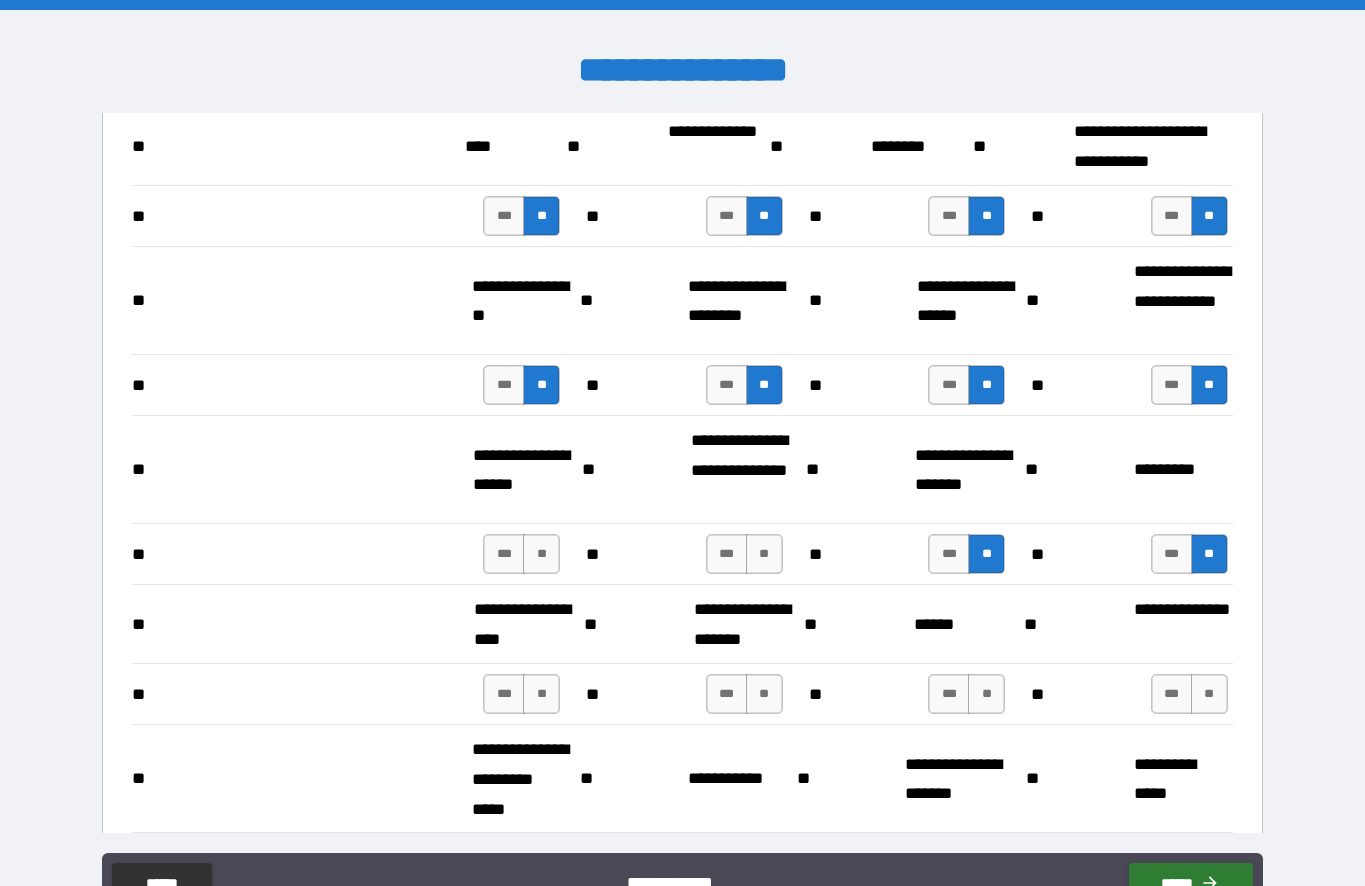 click on "[PHONE]" at bounding box center (682, 554) 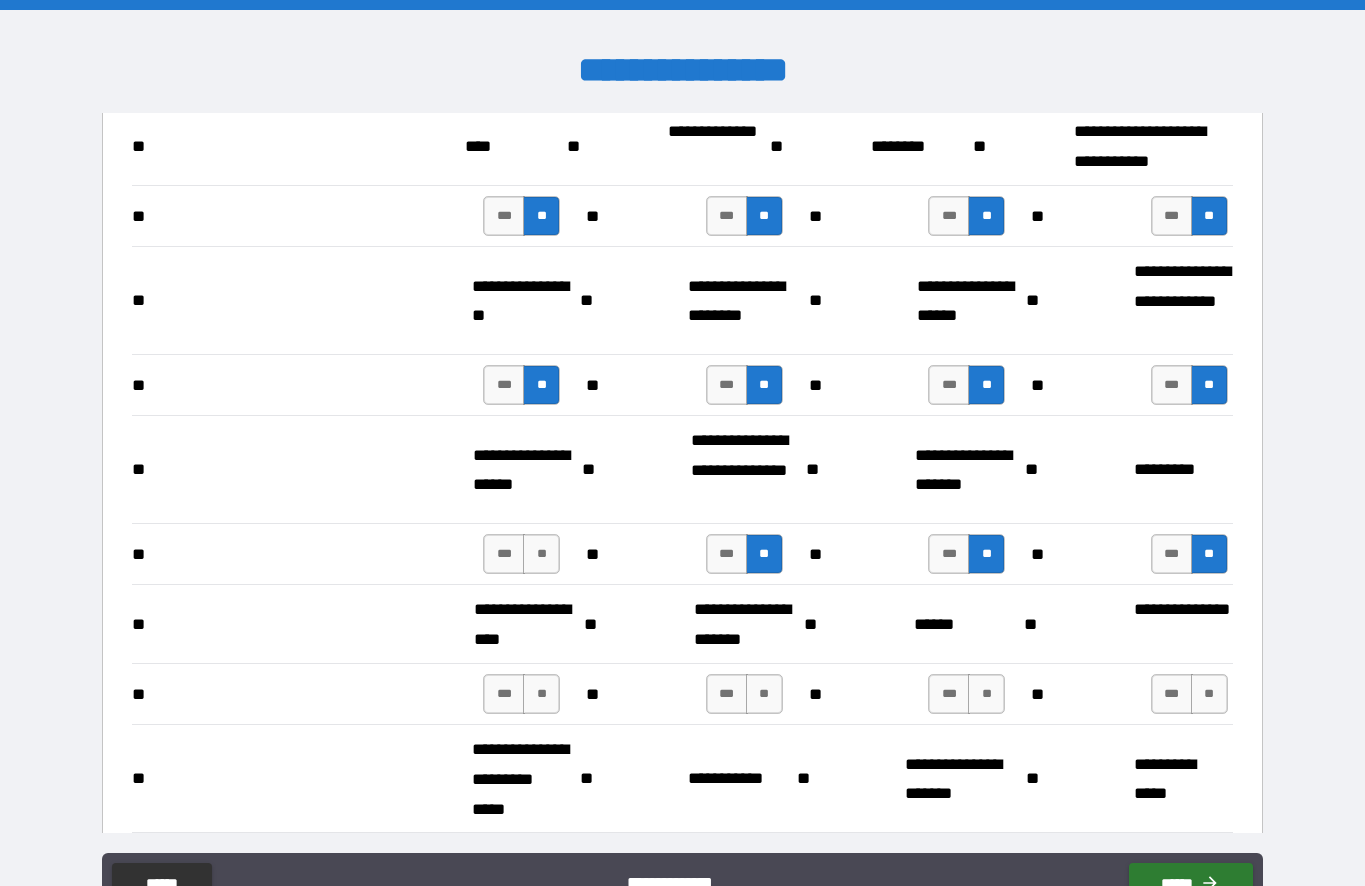 click on "**" at bounding box center [541, 554] 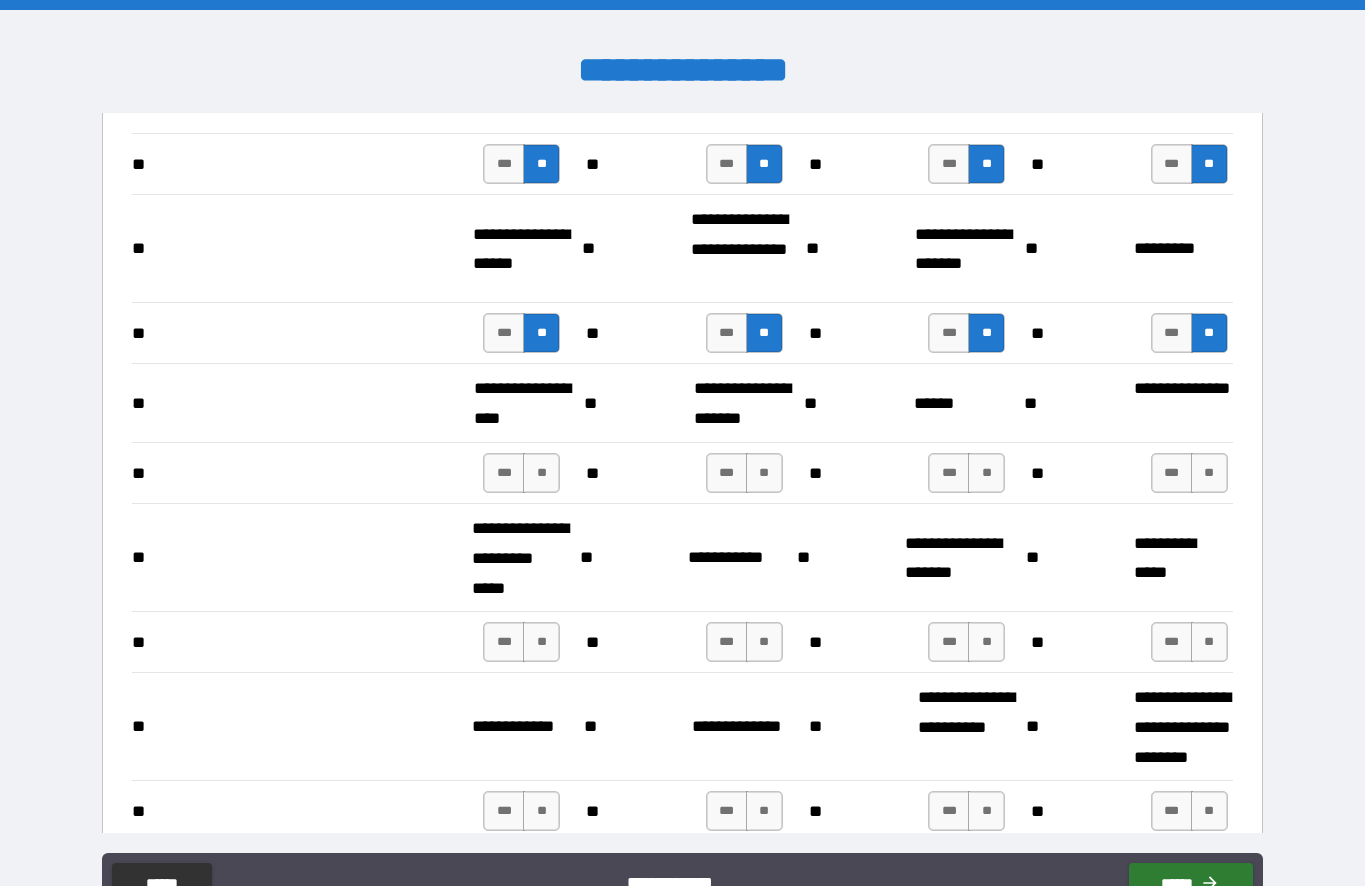 scroll, scrollTop: 2717, scrollLeft: 0, axis: vertical 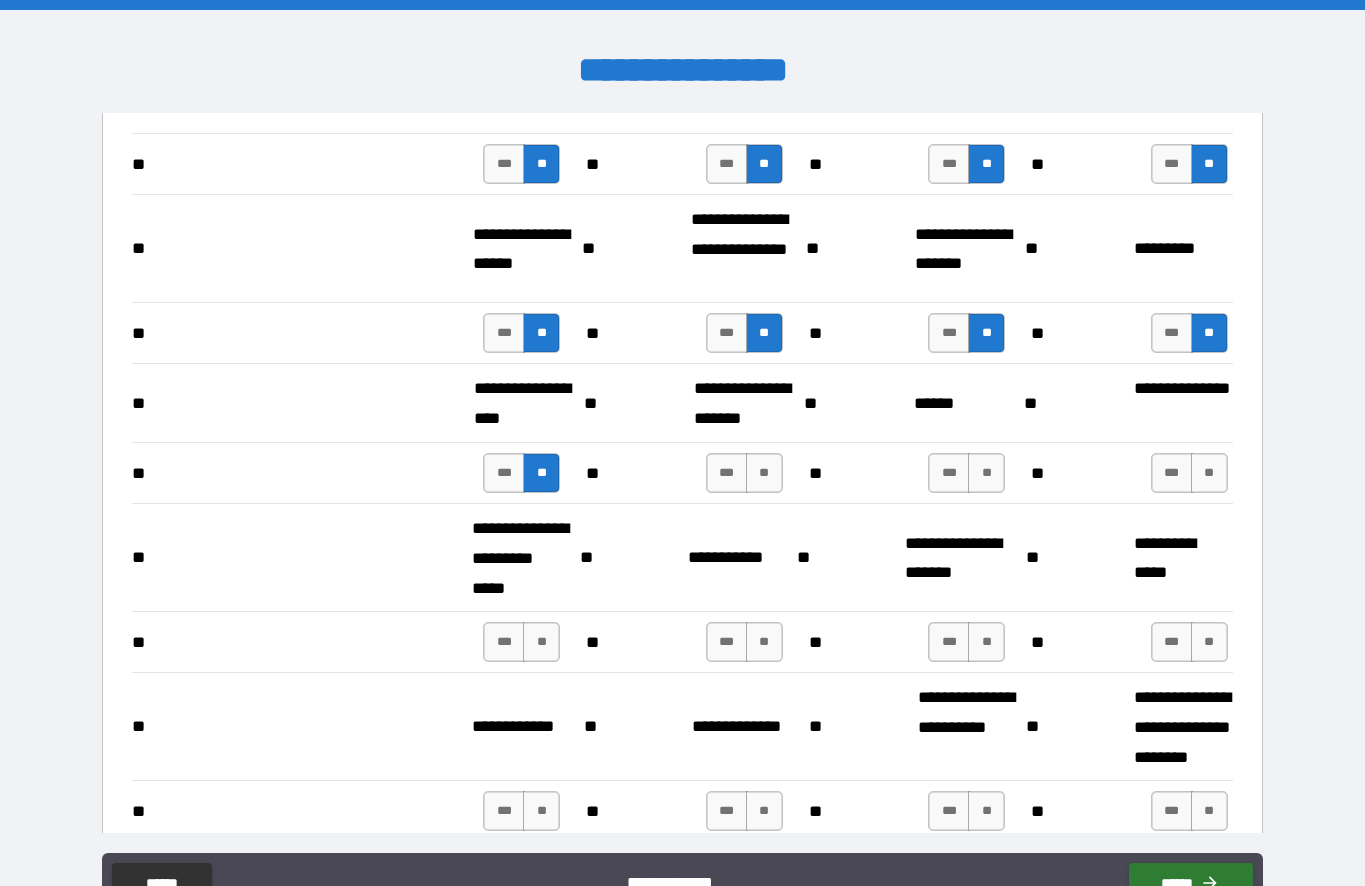 click on "**" at bounding box center (764, 473) 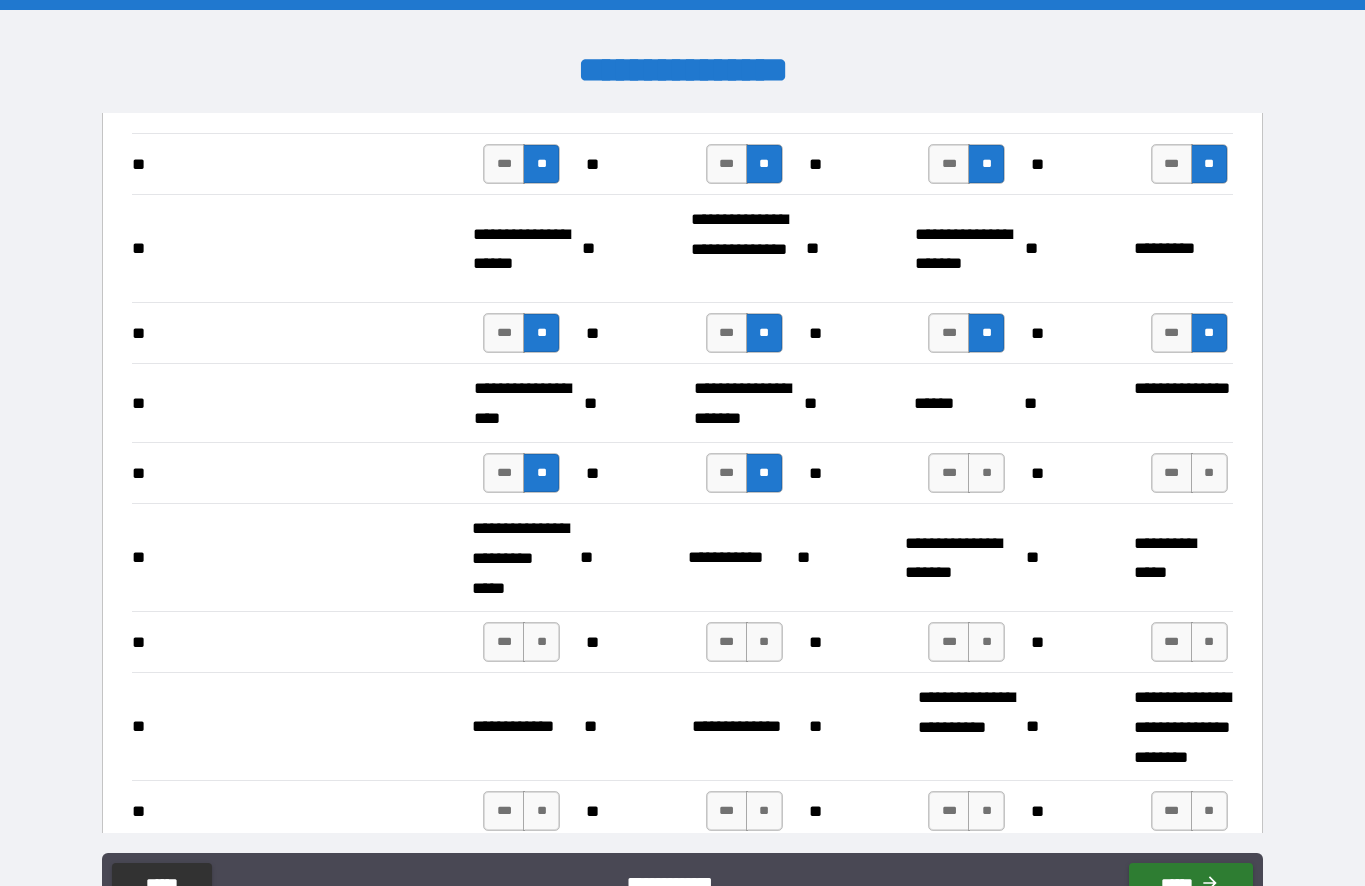 click on "**" at bounding box center [986, 473] 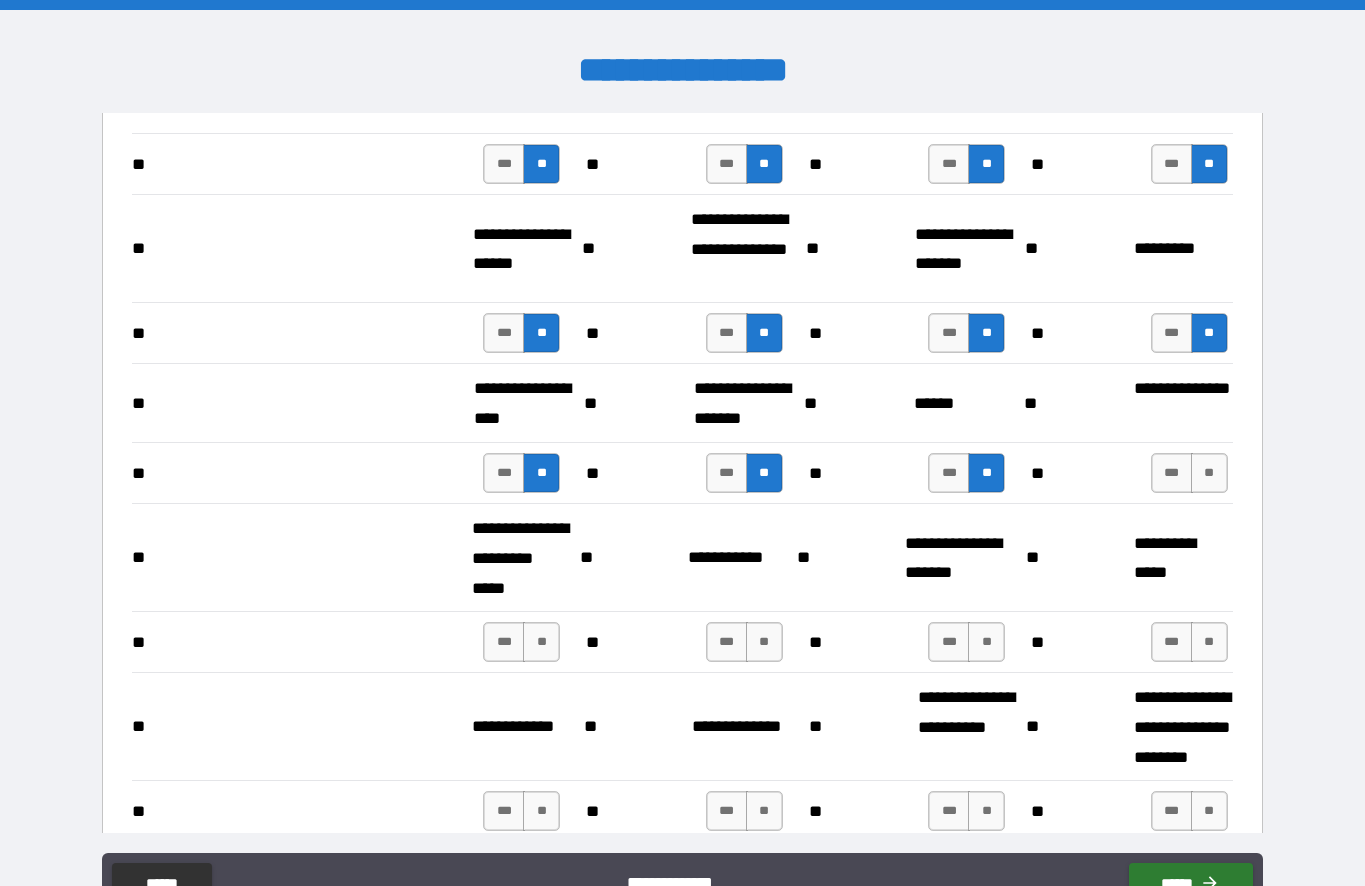 click on "**" at bounding box center [1209, 473] 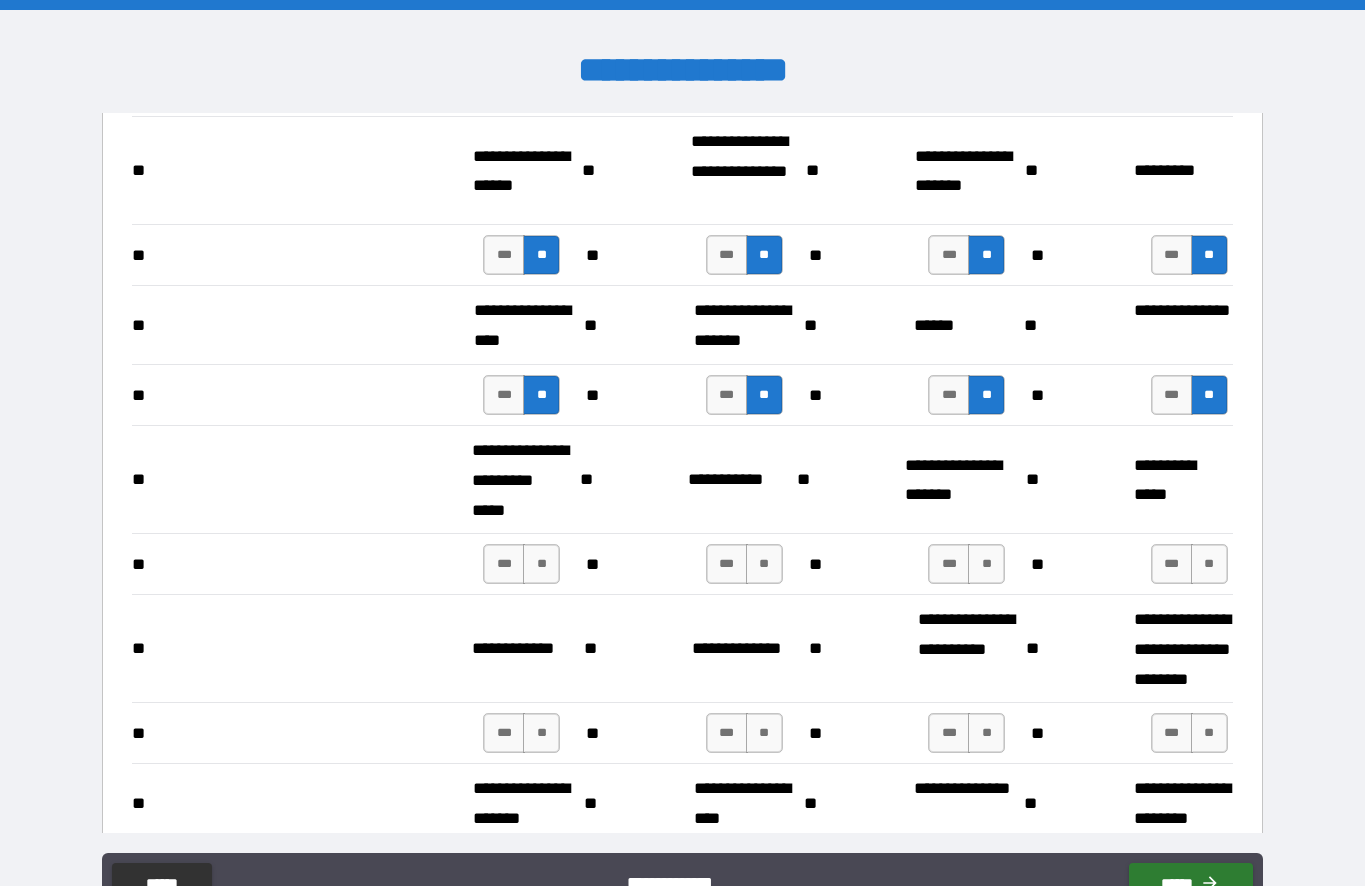 scroll, scrollTop: 2797, scrollLeft: 0, axis: vertical 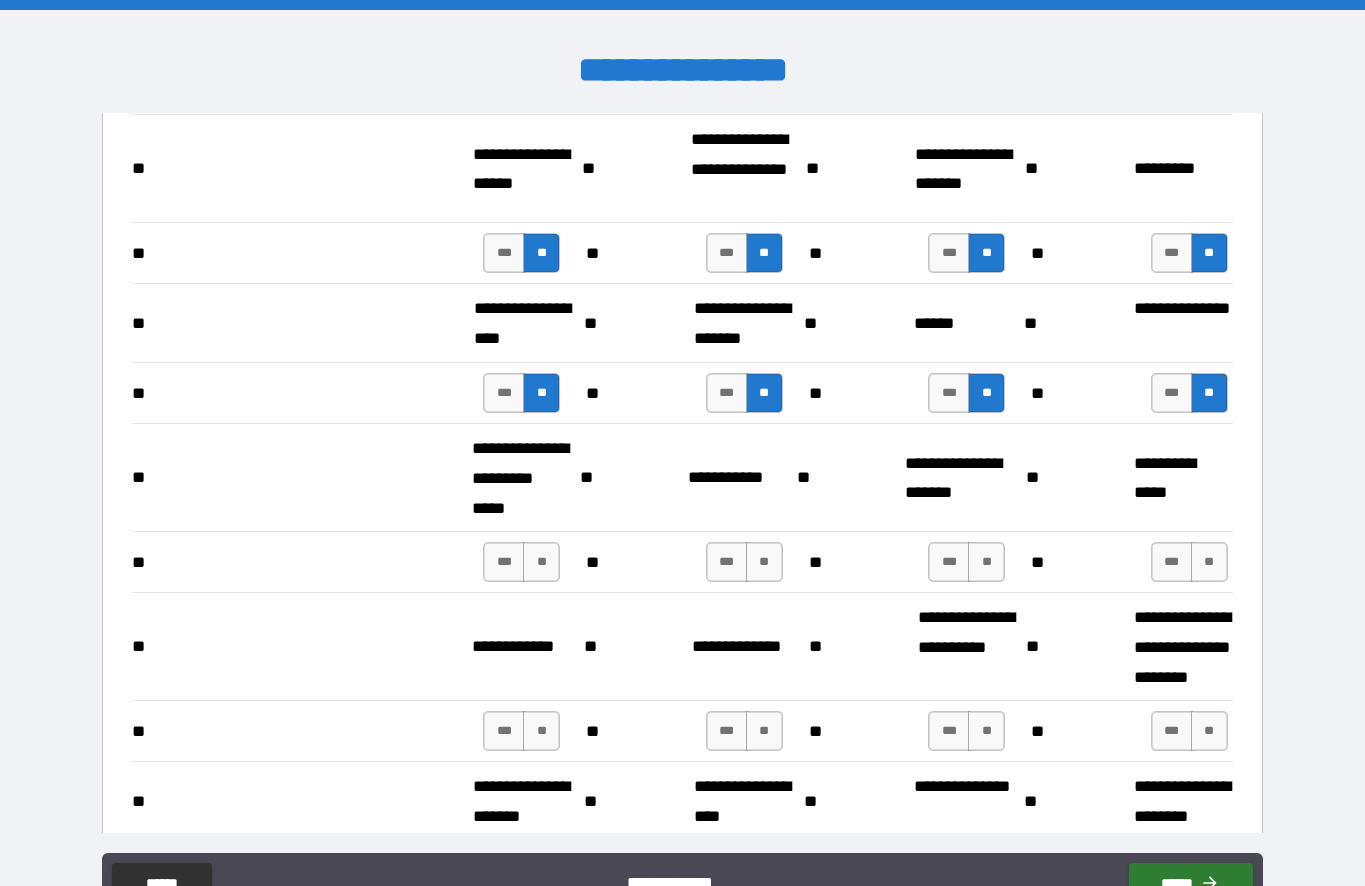click on "**" at bounding box center (1209, 562) 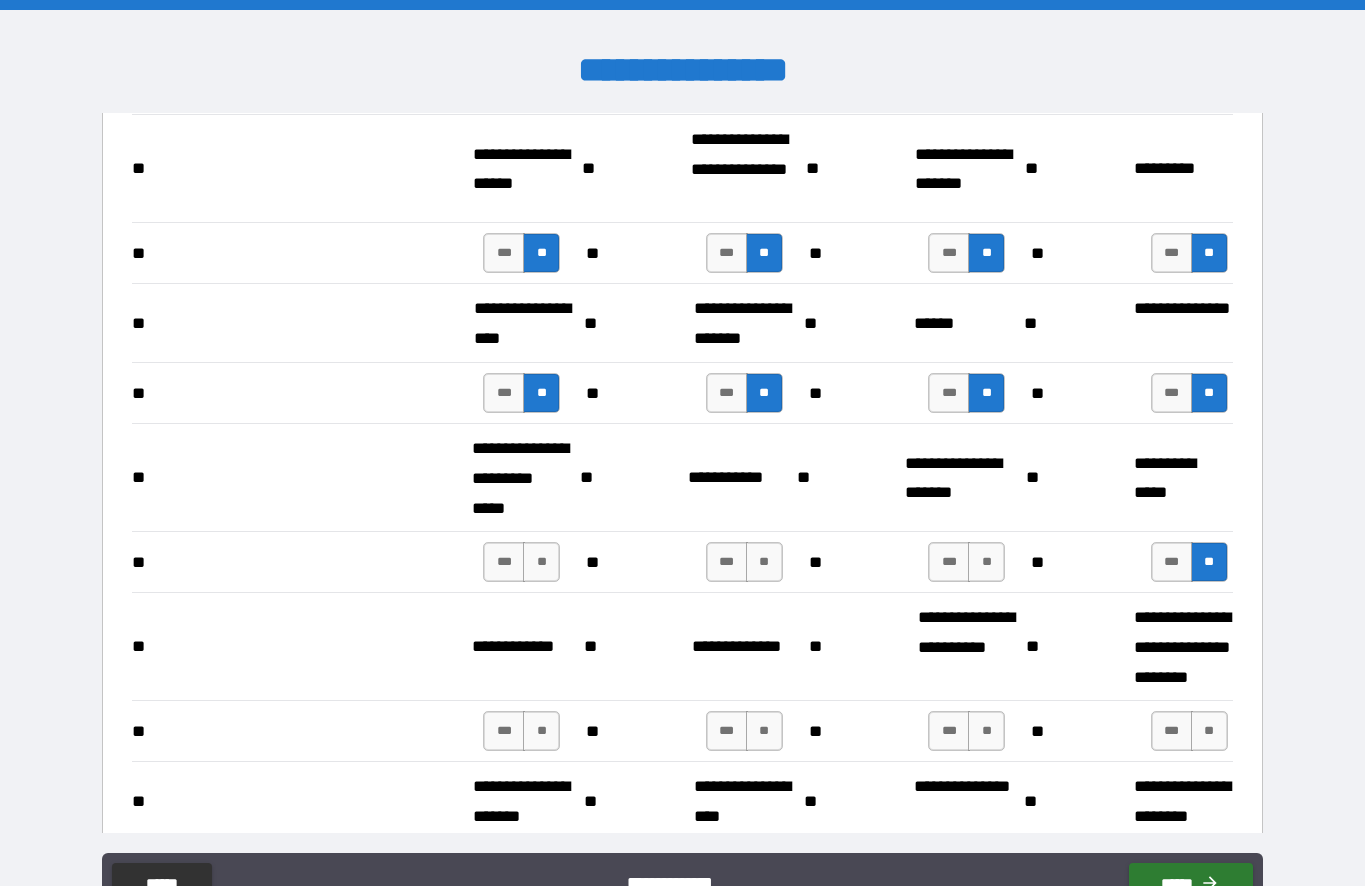 click on "**" at bounding box center [986, 562] 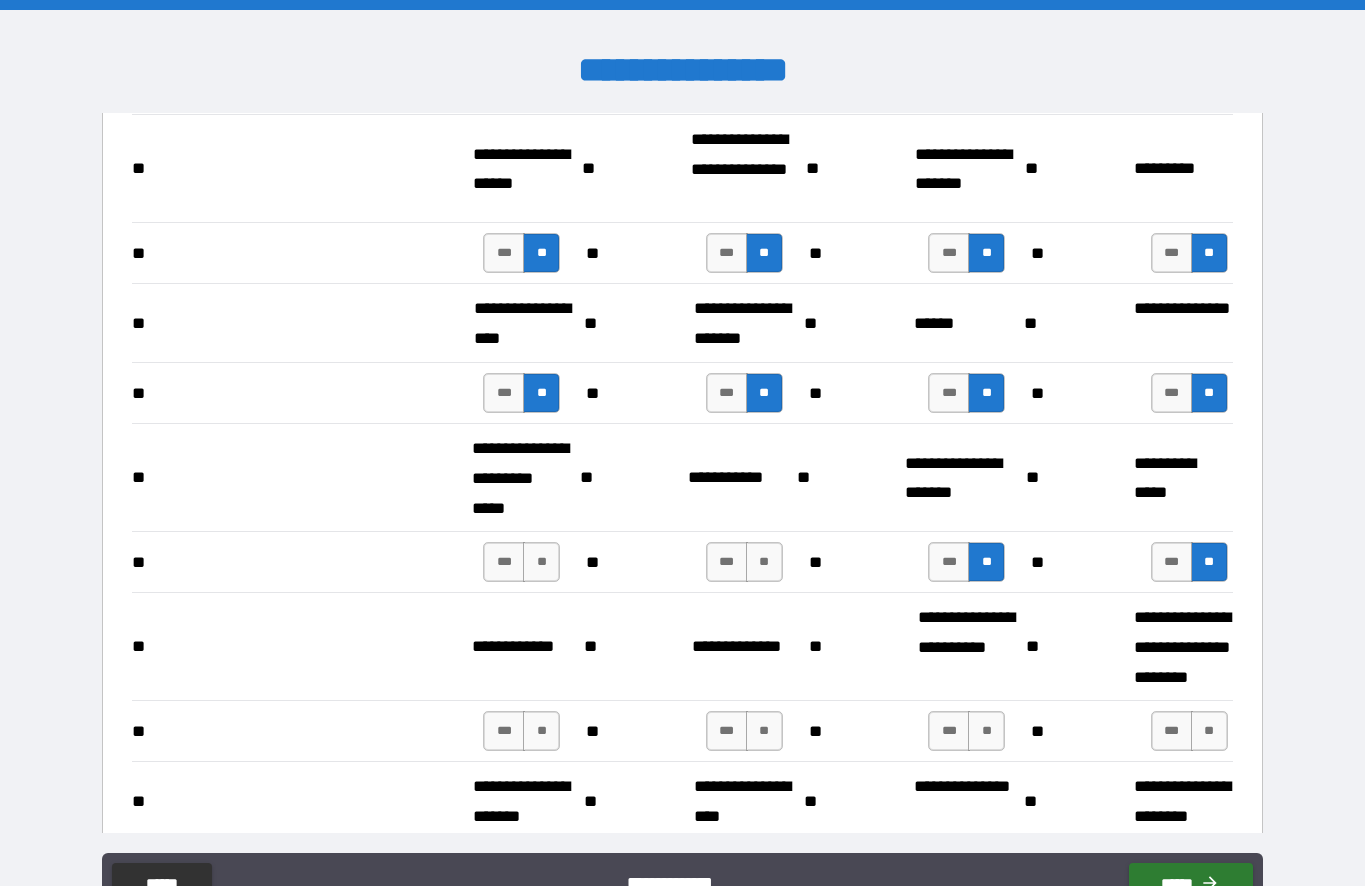 click on "**" at bounding box center [764, 562] 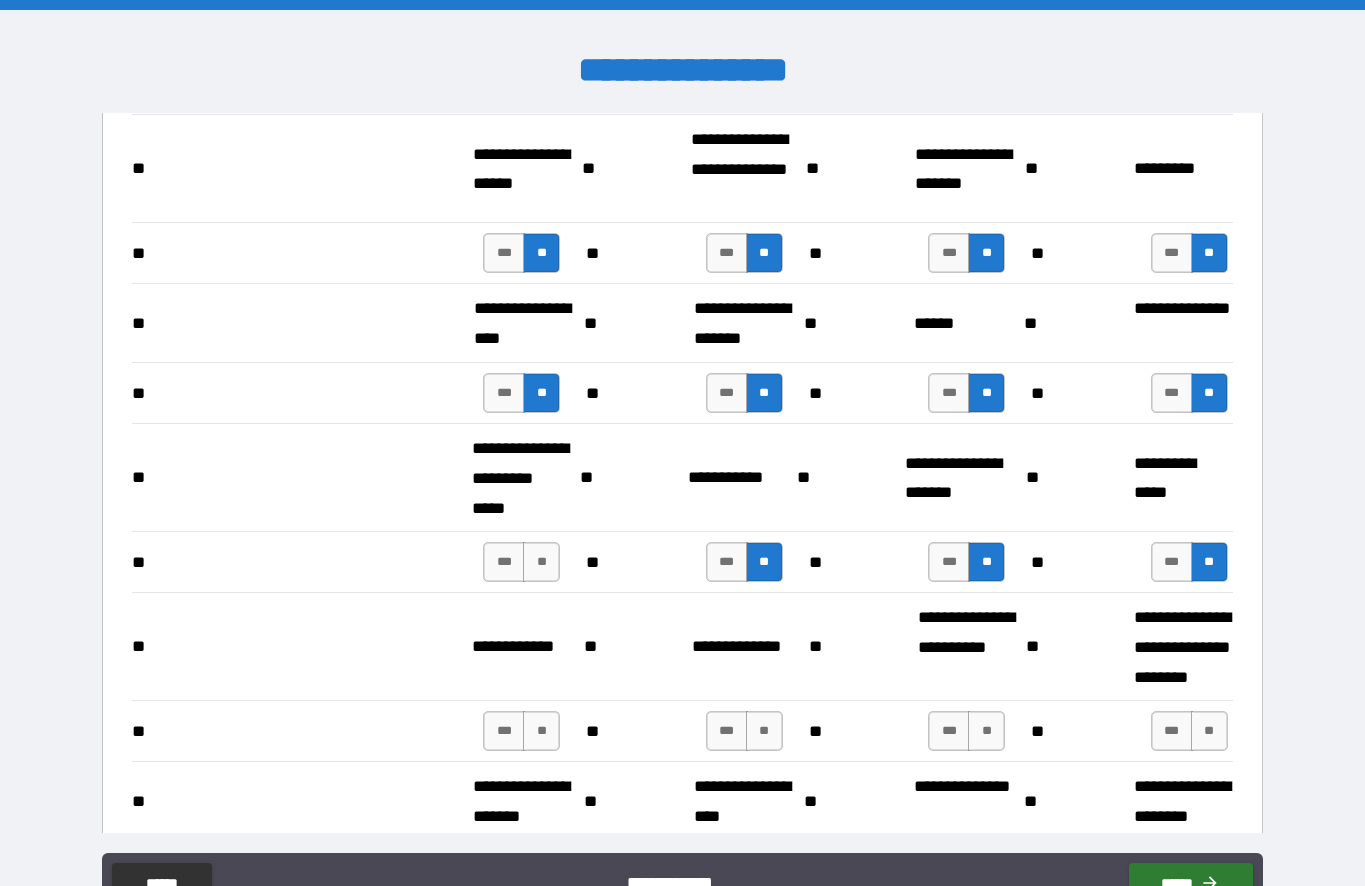 click on "**" at bounding box center (541, 562) 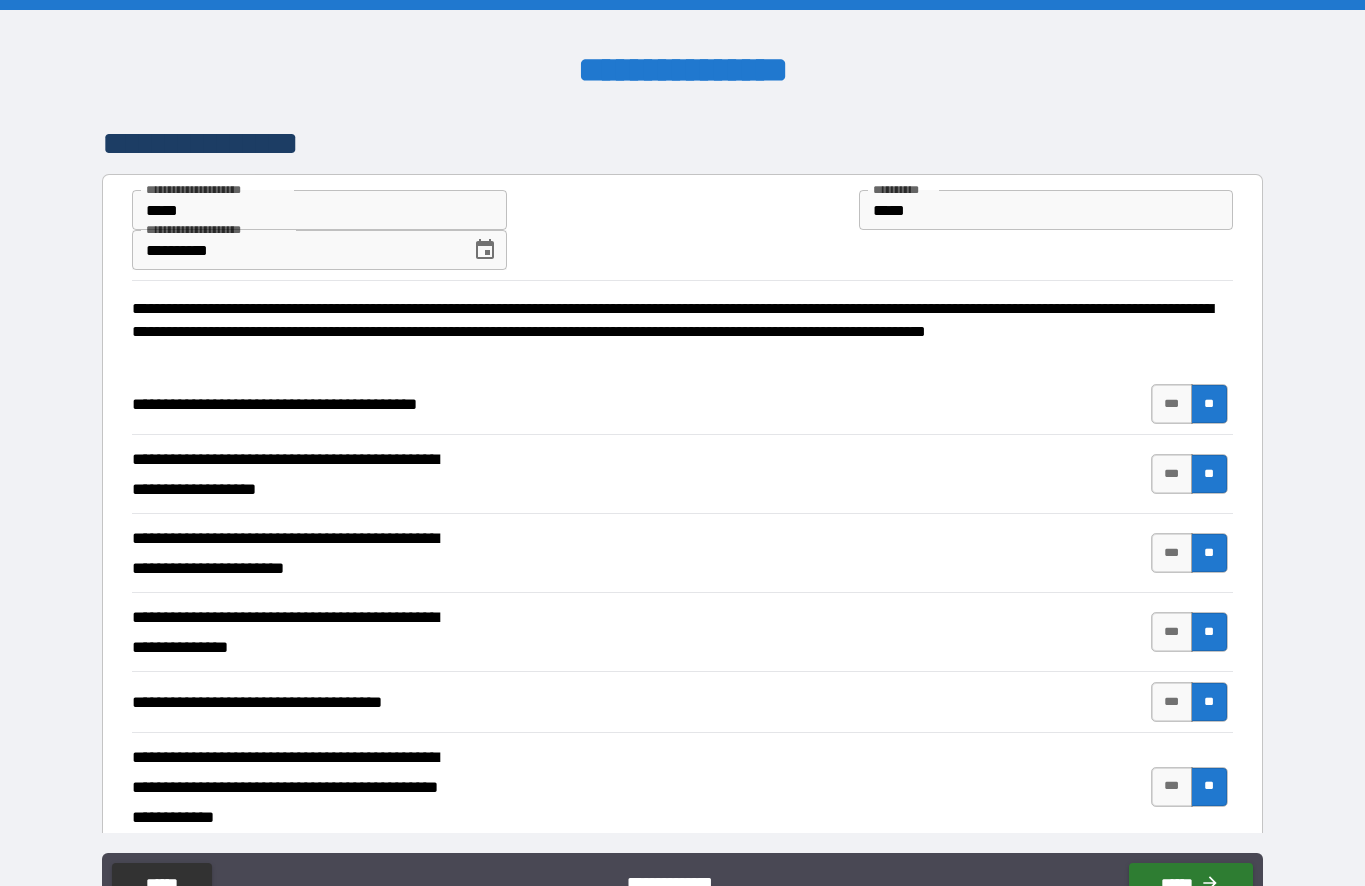 scroll, scrollTop: 0, scrollLeft: 0, axis: both 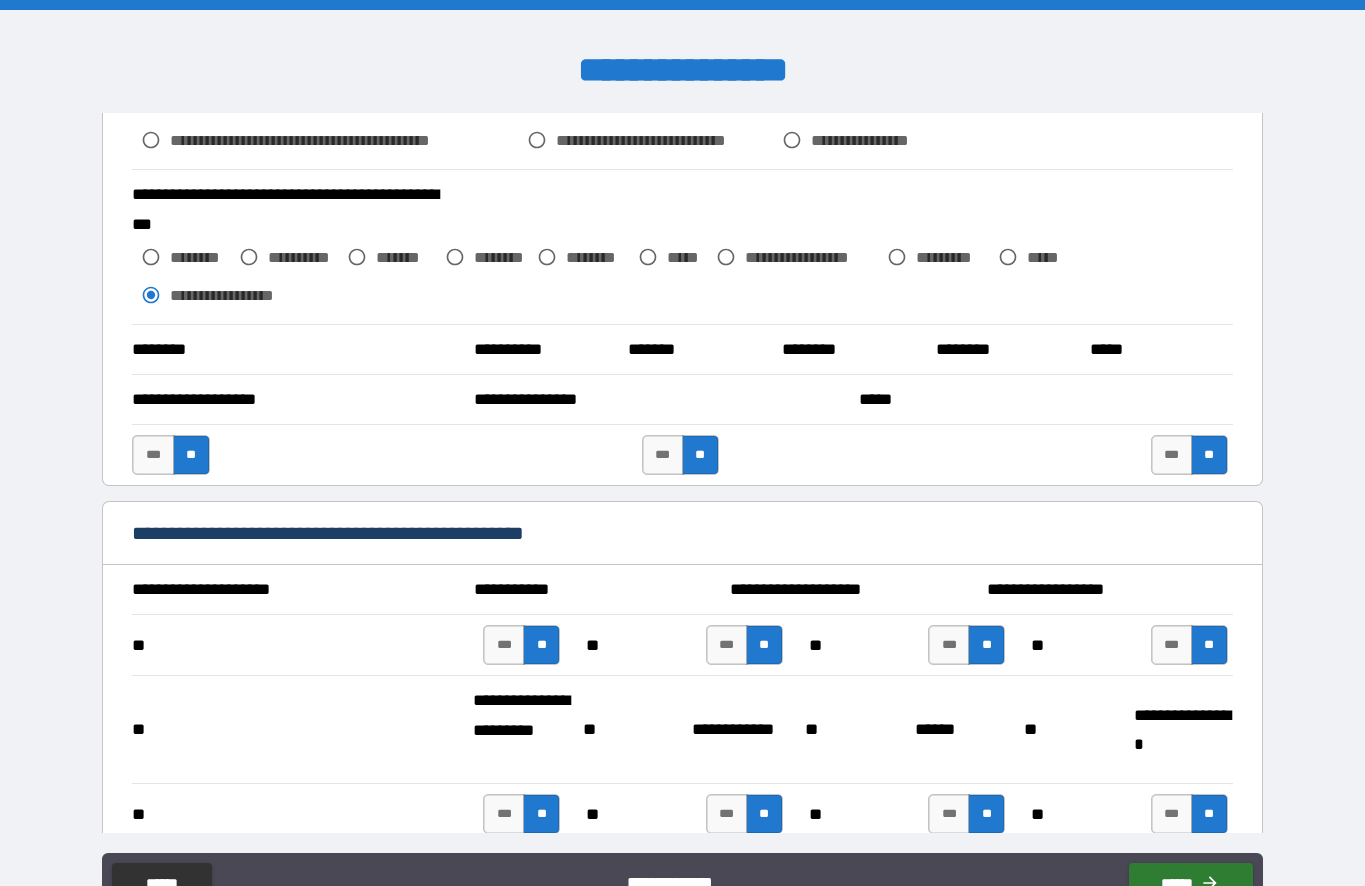 click at bounding box center [682, 5] 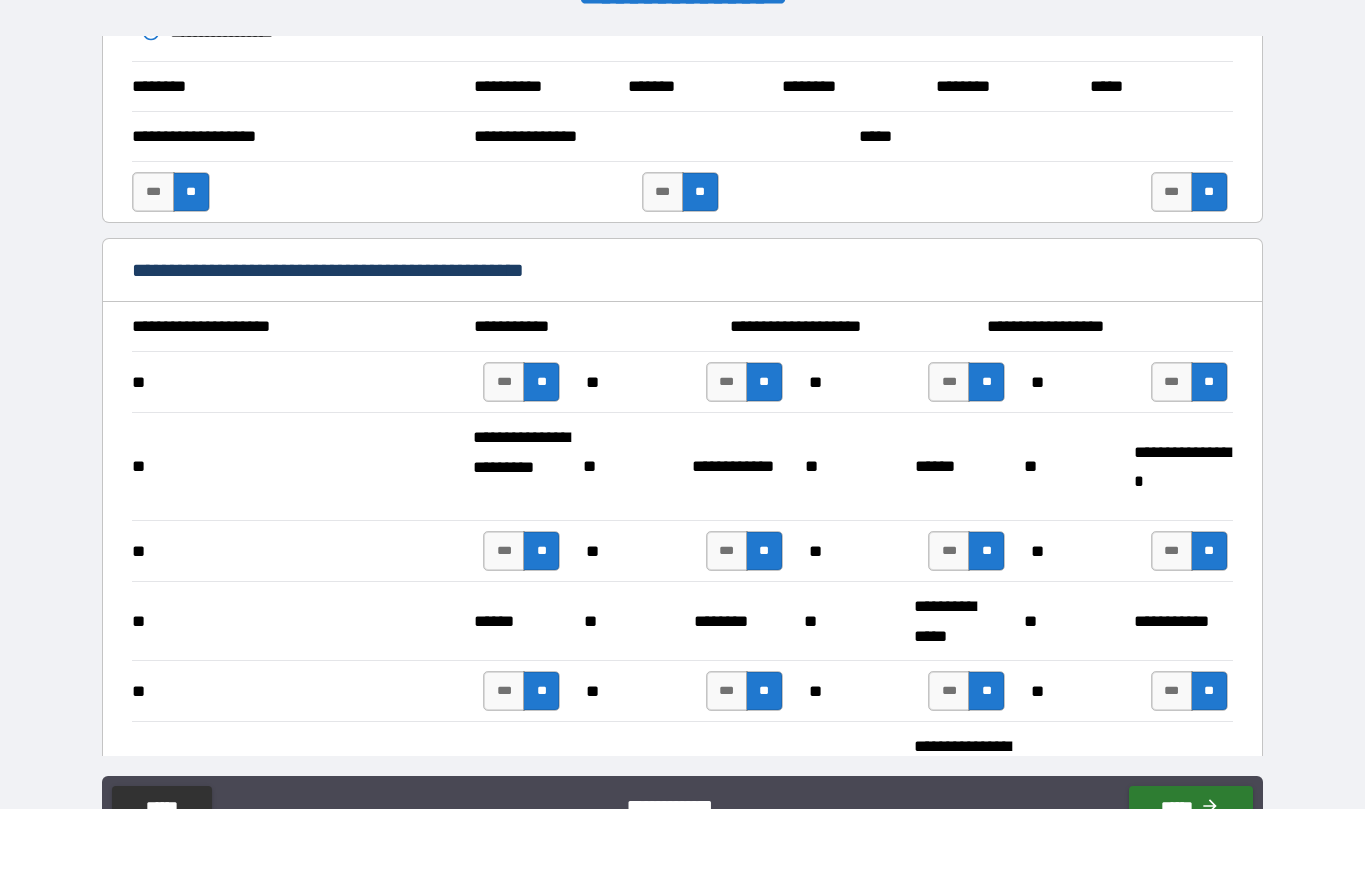scroll, scrollTop: 1173, scrollLeft: 0, axis: vertical 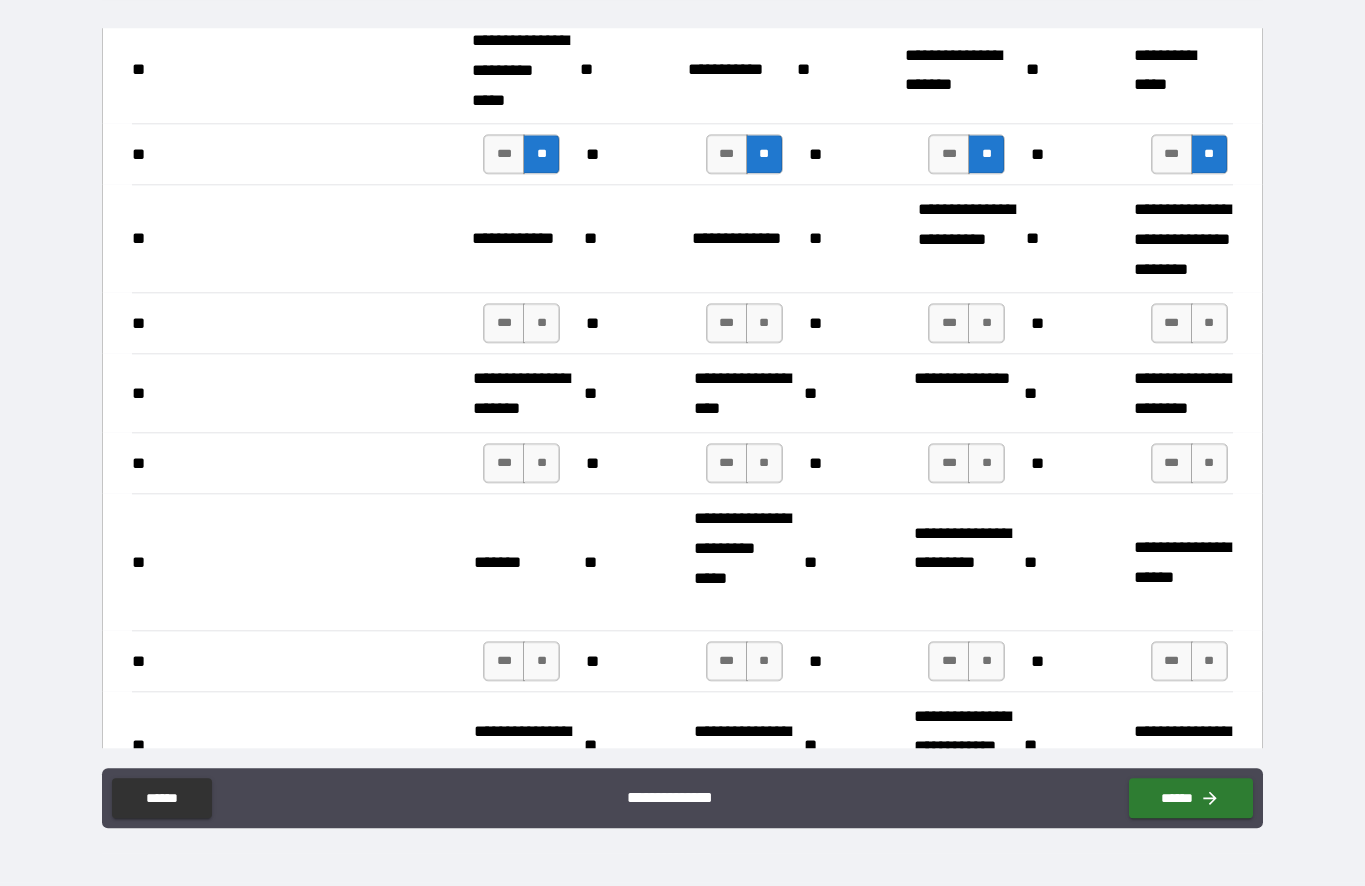 click on "**" at bounding box center [541, 323] 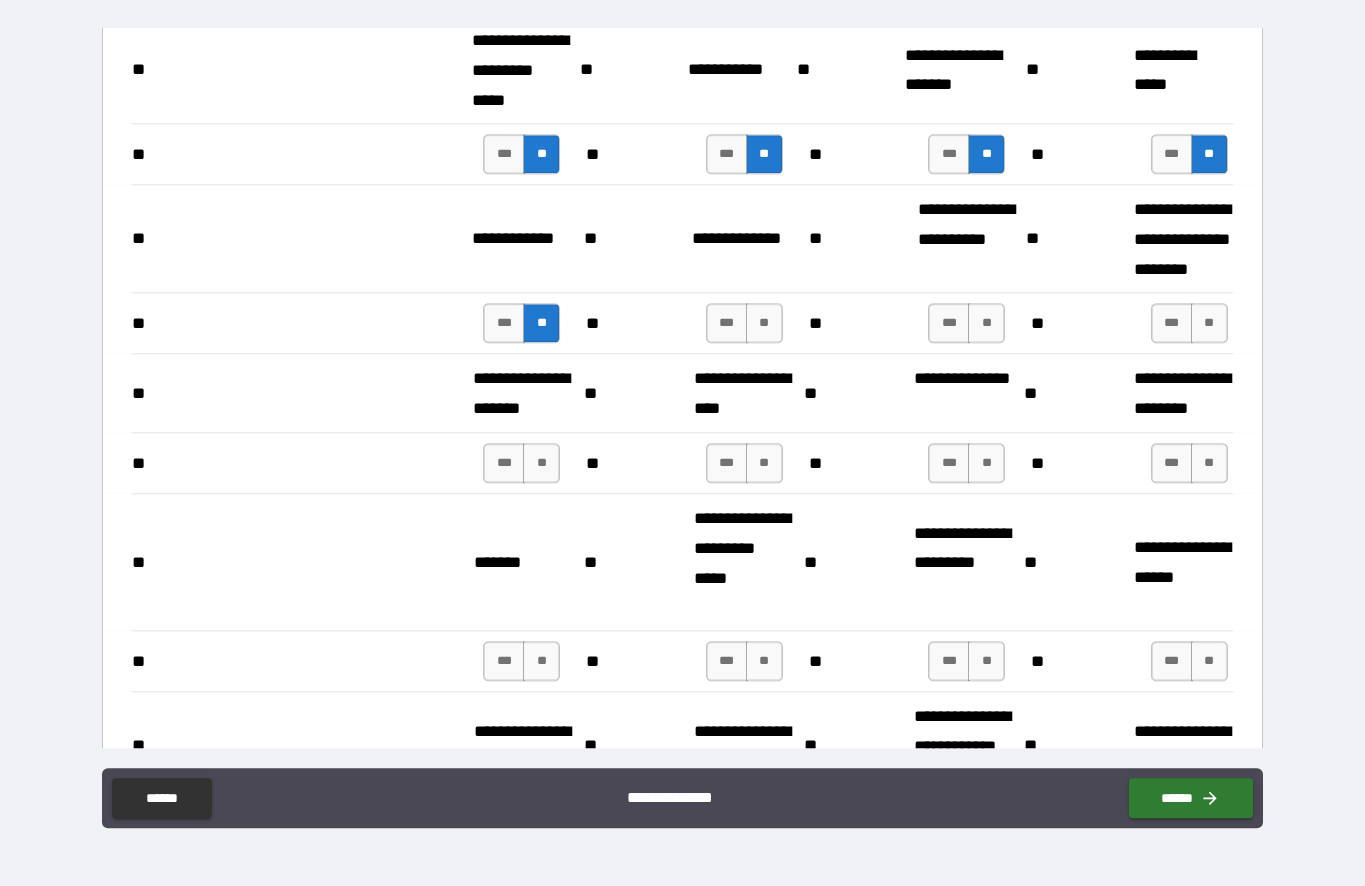scroll, scrollTop: 85, scrollLeft: 0, axis: vertical 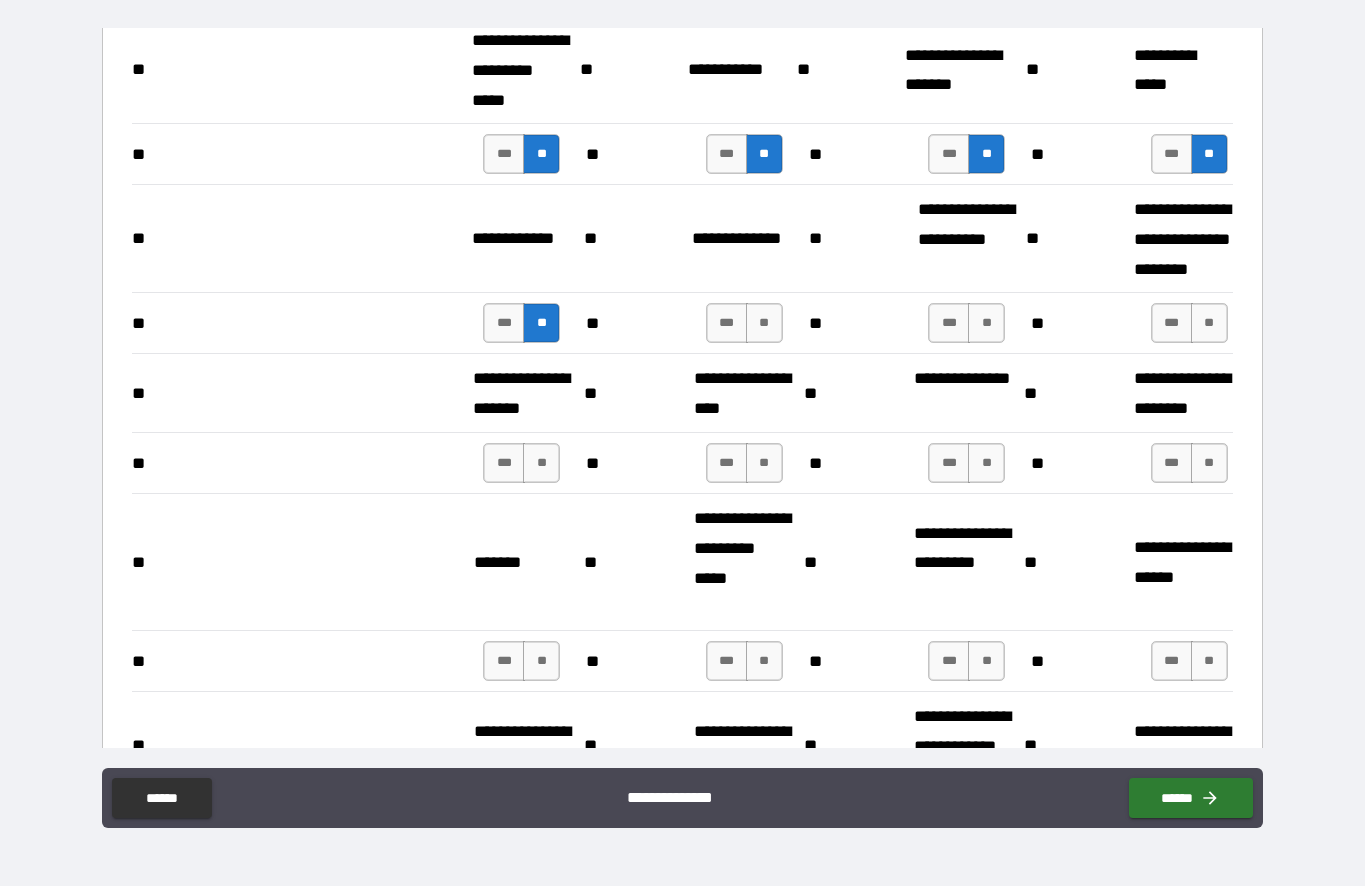 click on "**" at bounding box center [764, 323] 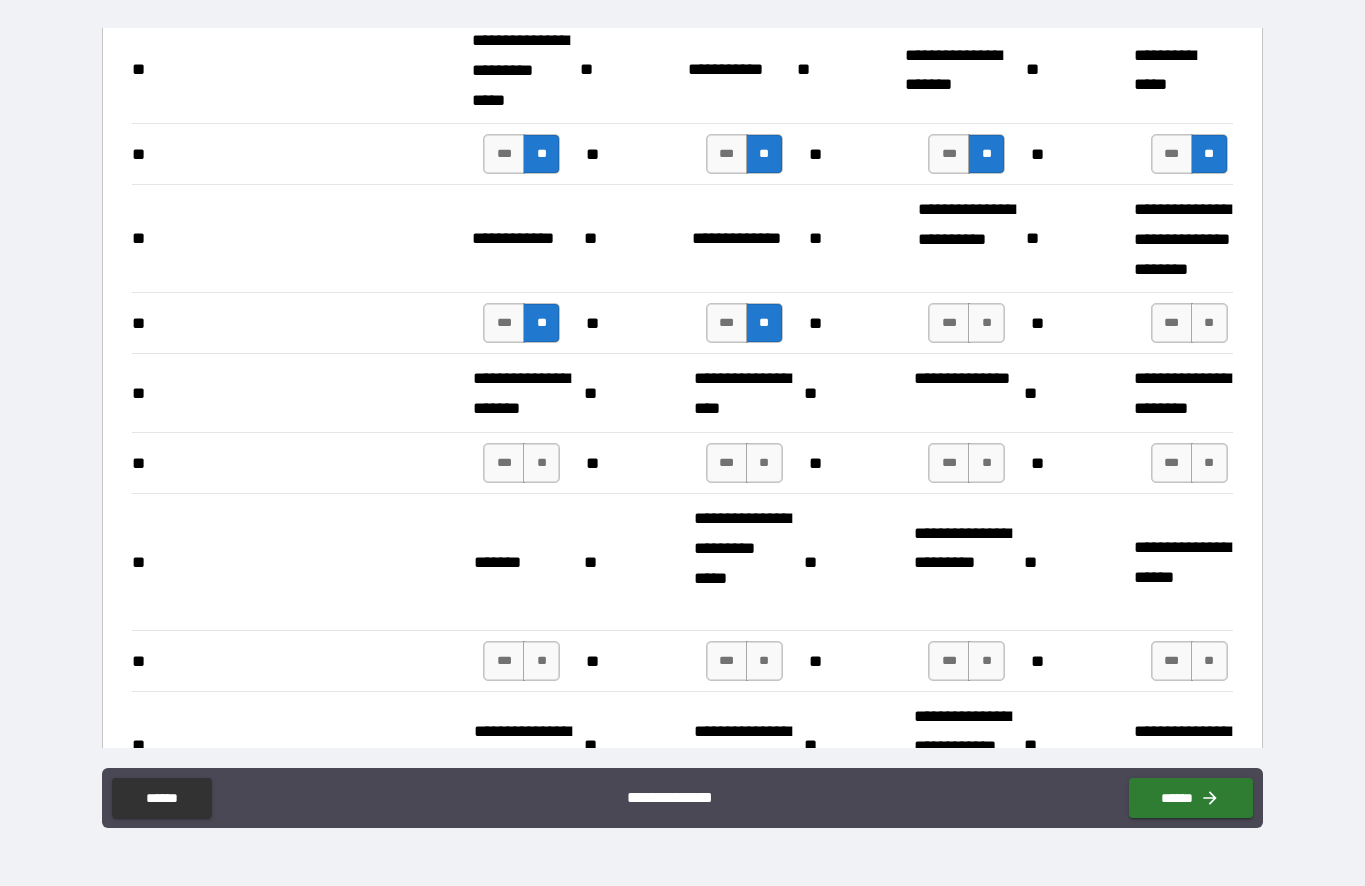 click on "**" at bounding box center [986, 323] 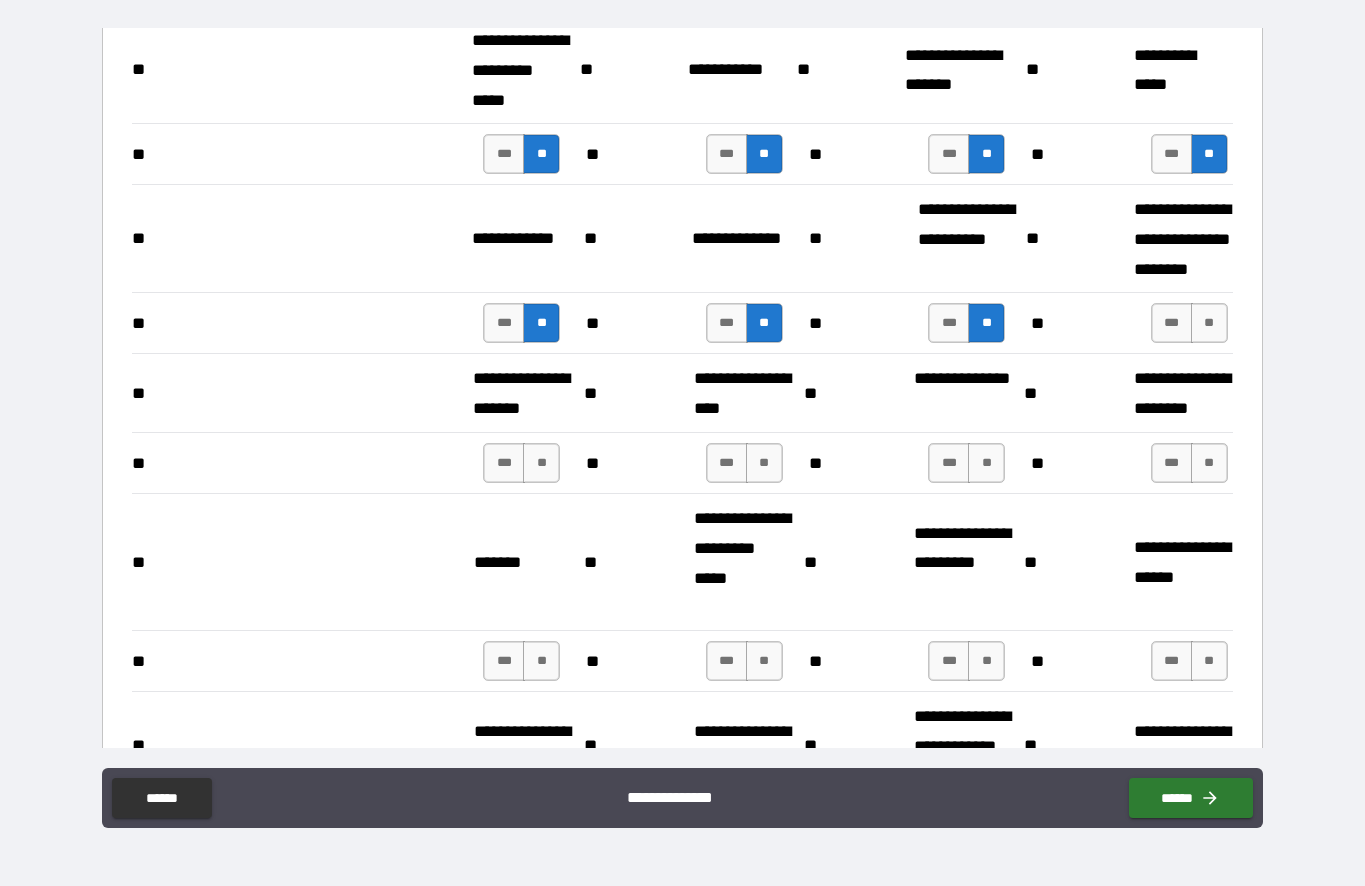 click on "**" at bounding box center [1209, 323] 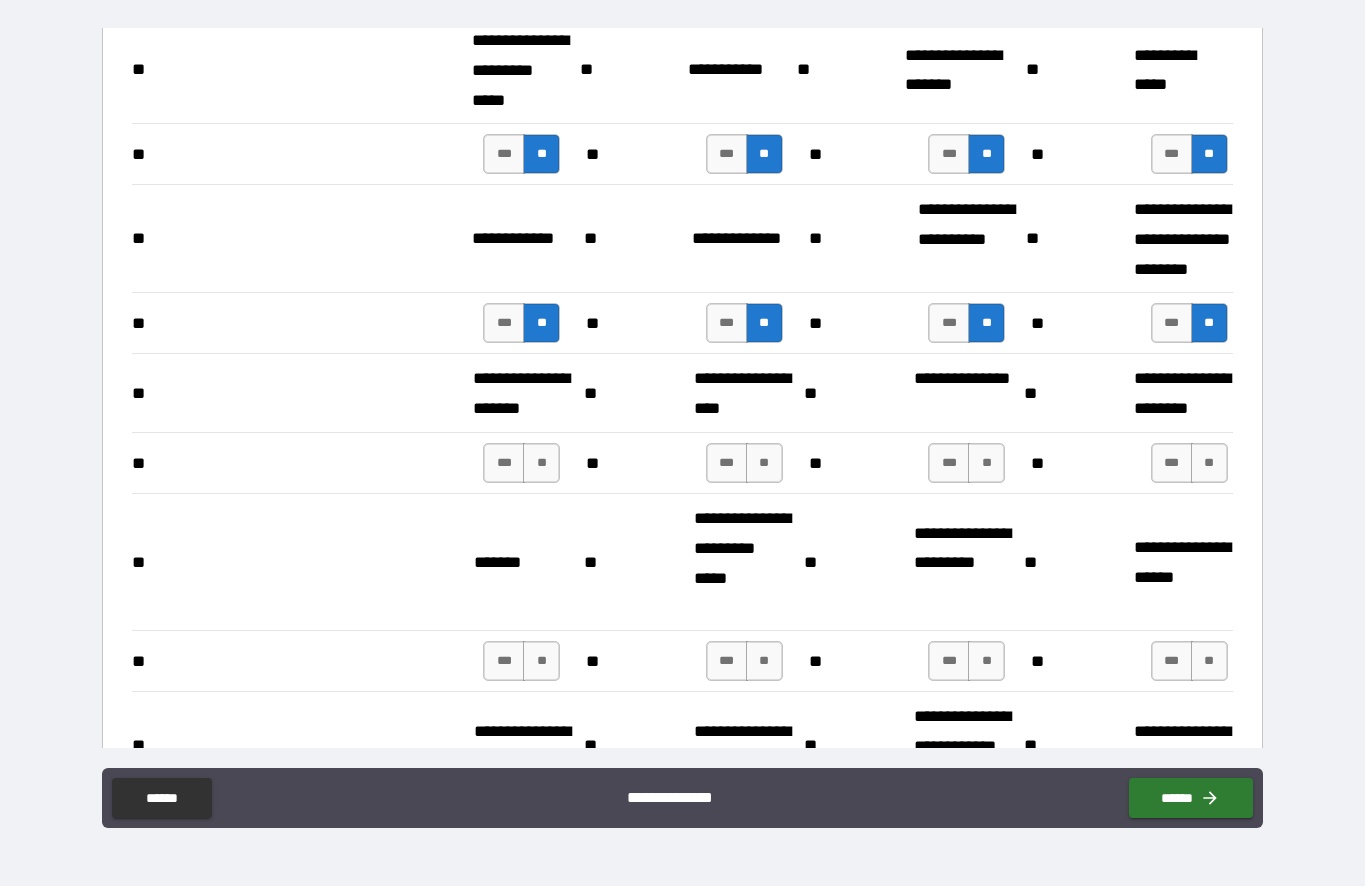 click on "**" at bounding box center (1209, 463) 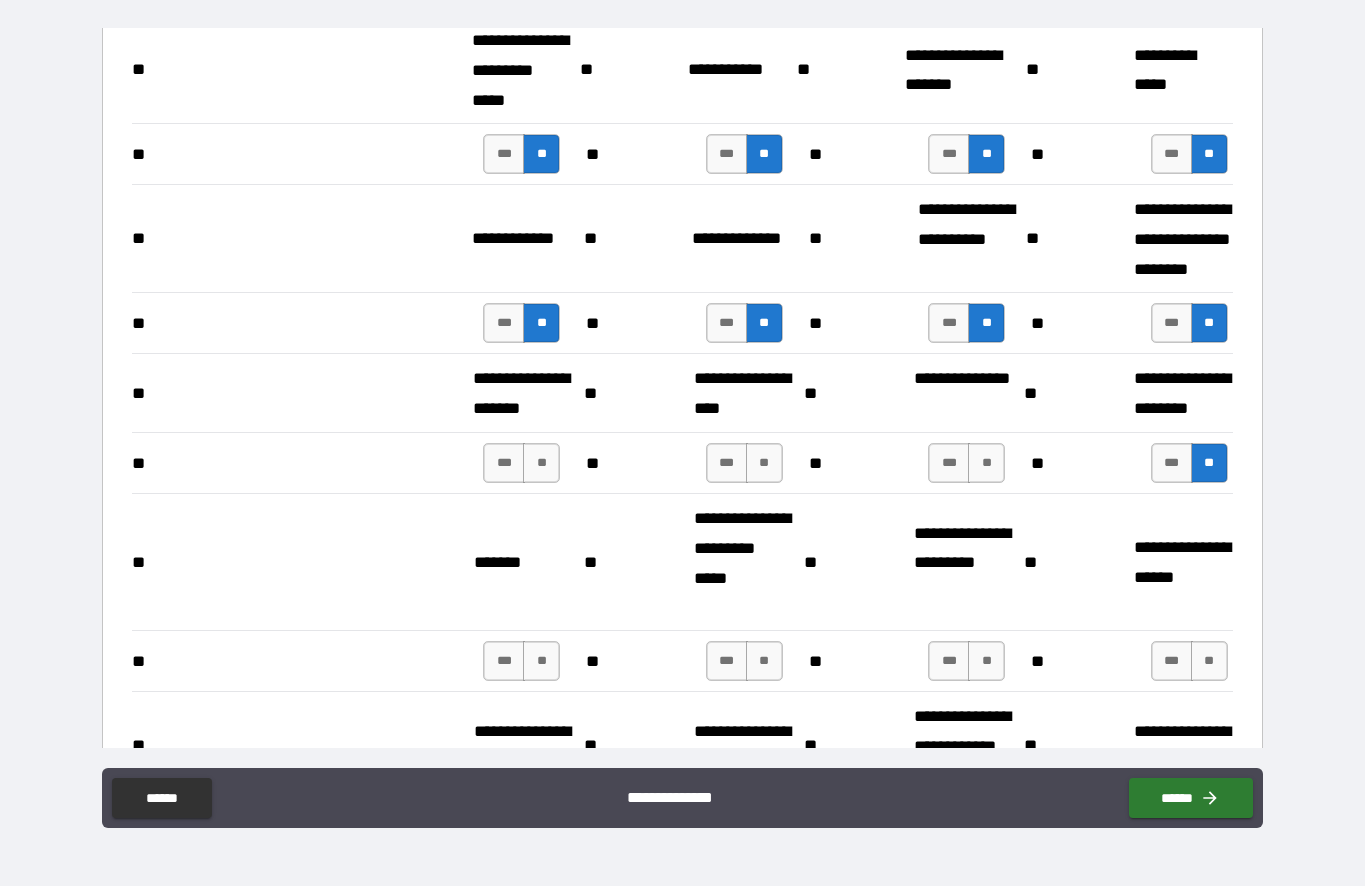 click on "**" at bounding box center (986, 463) 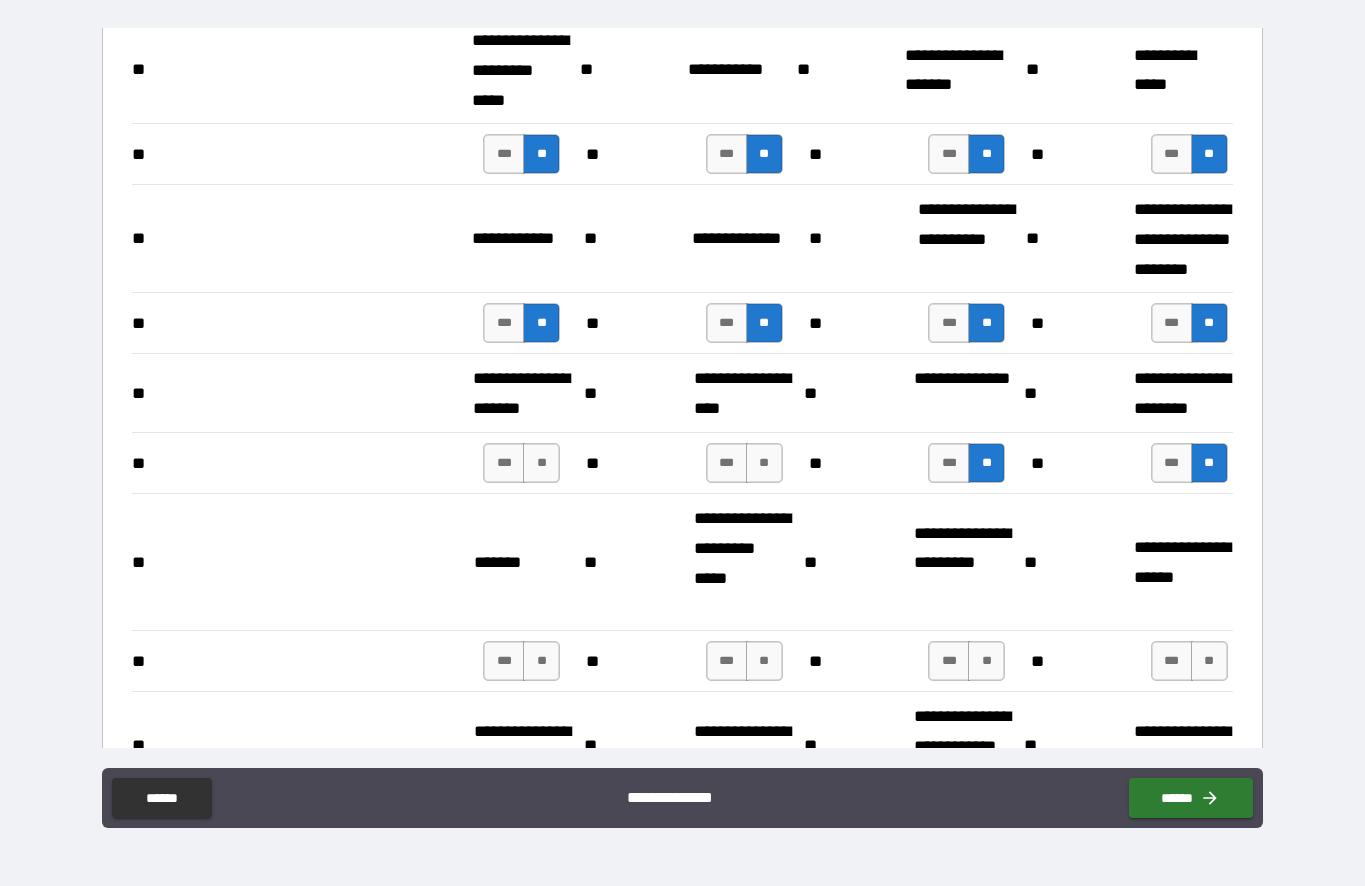click on "**" at bounding box center (764, 463) 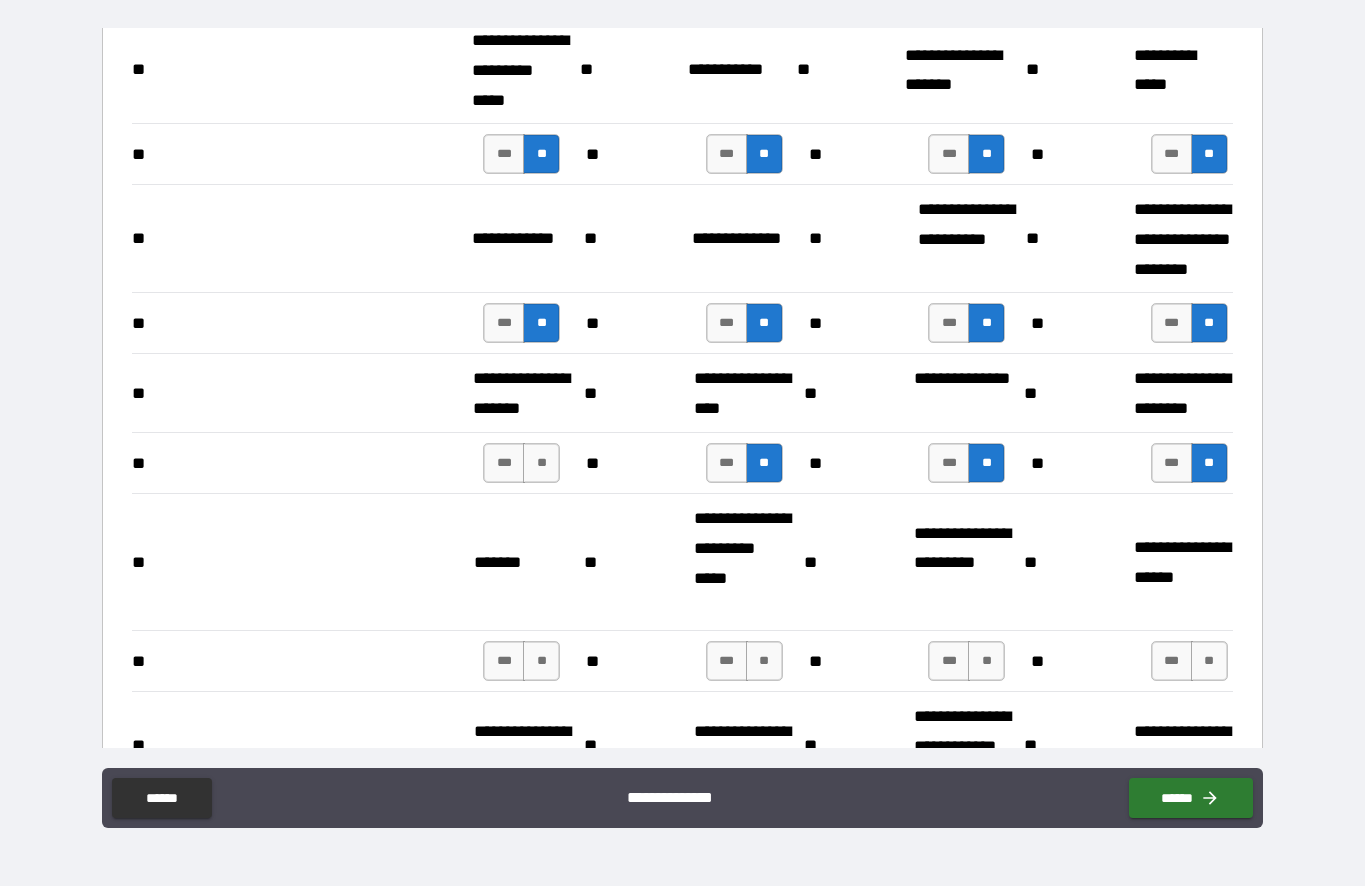 click on "**" at bounding box center (541, 463) 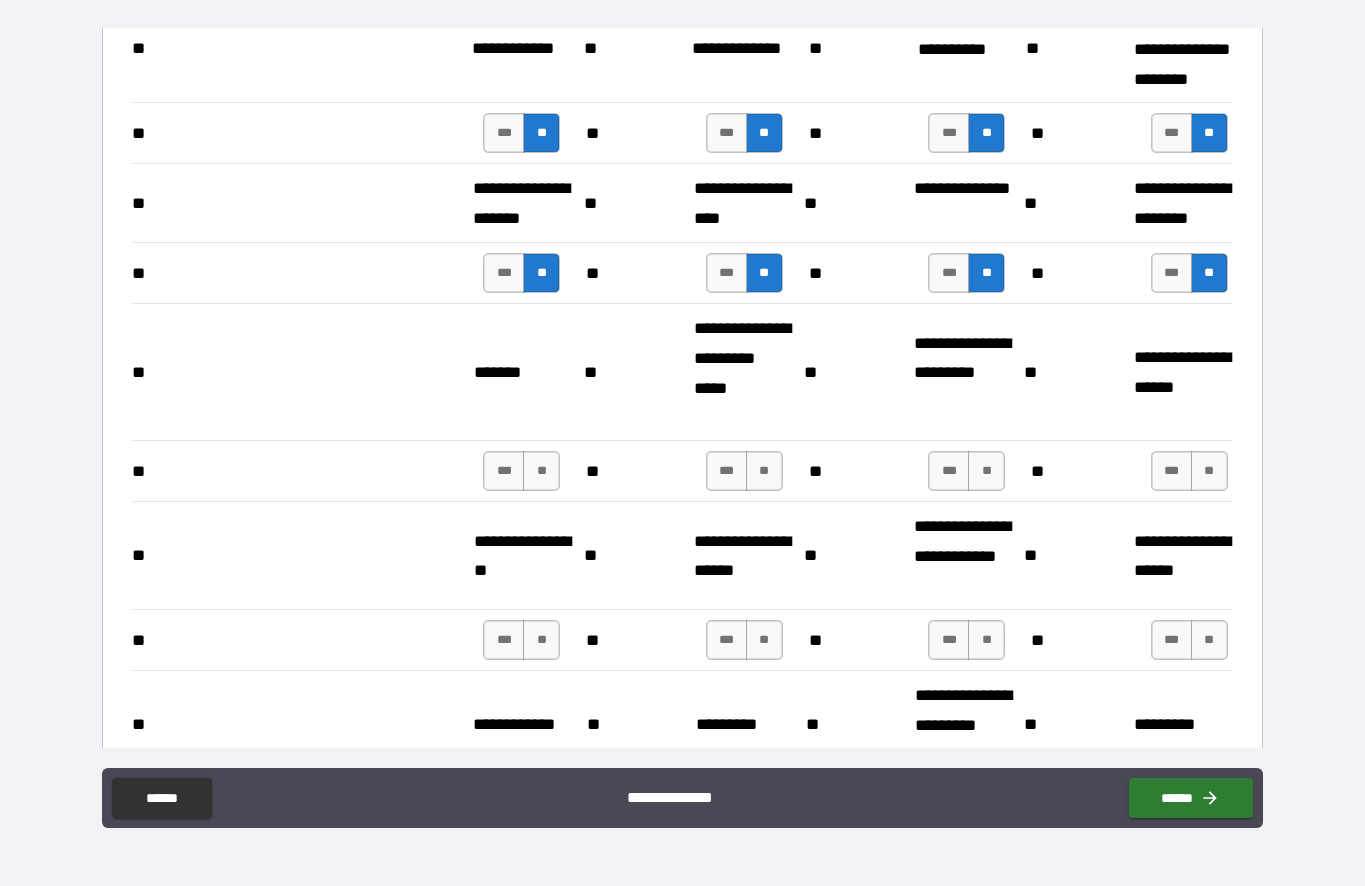 scroll, scrollTop: 3310, scrollLeft: 0, axis: vertical 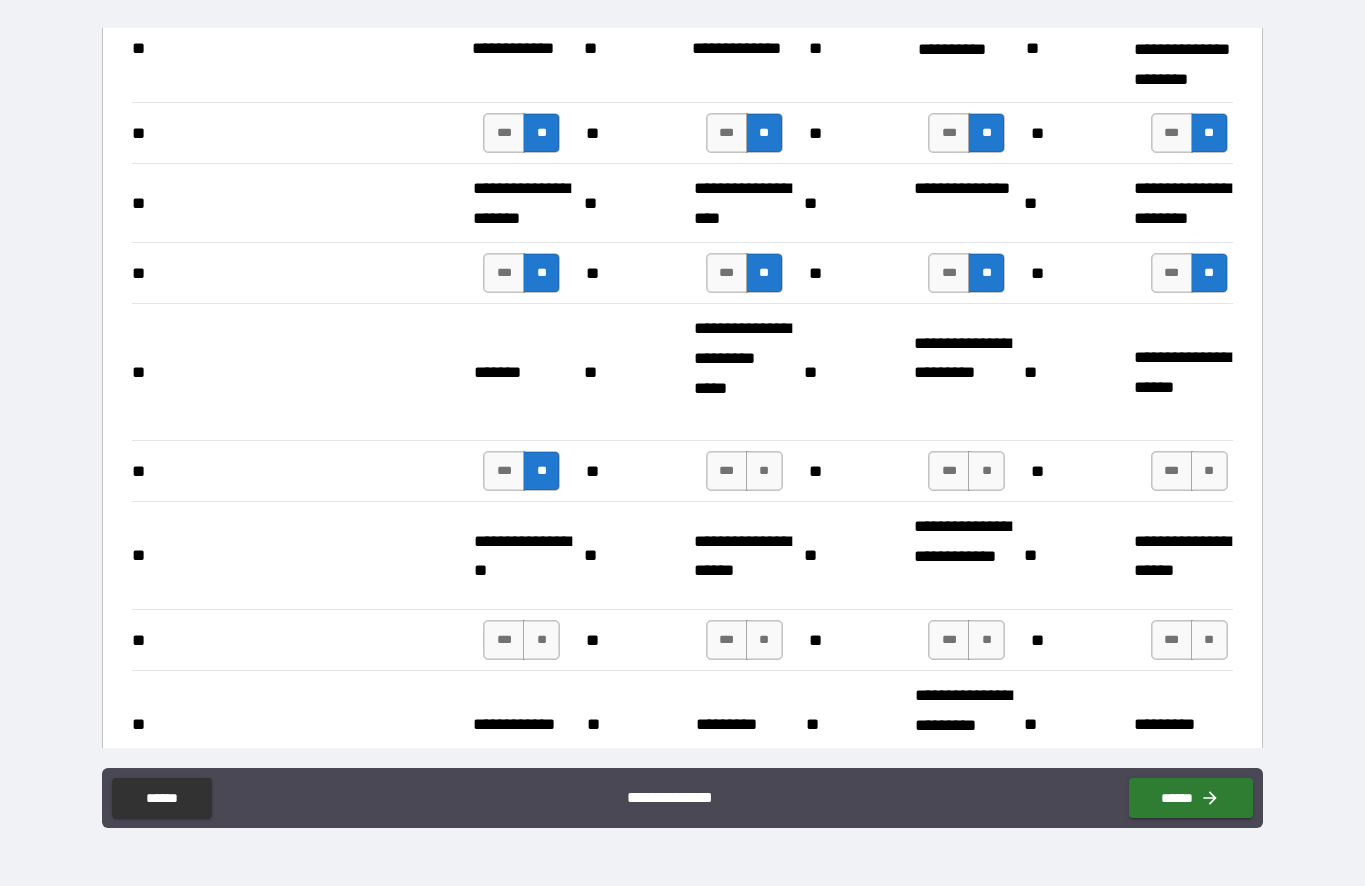 click on "**" at bounding box center [764, 471] 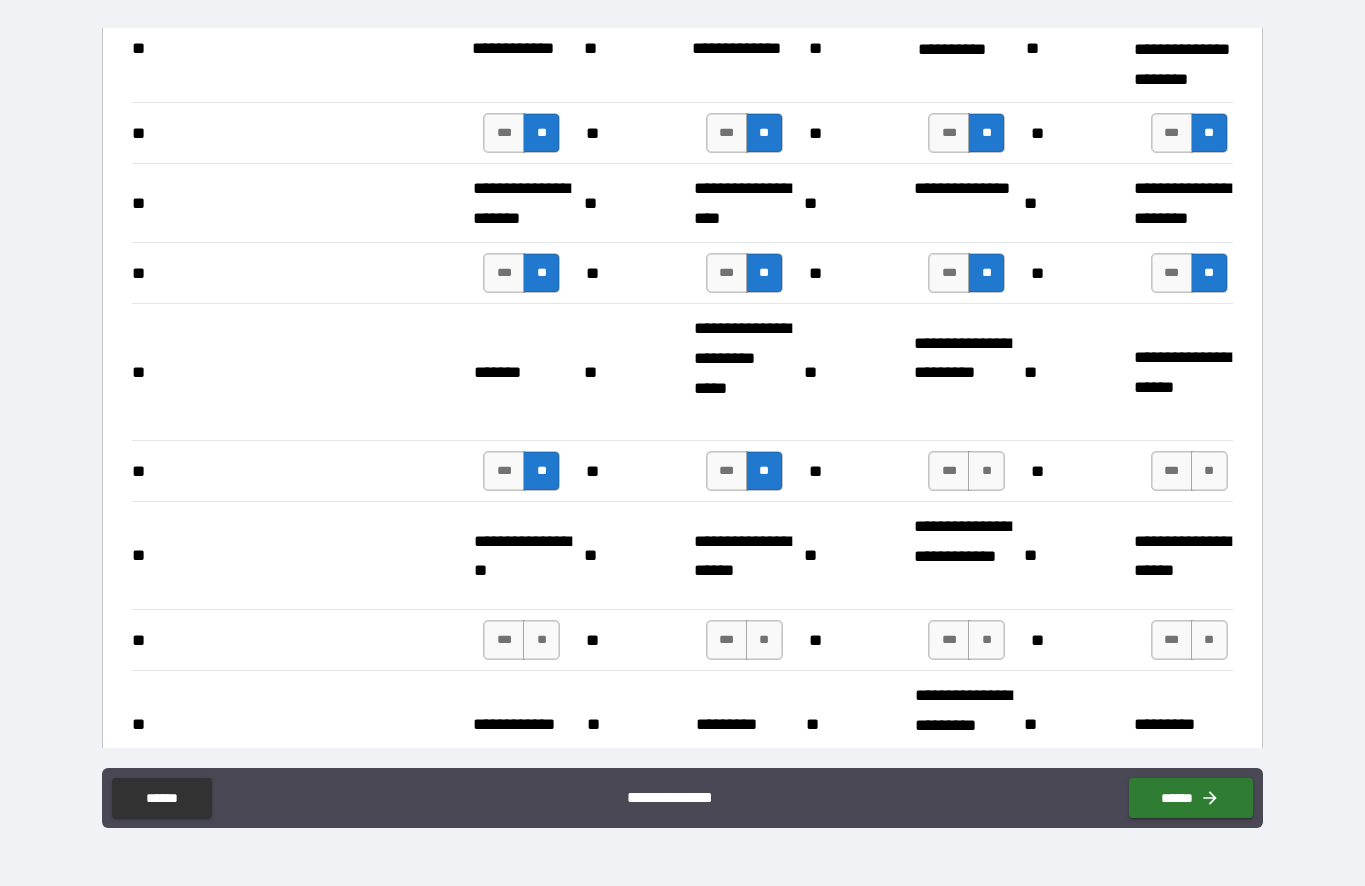 click on "**" at bounding box center [986, 471] 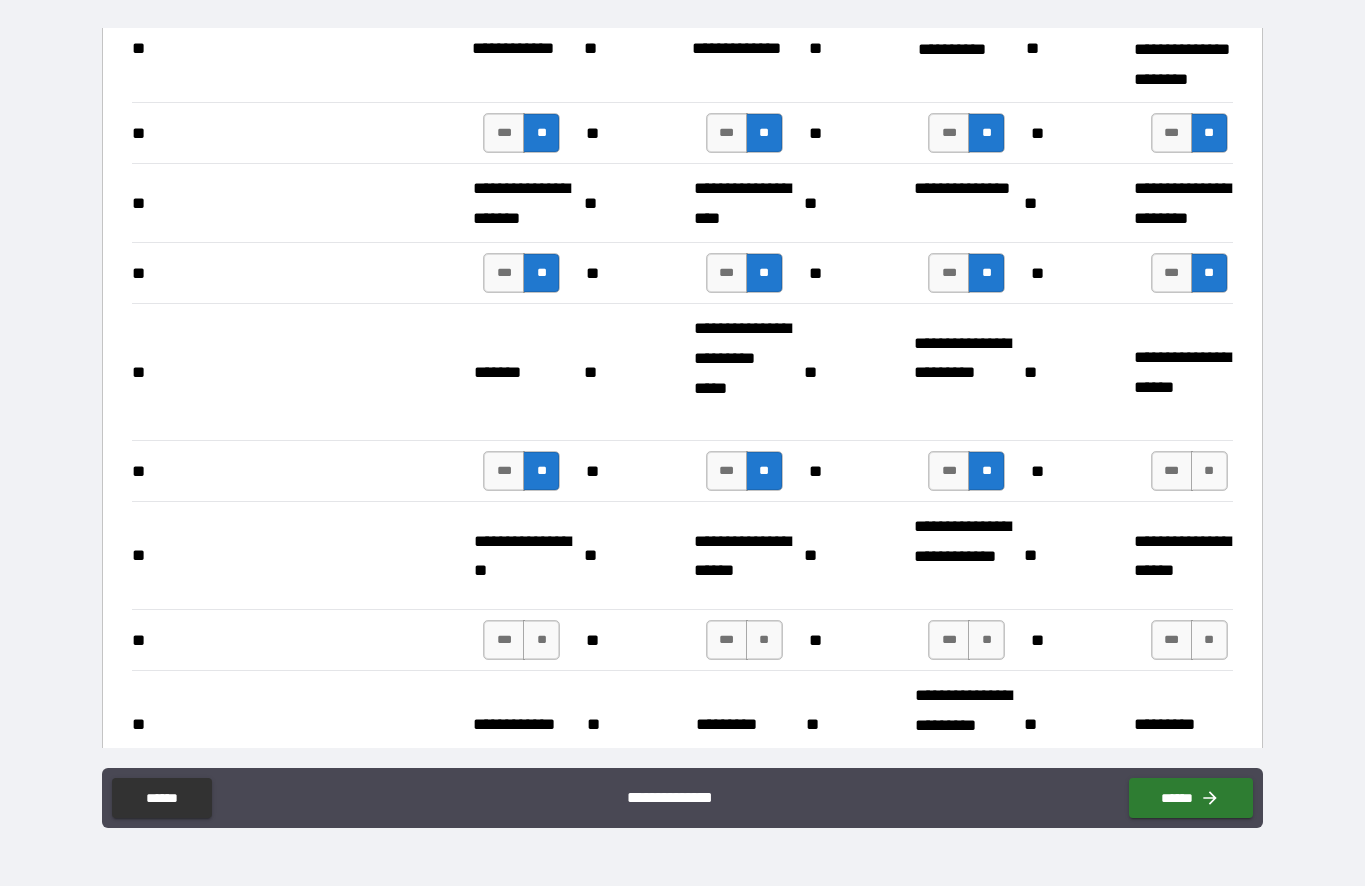 click on "**" at bounding box center [1209, 471] 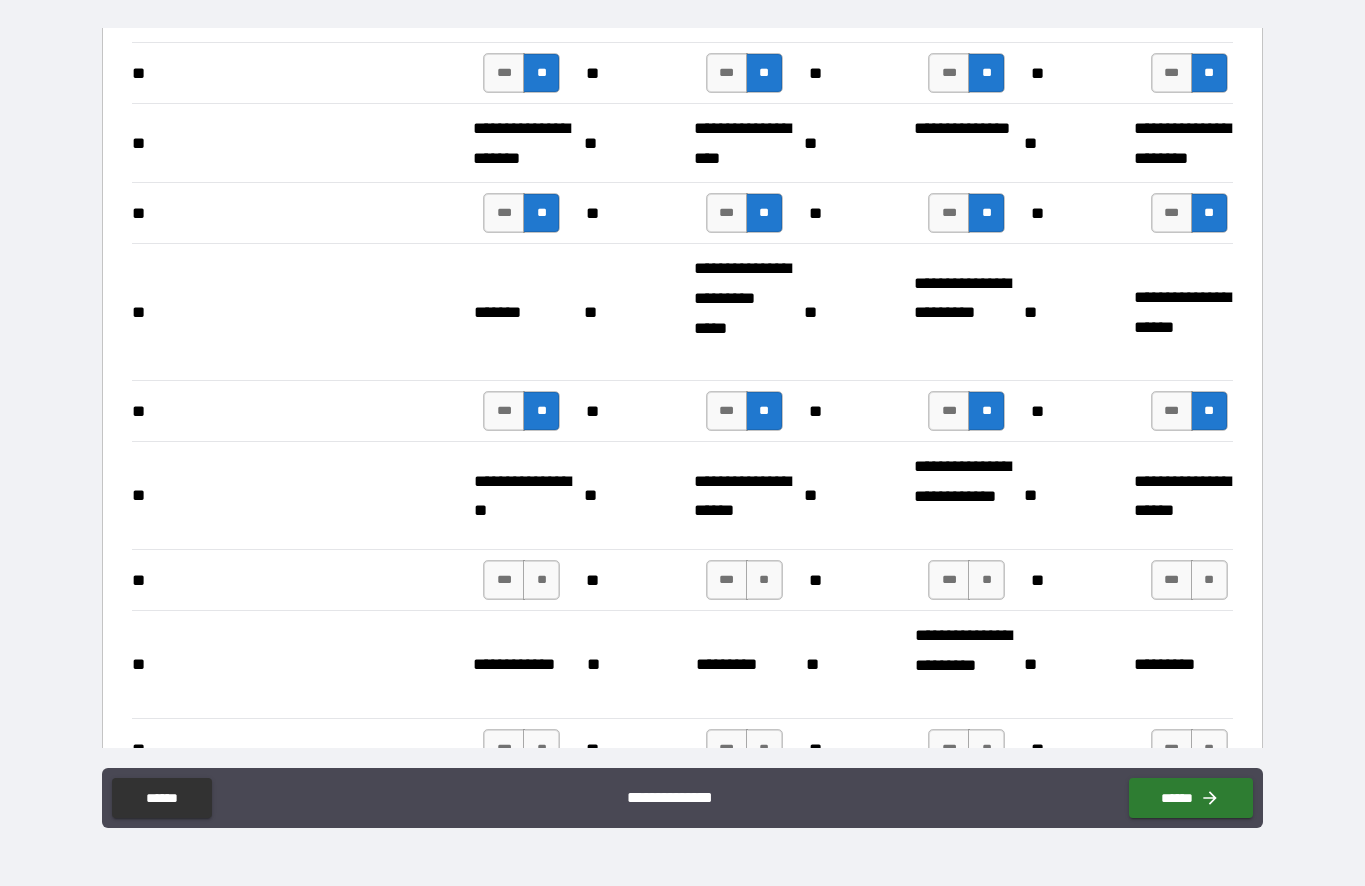scroll, scrollTop: 3439, scrollLeft: 0, axis: vertical 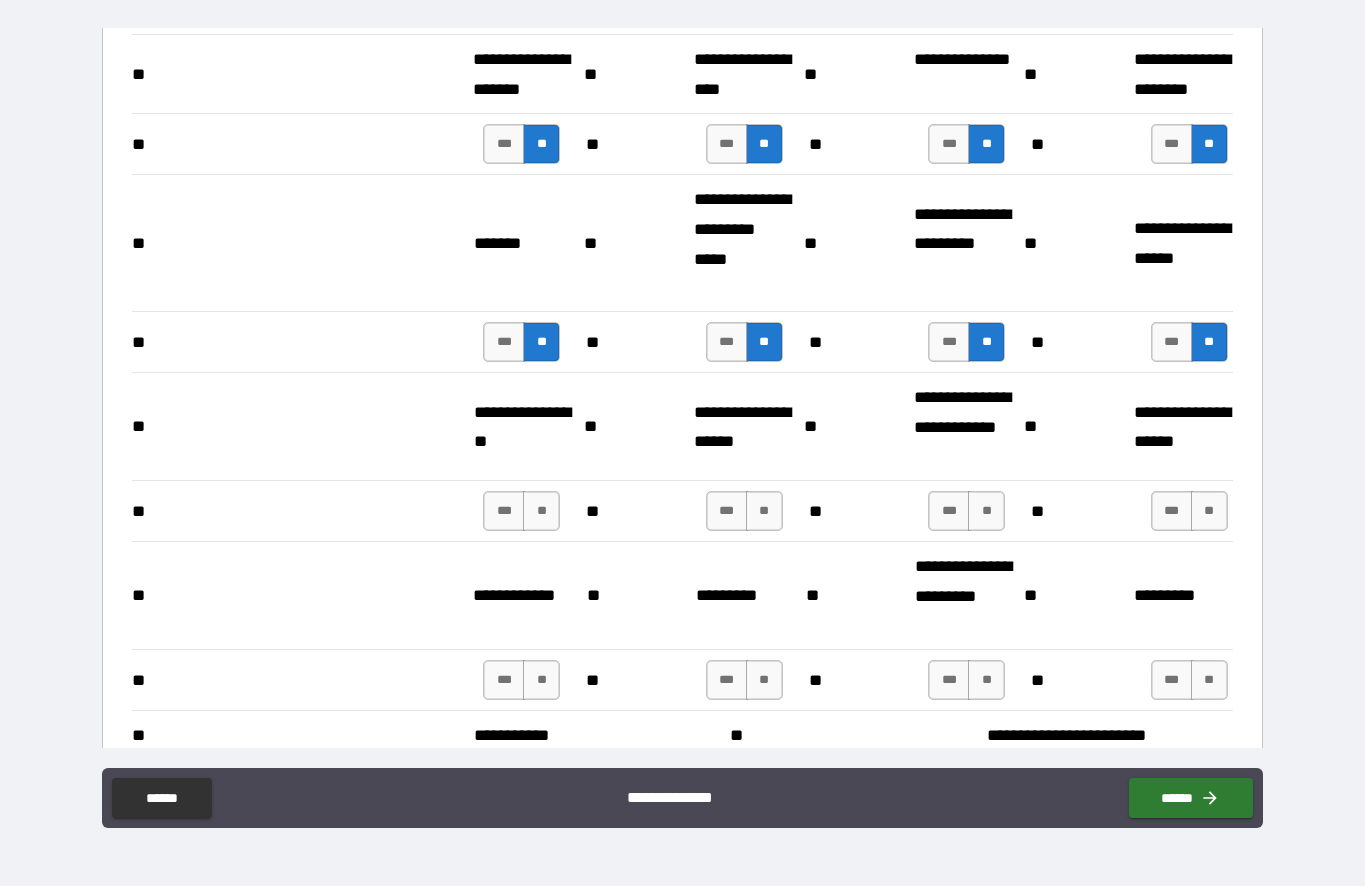 click on "**" at bounding box center [1209, 511] 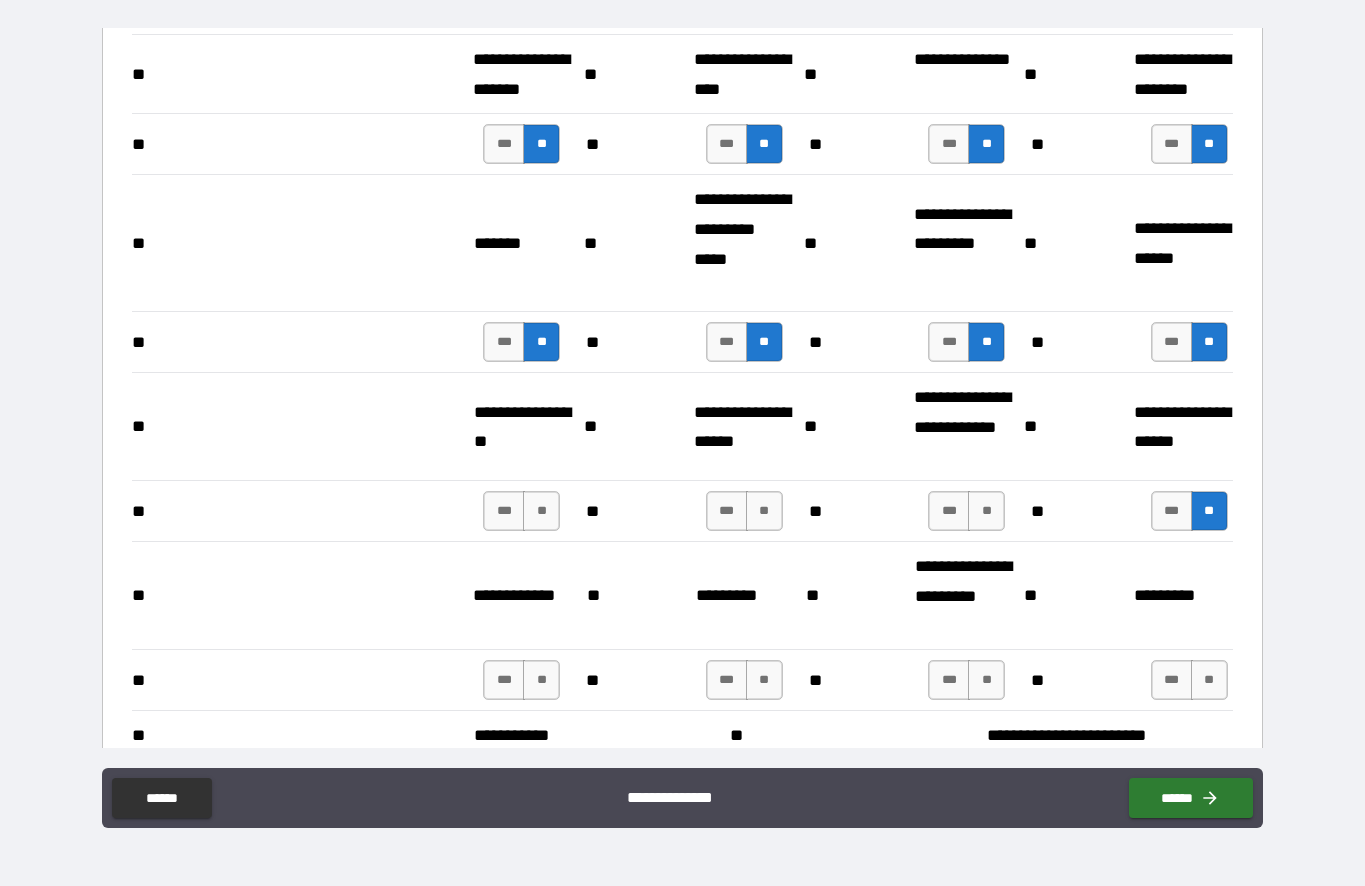 scroll, scrollTop: 3539, scrollLeft: 0, axis: vertical 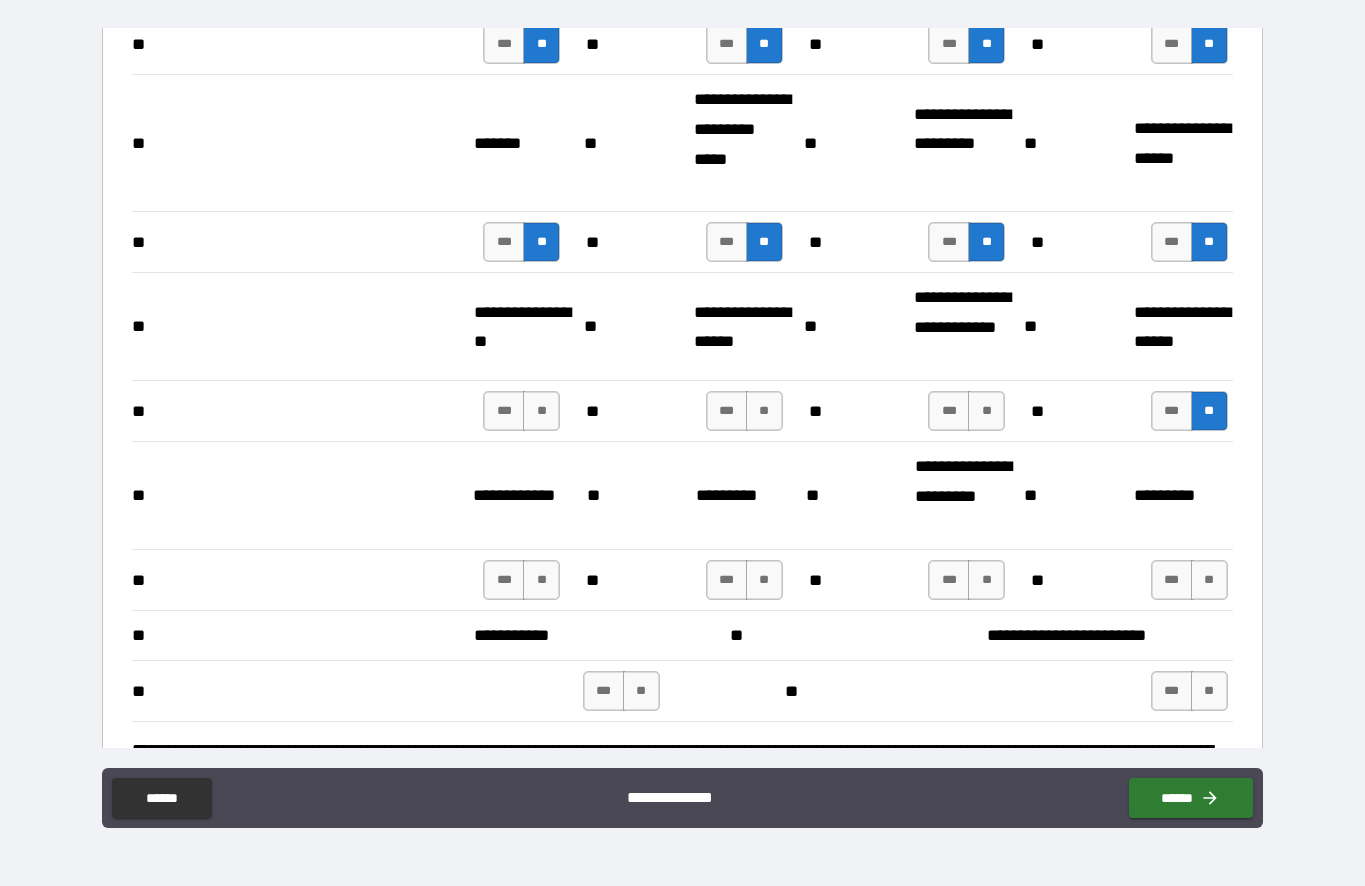 click on "**" at bounding box center (986, 411) 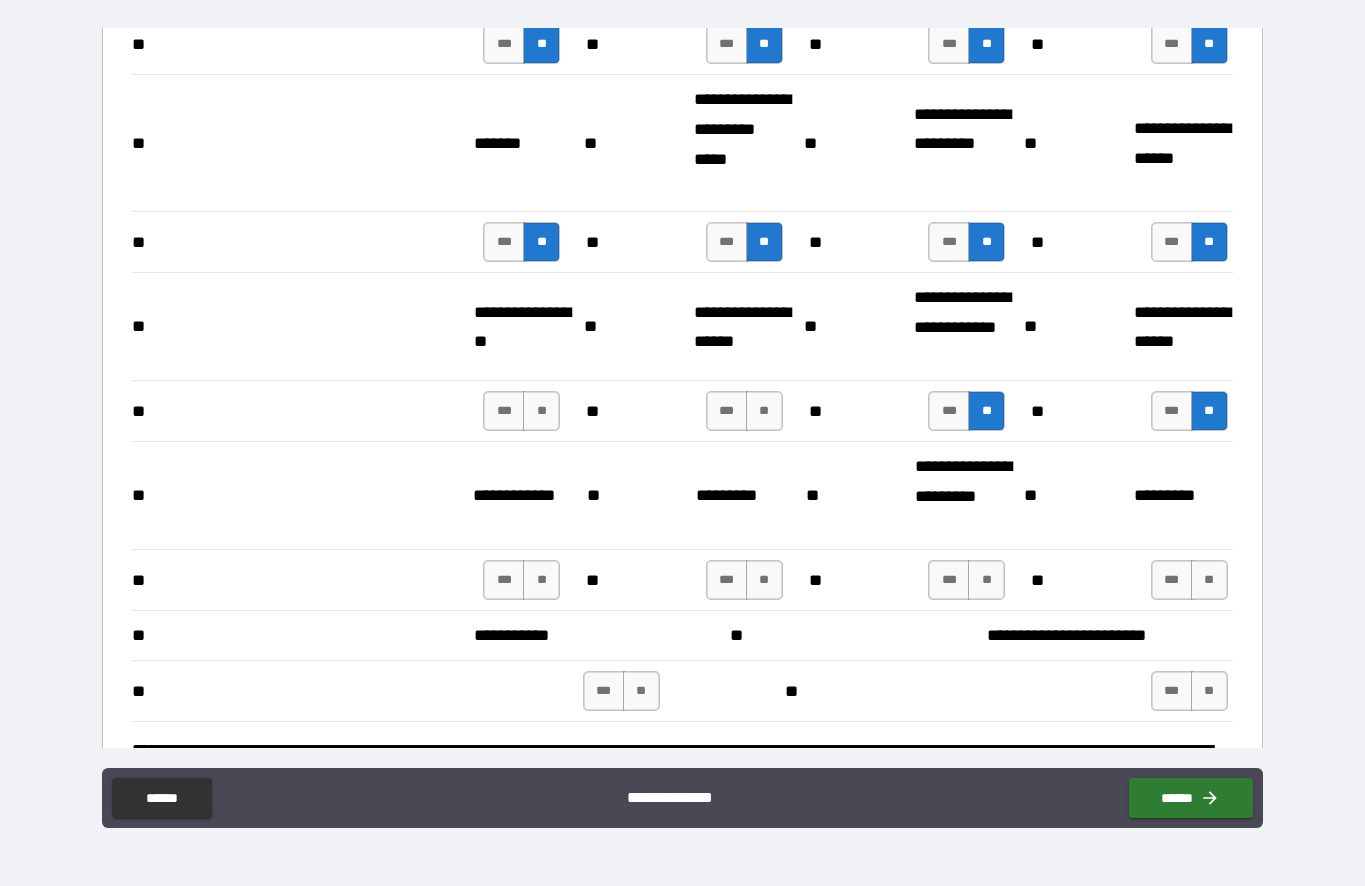 click on "**" at bounding box center (764, 411) 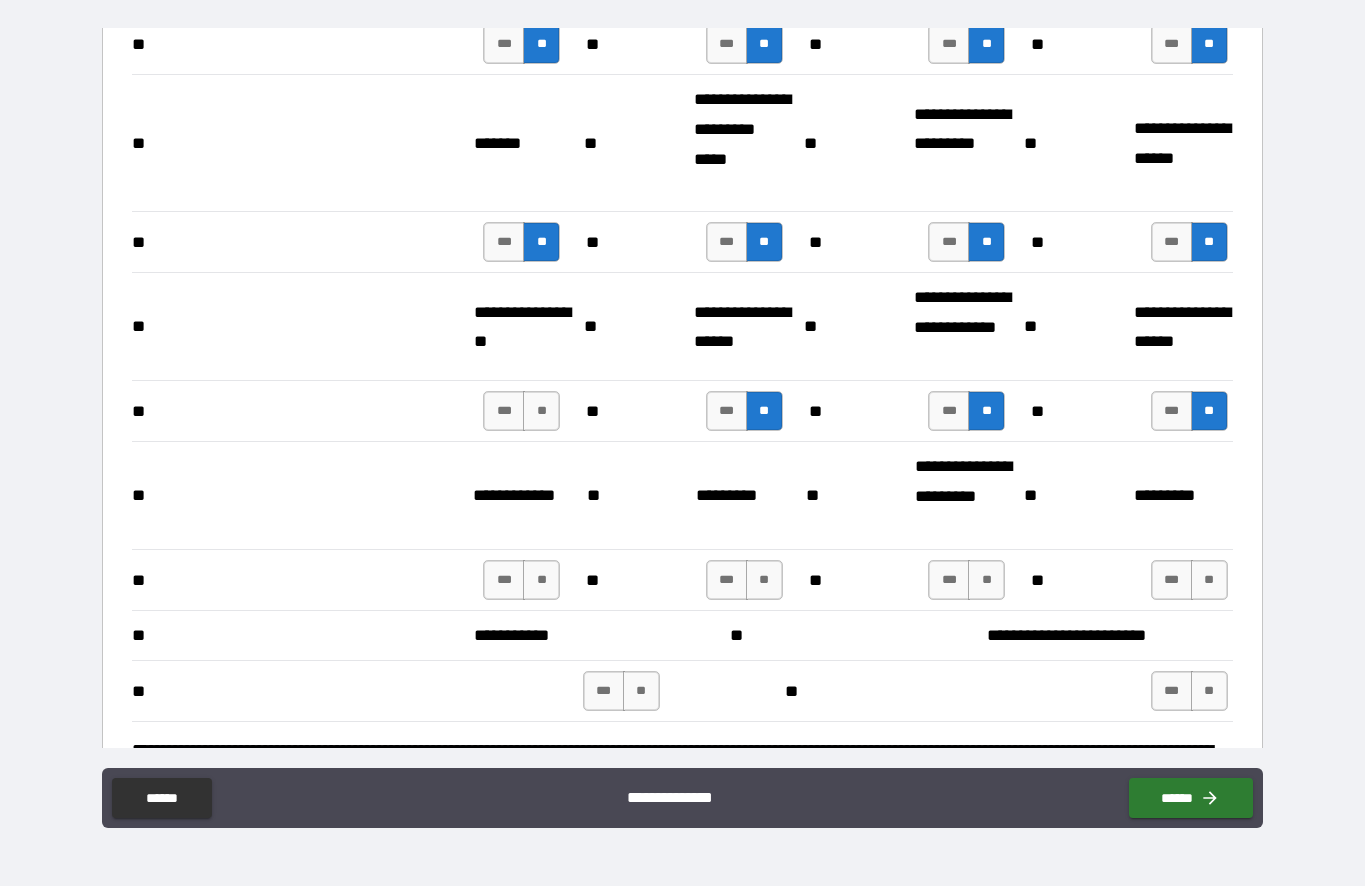 click on "**" at bounding box center (541, 411) 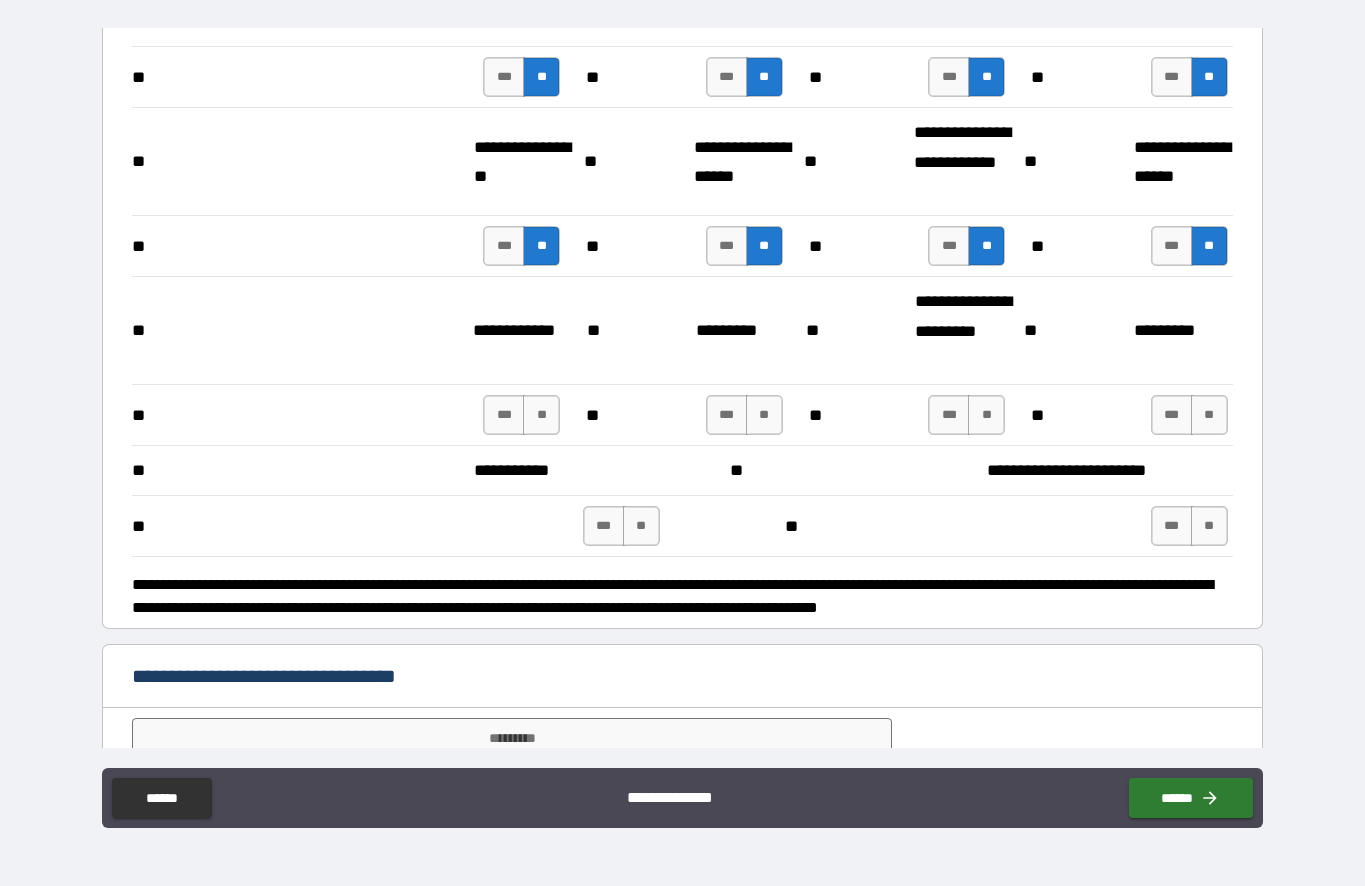 scroll, scrollTop: 3706, scrollLeft: 0, axis: vertical 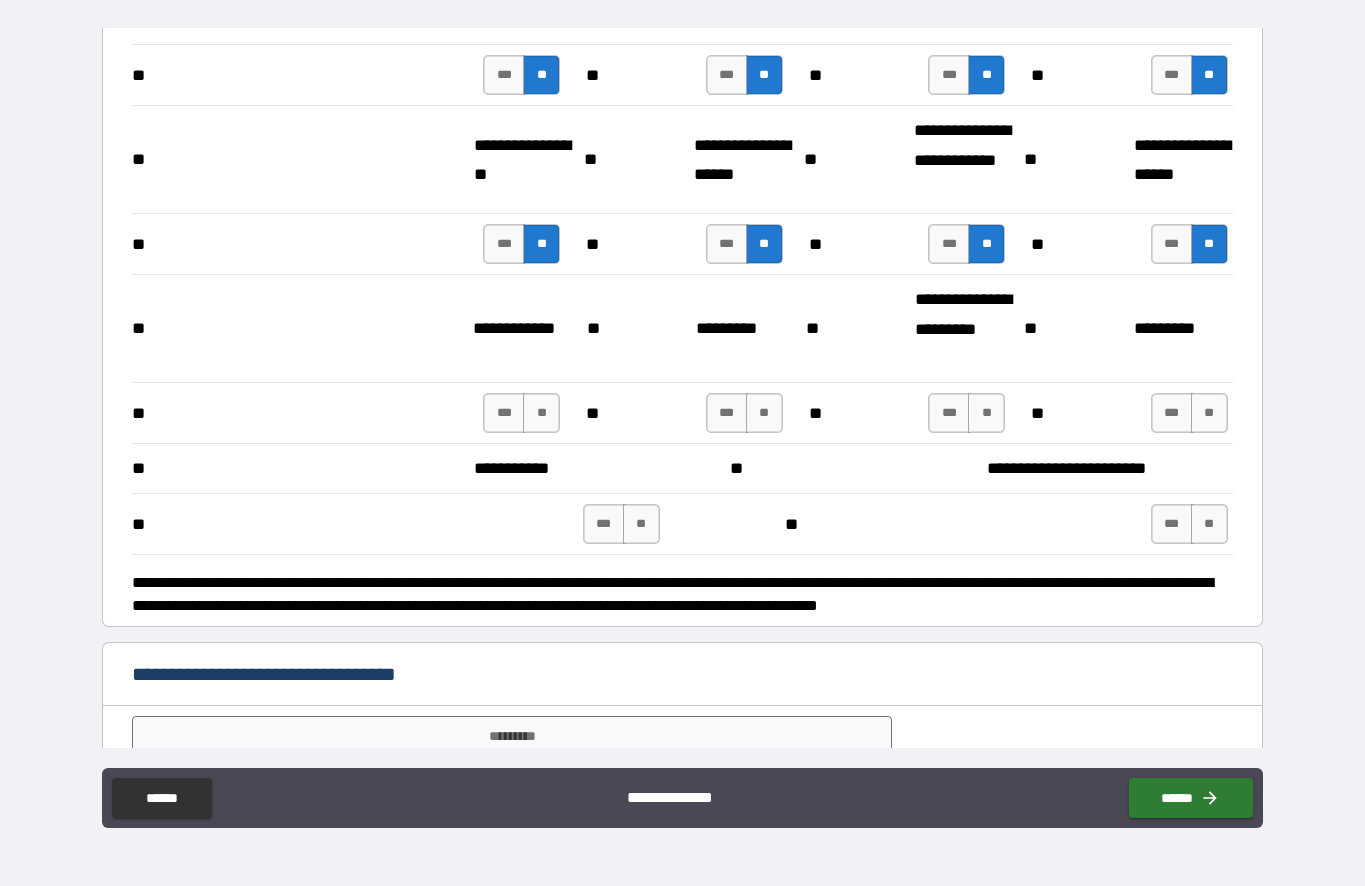 click on "**" at bounding box center [541, 413] 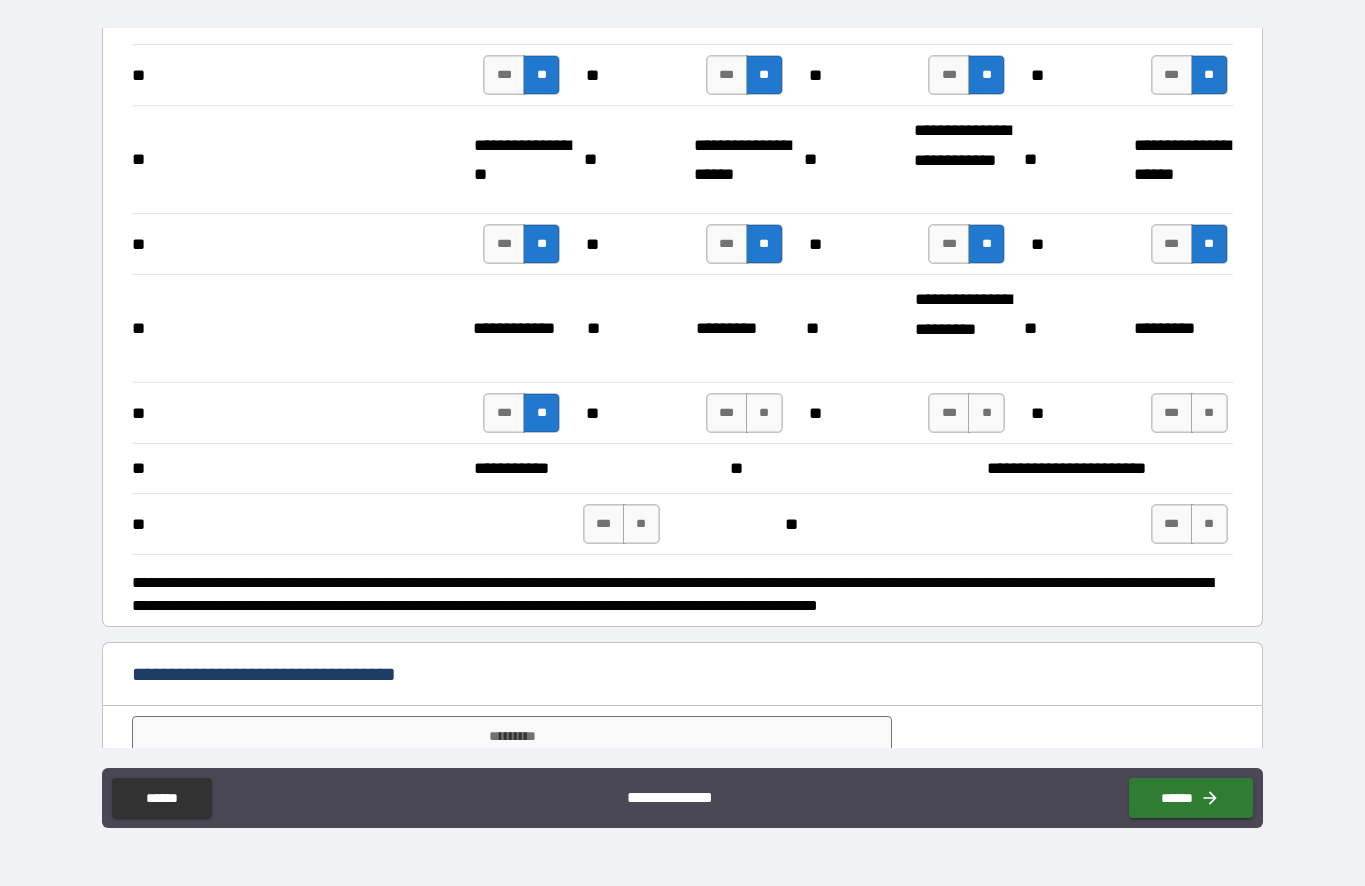 click on "**" at bounding box center (764, 413) 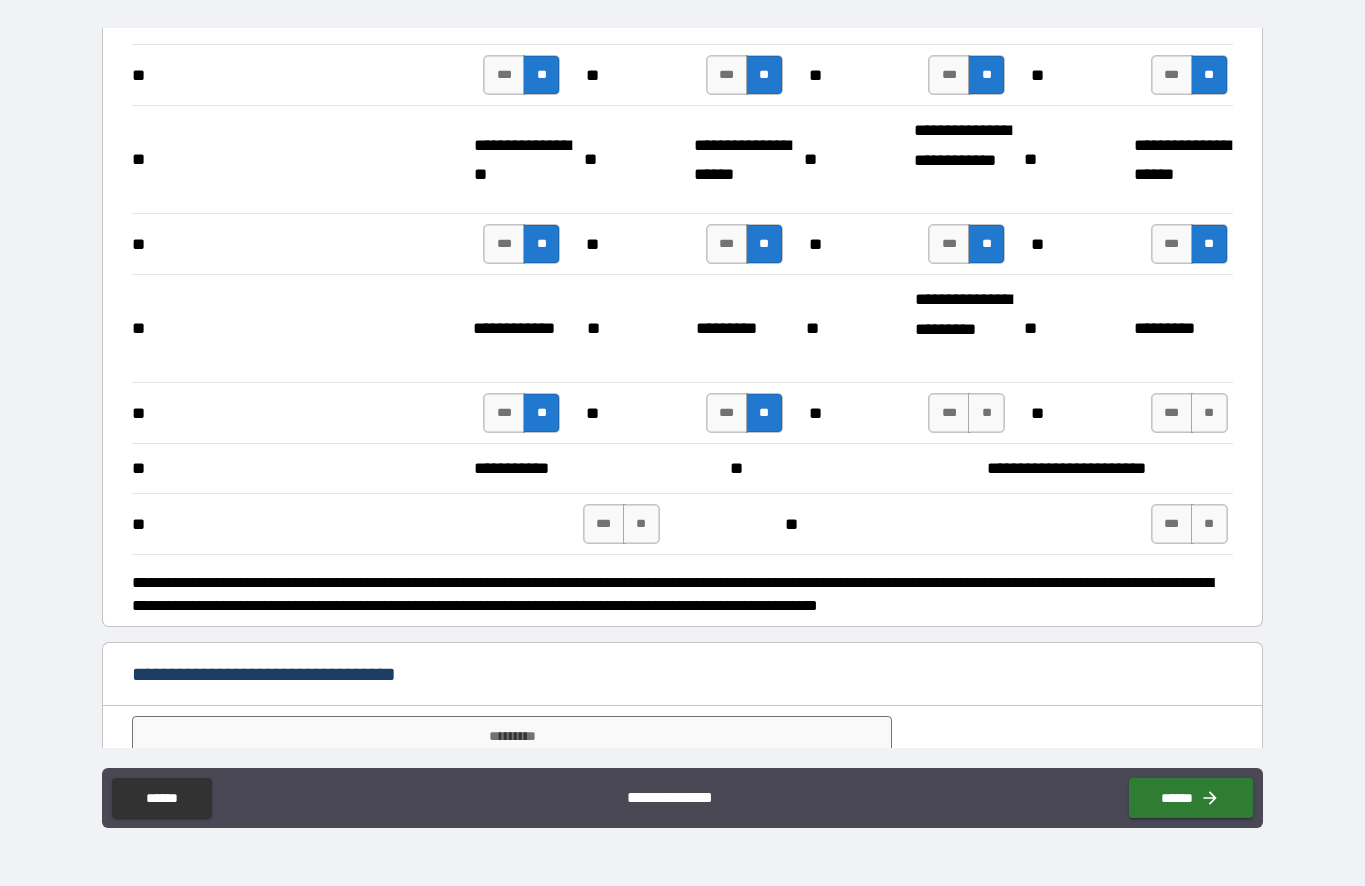 click on "**" at bounding box center [986, 413] 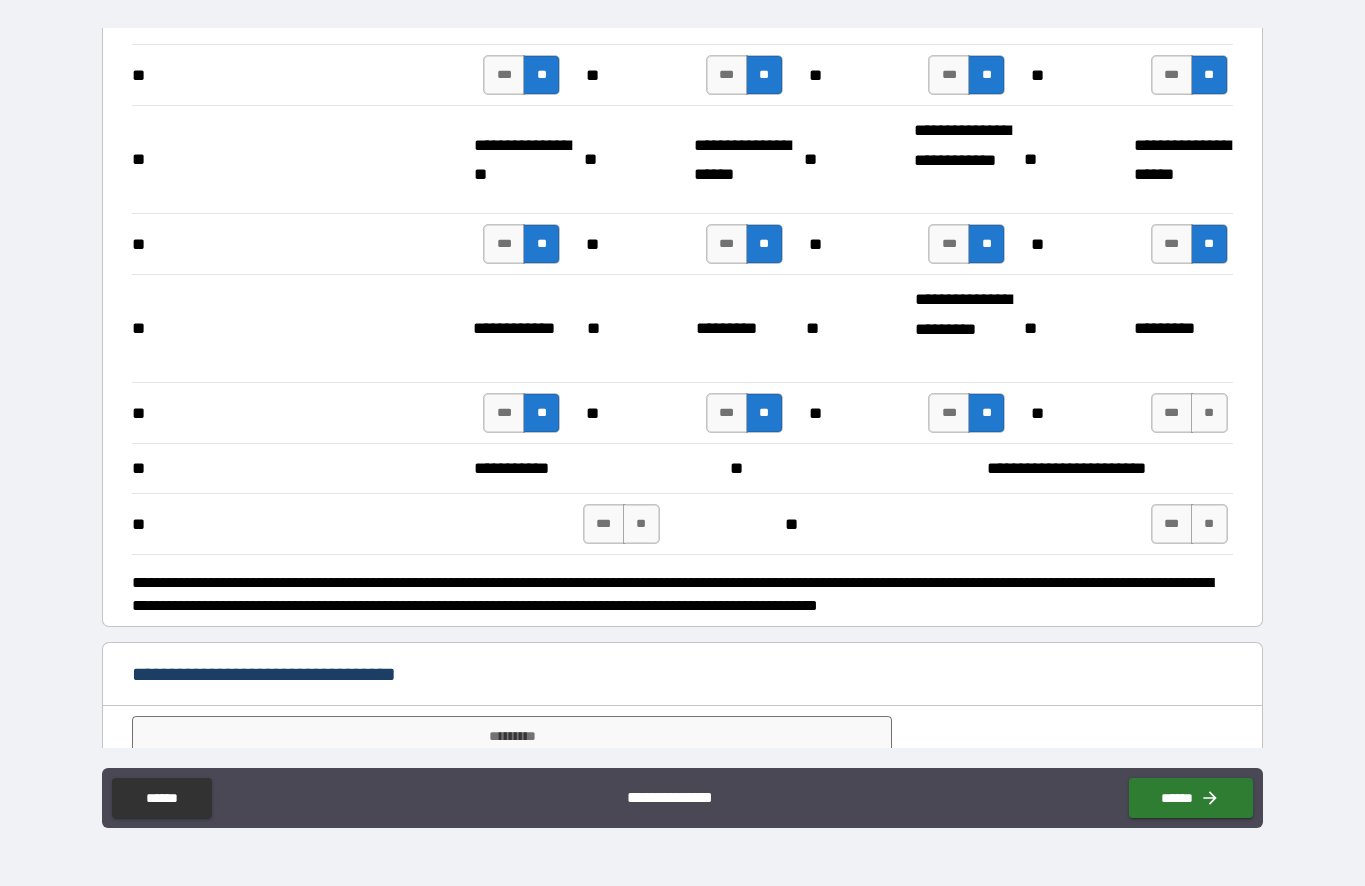 click on "**" at bounding box center (1209, 413) 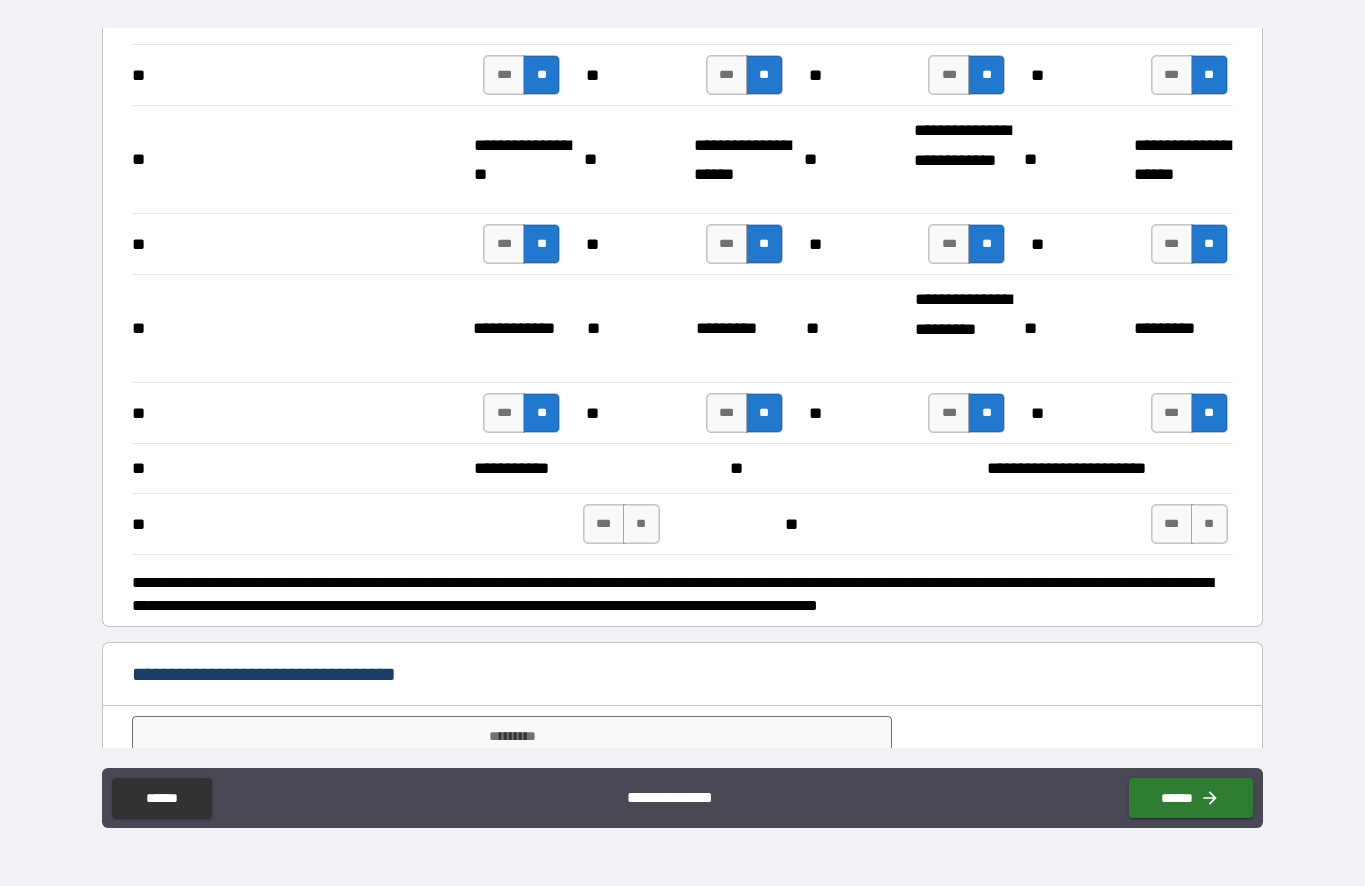 click on "**" at bounding box center [641, 524] 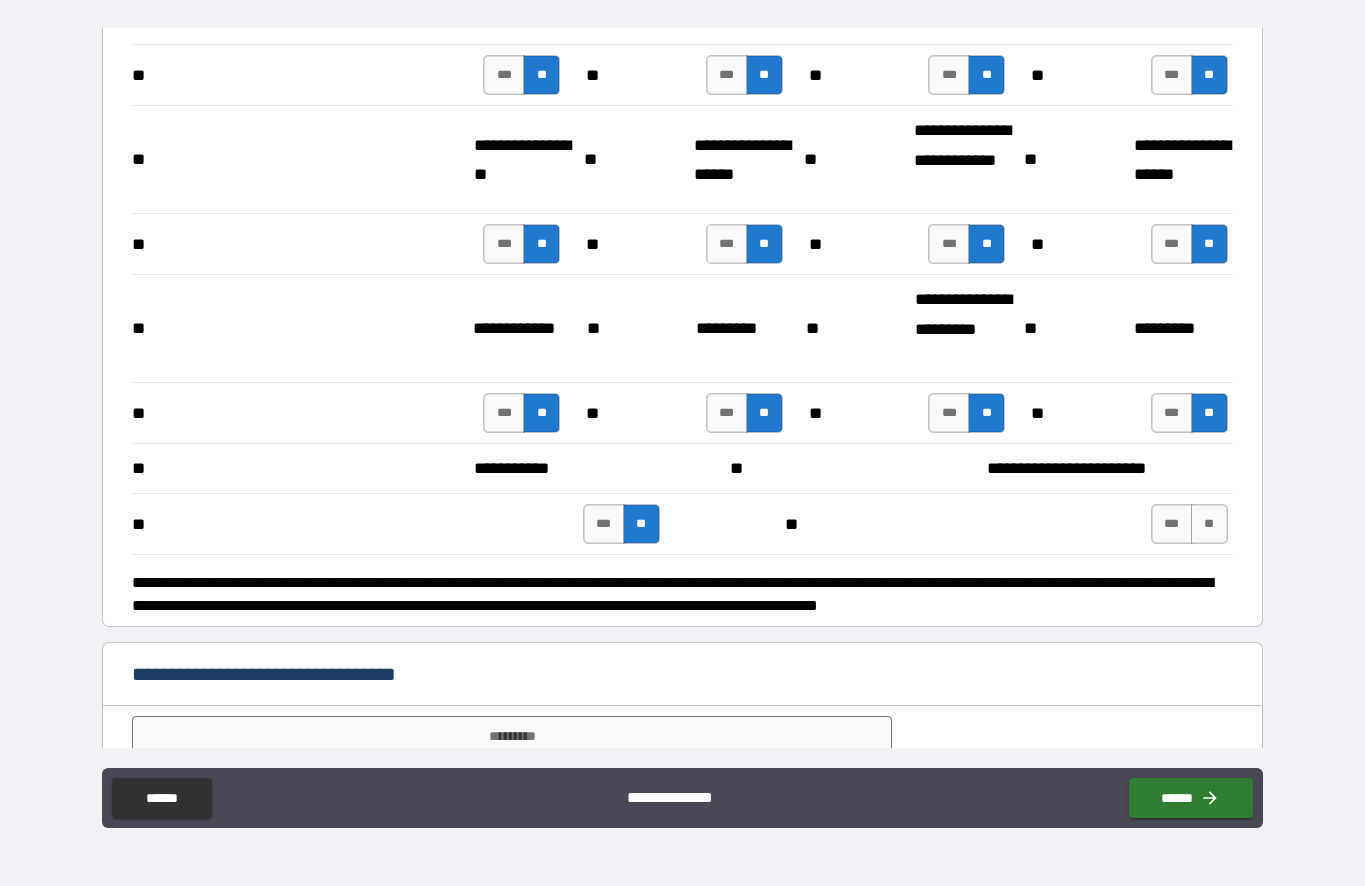 click on "**" at bounding box center [1209, 524] 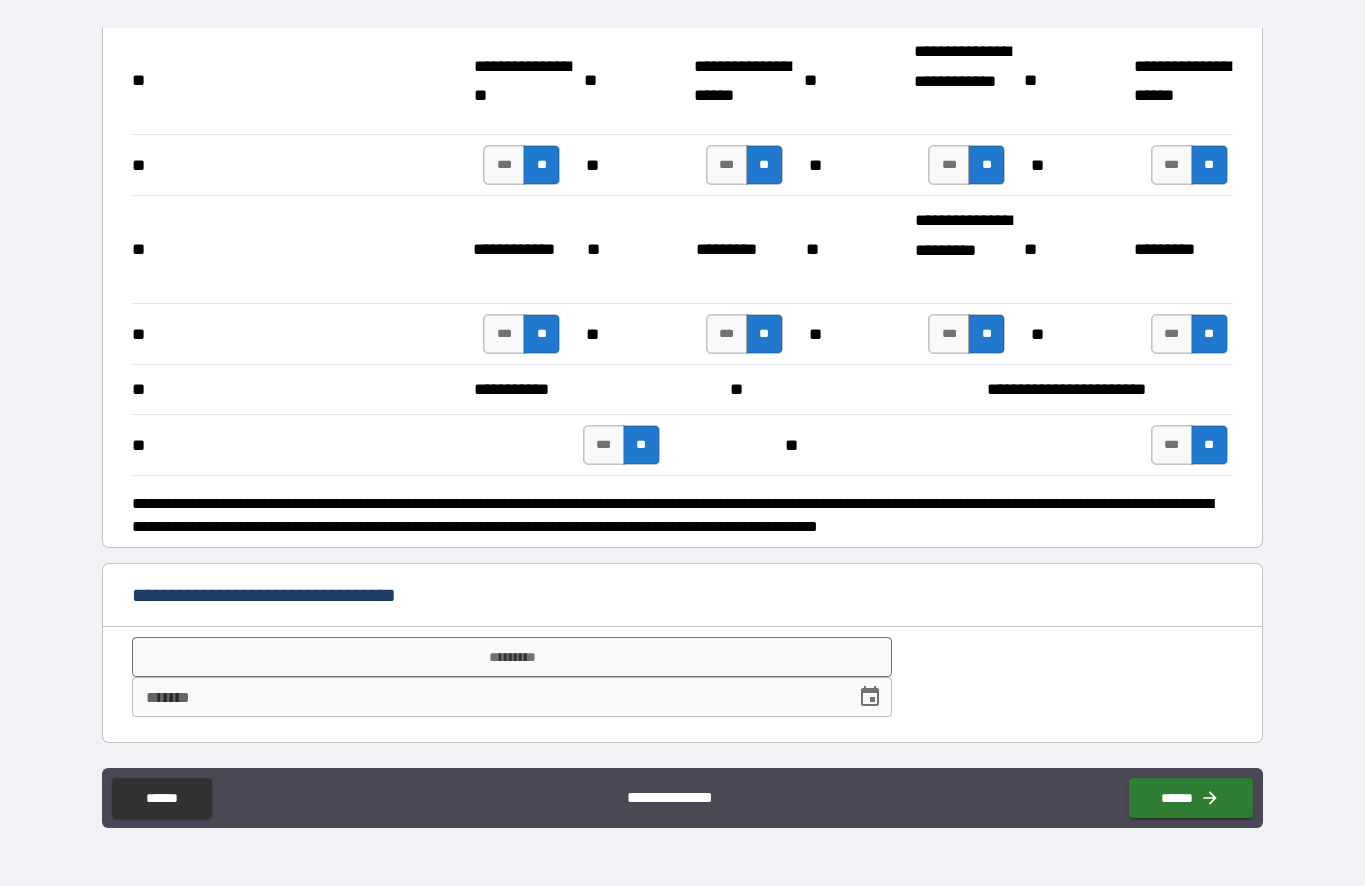 scroll, scrollTop: 3785, scrollLeft: 0, axis: vertical 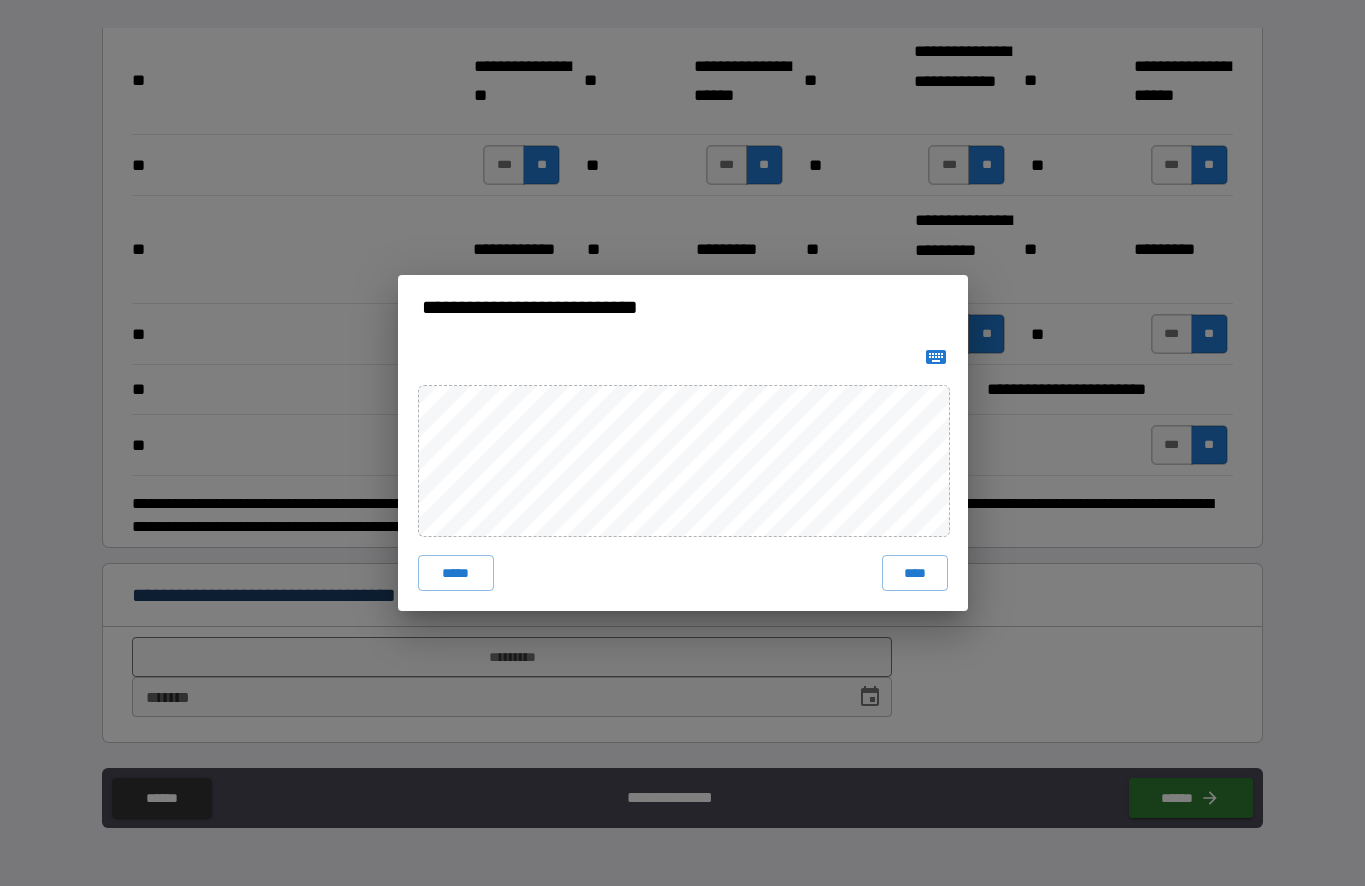 click on "*****" at bounding box center [456, 573] 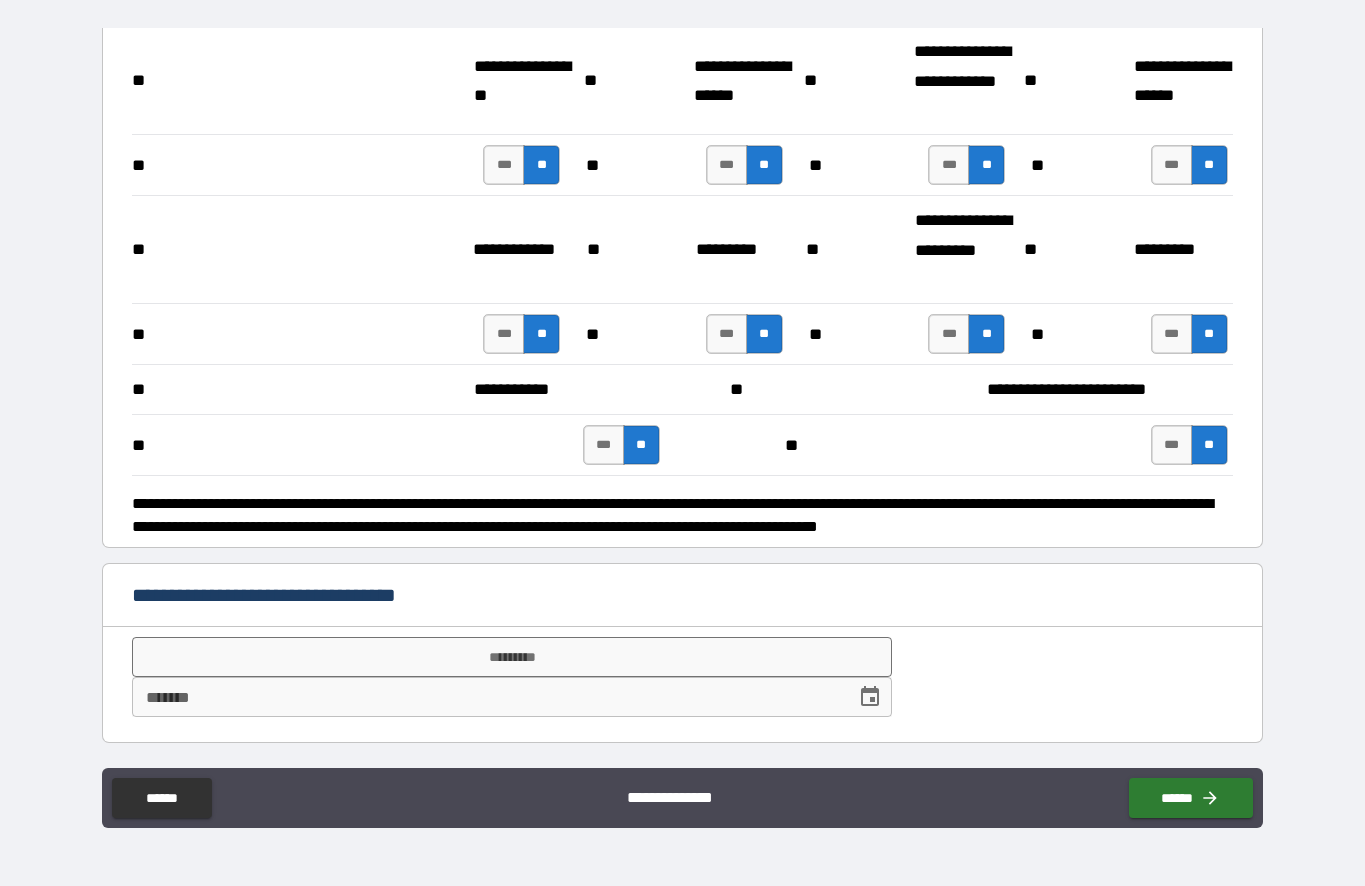 click on "*********" at bounding box center (511, 657) 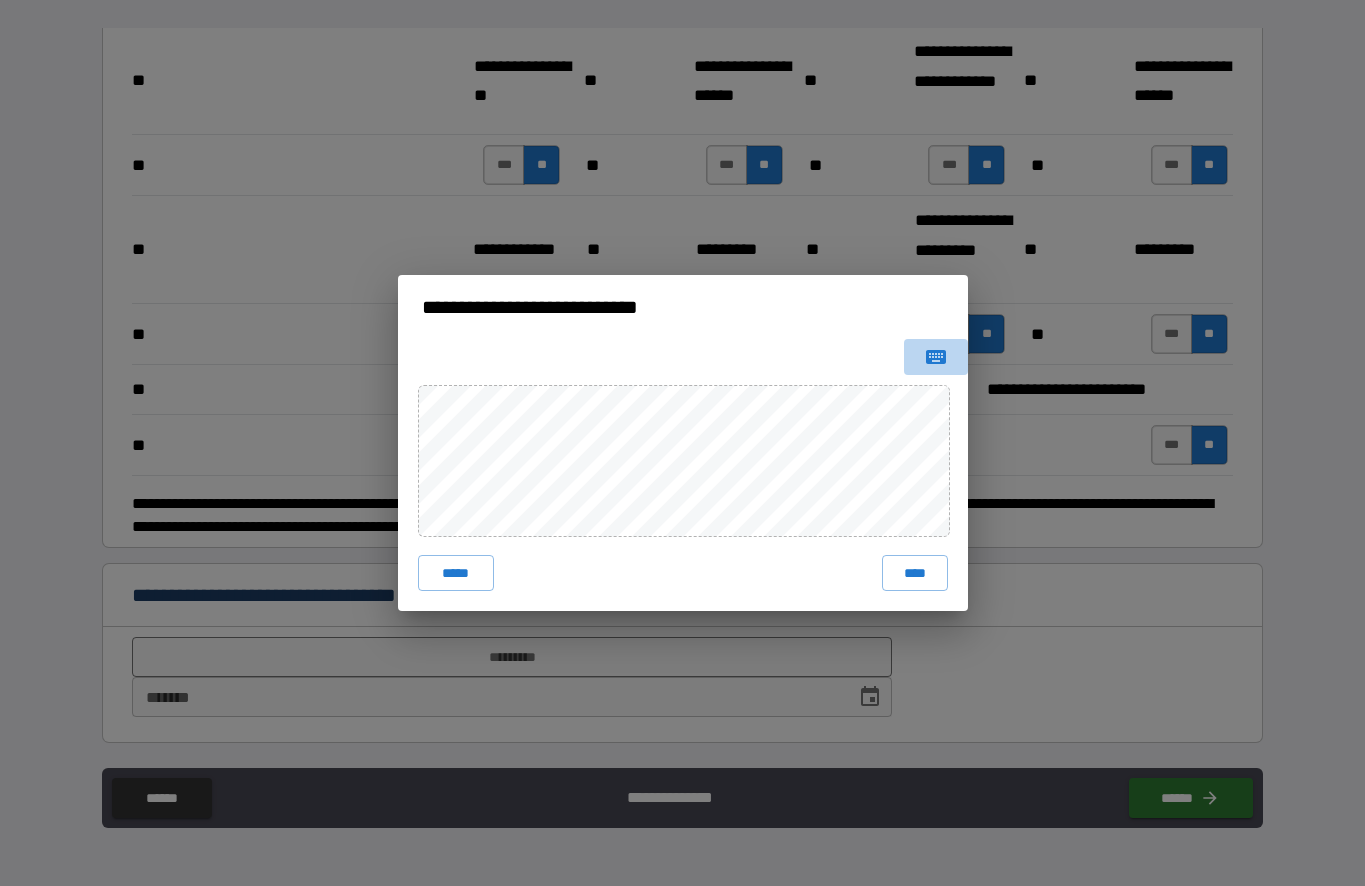 click 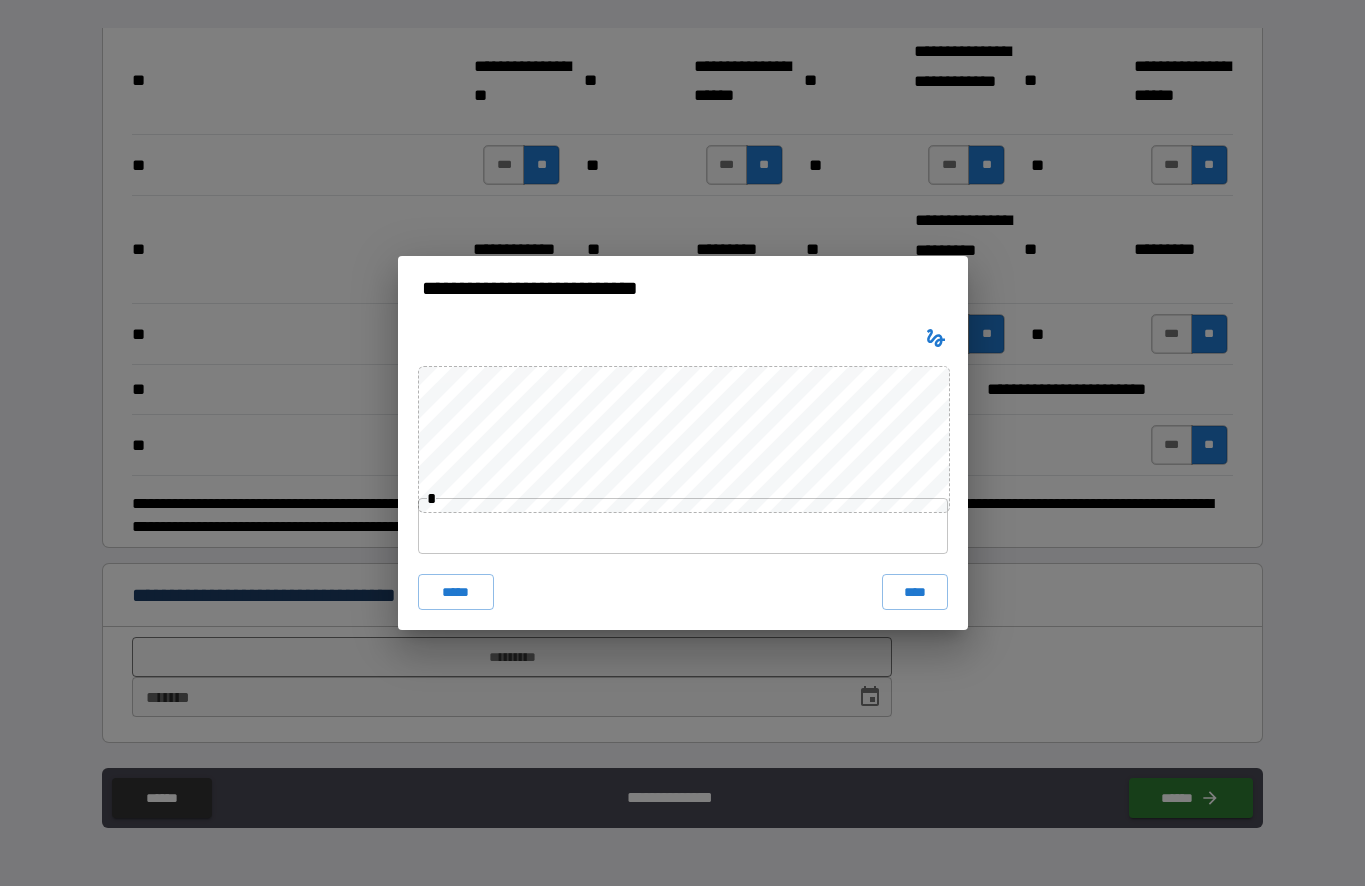 click at bounding box center [683, 526] 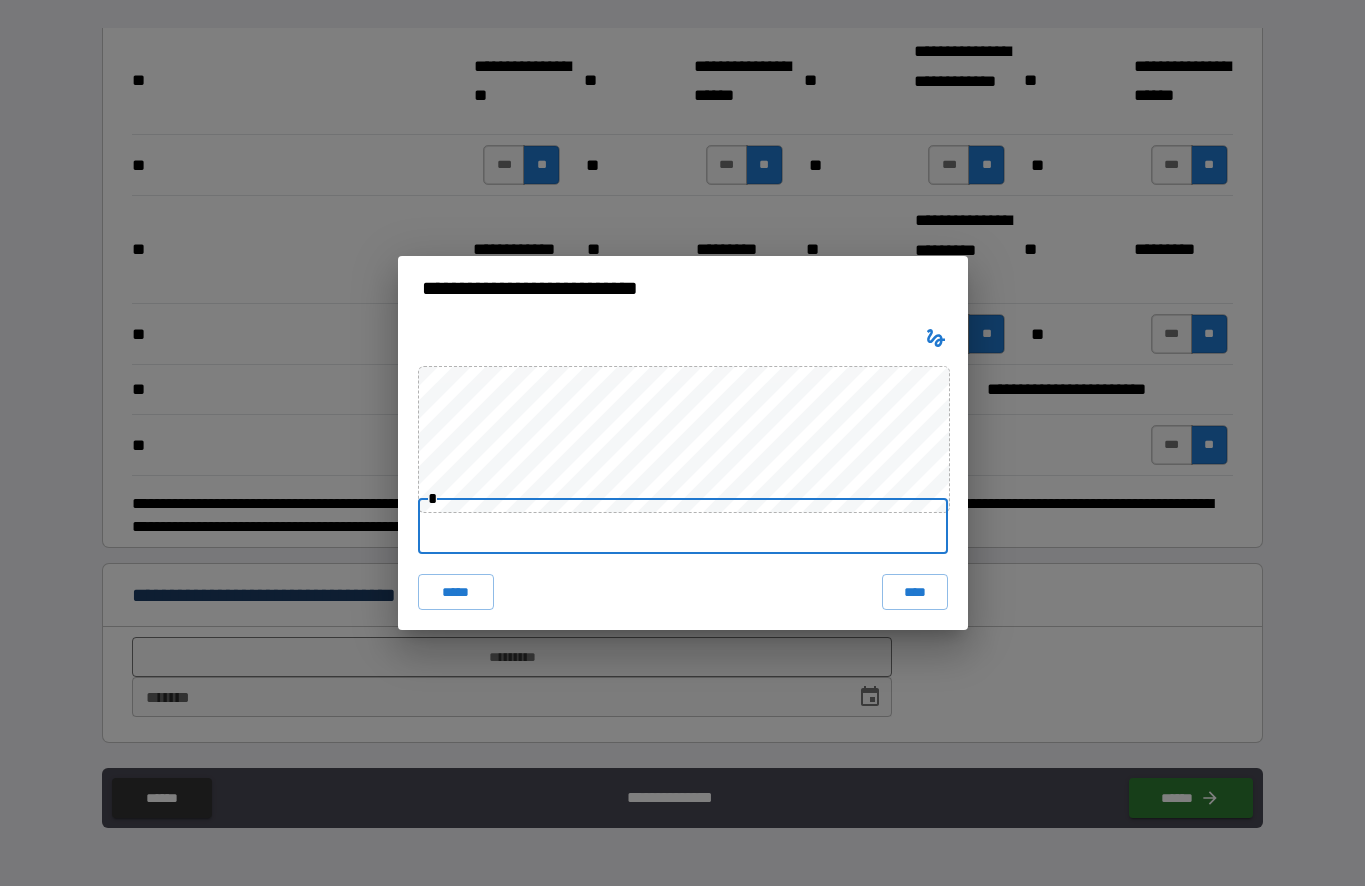 scroll, scrollTop: 85, scrollLeft: 0, axis: vertical 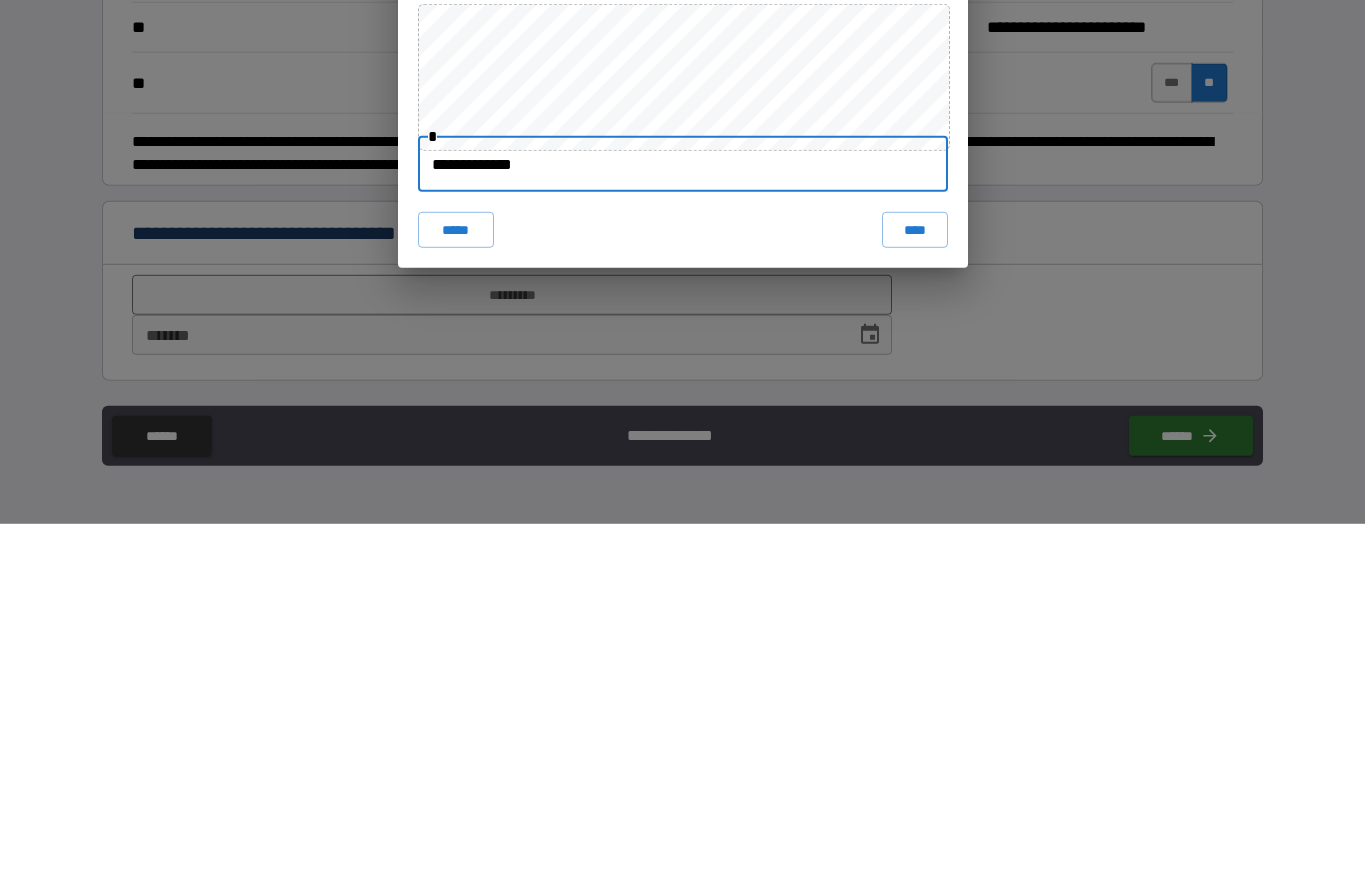 type on "**********" 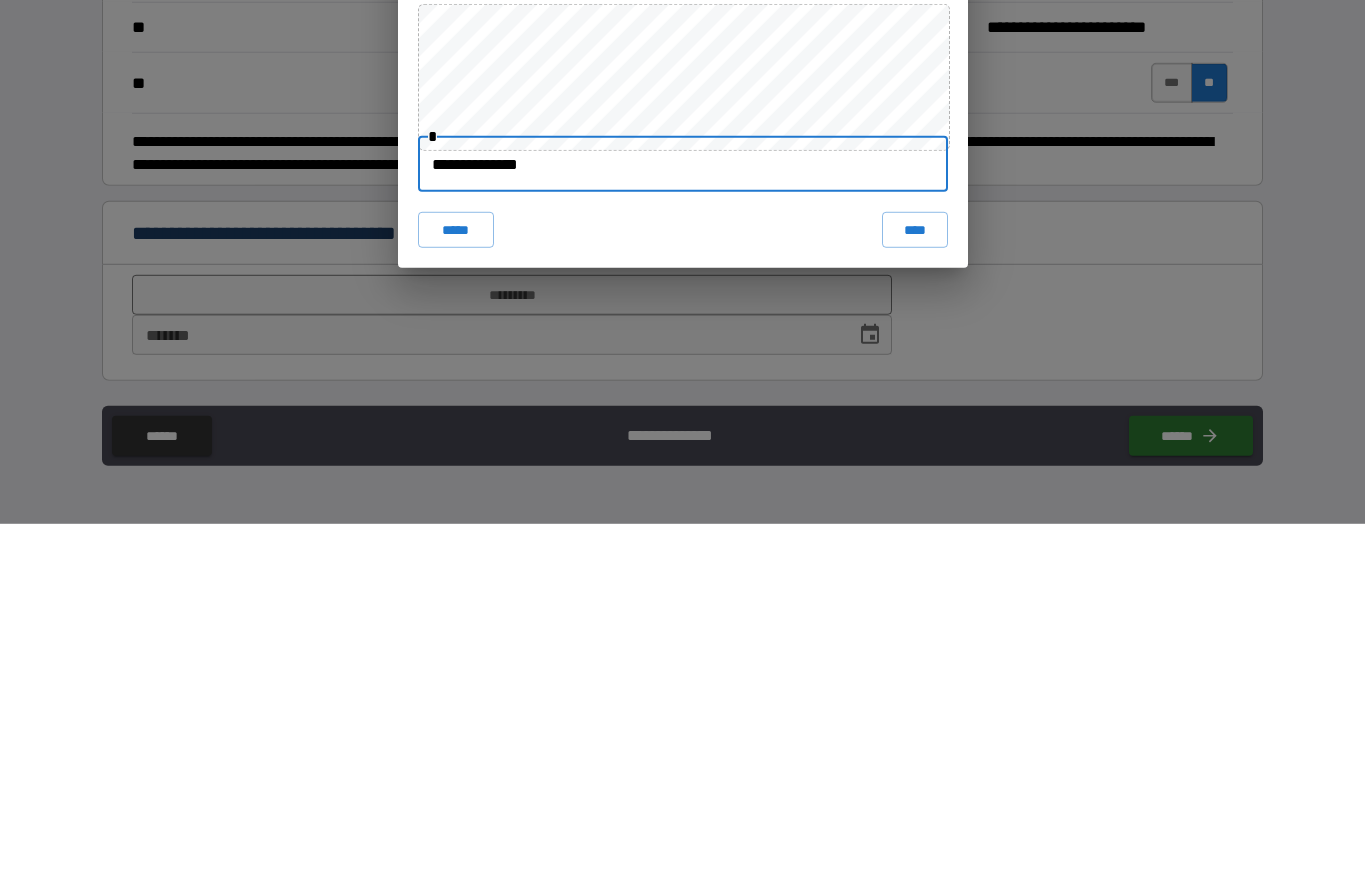 click on "[FIRST] [LAST] [STREET] [NUMBER]" at bounding box center [682, 443] 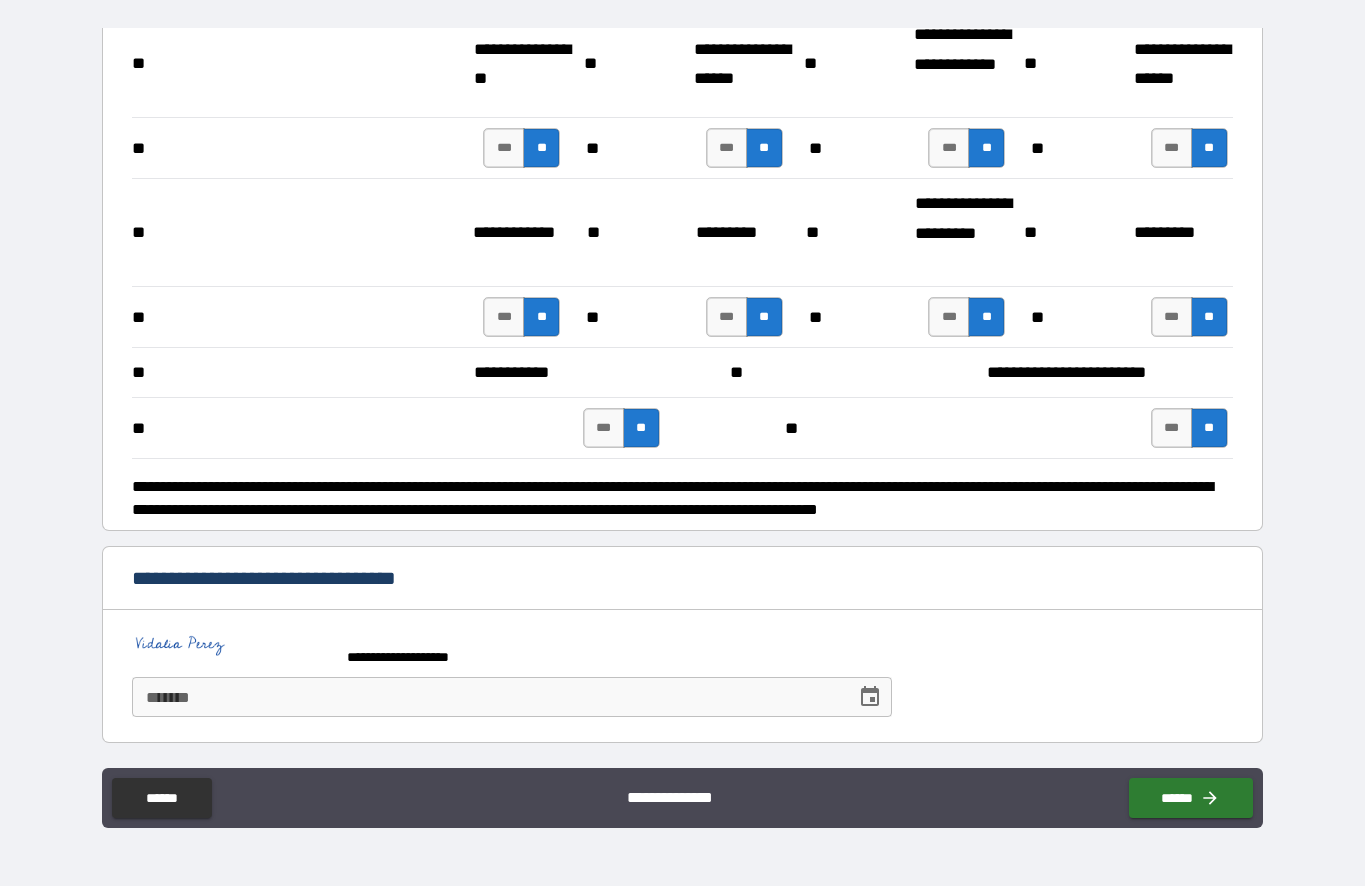 scroll, scrollTop: 3802, scrollLeft: 0, axis: vertical 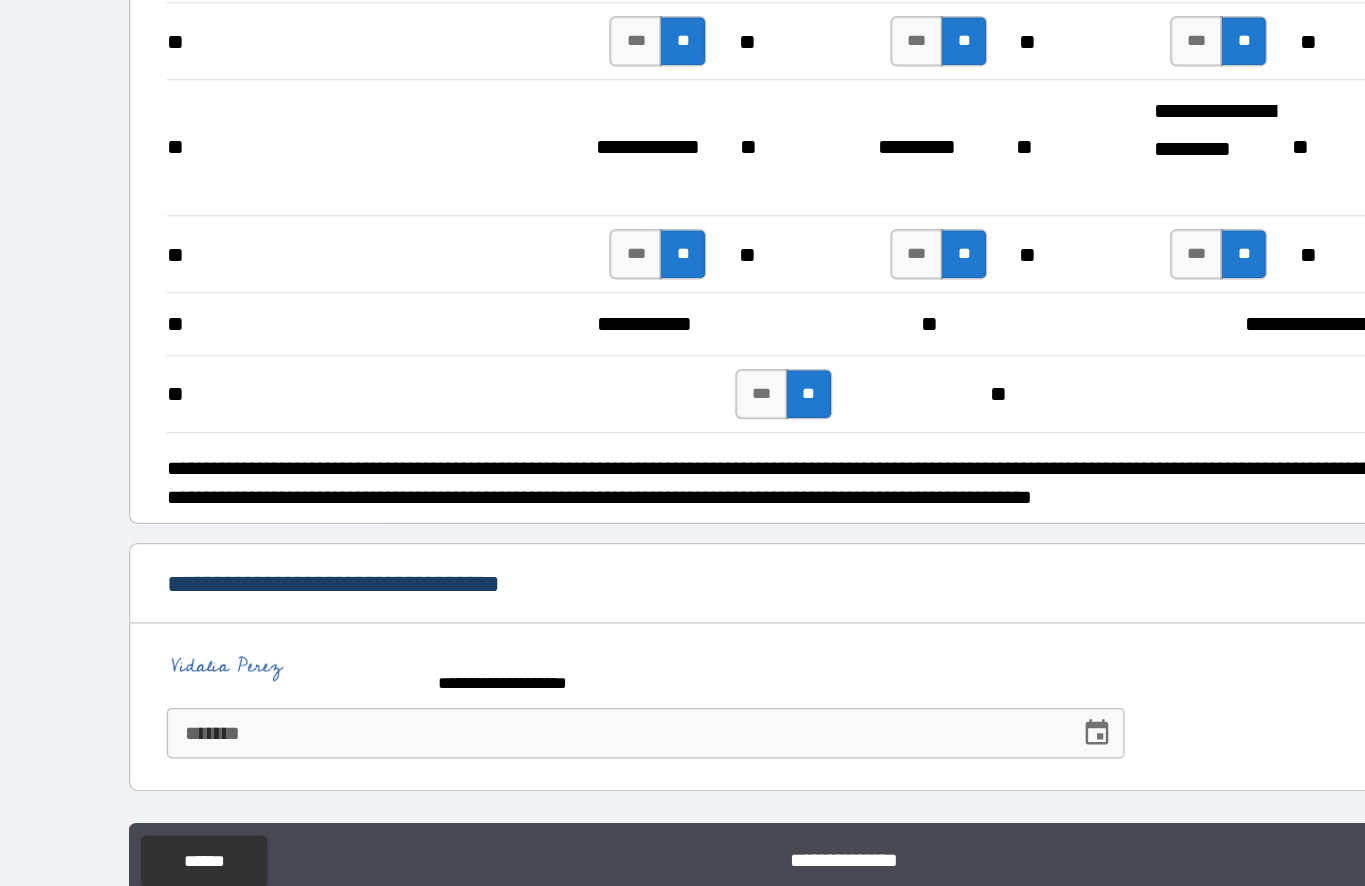 click at bounding box center [232, 647] 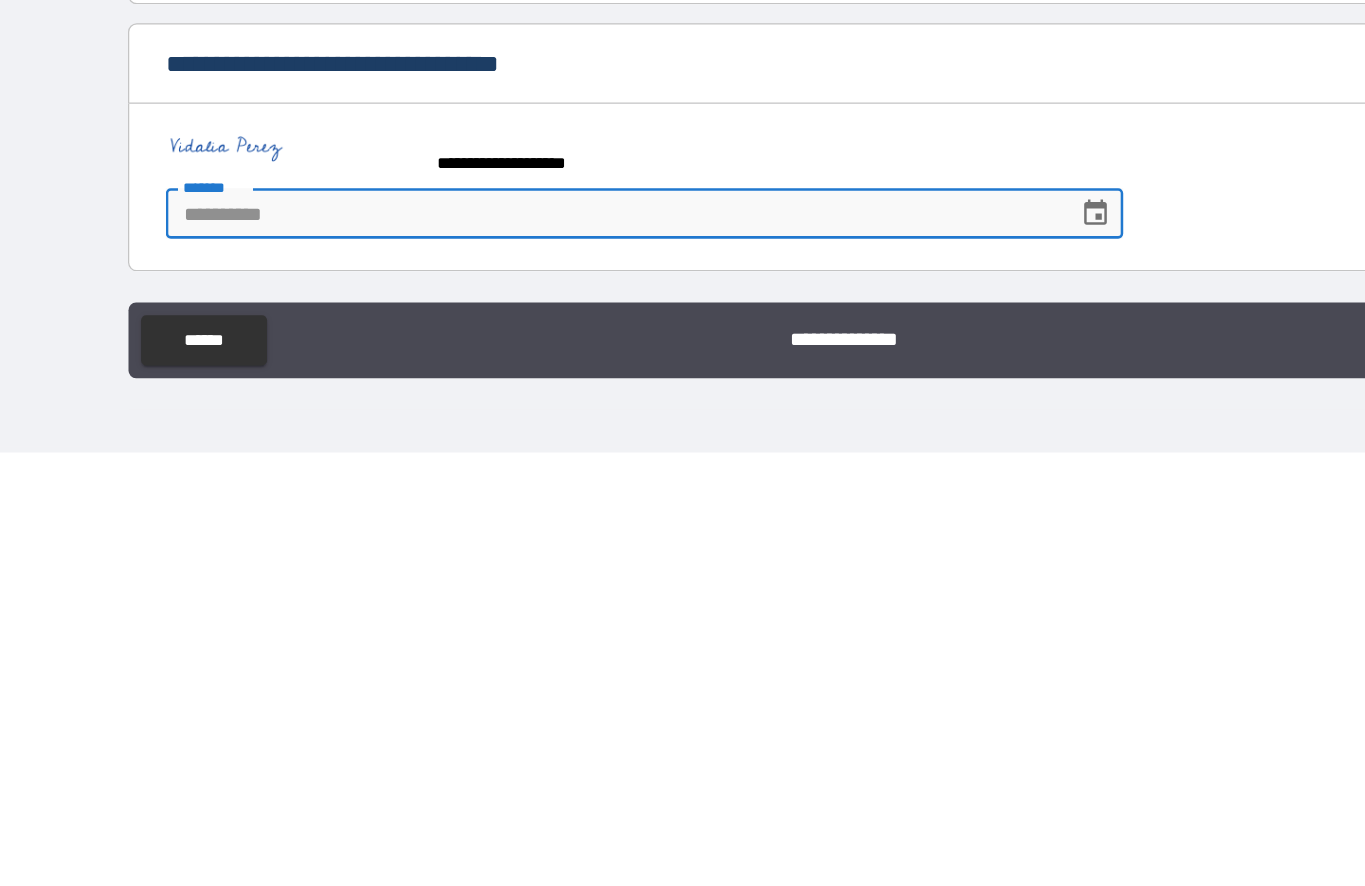 click at bounding box center [232, 647] 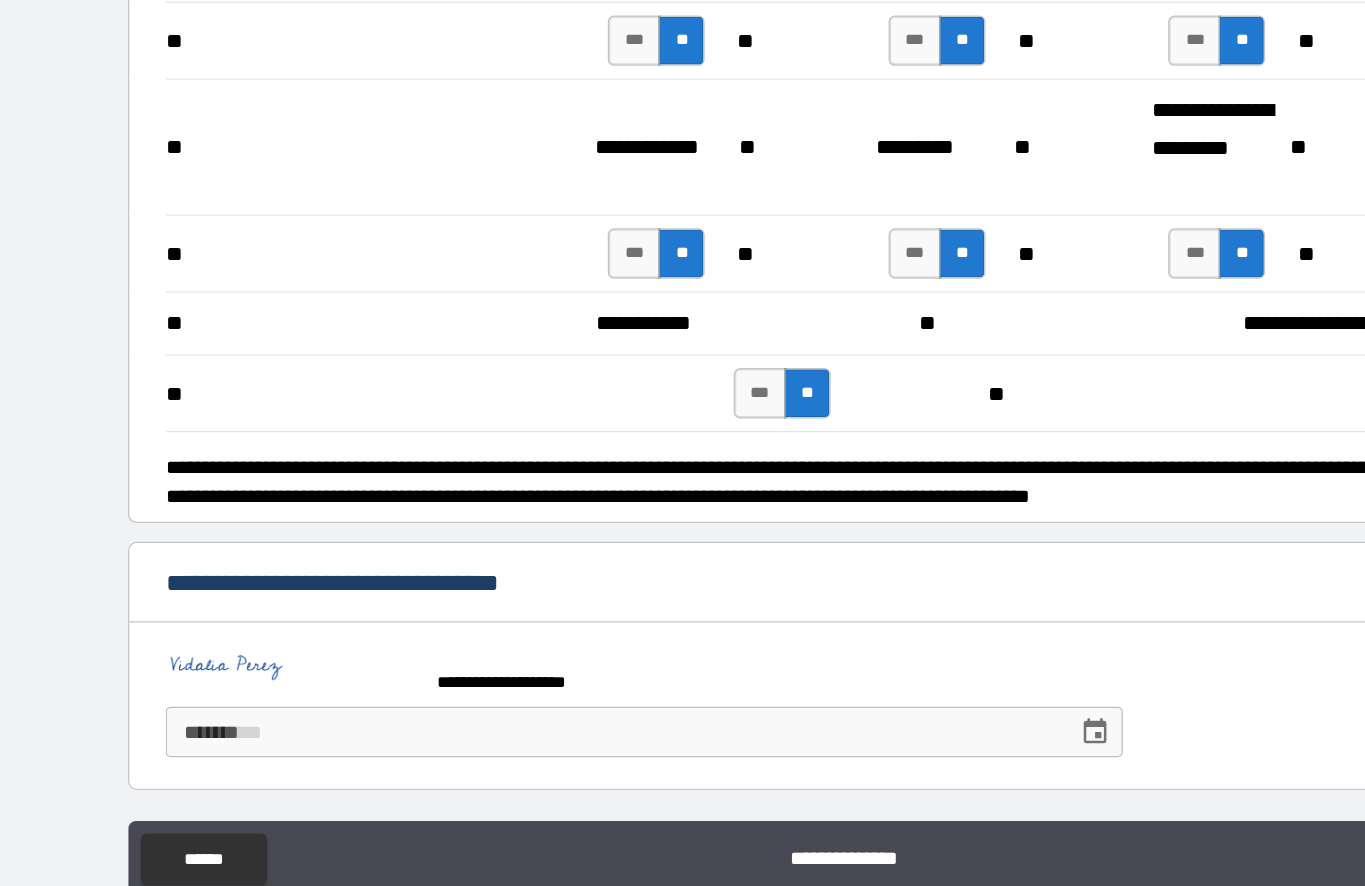 click at bounding box center [232, 647] 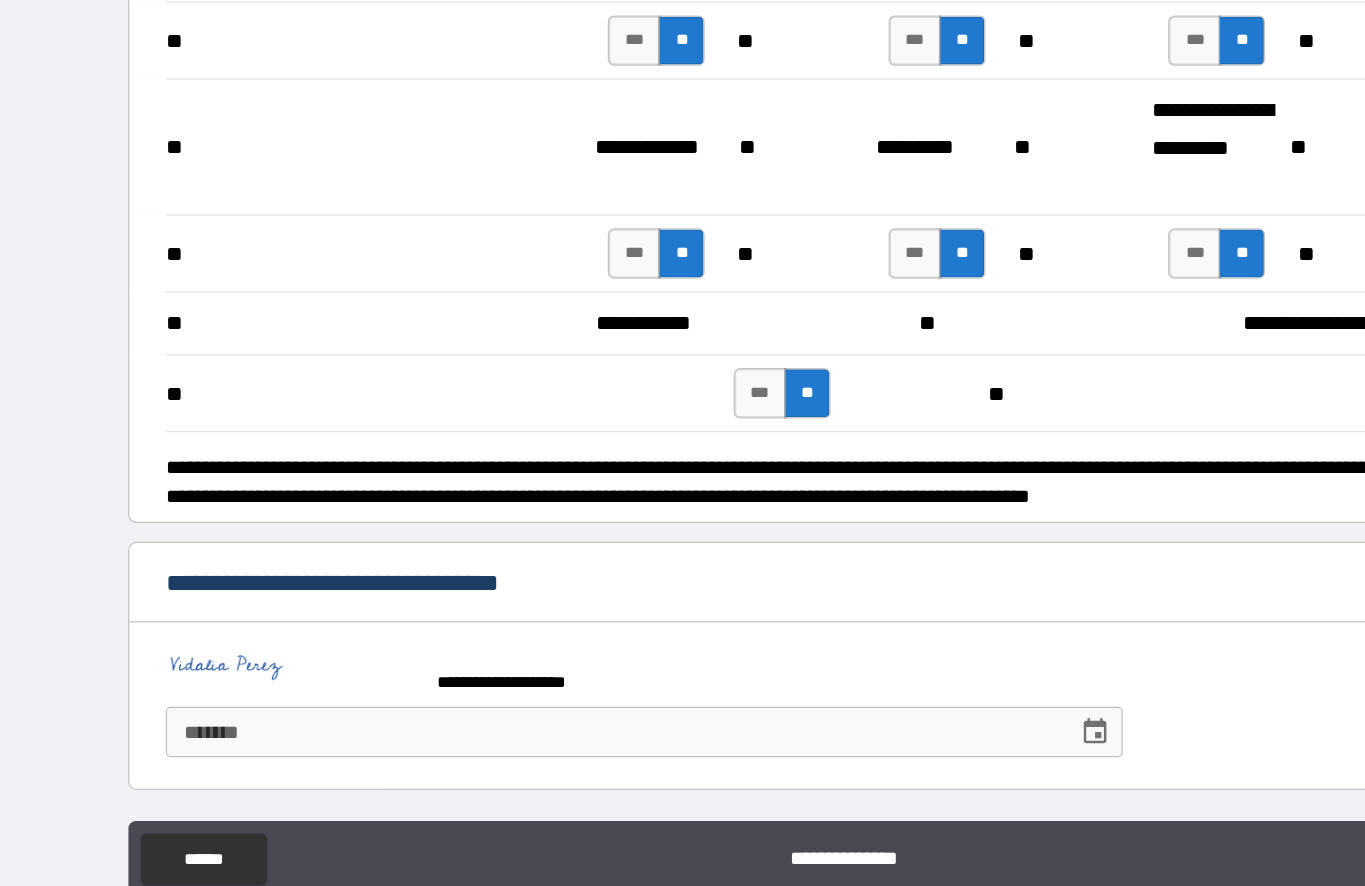 click on "*****   *" at bounding box center (486, 696) 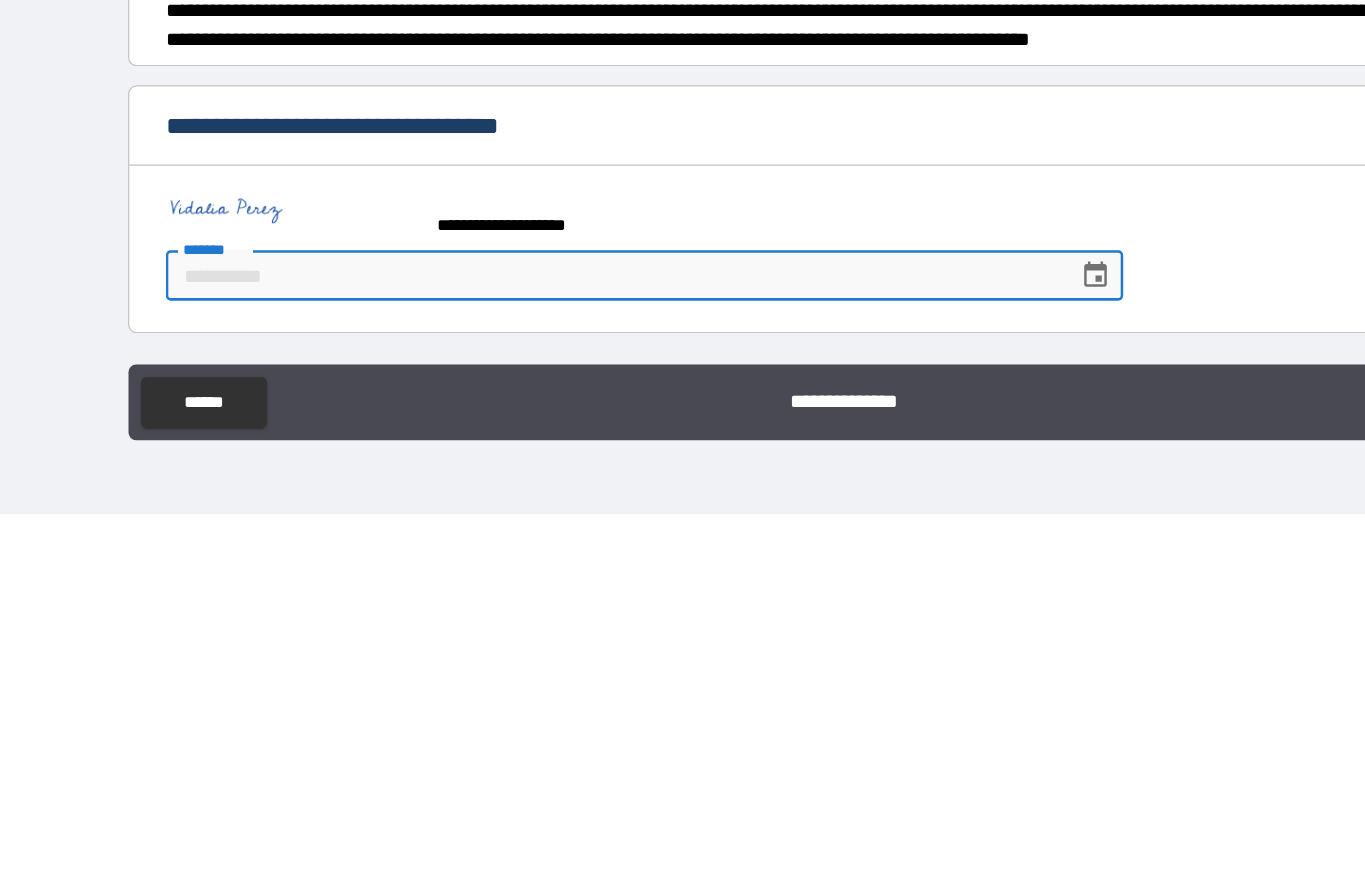 type on "*" 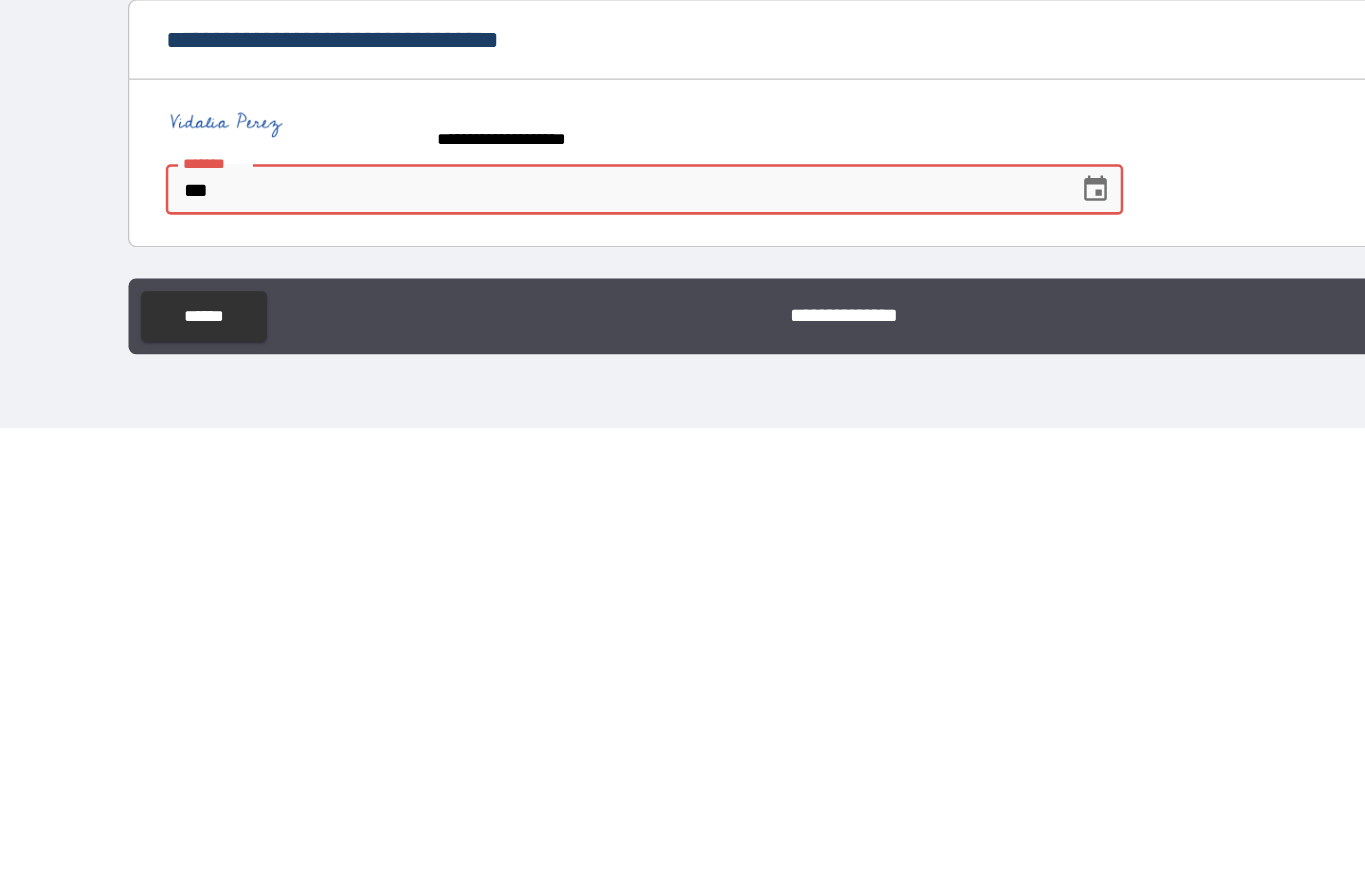 click on "***" at bounding box center (486, 696) 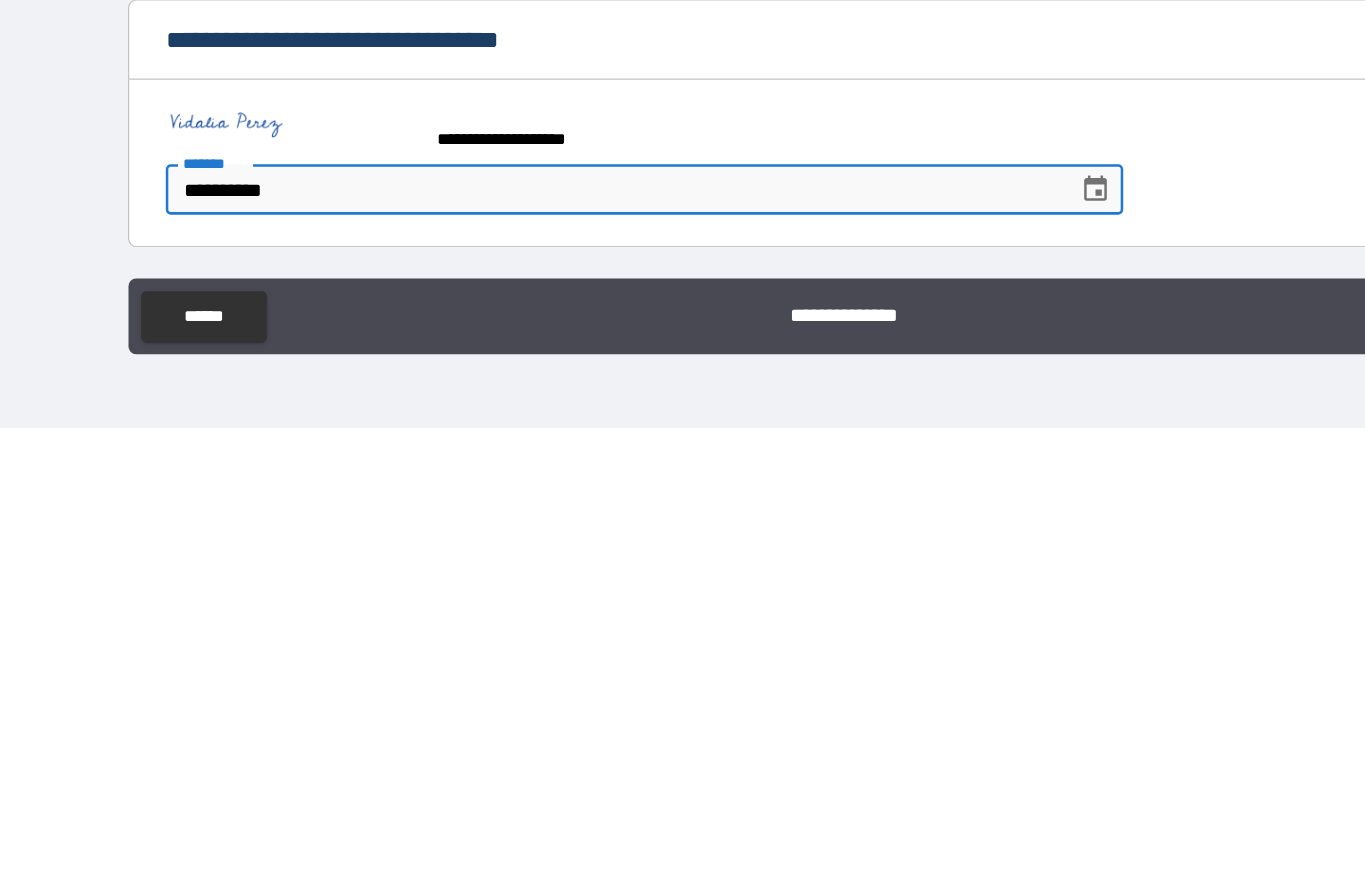 type on "**********" 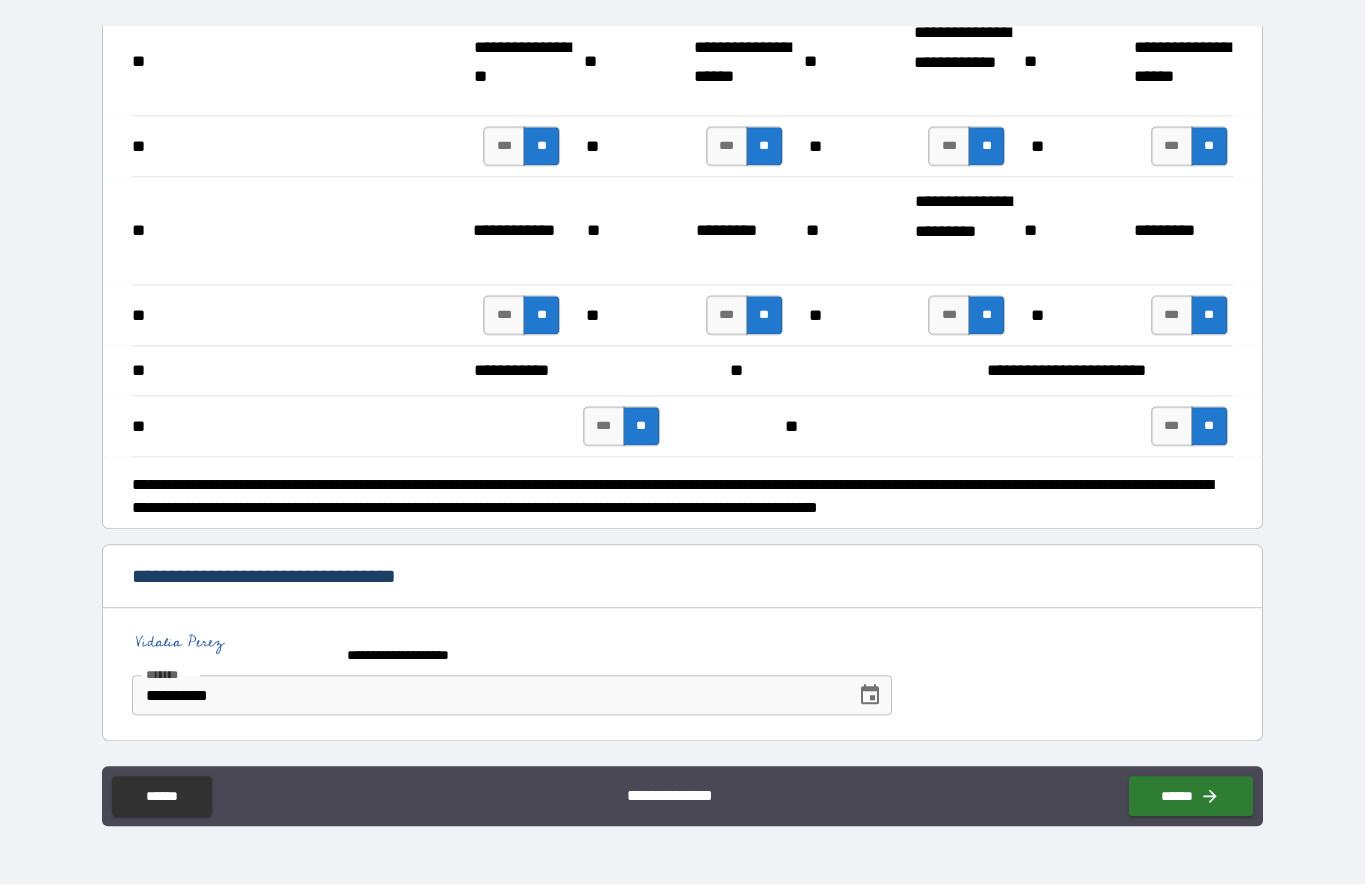 scroll, scrollTop: 85, scrollLeft: 0, axis: vertical 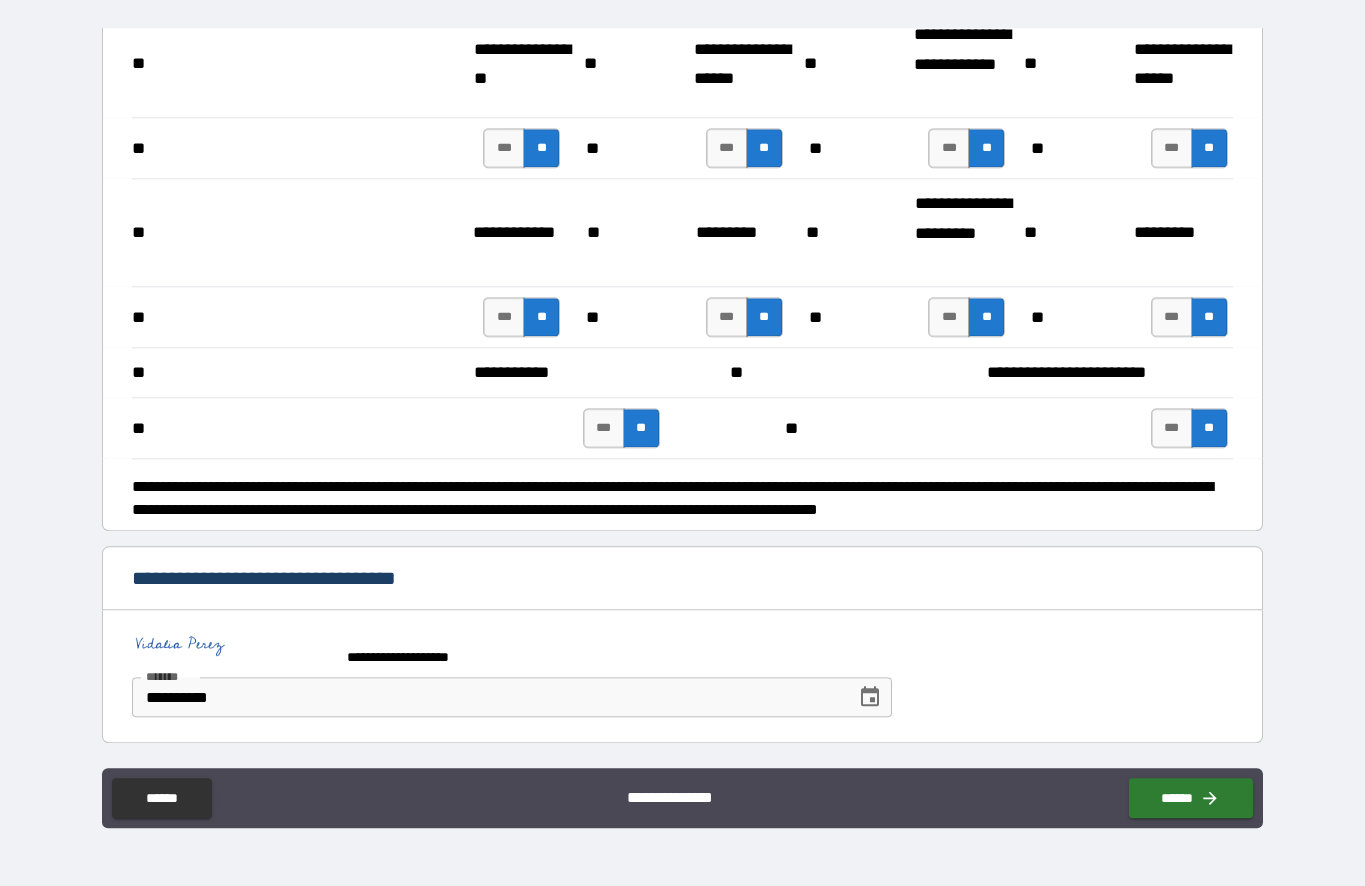 click on "******" at bounding box center [1191, 798] 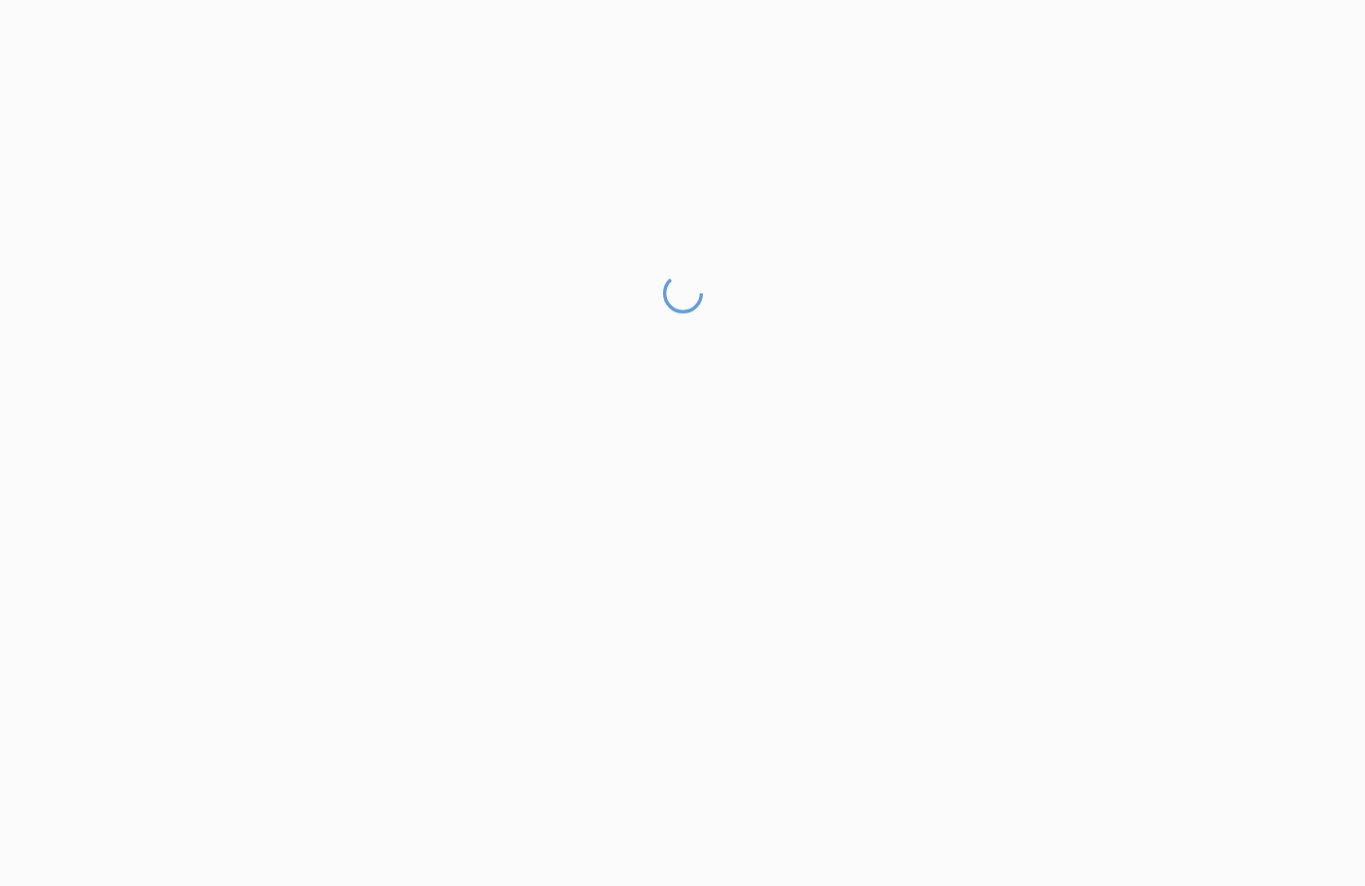 scroll, scrollTop: 85, scrollLeft: 0, axis: vertical 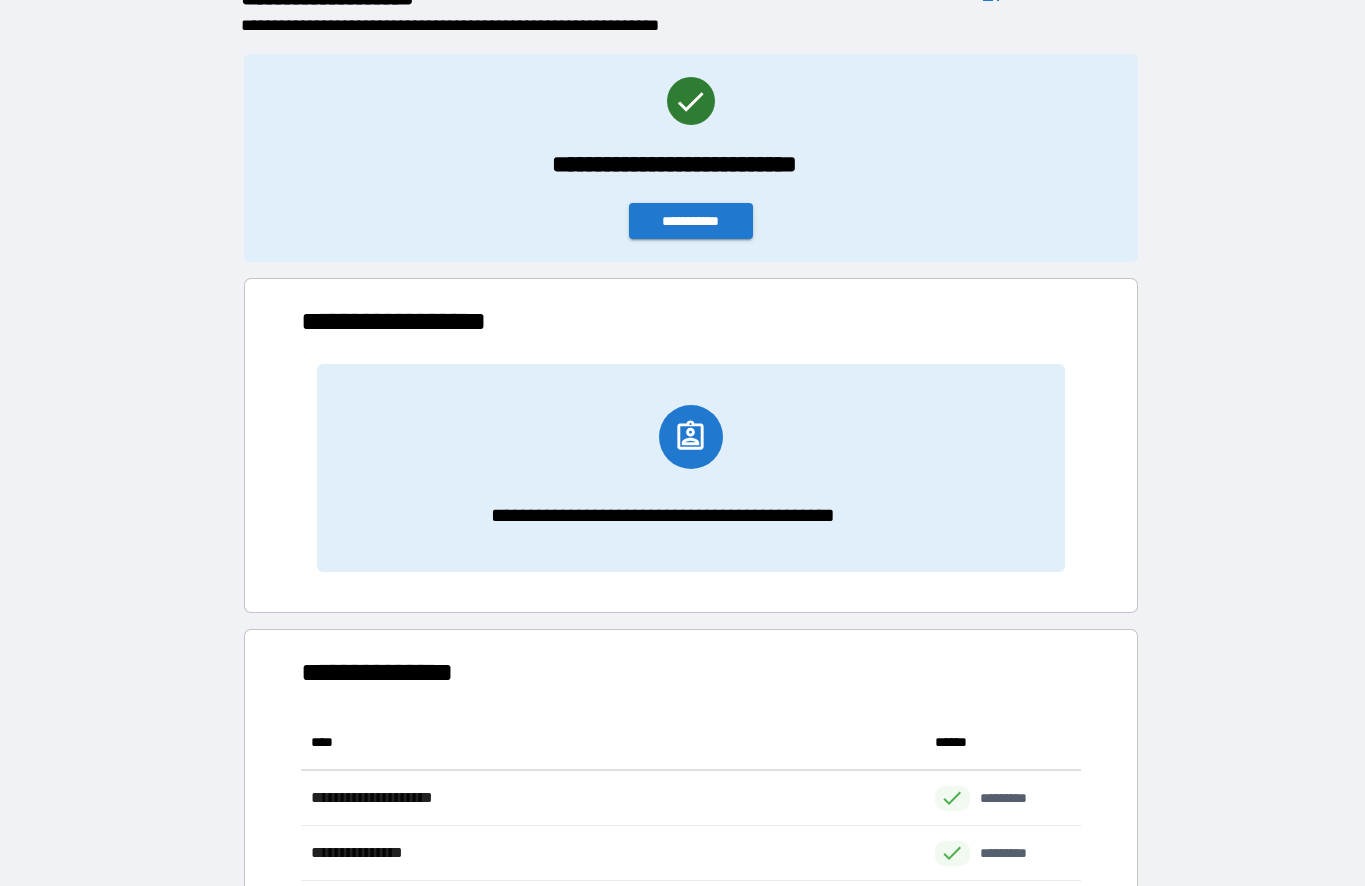 click on "**********" at bounding box center (691, 221) 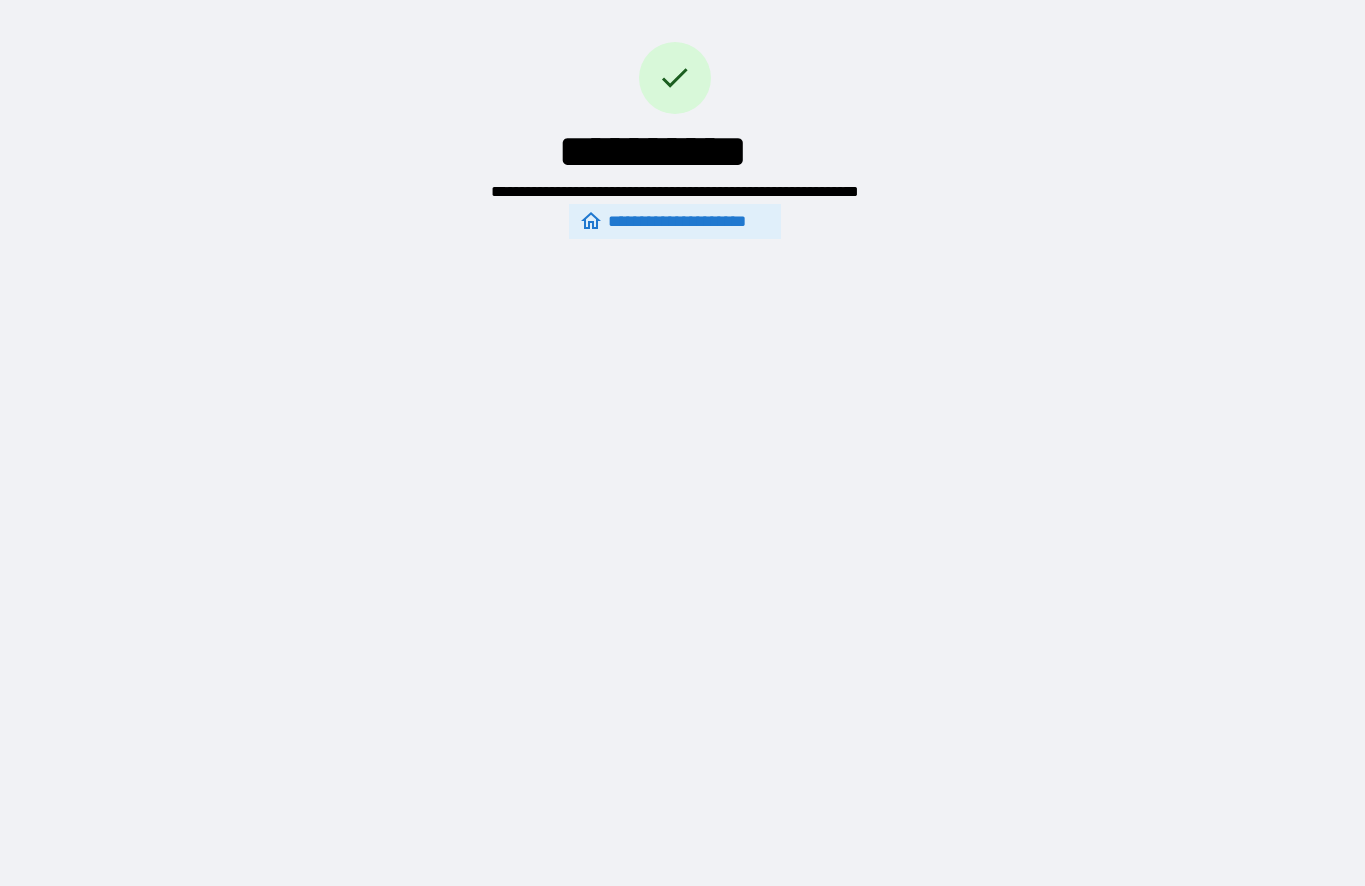 scroll, scrollTop: 85, scrollLeft: 0, axis: vertical 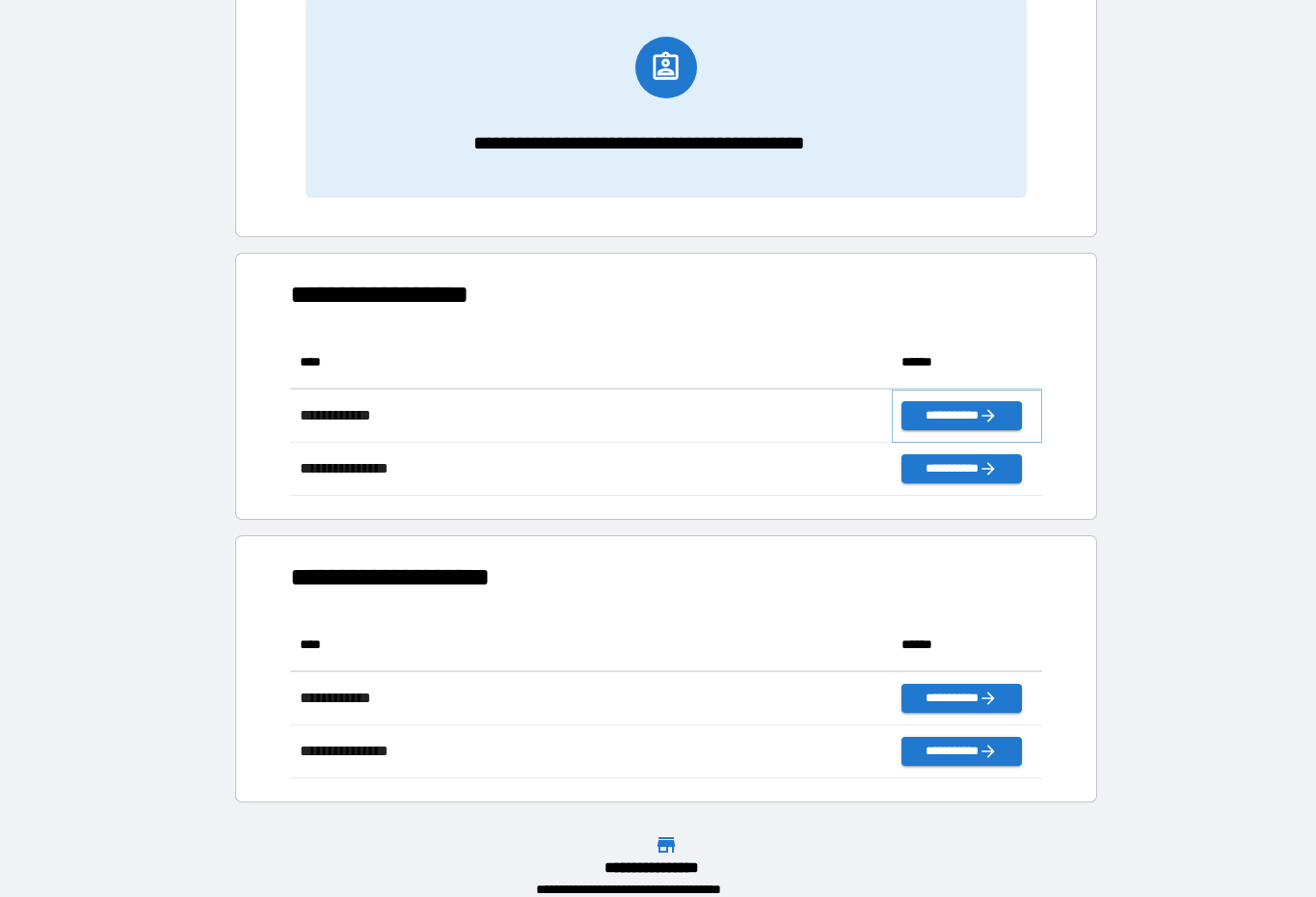 click on "**********" at bounding box center (961, 416) 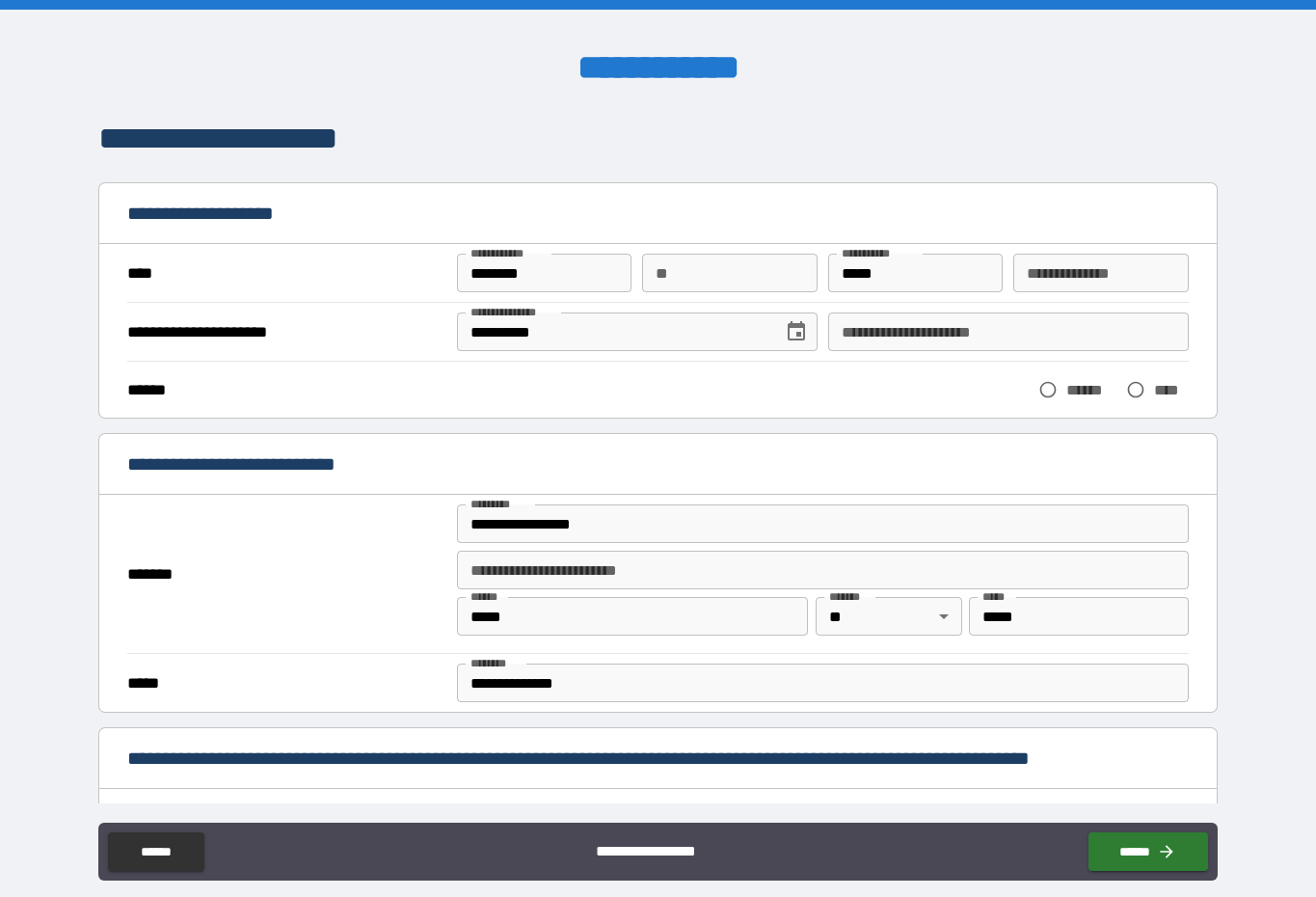 click on "****" at bounding box center [1171, 390] 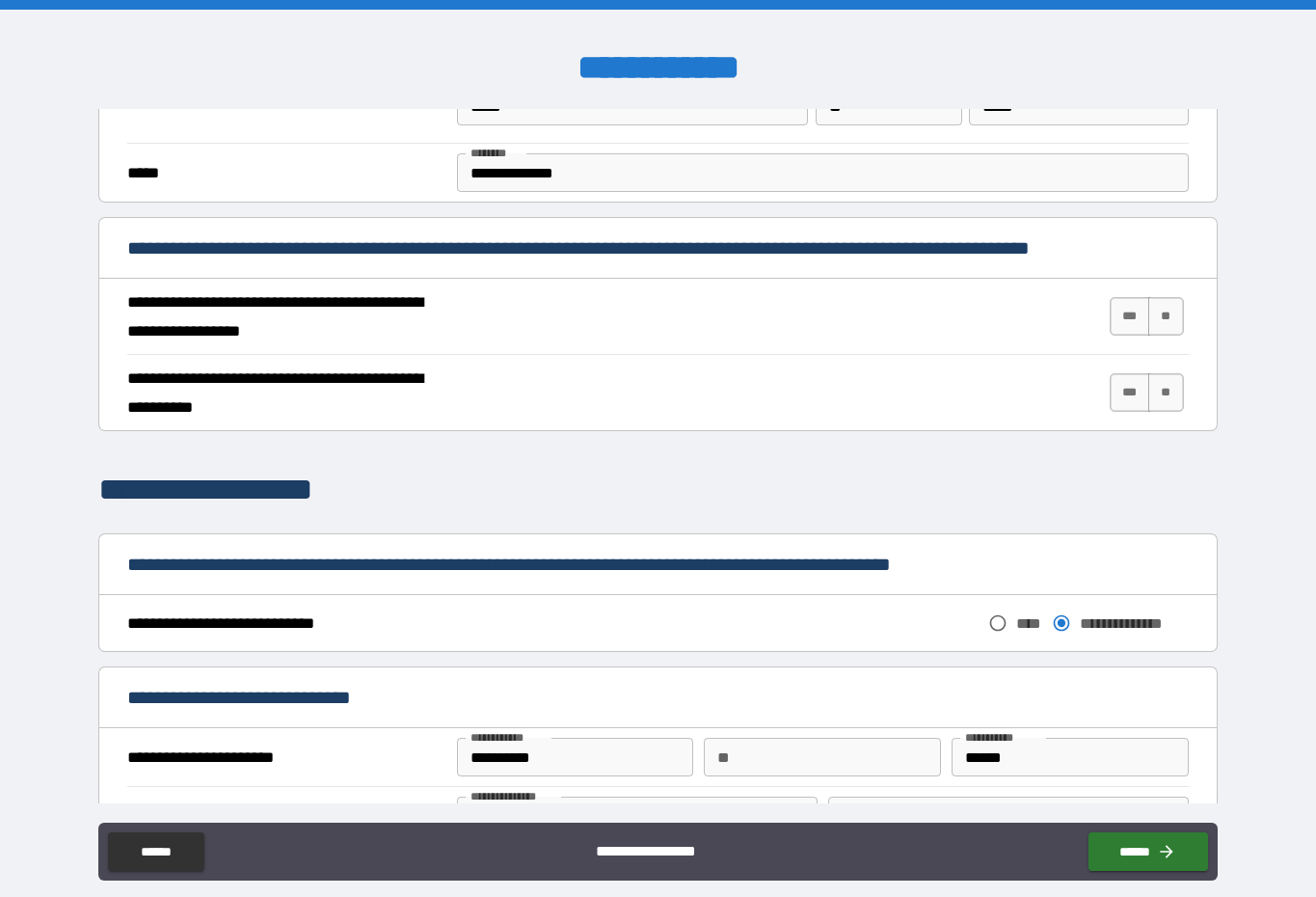 scroll, scrollTop: 516, scrollLeft: 0, axis: vertical 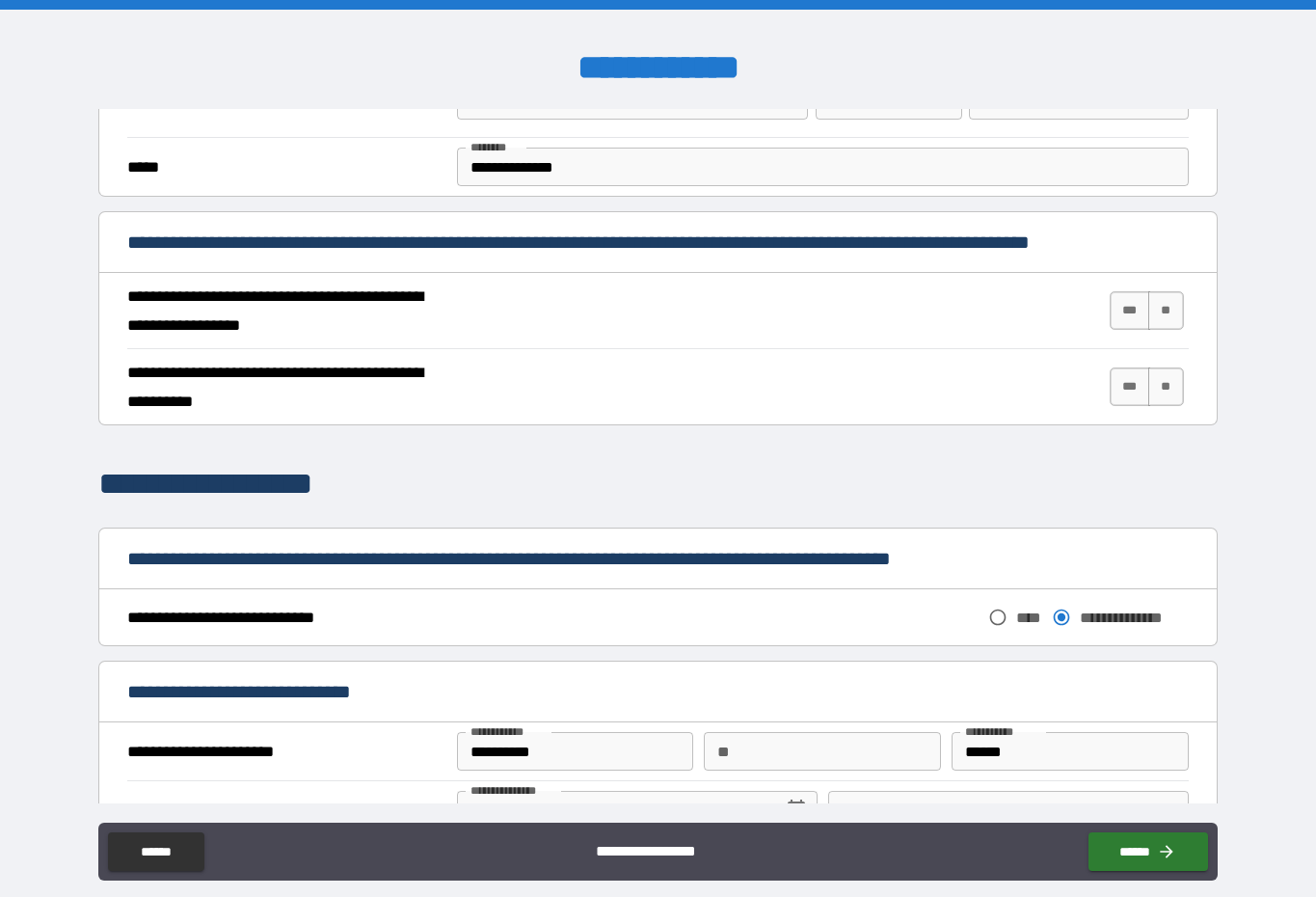 click on "***" at bounding box center [1130, 311] 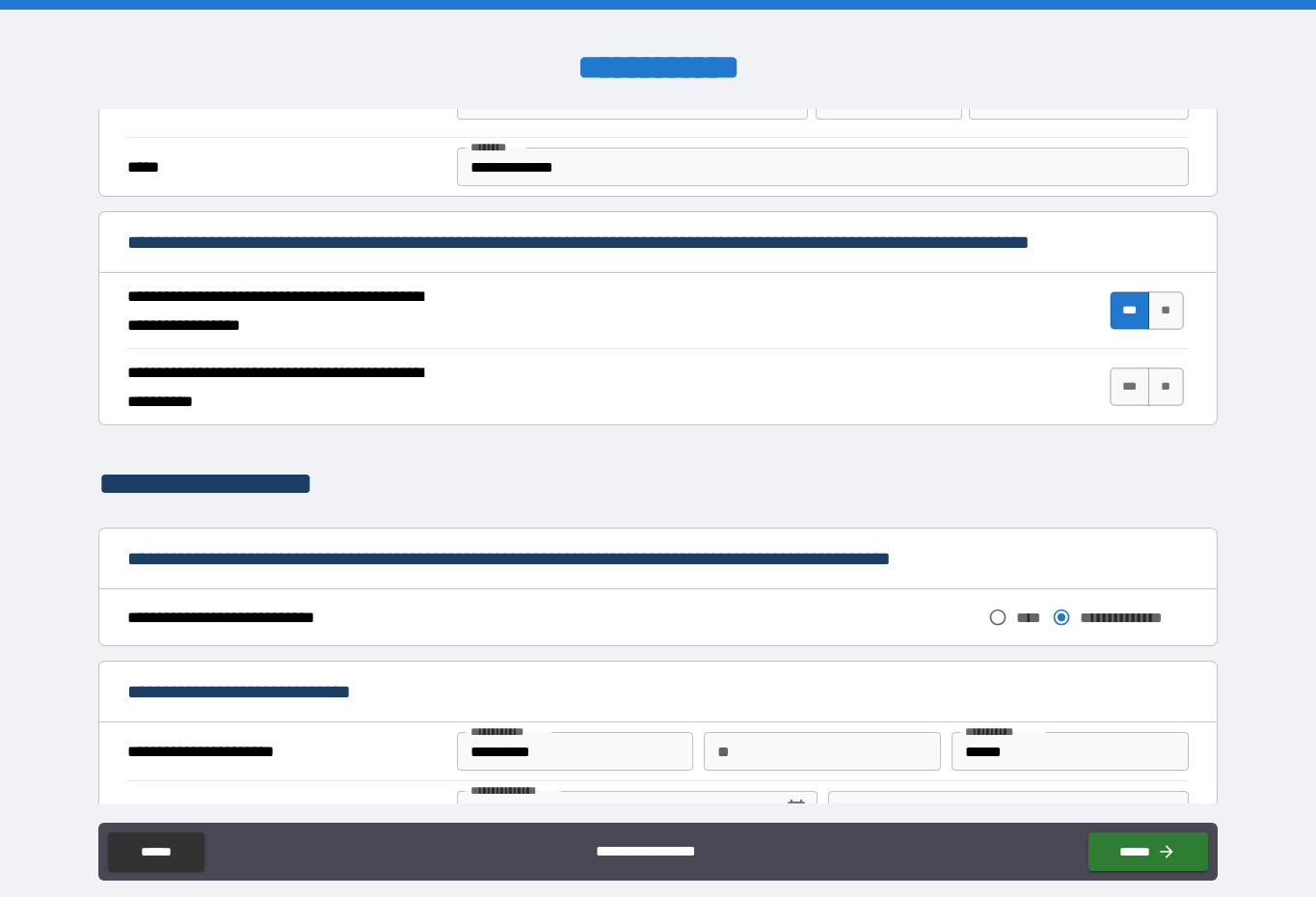 click on "***" at bounding box center (1130, 387) 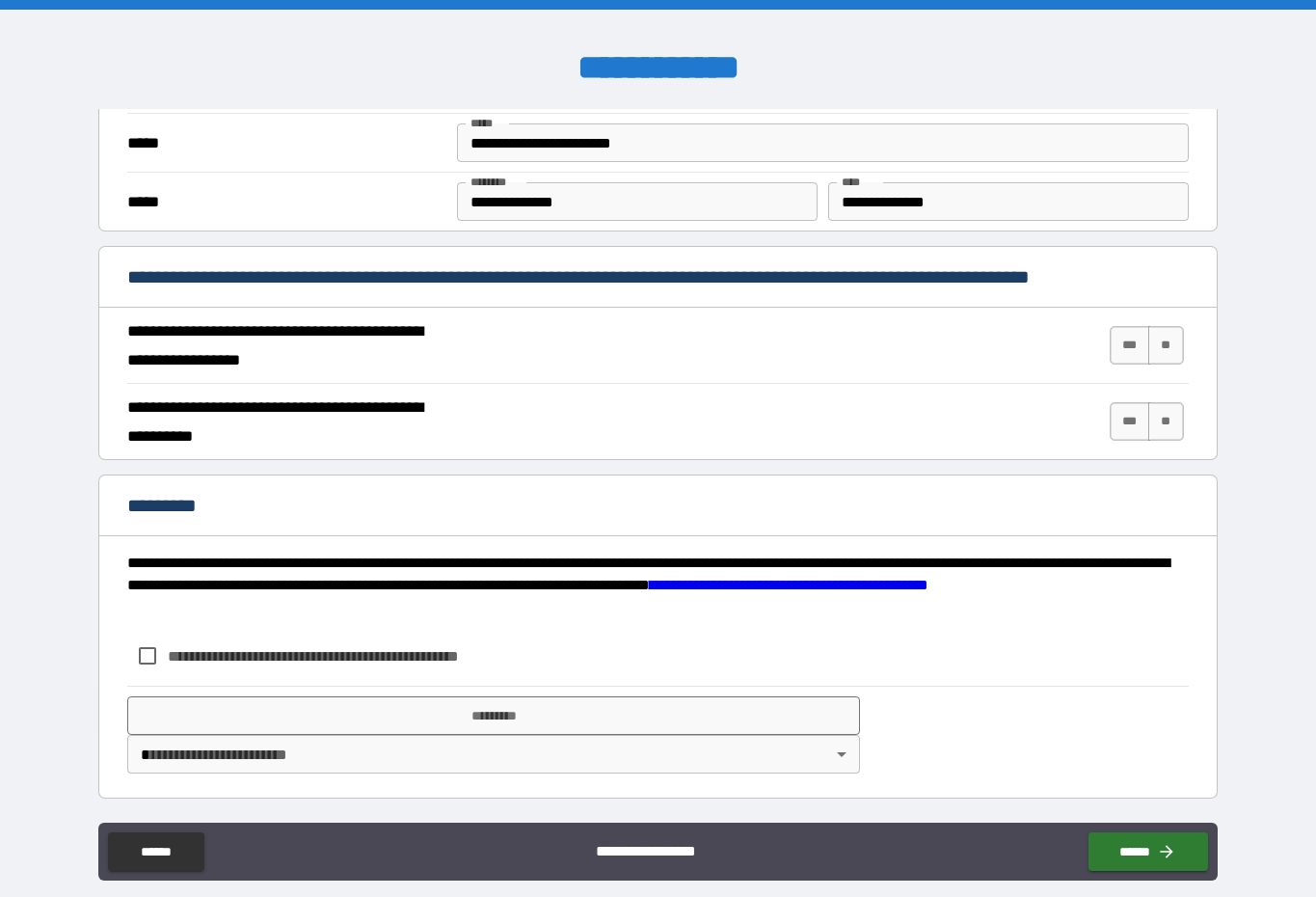 scroll, scrollTop: 1478, scrollLeft: 0, axis: vertical 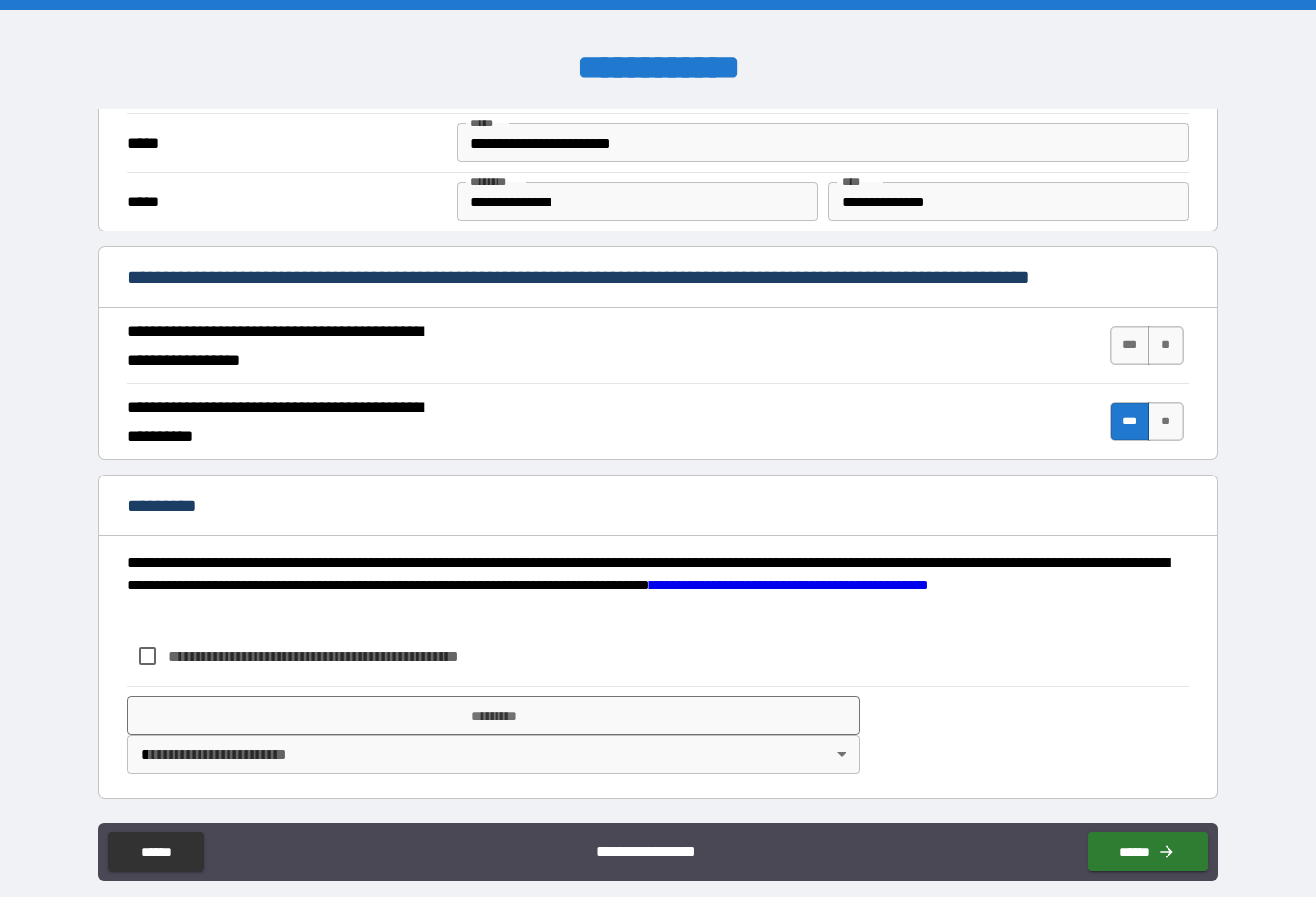 click on "***" at bounding box center (1130, 345) 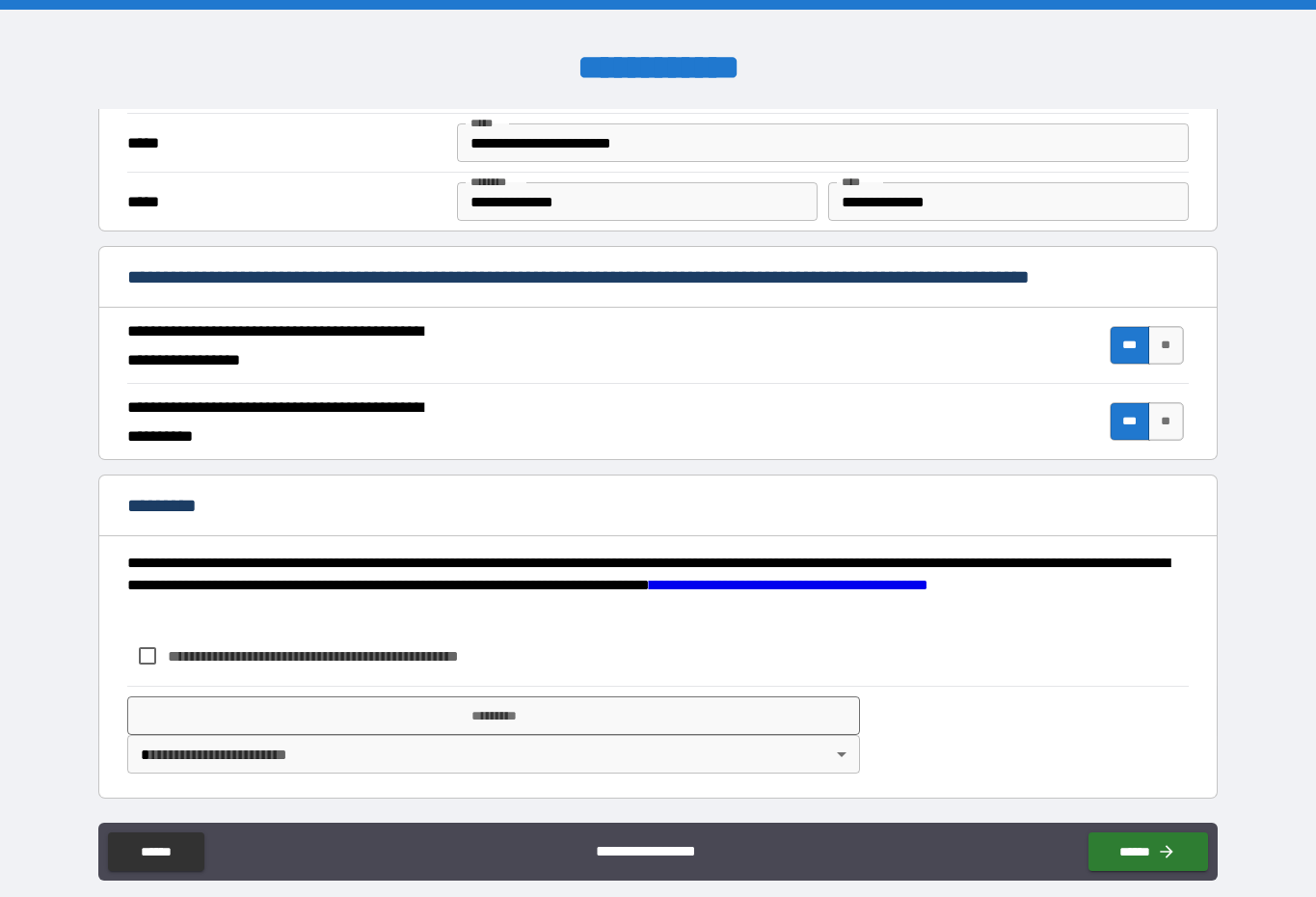 scroll, scrollTop: 1478, scrollLeft: 0, axis: vertical 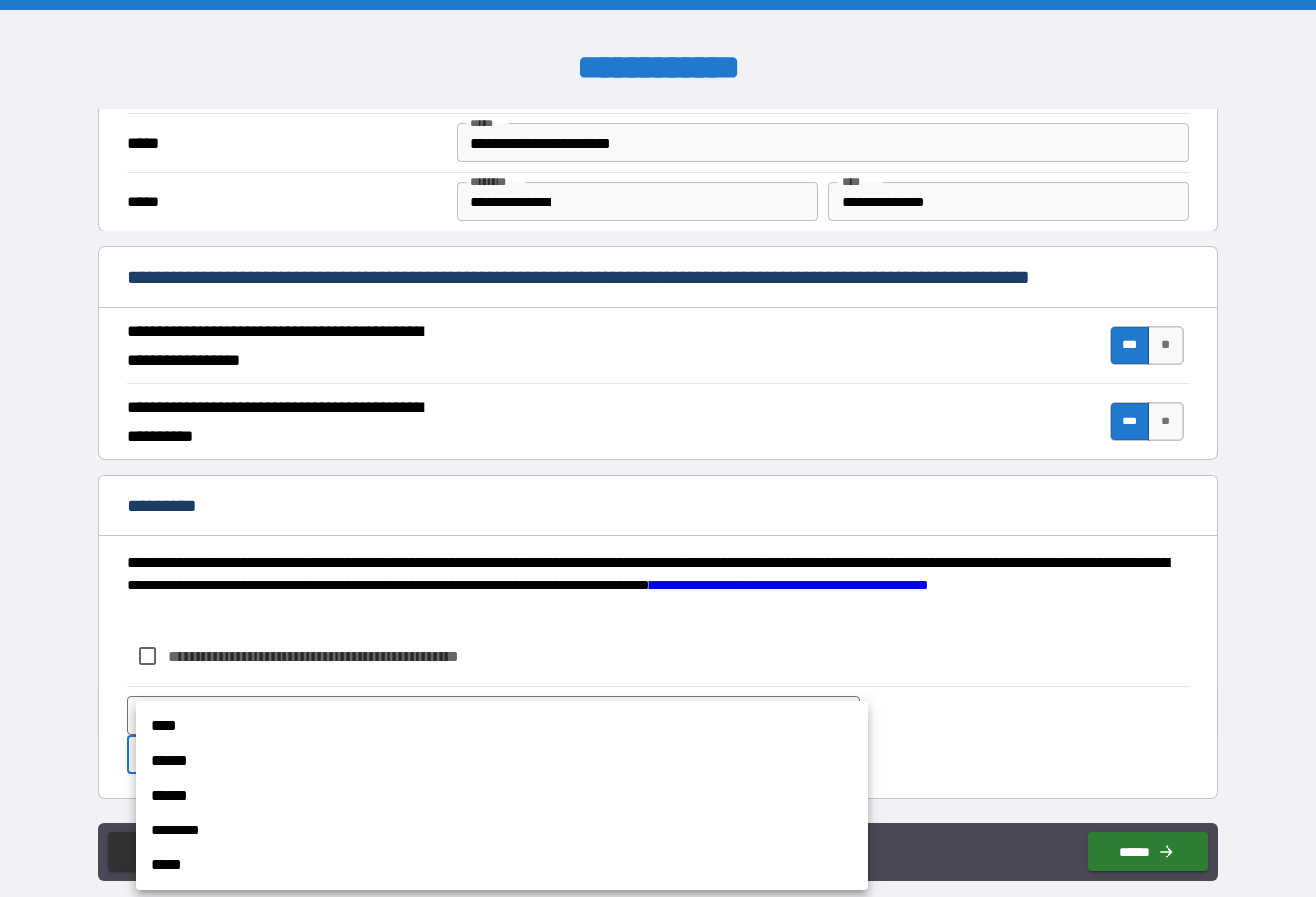 click on "******" at bounding box center (501, 761) 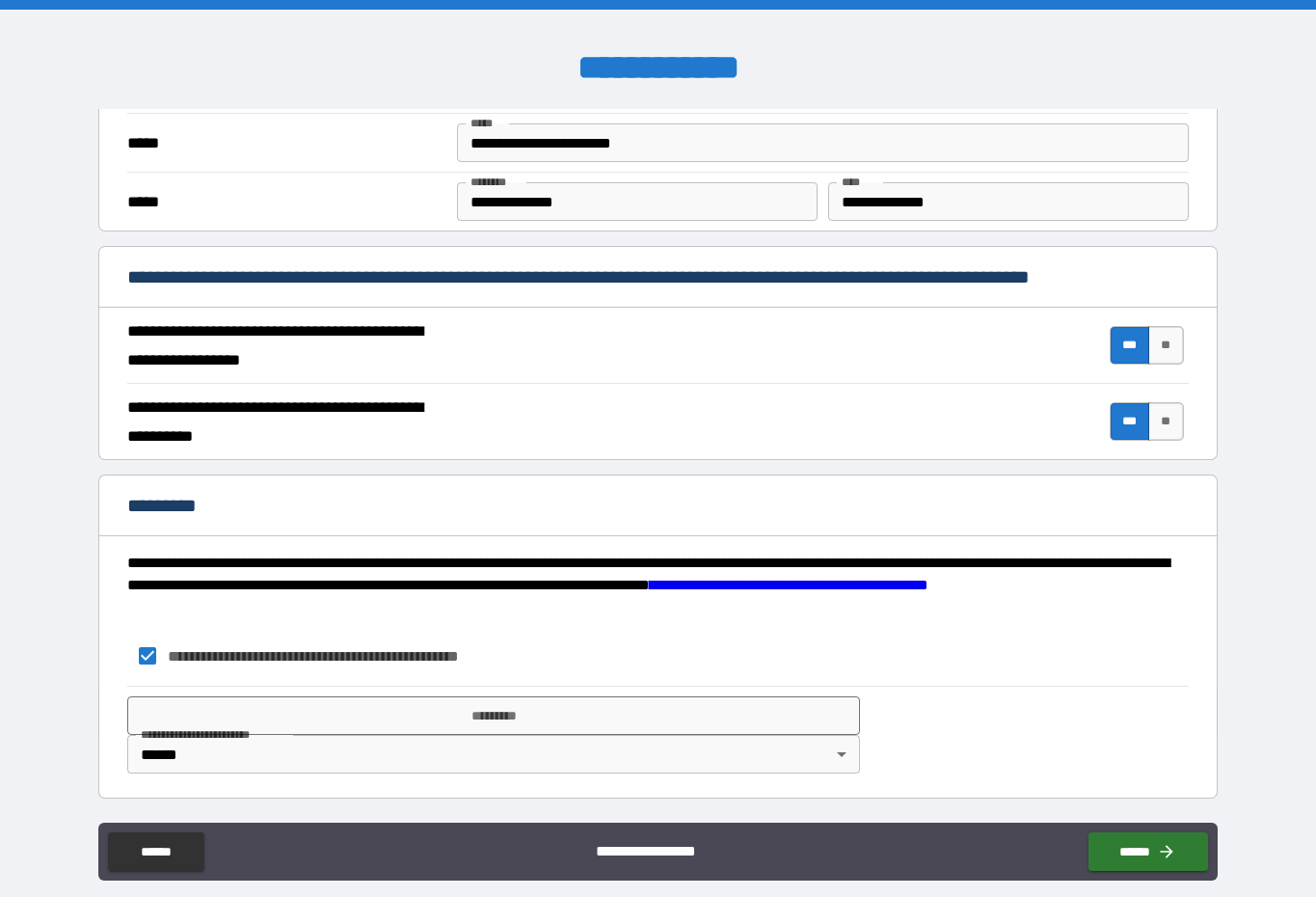 click on "*********" at bounding box center [493, 716] 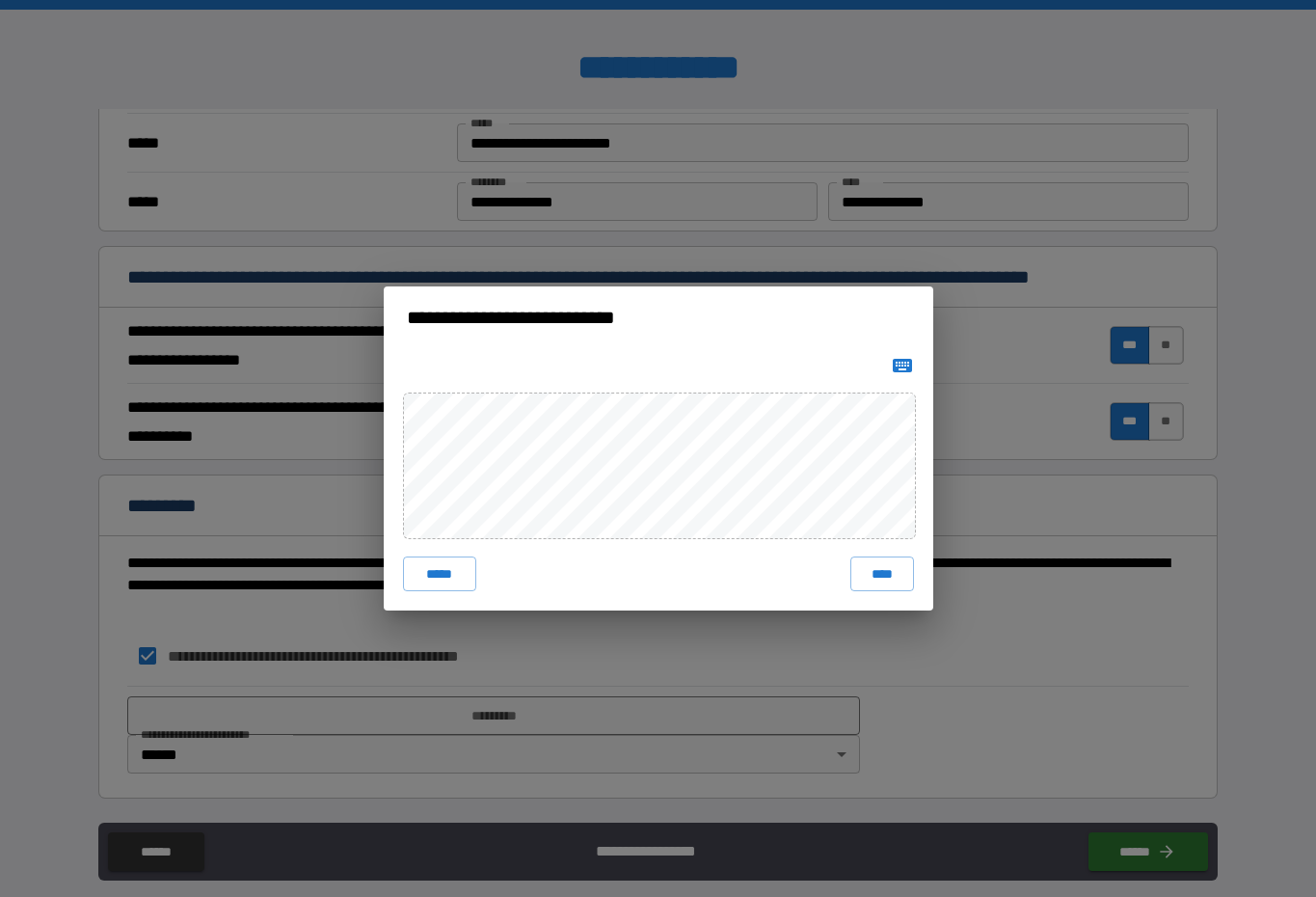 click on "*****" at bounding box center (440, 574) 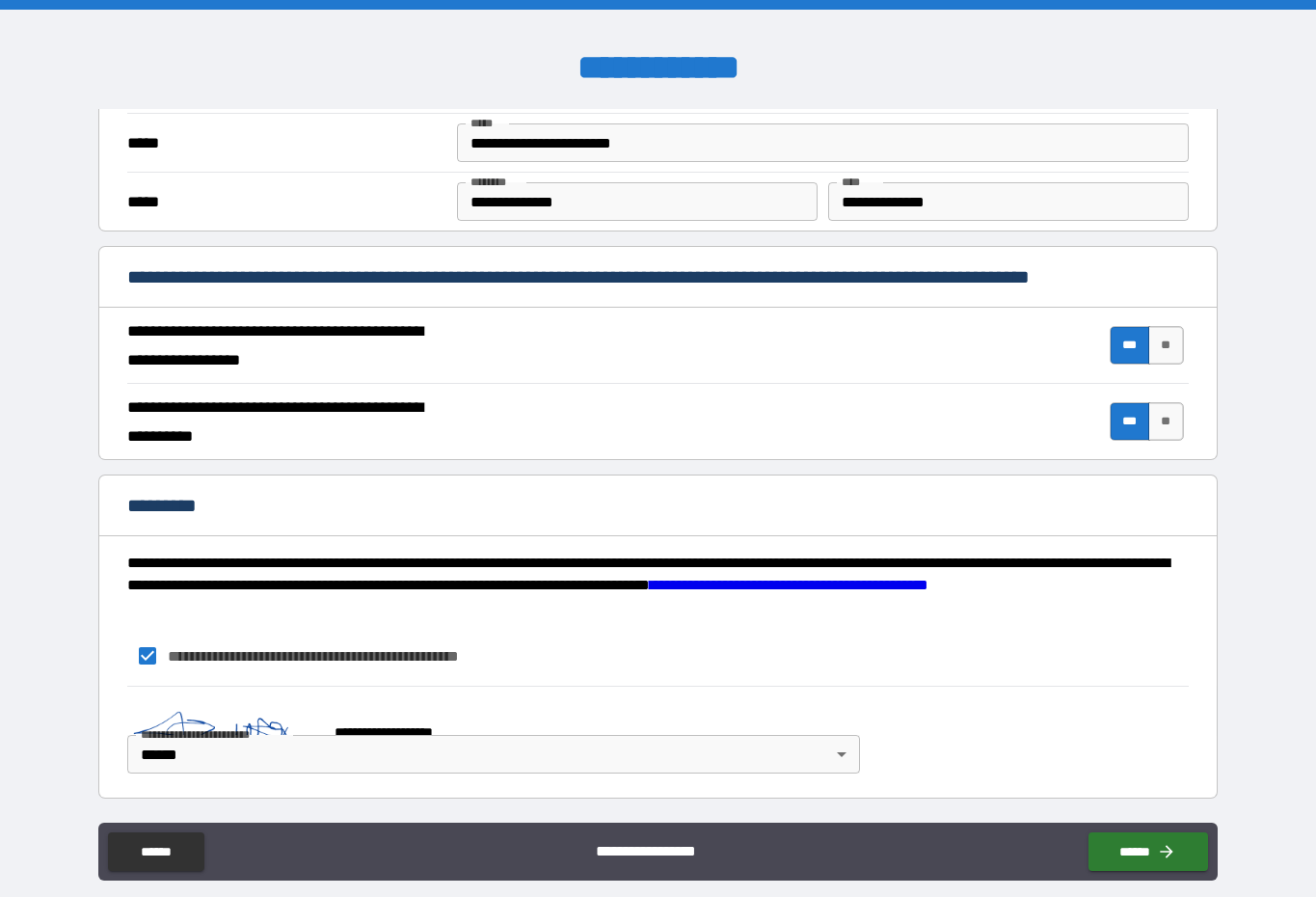 scroll, scrollTop: 1468, scrollLeft: 0, axis: vertical 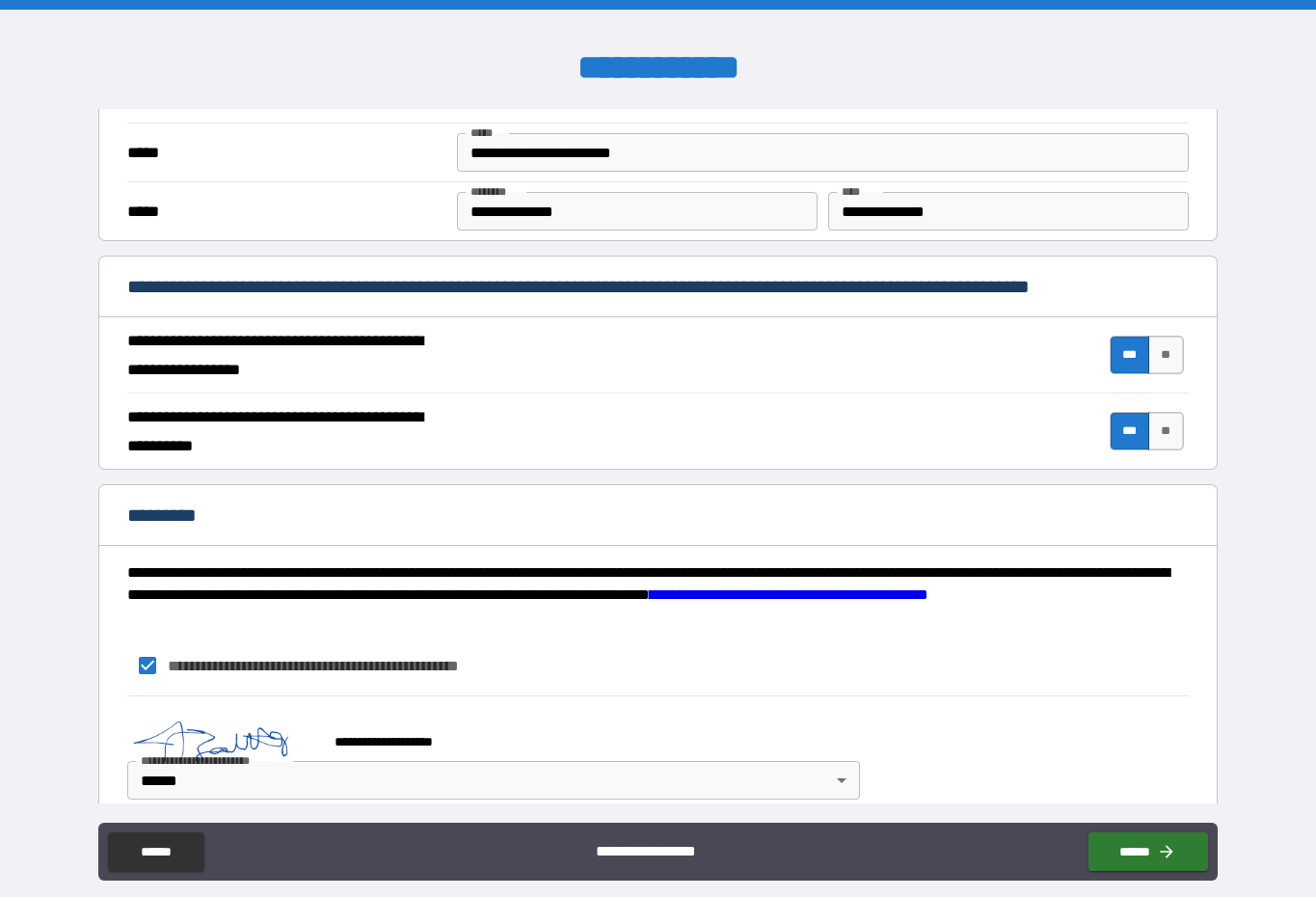 click on "**********" at bounding box center (658, 594) 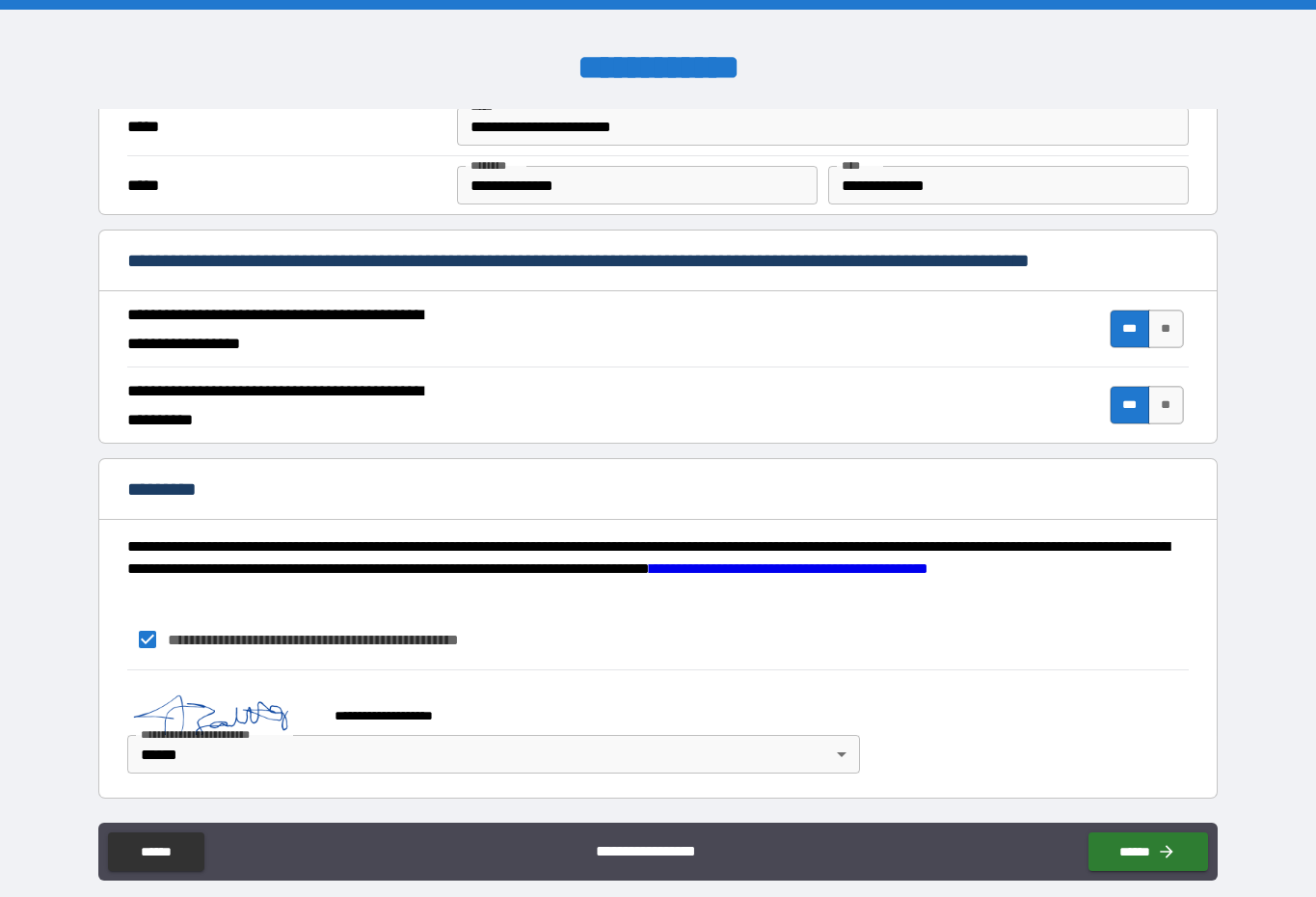 scroll, scrollTop: 1496, scrollLeft: 0, axis: vertical 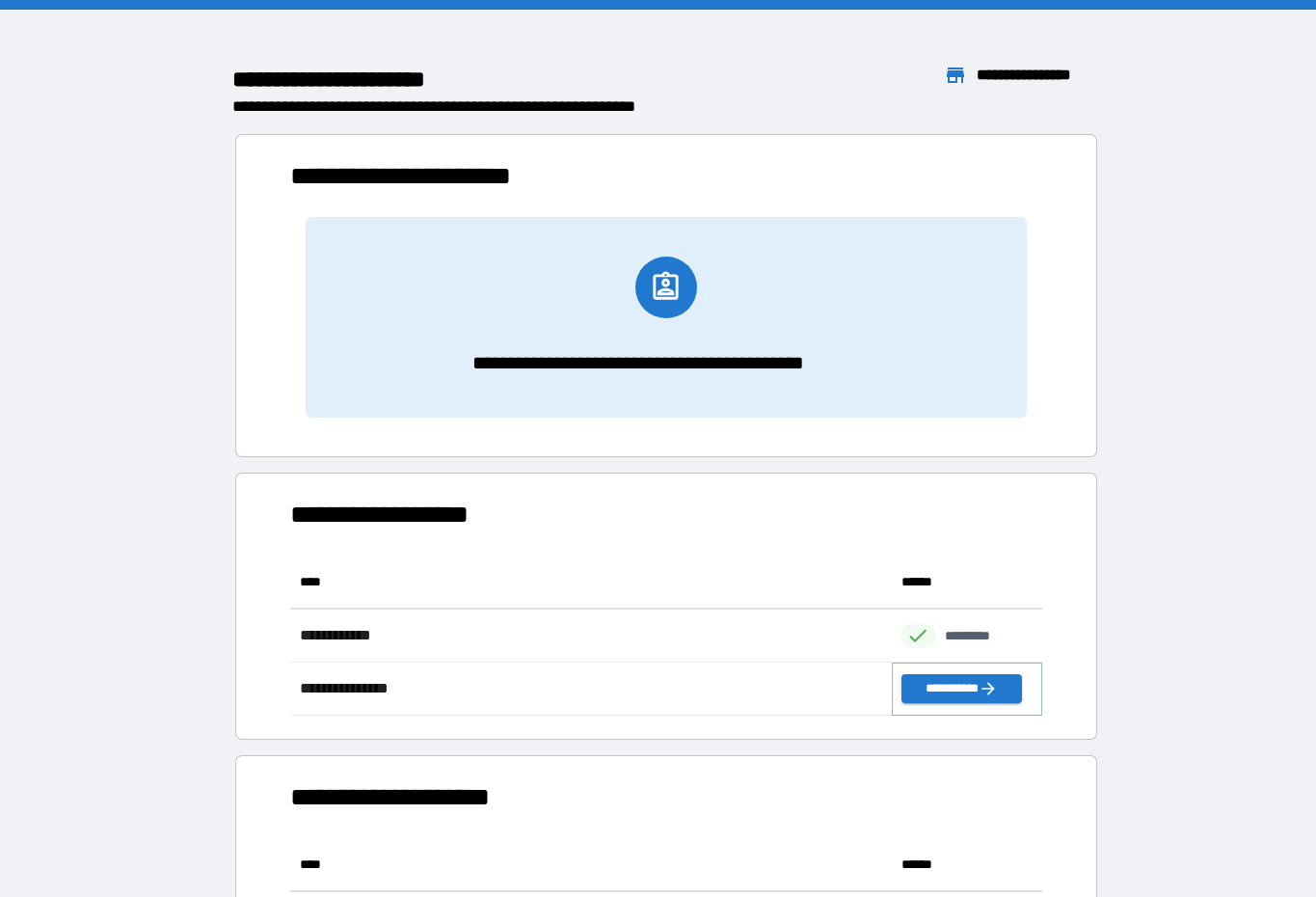 click on "**********" at bounding box center (961, 689) 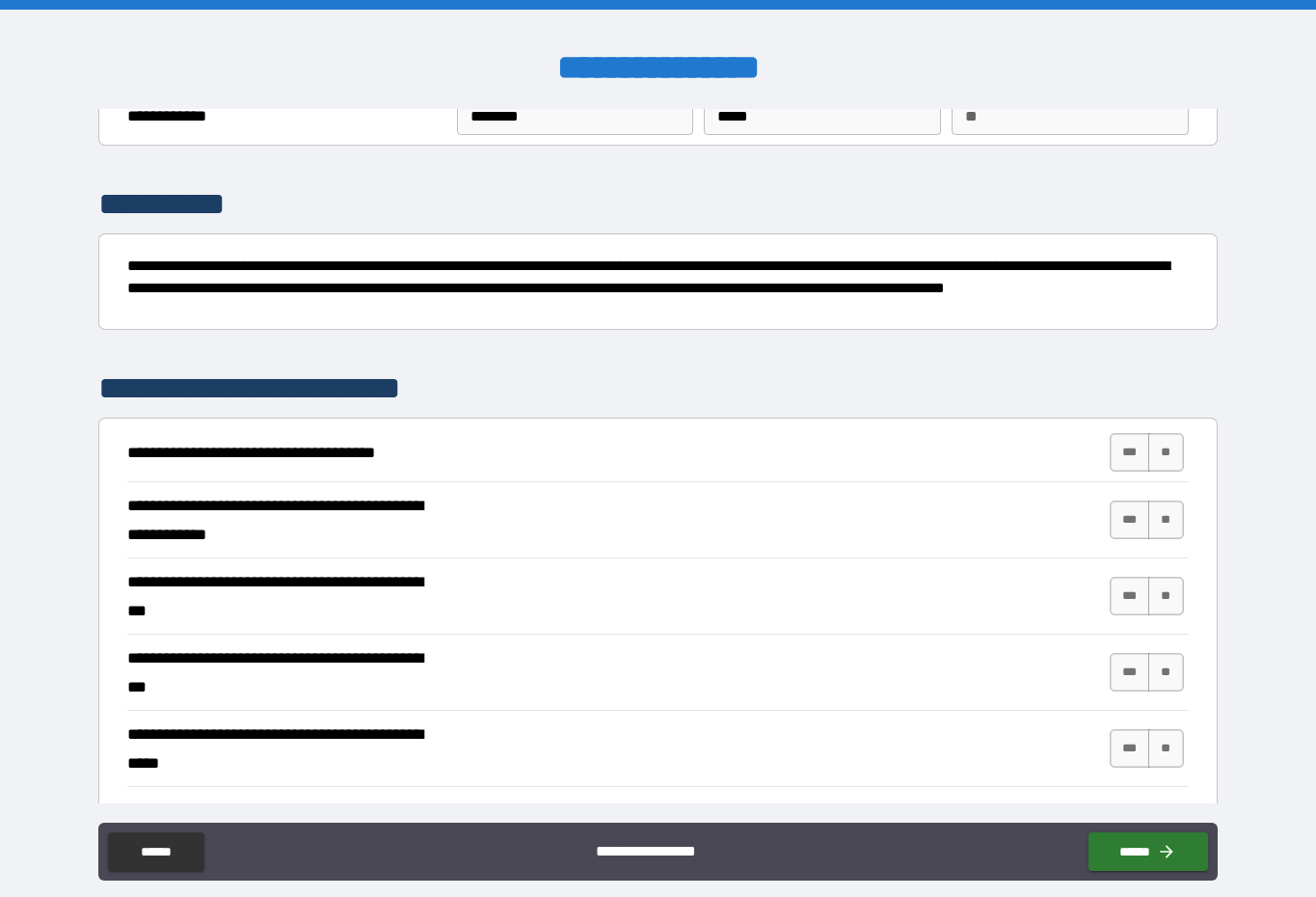 scroll, scrollTop: 86, scrollLeft: 0, axis: vertical 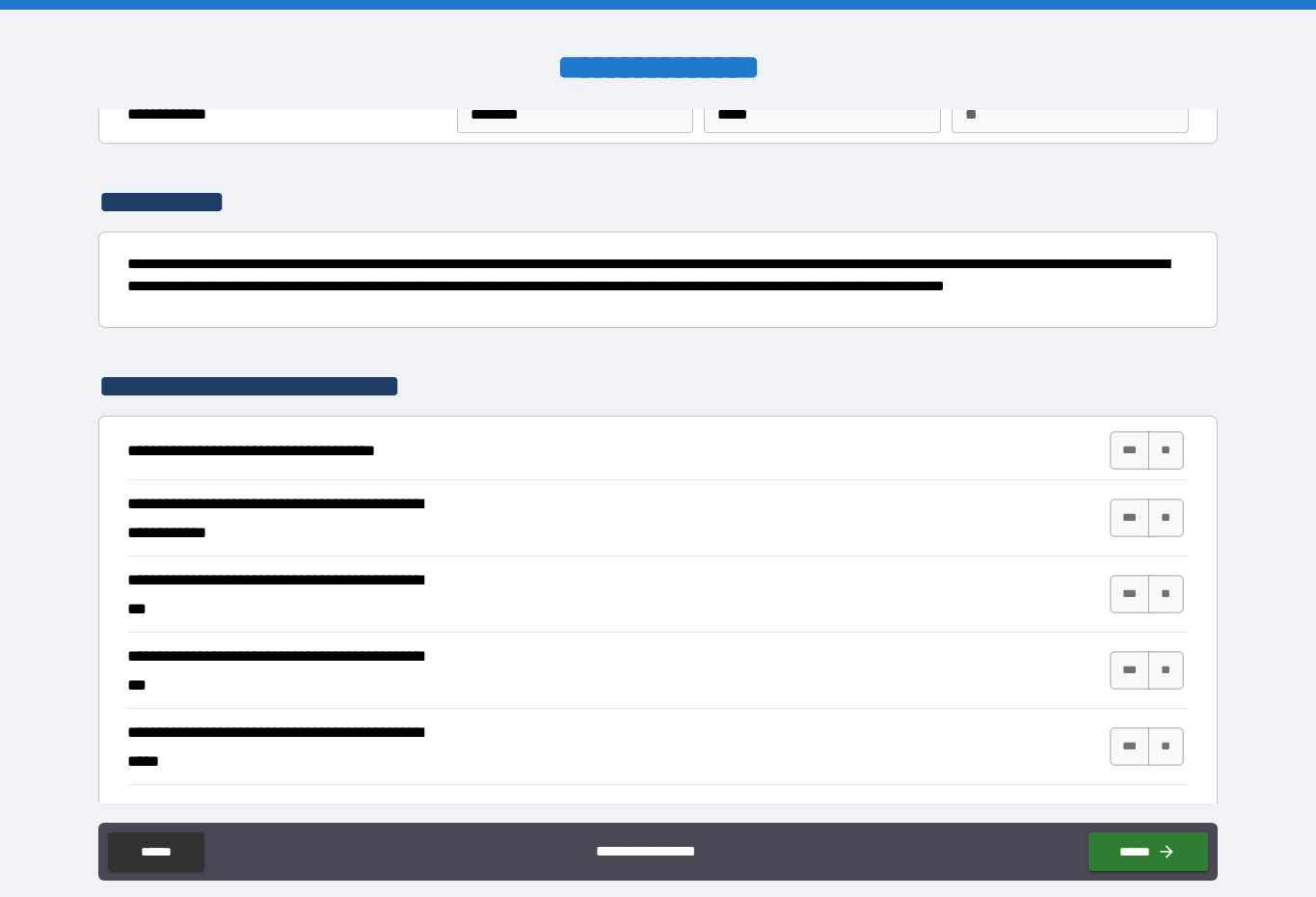 click on "**" at bounding box center (1166, 450) 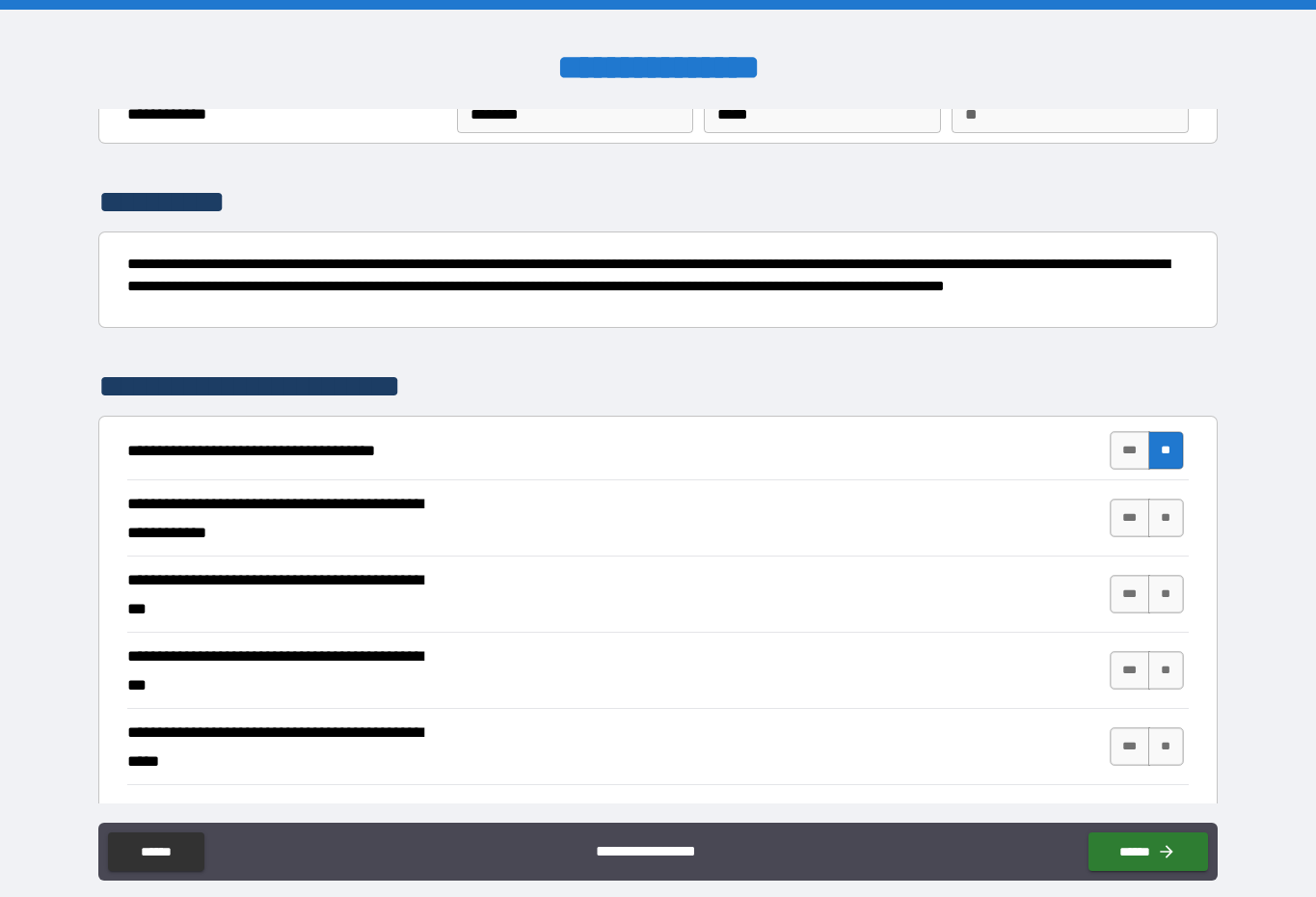 click on "**" at bounding box center (1166, 518) 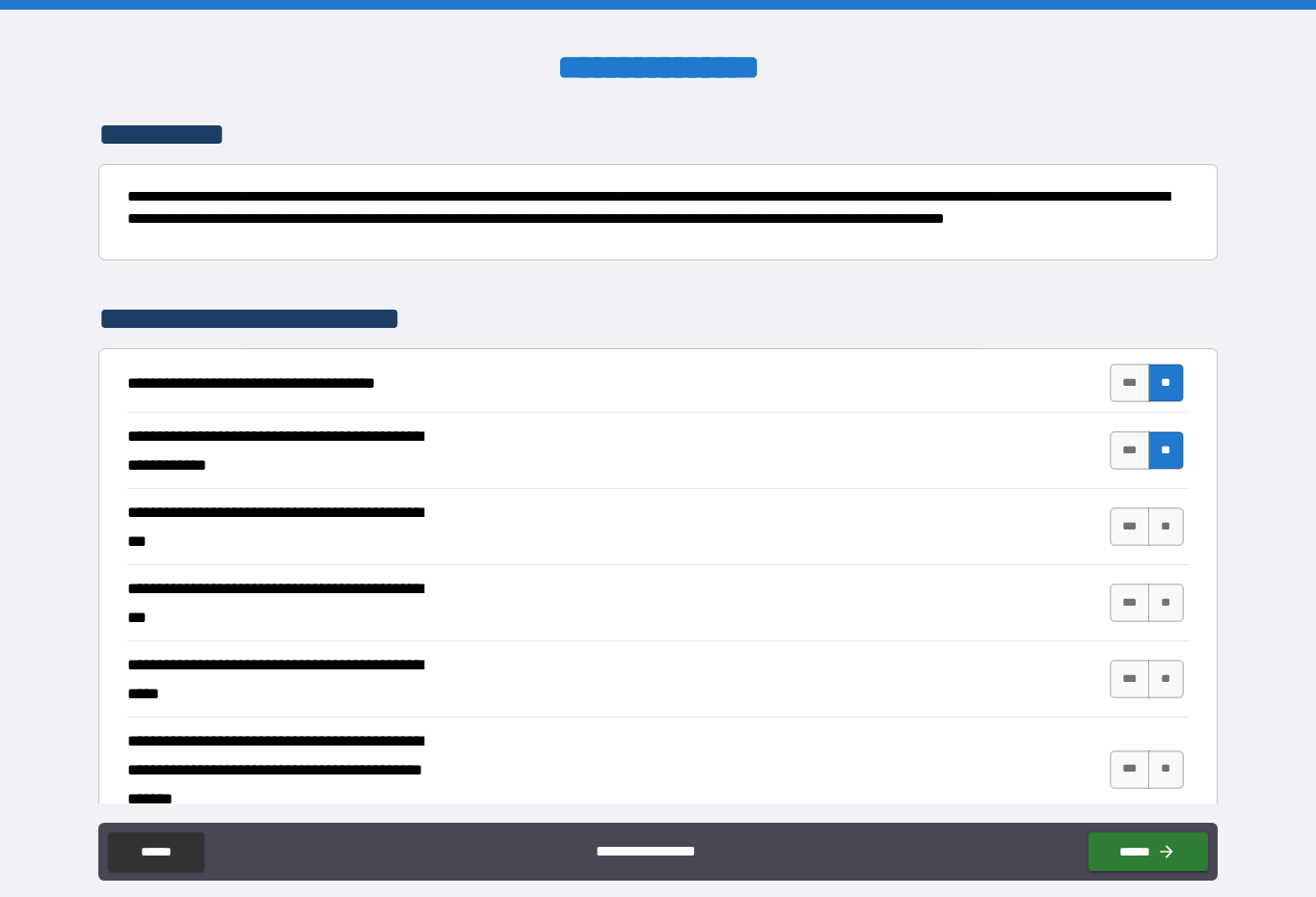 scroll, scrollTop: 159, scrollLeft: 0, axis: vertical 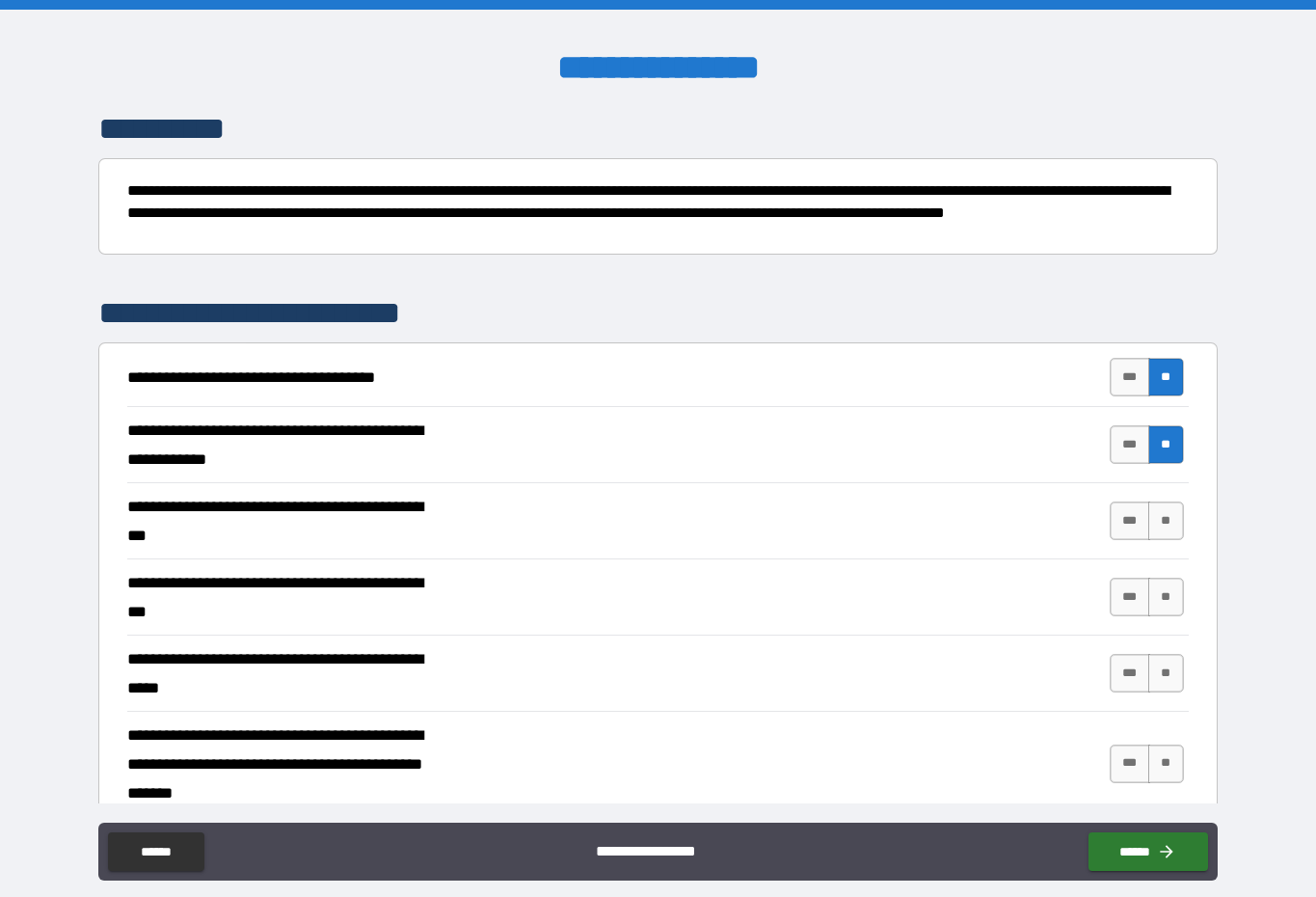 click on "***" at bounding box center (1130, 521) 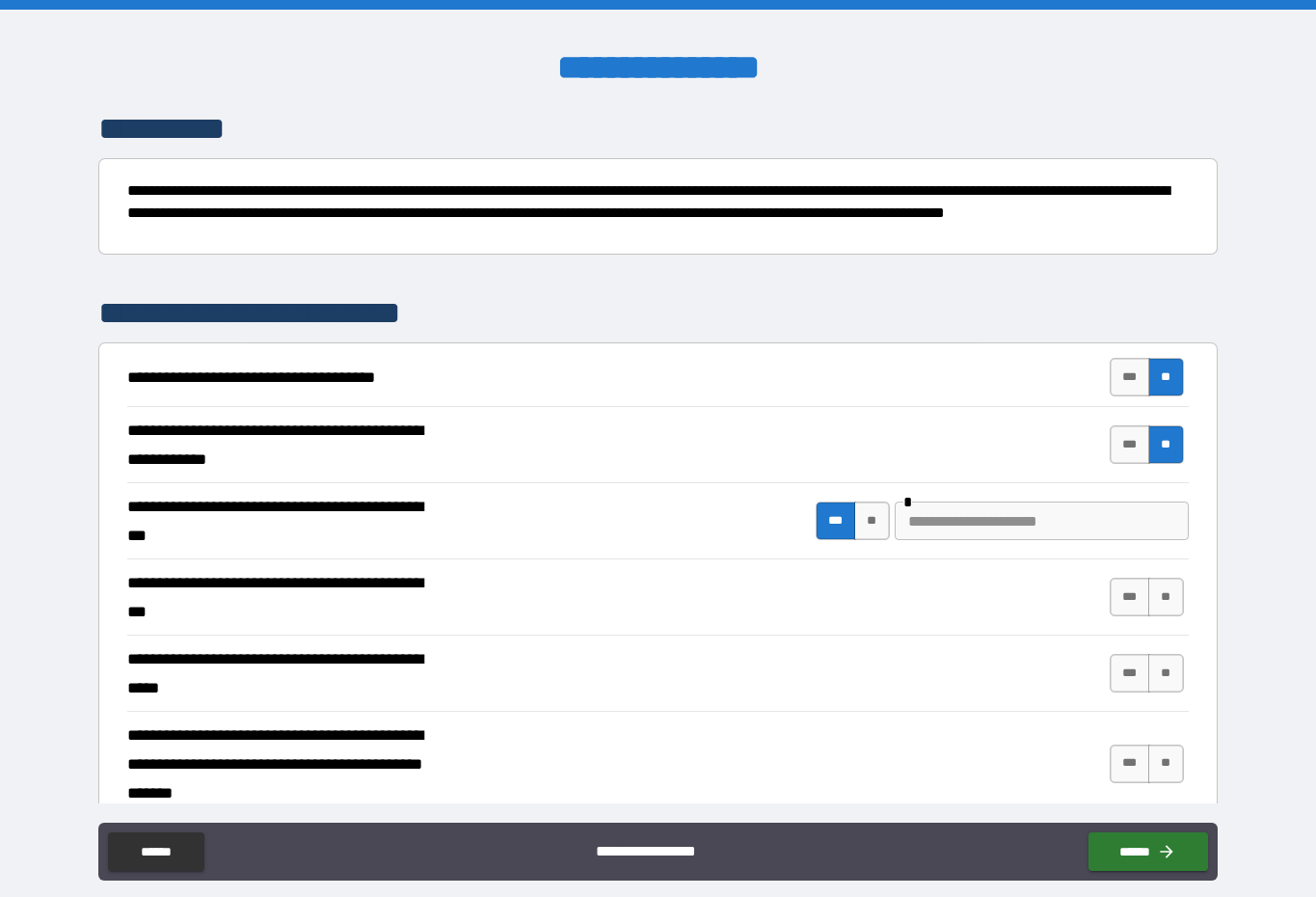 click on "**" at bounding box center [1166, 597] 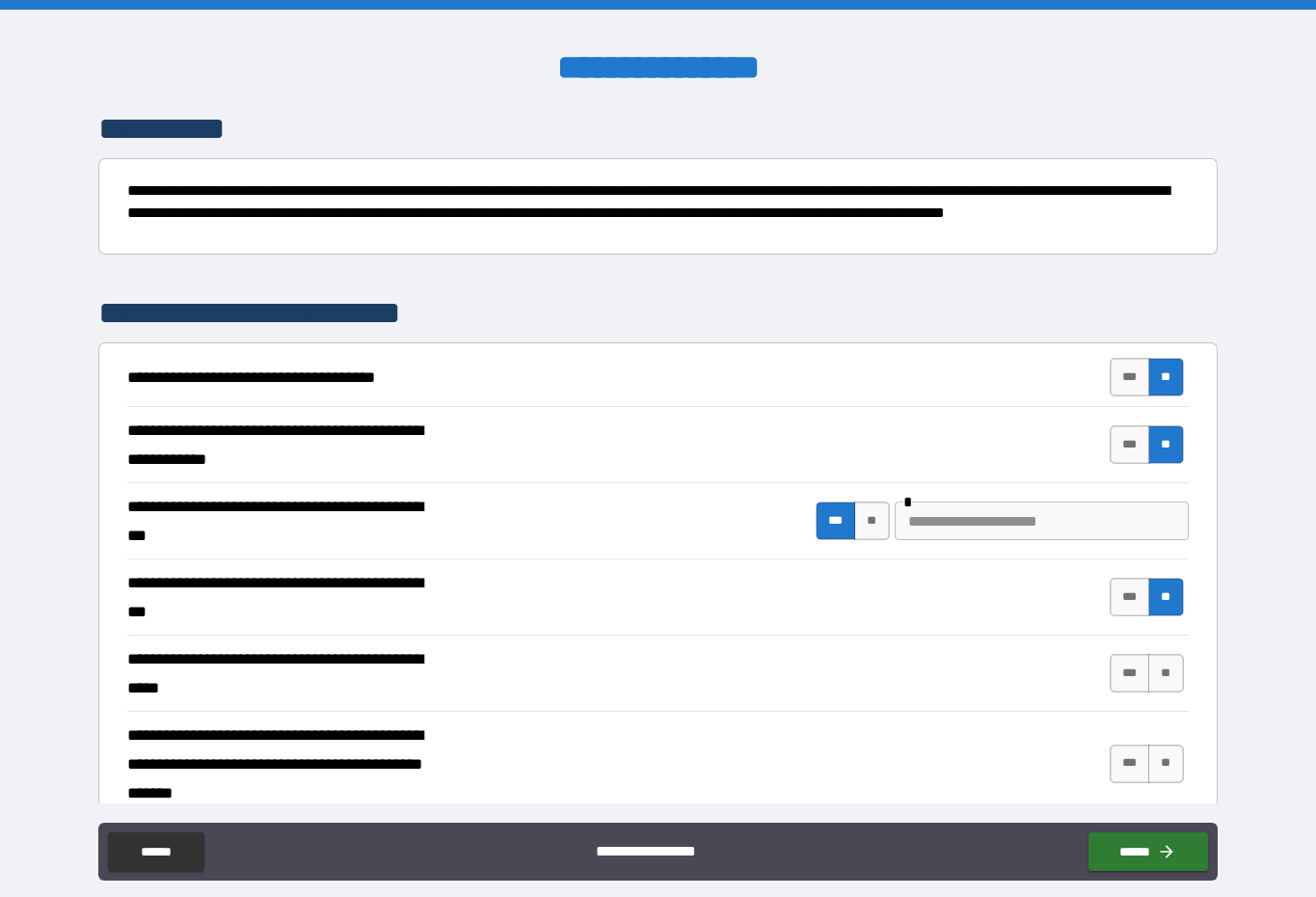 click on "**" at bounding box center [872, 521] 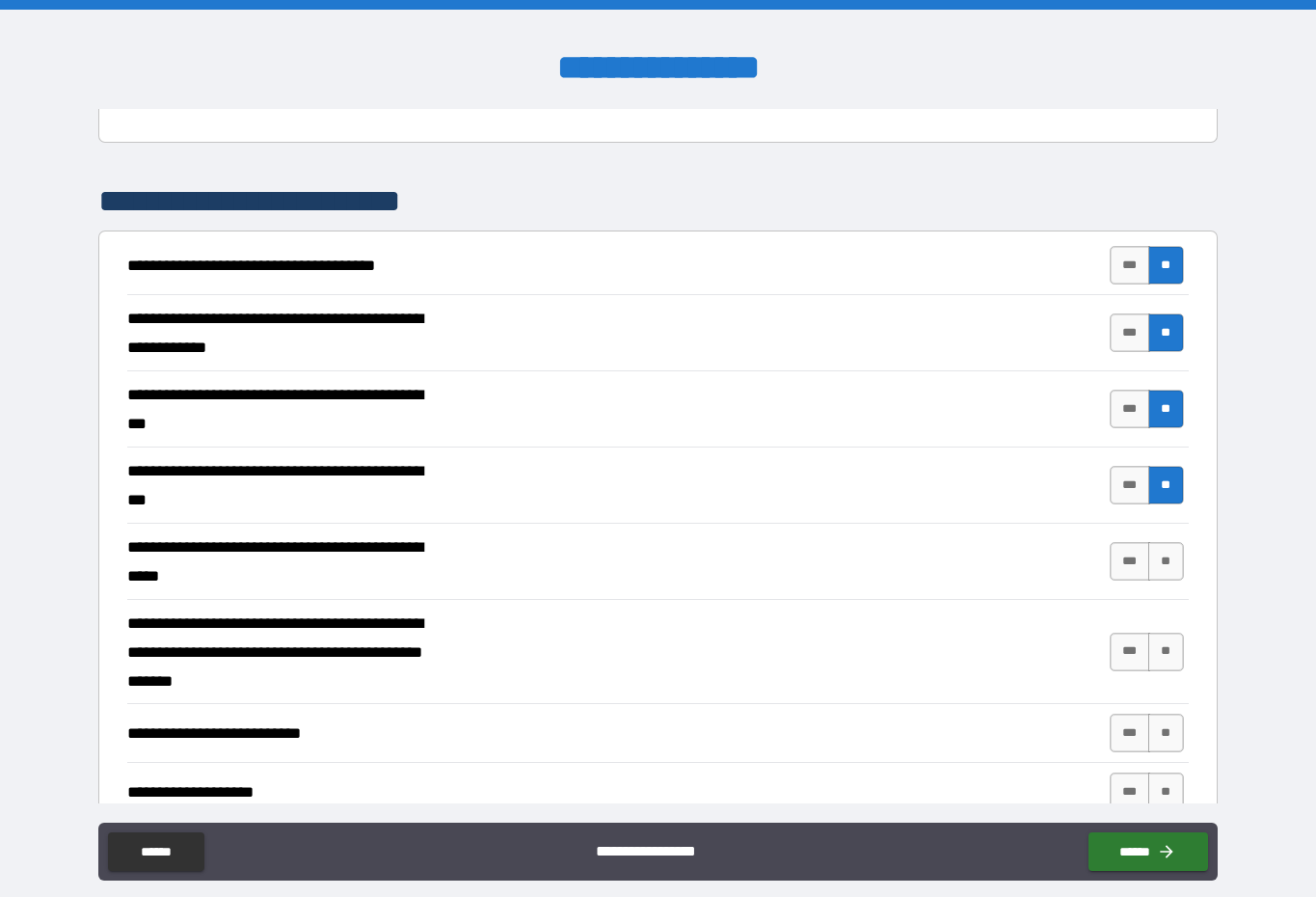 scroll, scrollTop: 272, scrollLeft: 0, axis: vertical 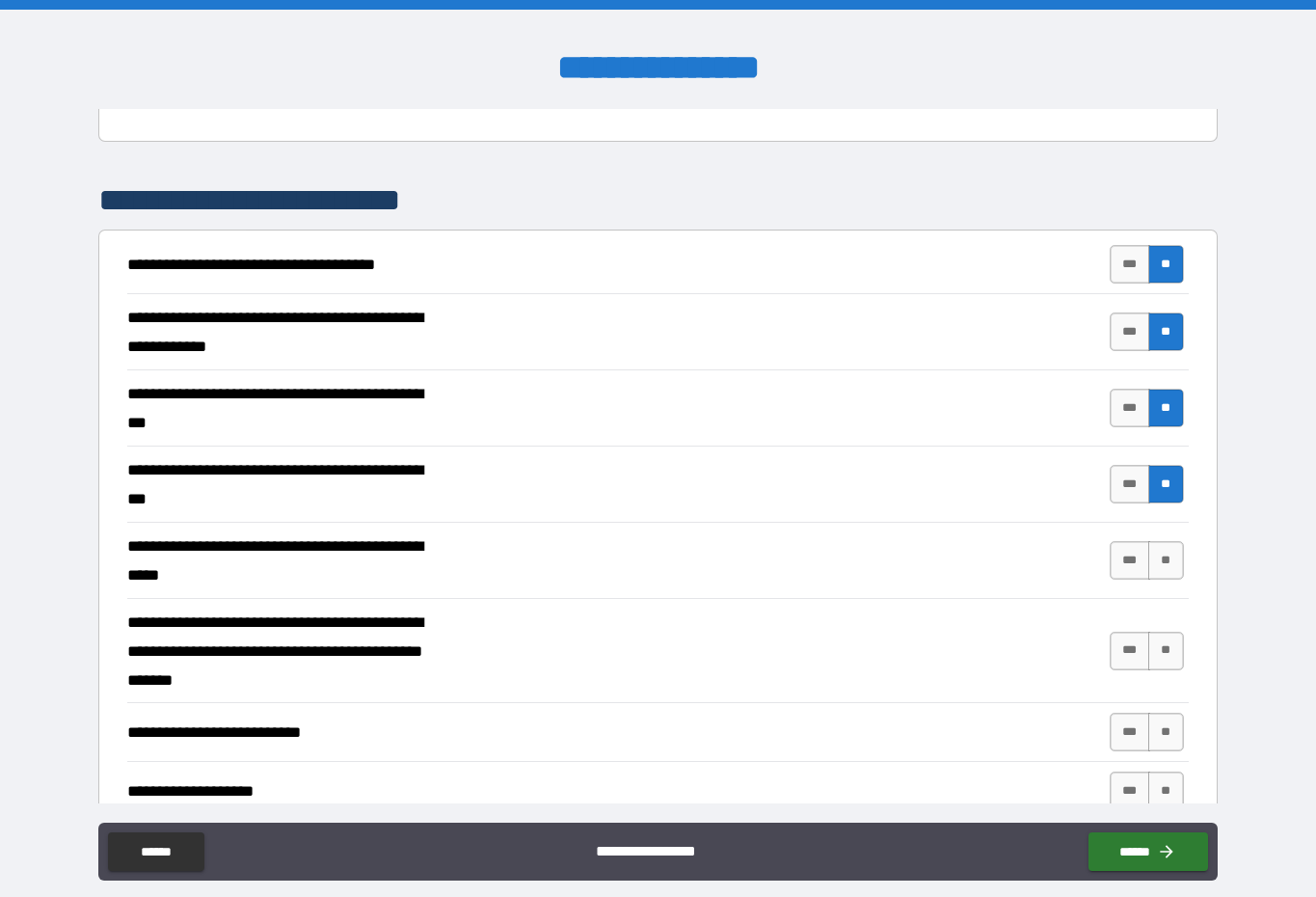 click on "**" at bounding box center [1166, 560] 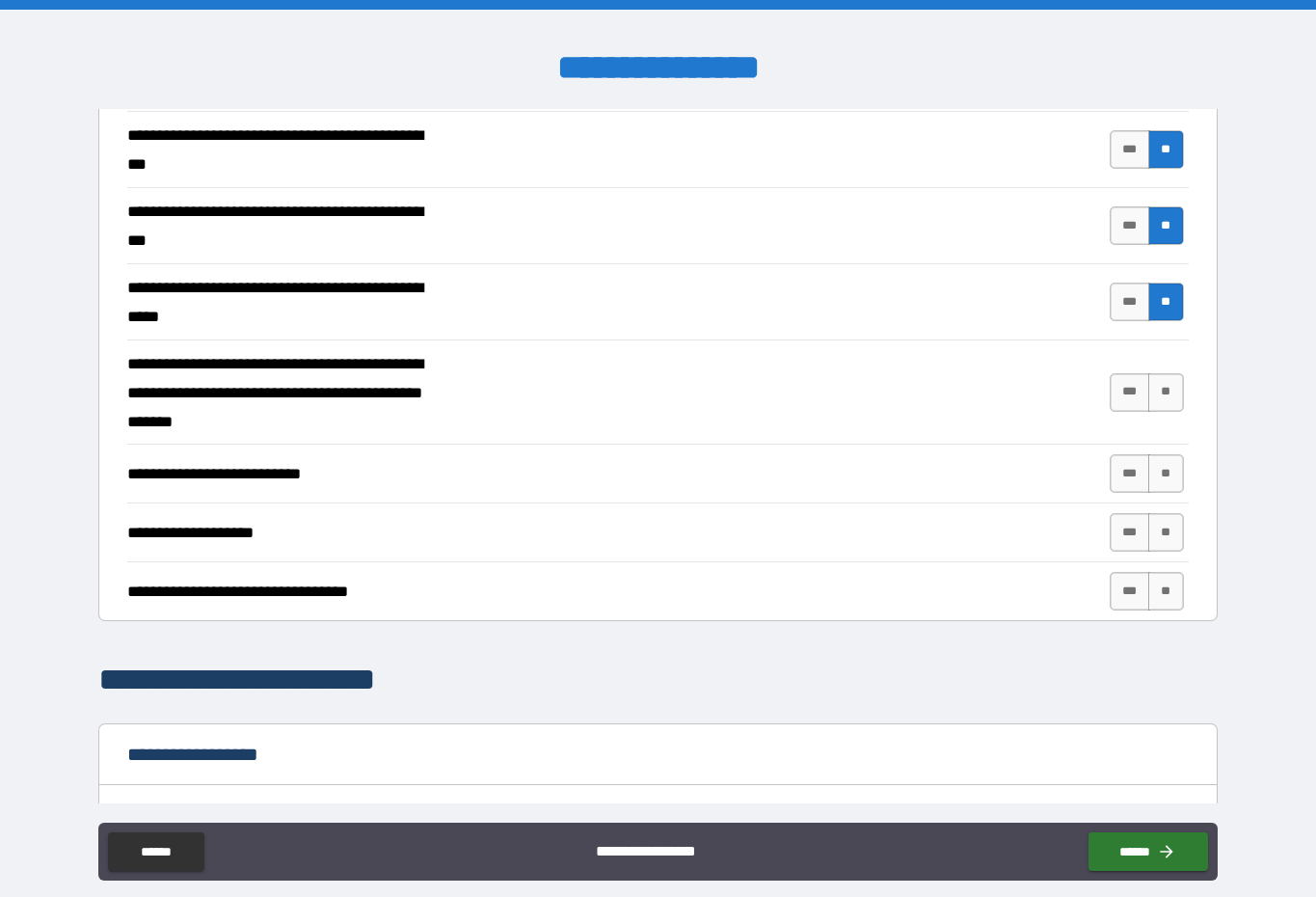 scroll, scrollTop: 531, scrollLeft: 0, axis: vertical 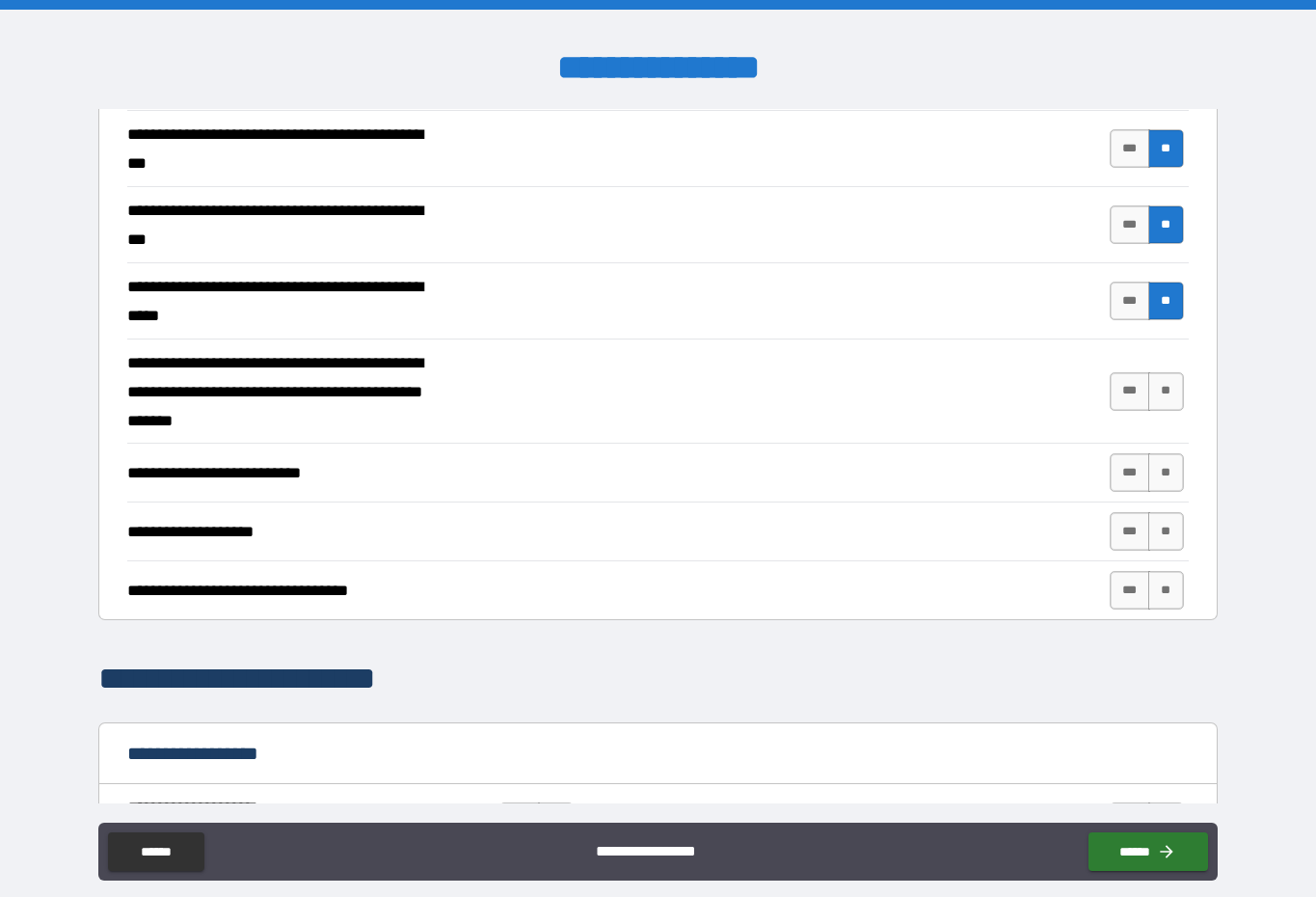 click on "**" at bounding box center (1166, 392) 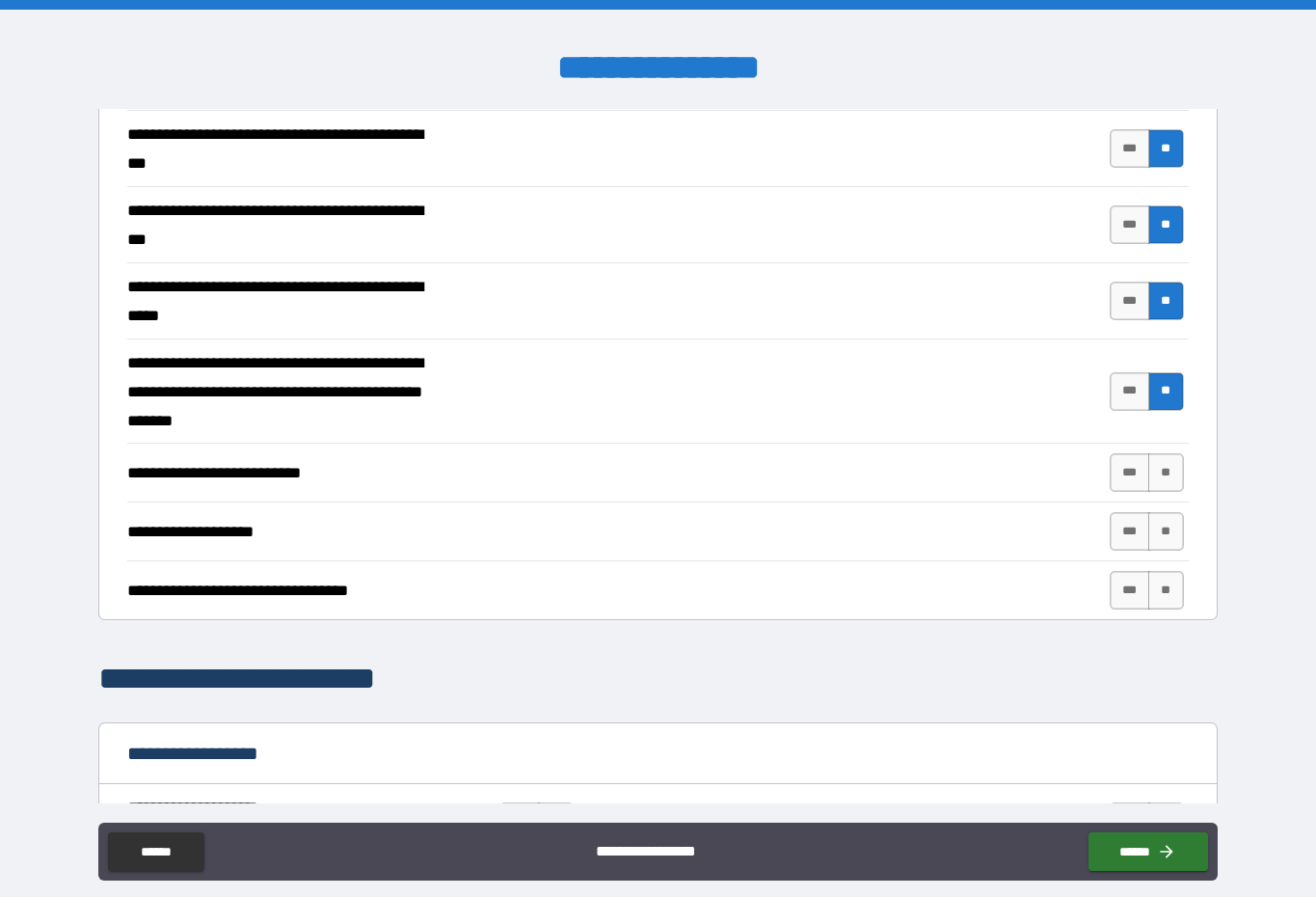 click on "**" at bounding box center [1166, 473] 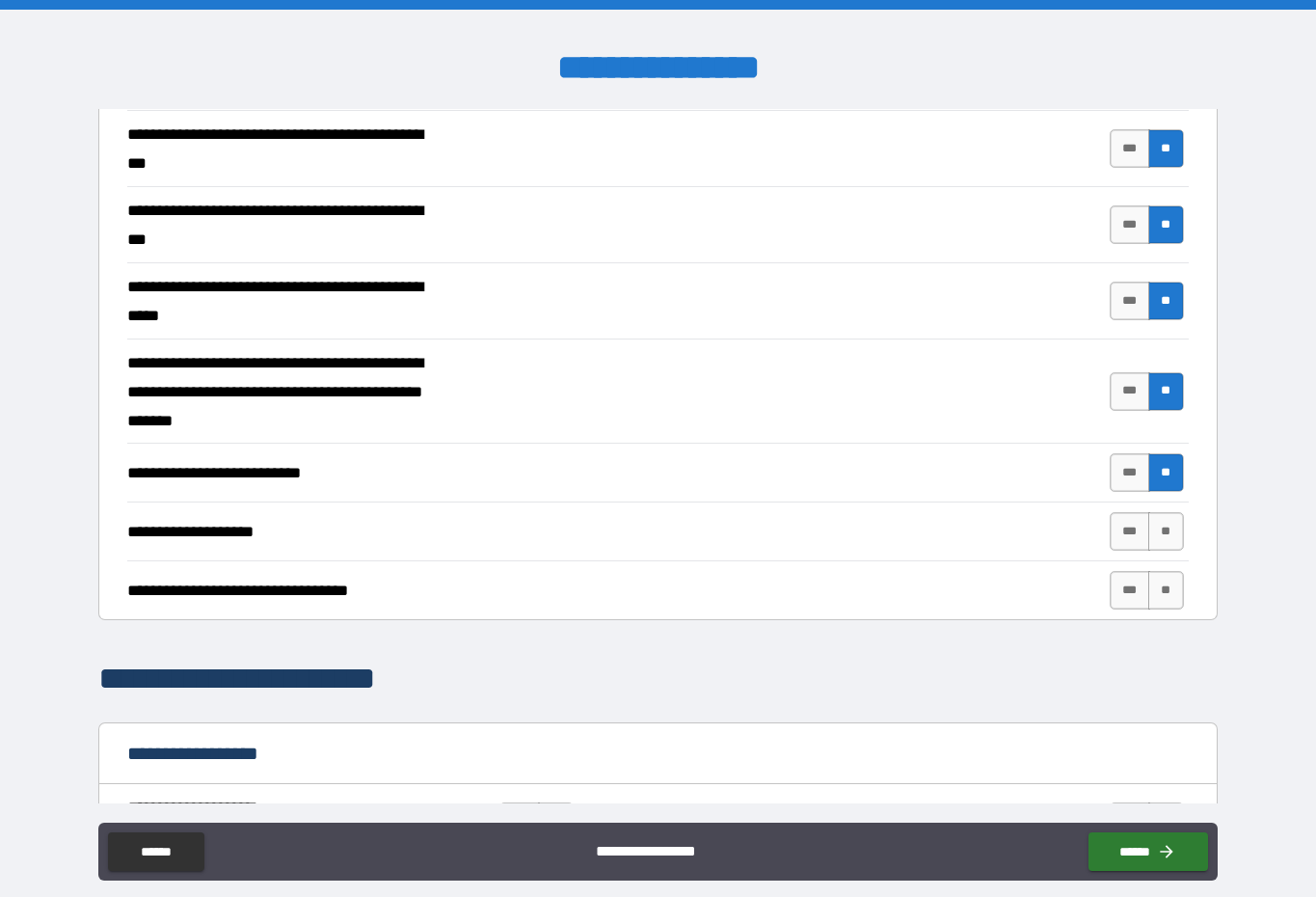 click on "**" at bounding box center [1166, 531] 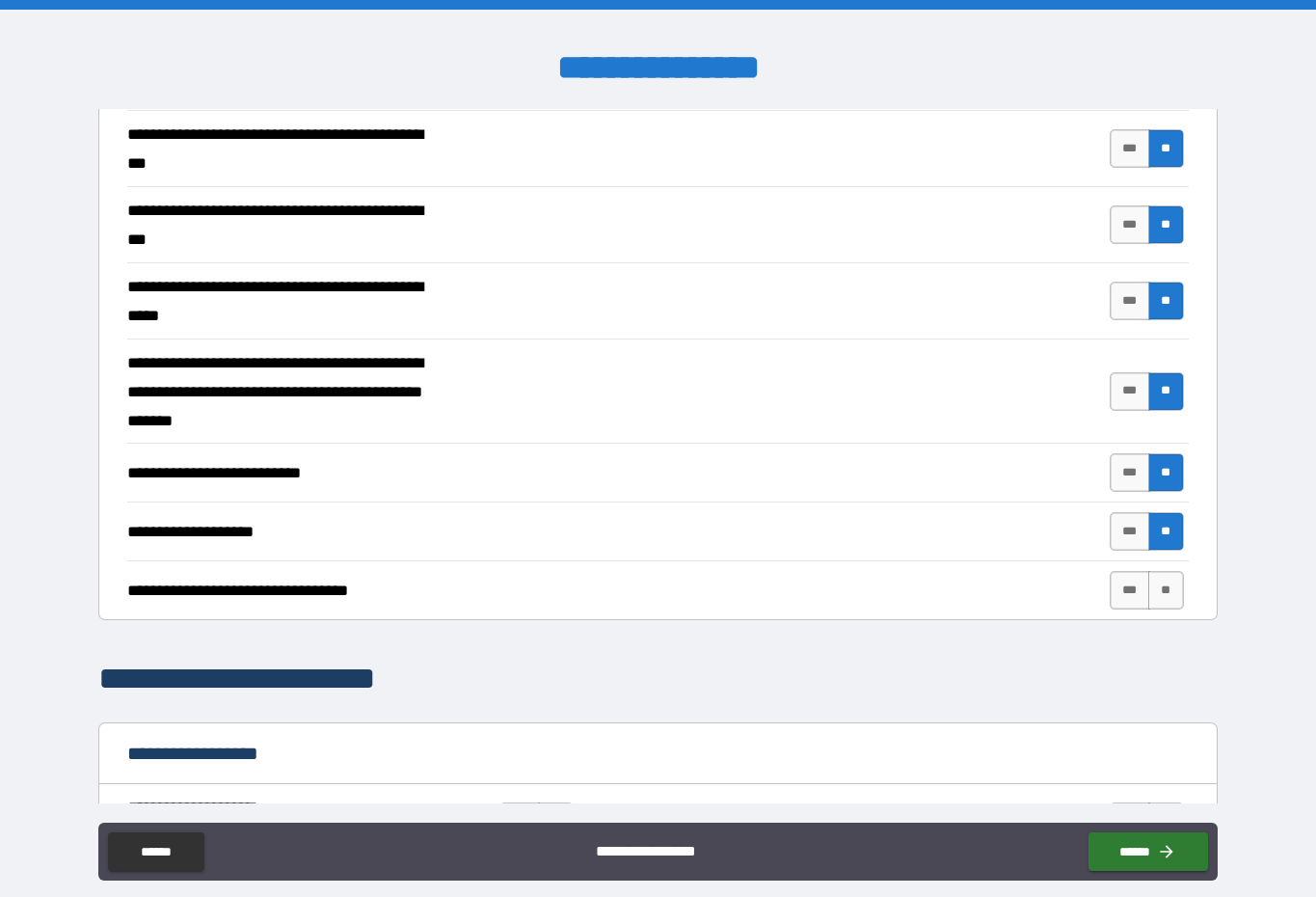 click on "**" at bounding box center (1166, 590) 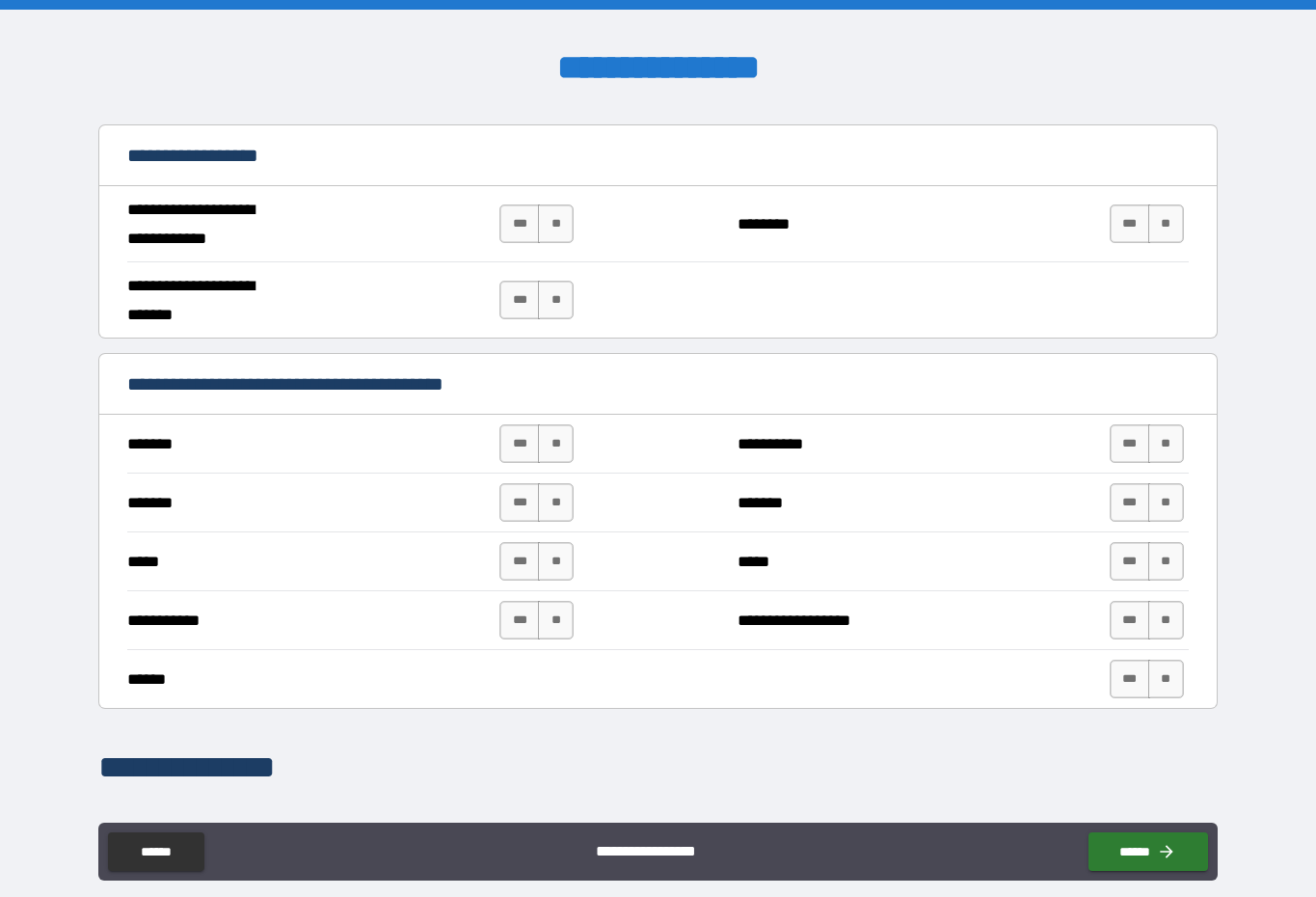 scroll, scrollTop: 1093, scrollLeft: 0, axis: vertical 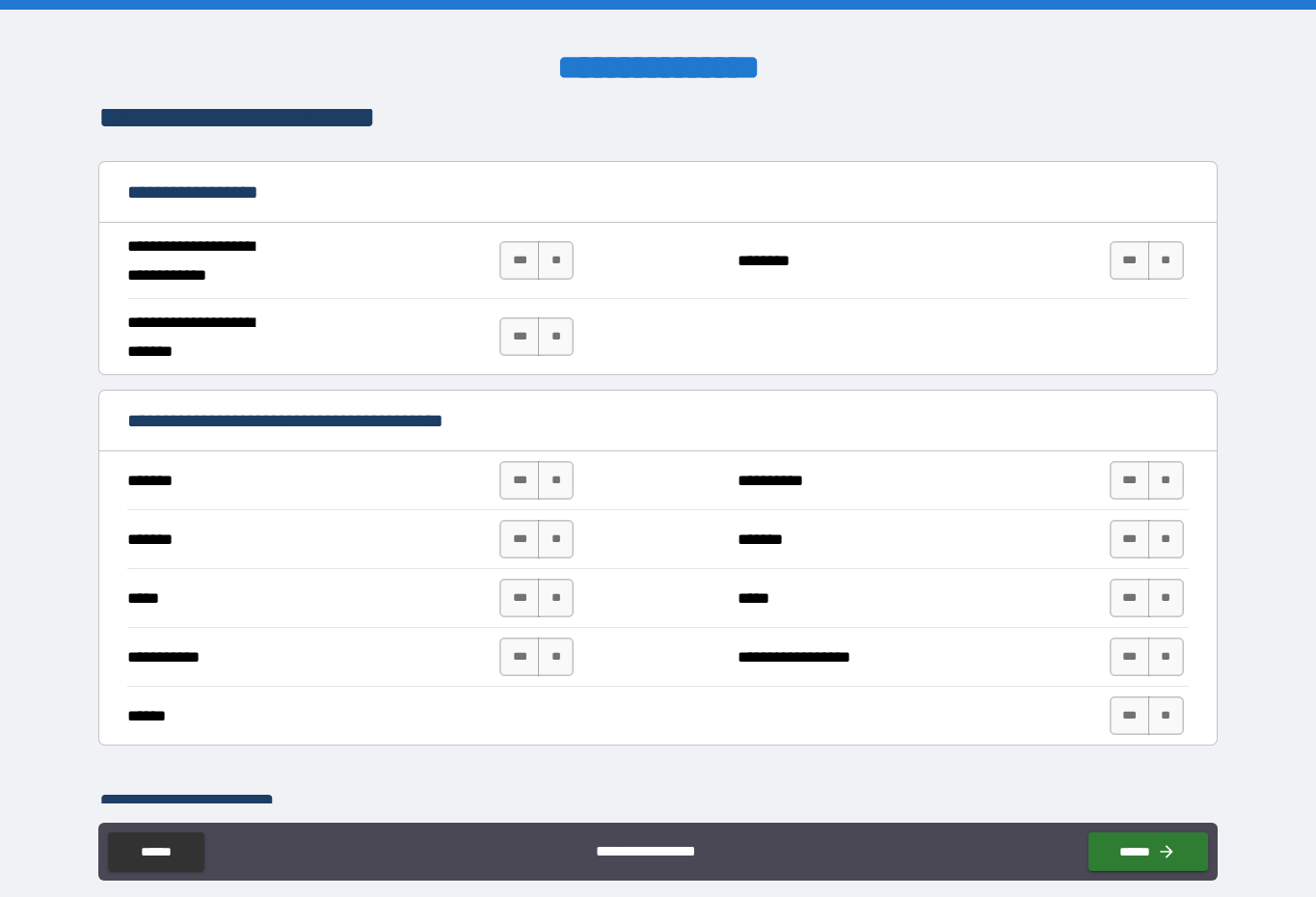 click on "**" at bounding box center [555, 260] 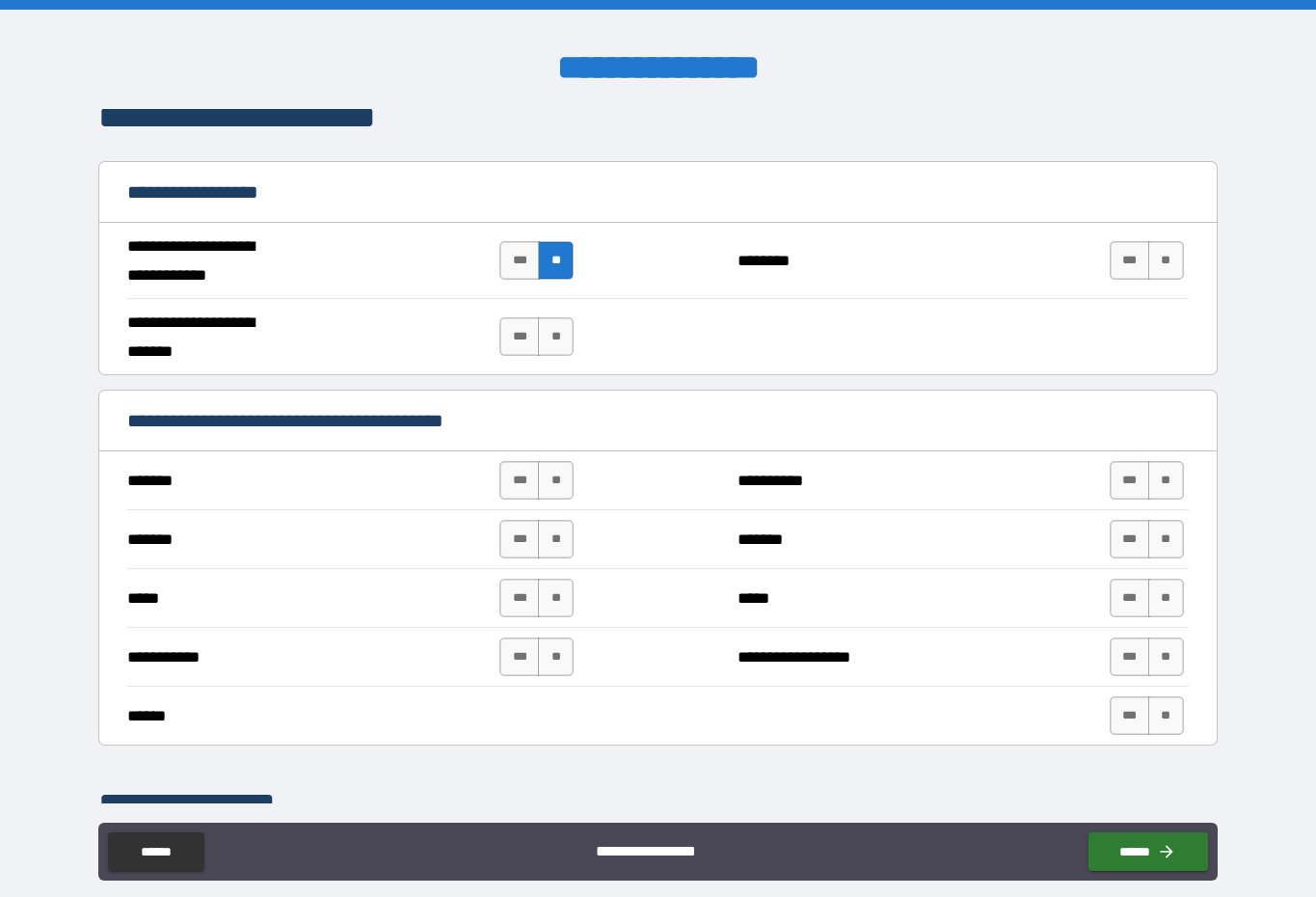 click on "**" at bounding box center [1166, 260] 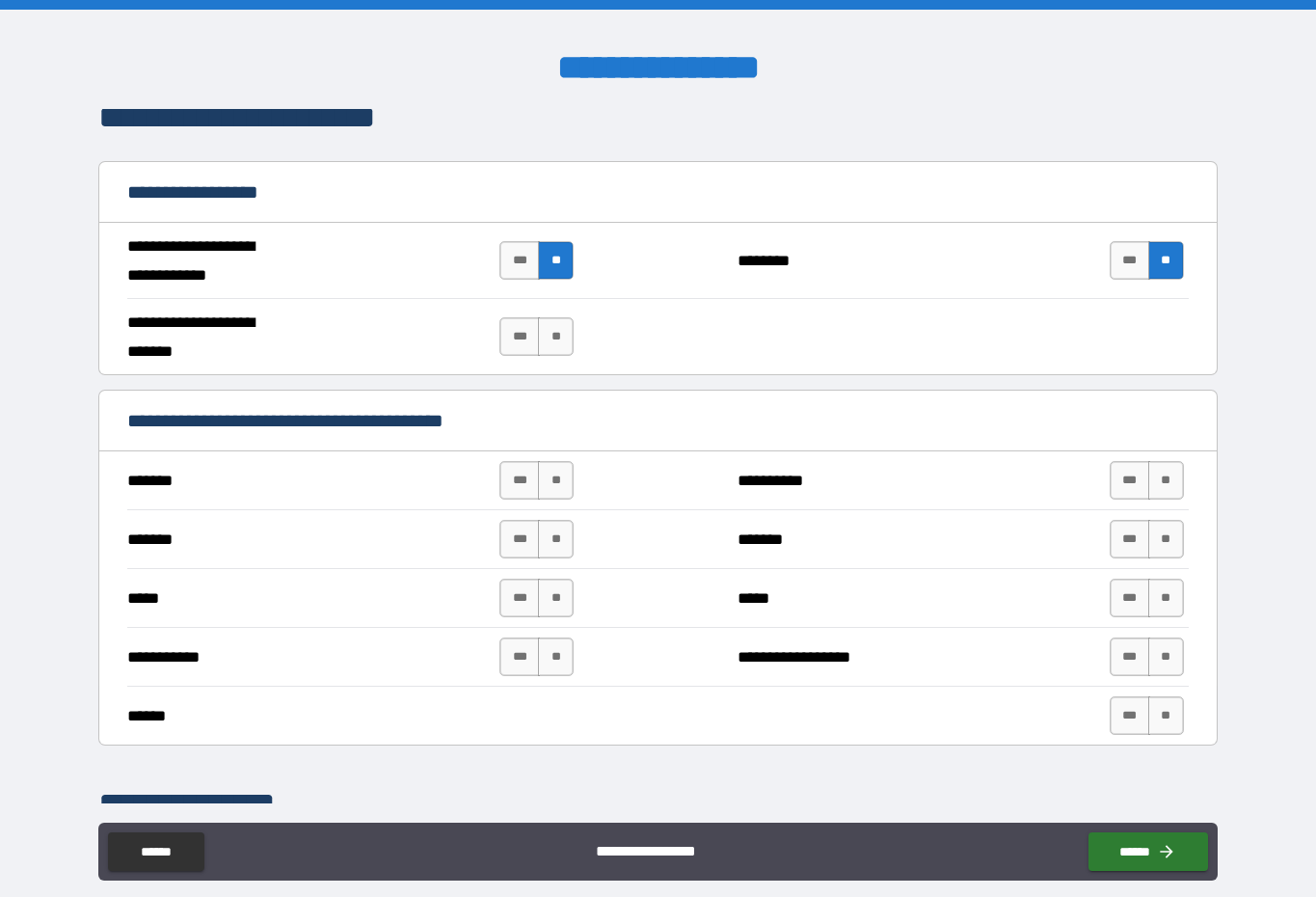 click on "**" at bounding box center (555, 337) 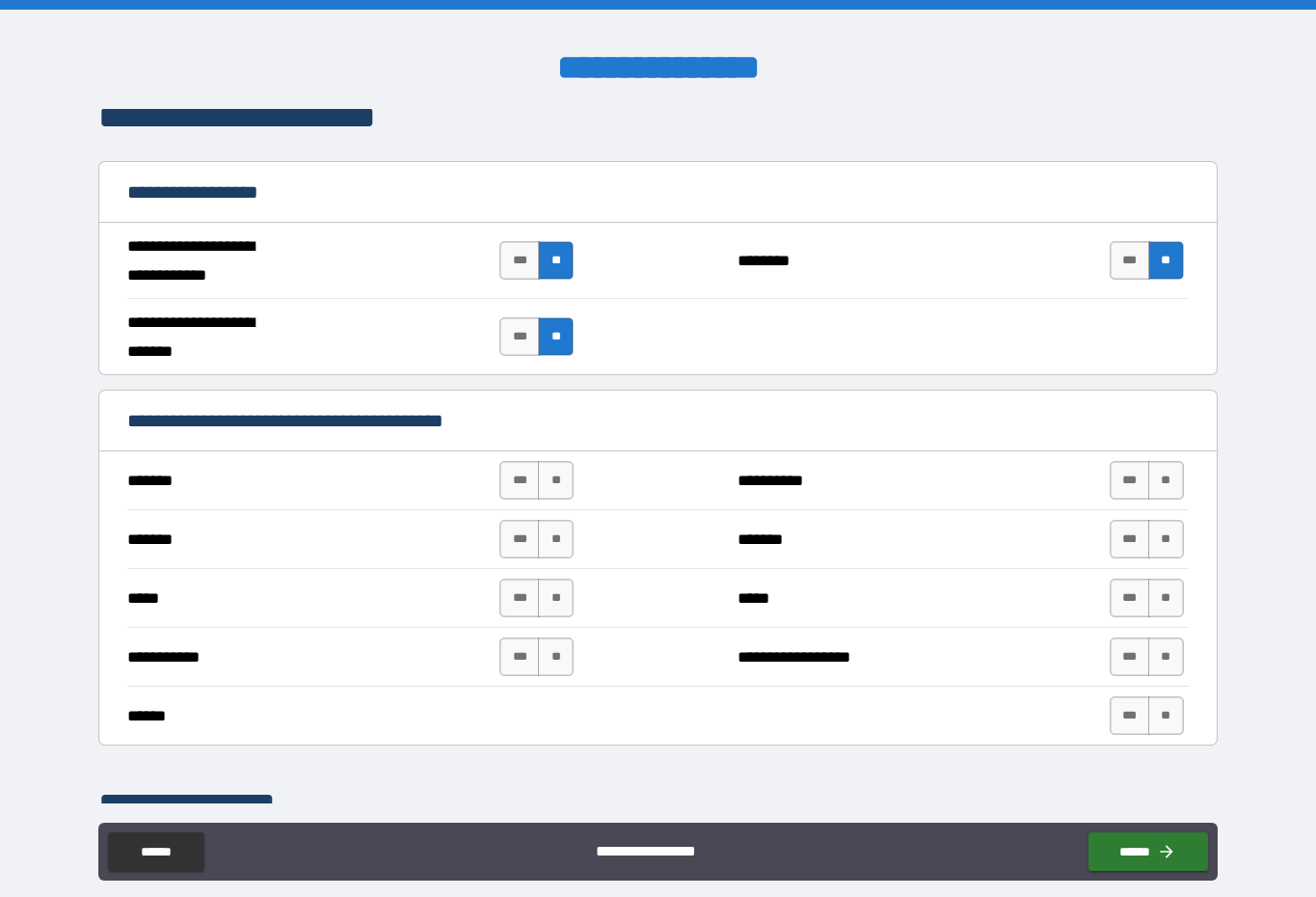 click on "**" at bounding box center [555, 480] 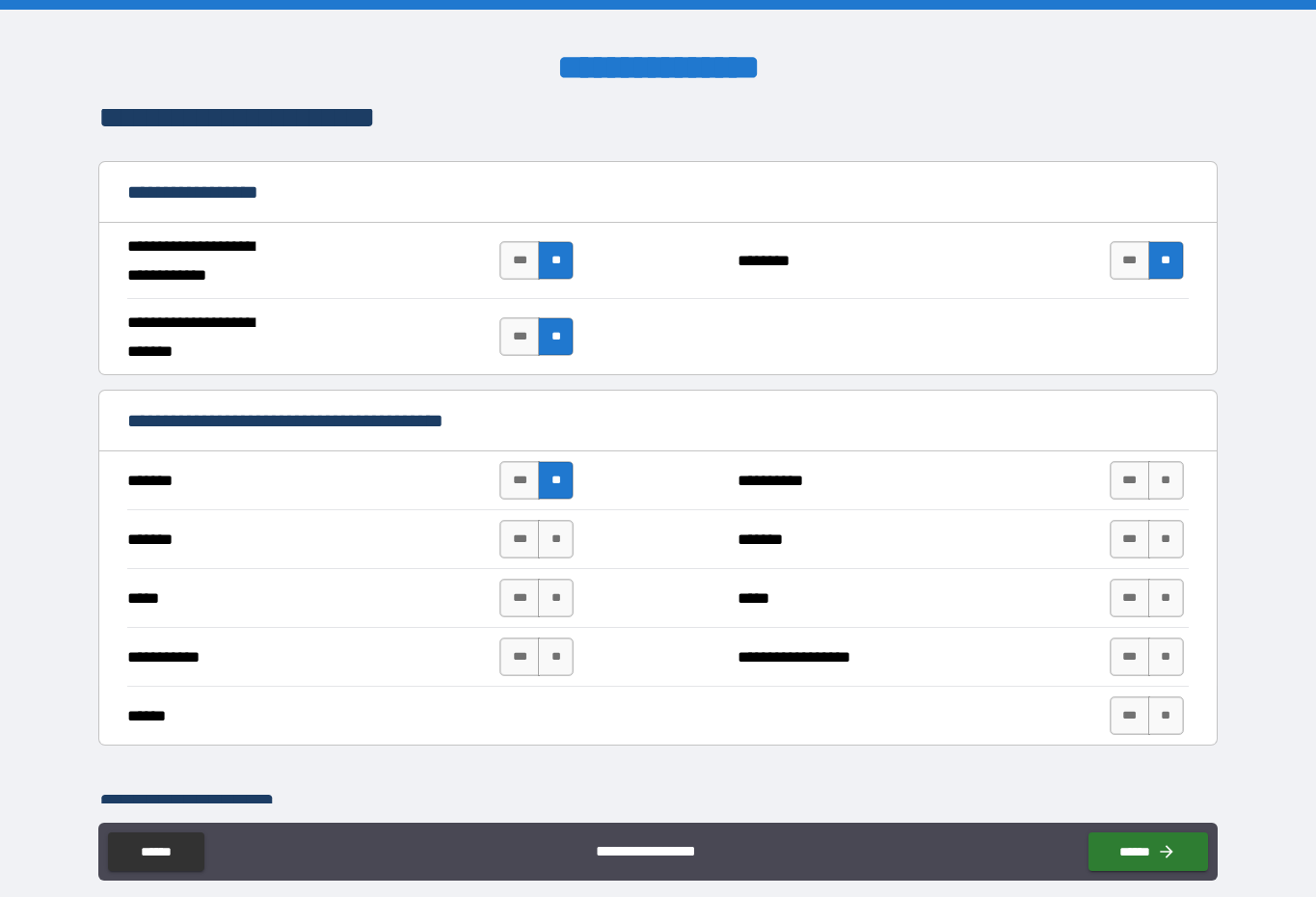 click on "**" at bounding box center (555, 480) 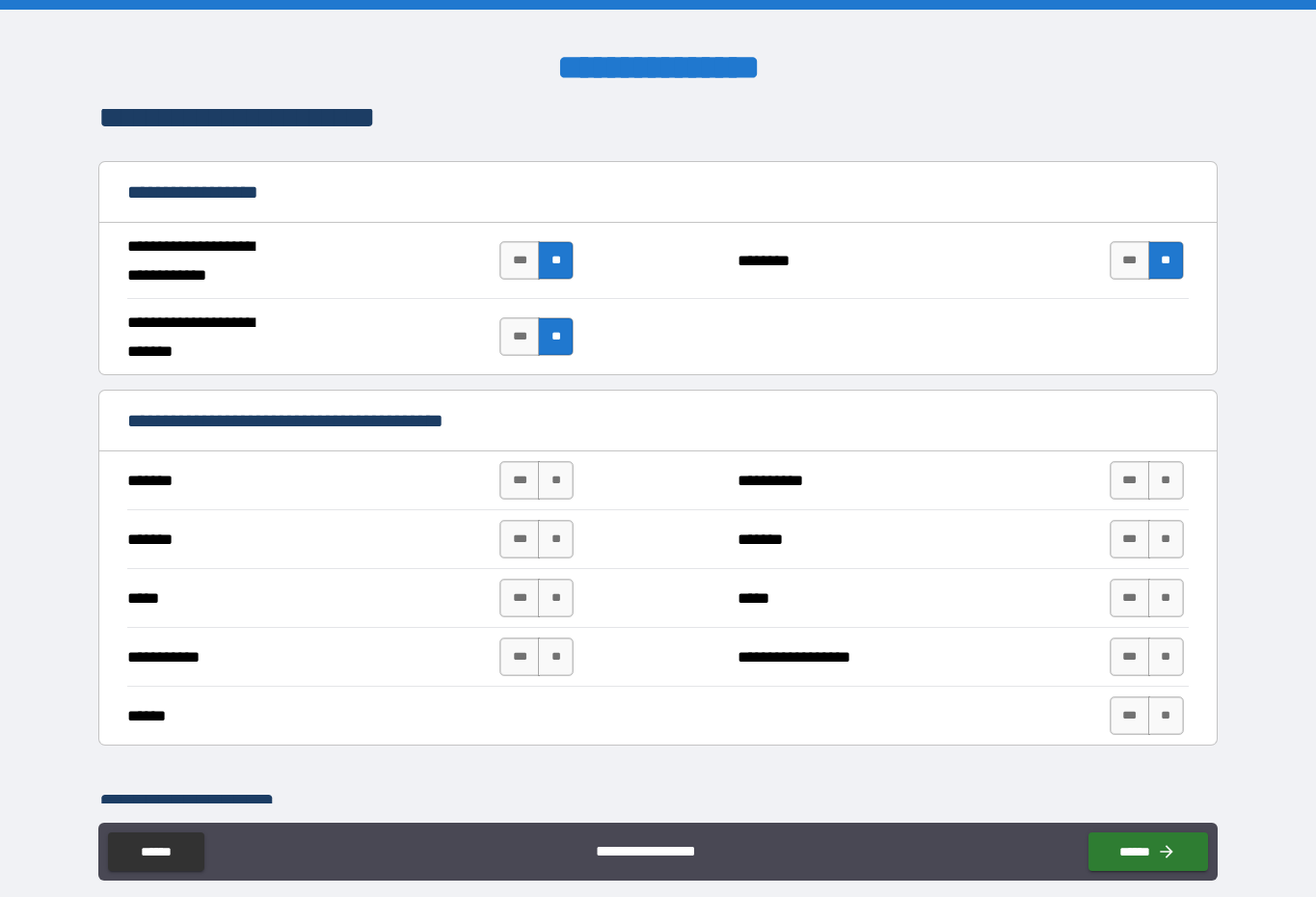 click on "**" at bounding box center (555, 598) 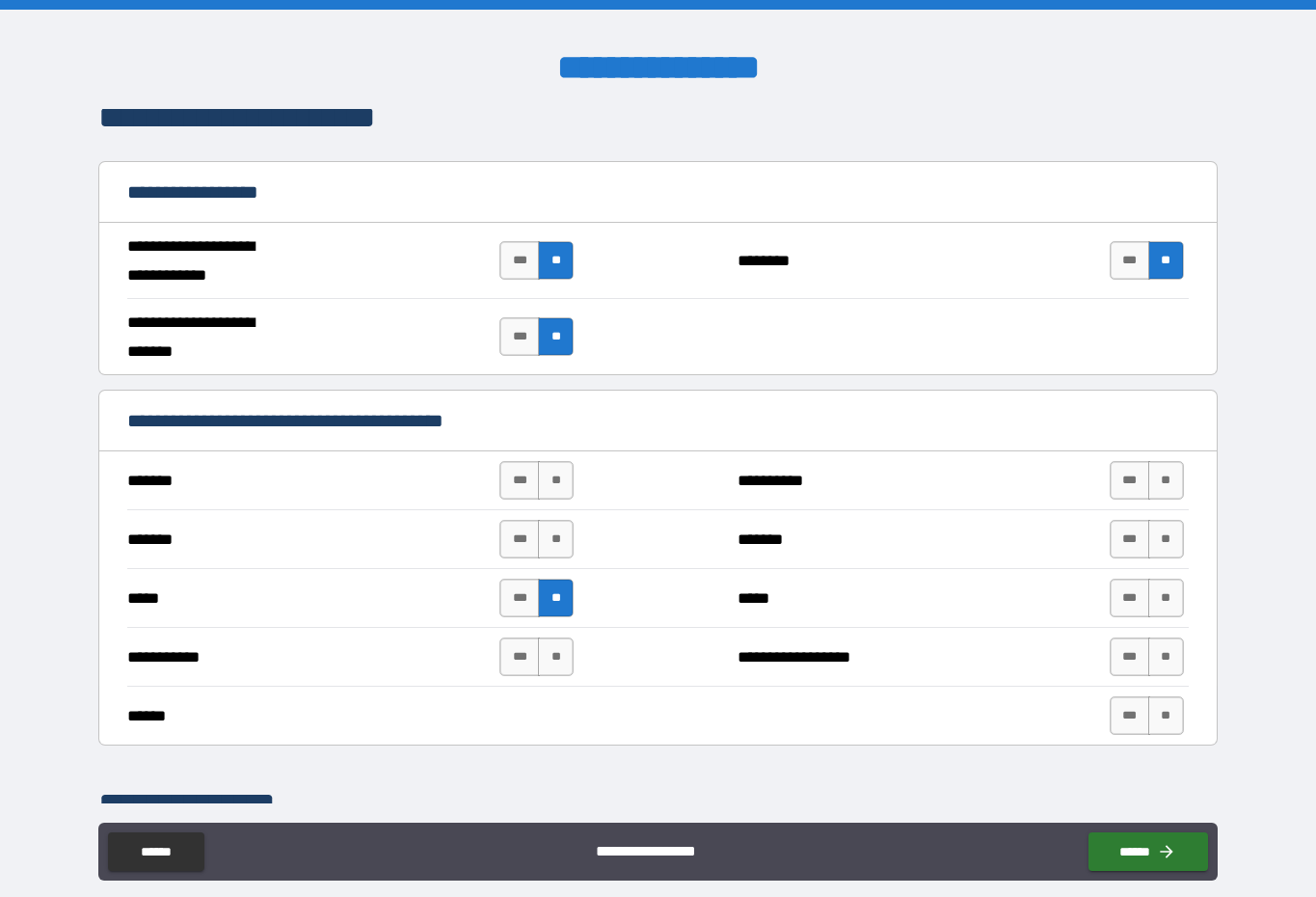 click on "**" at bounding box center (555, 657) 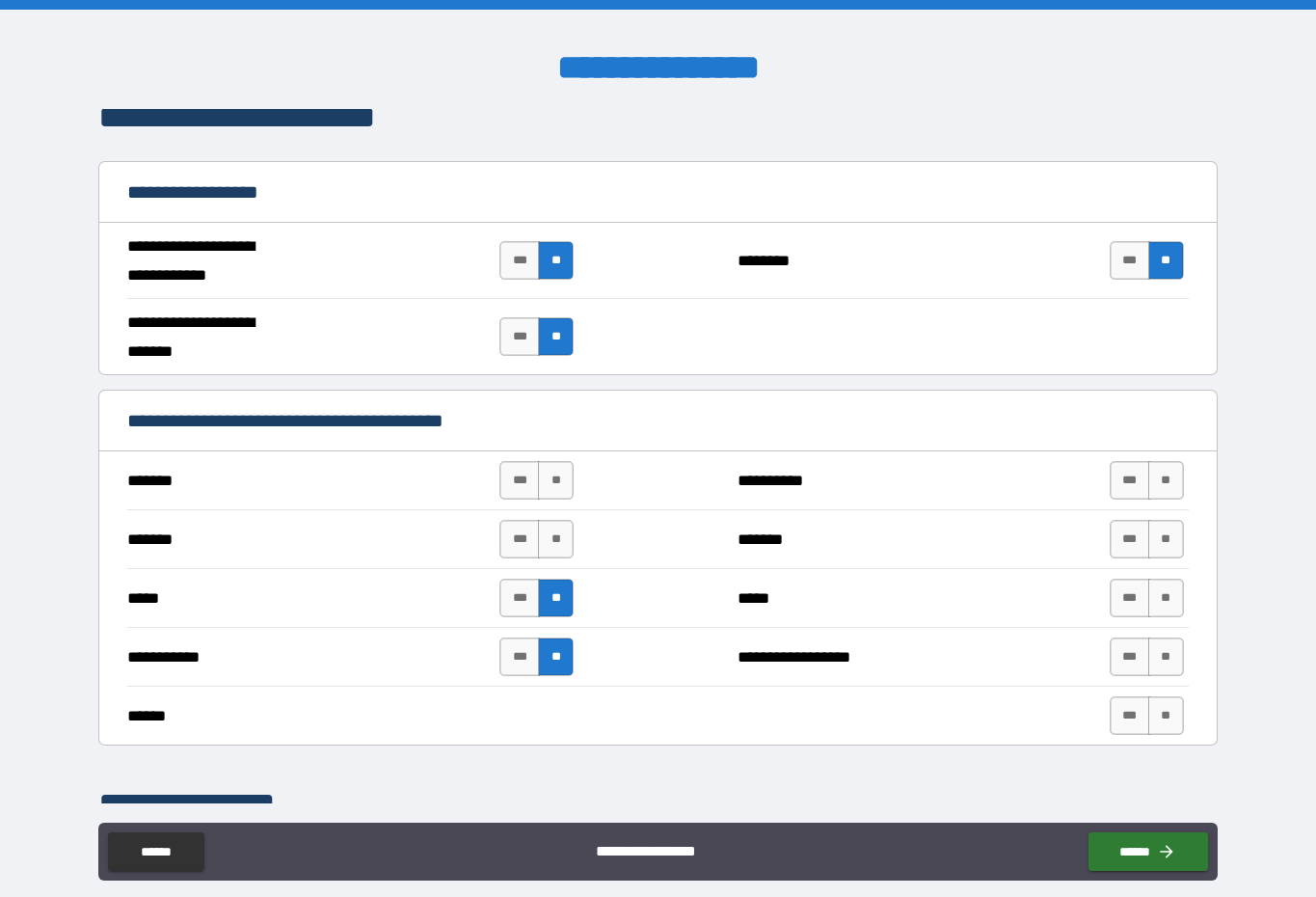 click on "**" at bounding box center (555, 539) 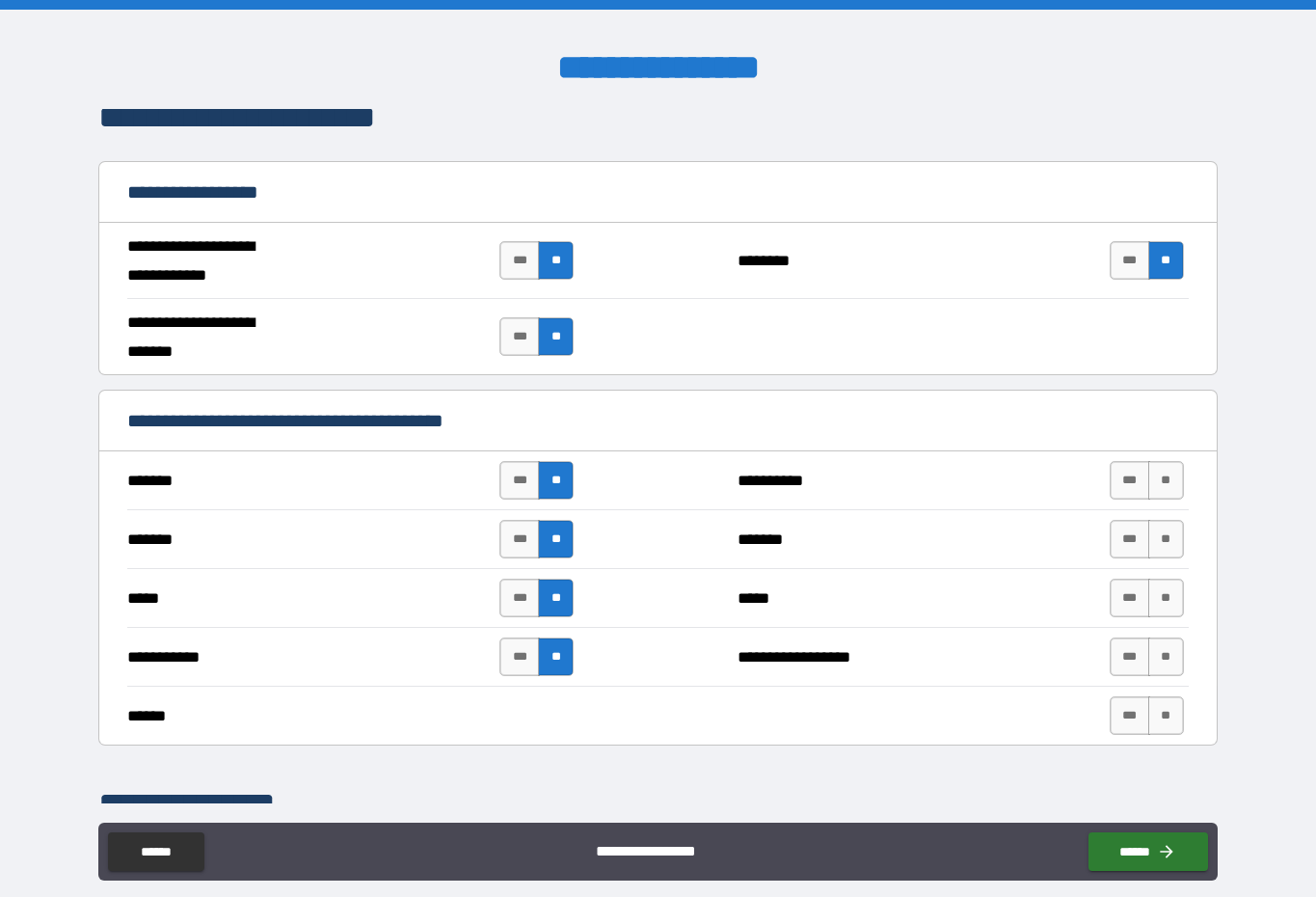click on "**" at bounding box center (1166, 480) 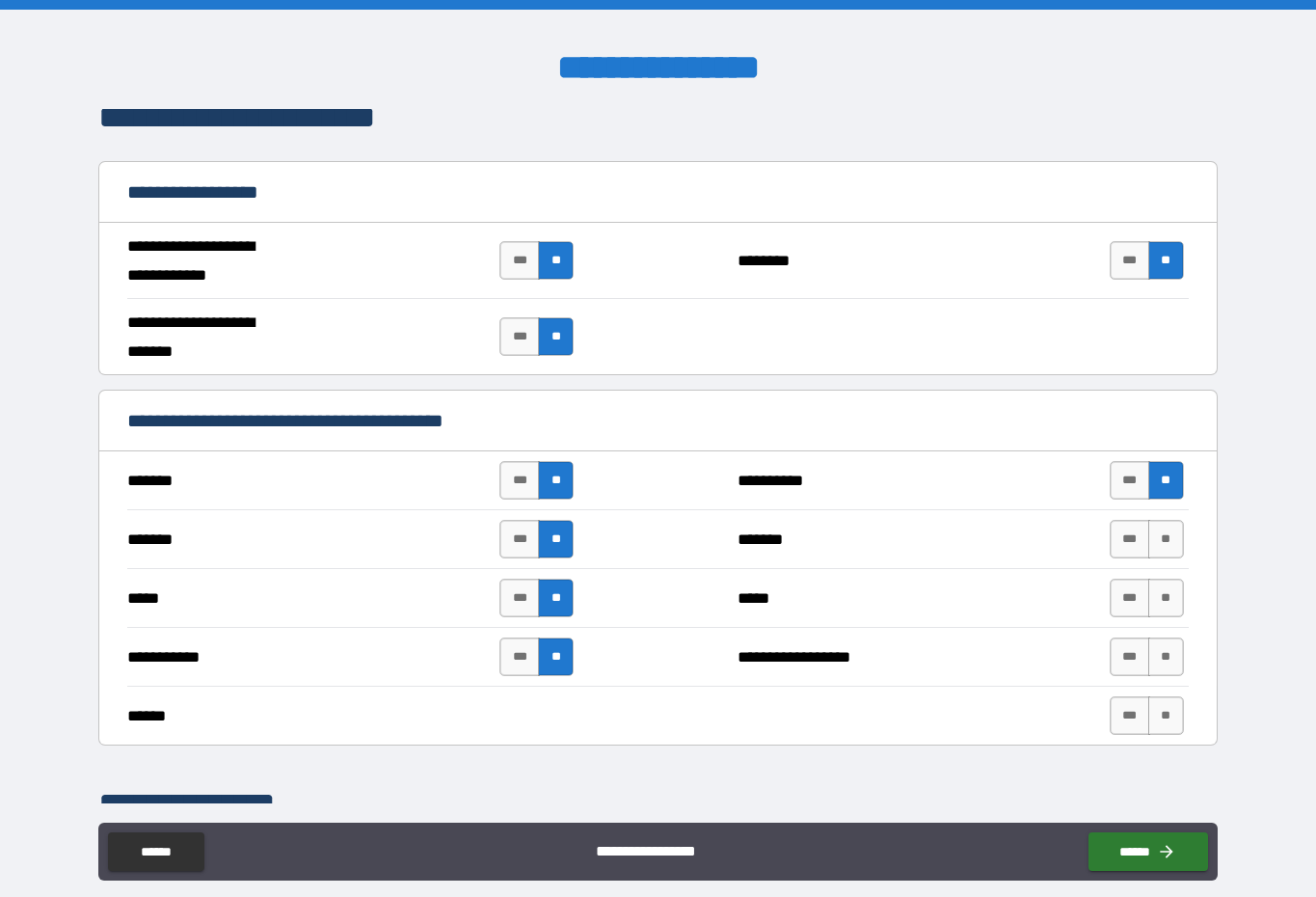 click on "**" at bounding box center [1166, 539] 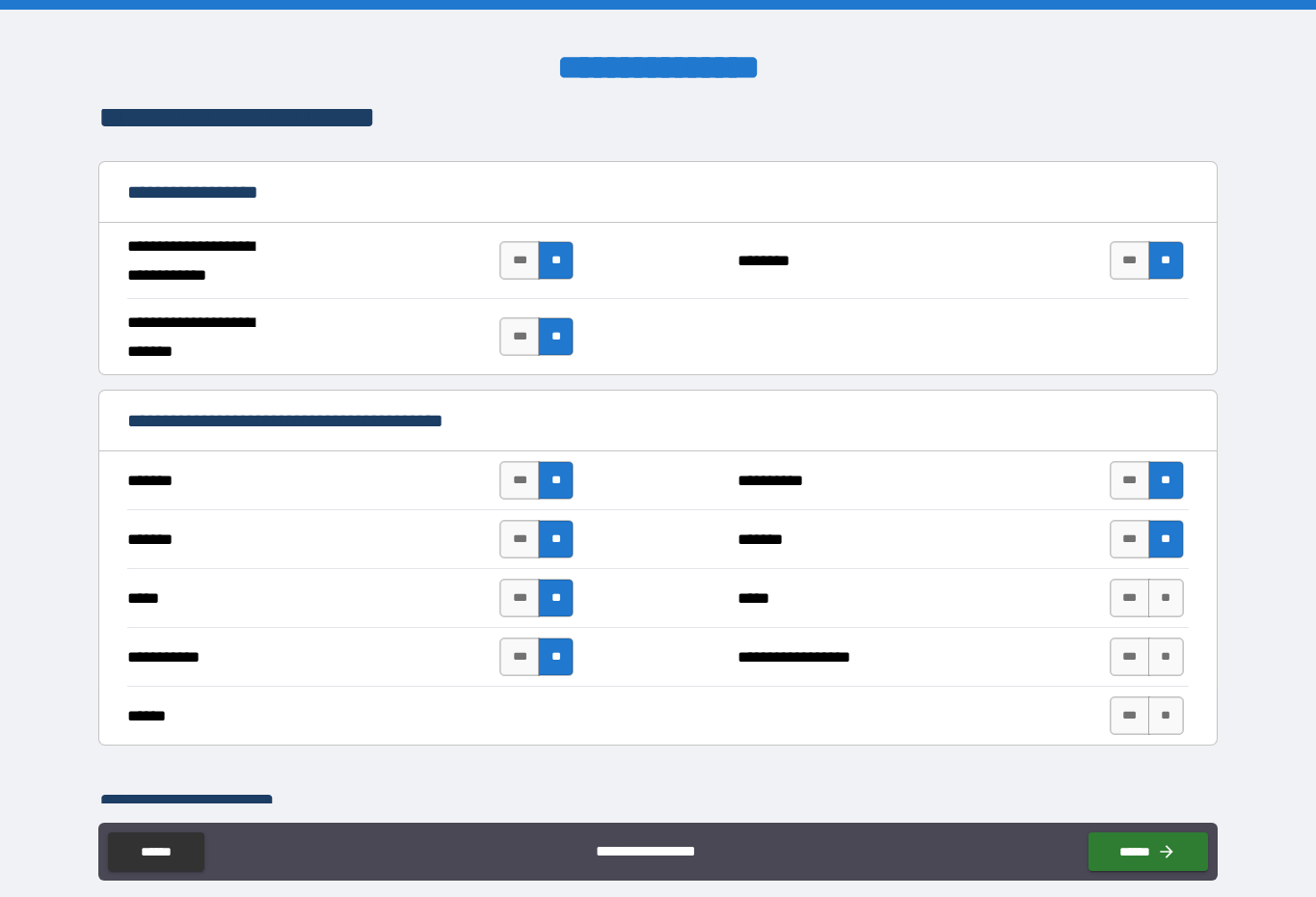 click on "**" at bounding box center (1166, 598) 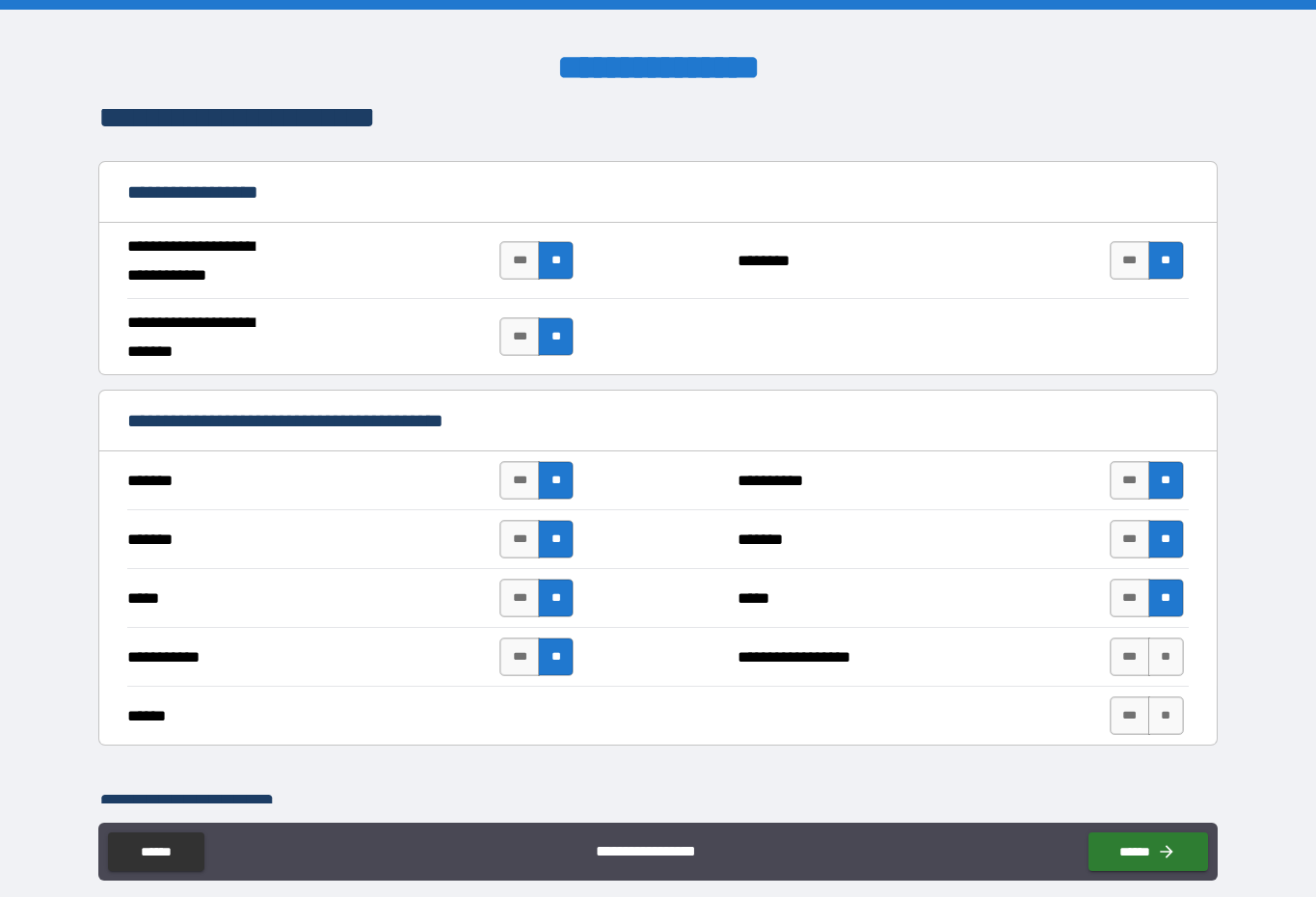 click on "**" at bounding box center [1166, 657] 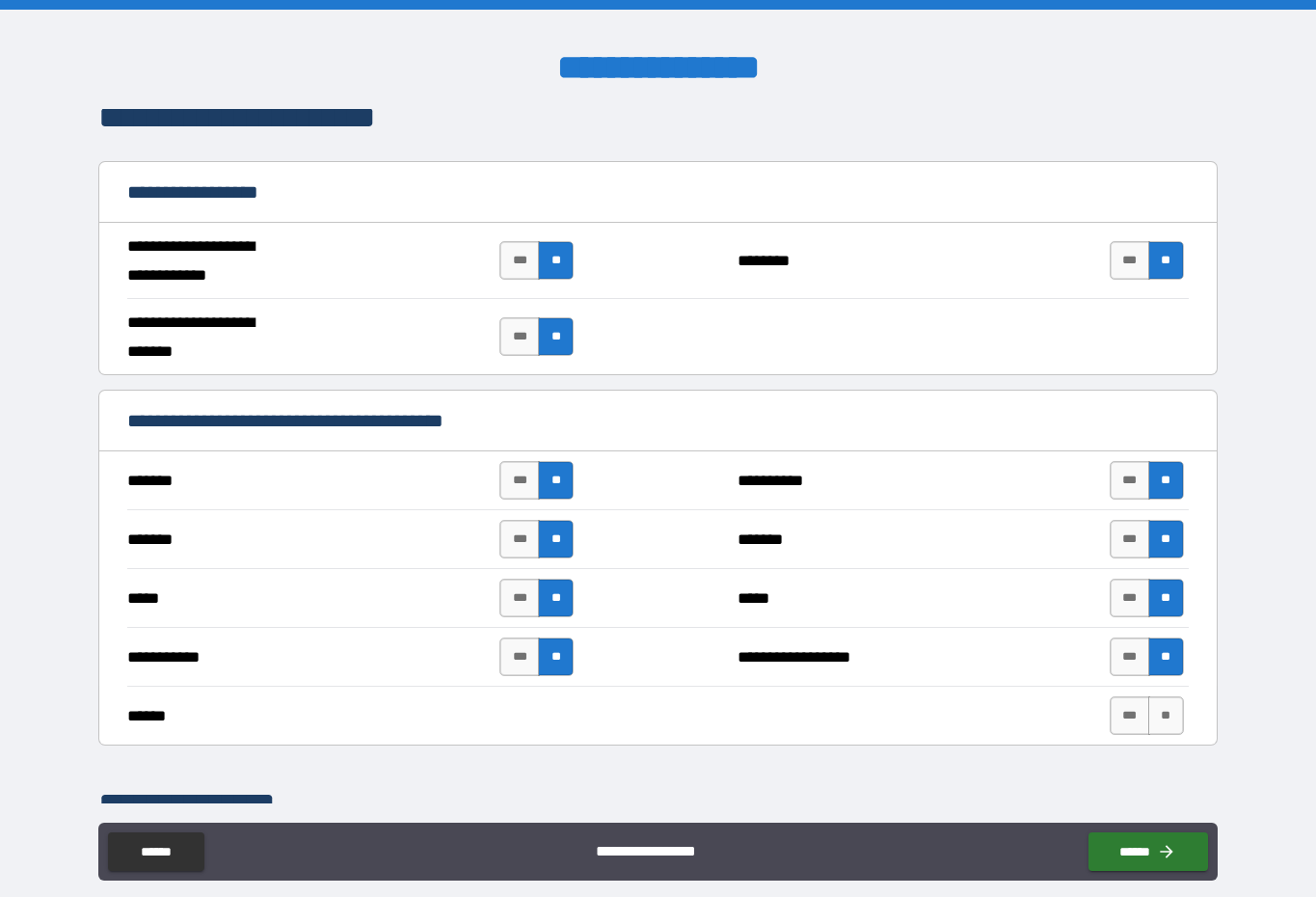 click on "**" at bounding box center (1166, 716) 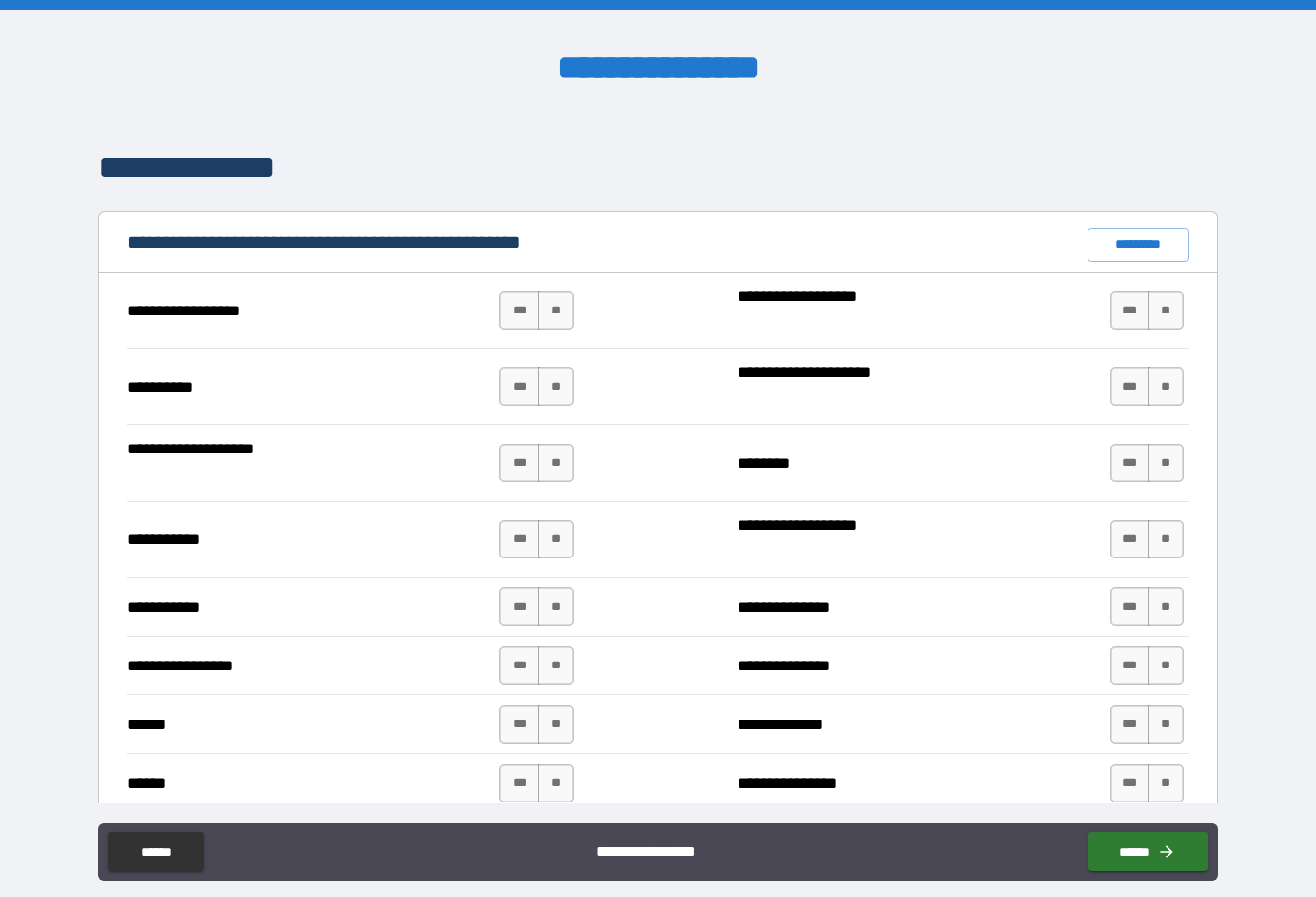 scroll, scrollTop: 1731, scrollLeft: 0, axis: vertical 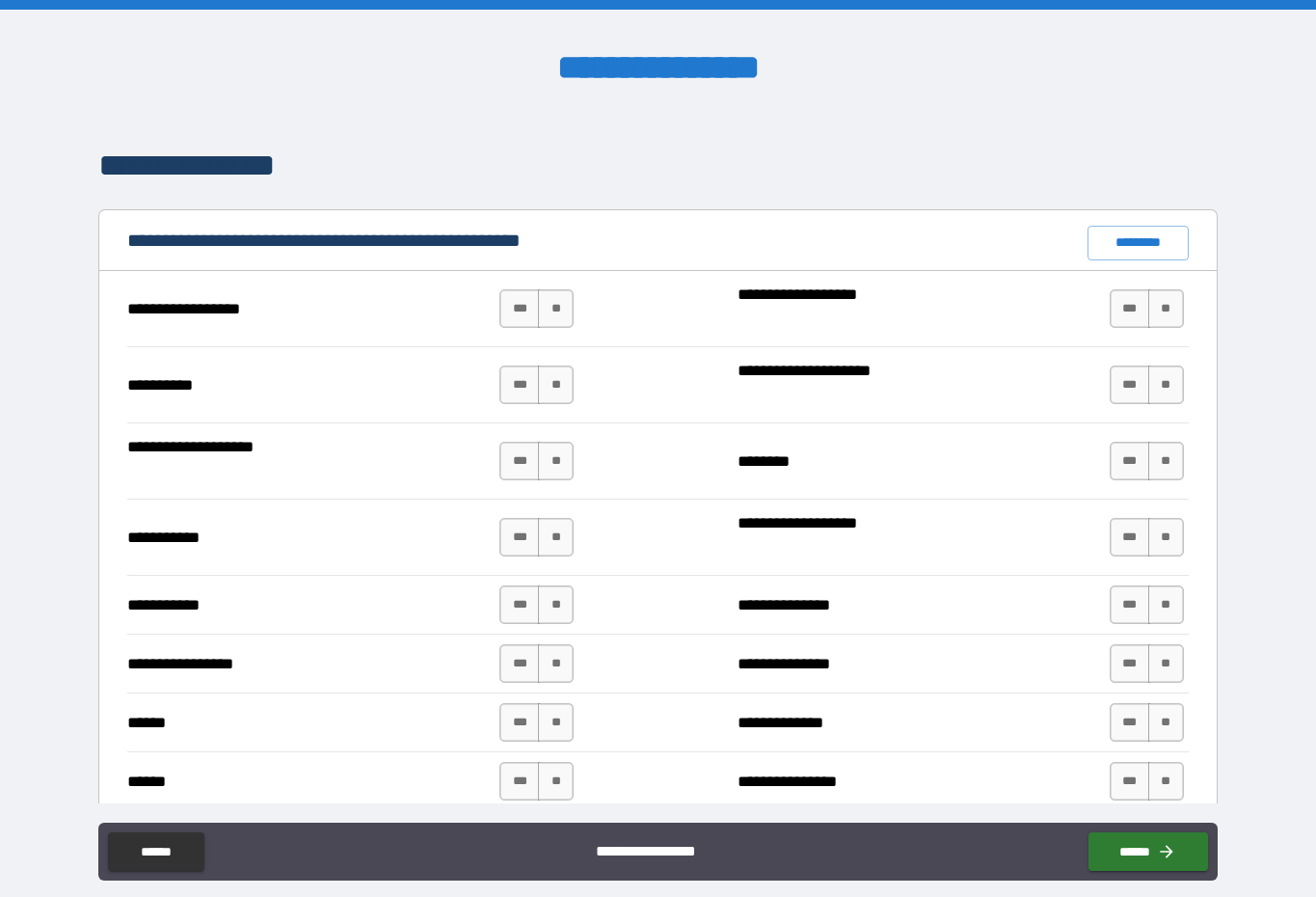 click on "**" at bounding box center [555, 309] 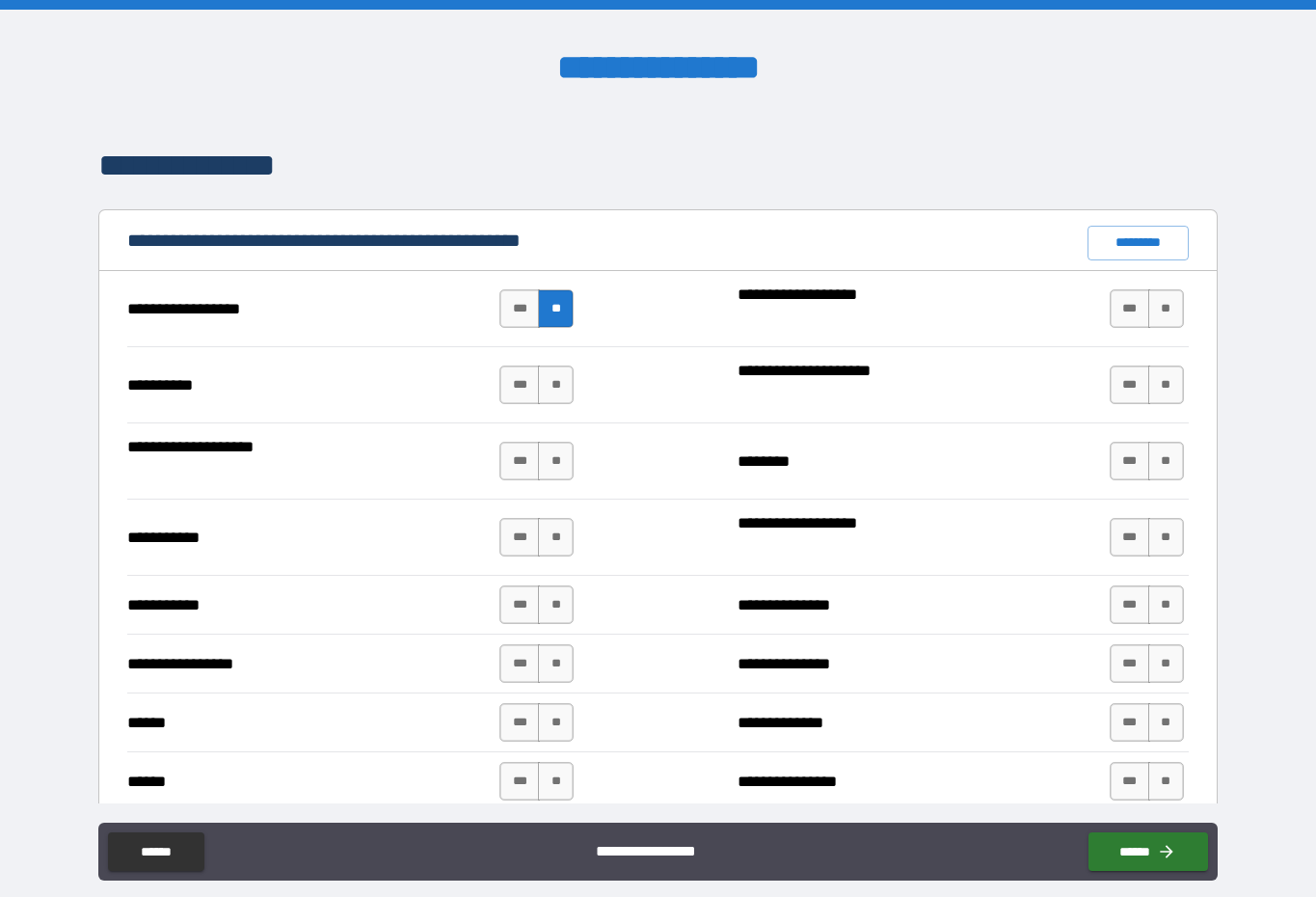 click on "**" at bounding box center [555, 385] 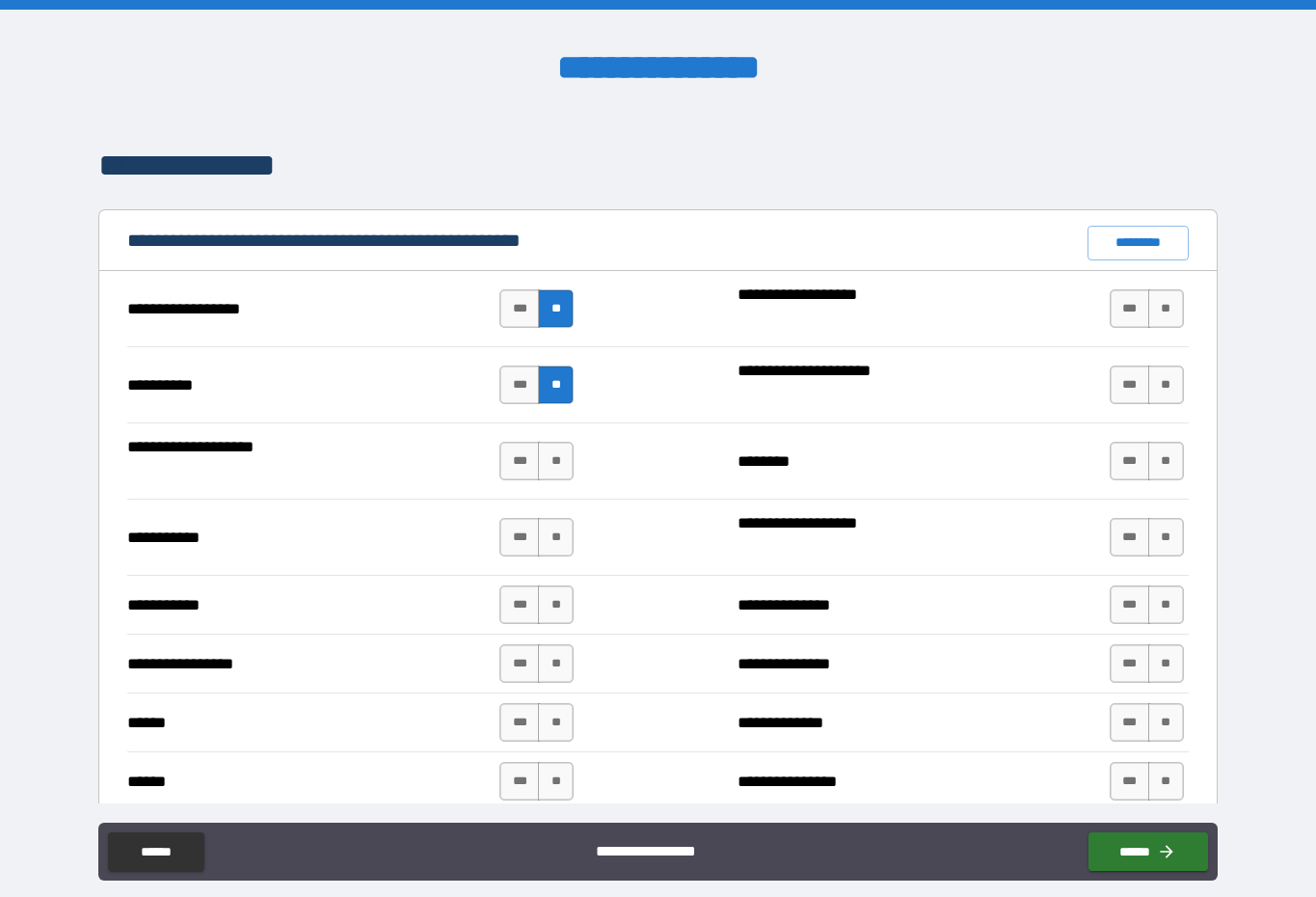 click on "**" at bounding box center (555, 461) 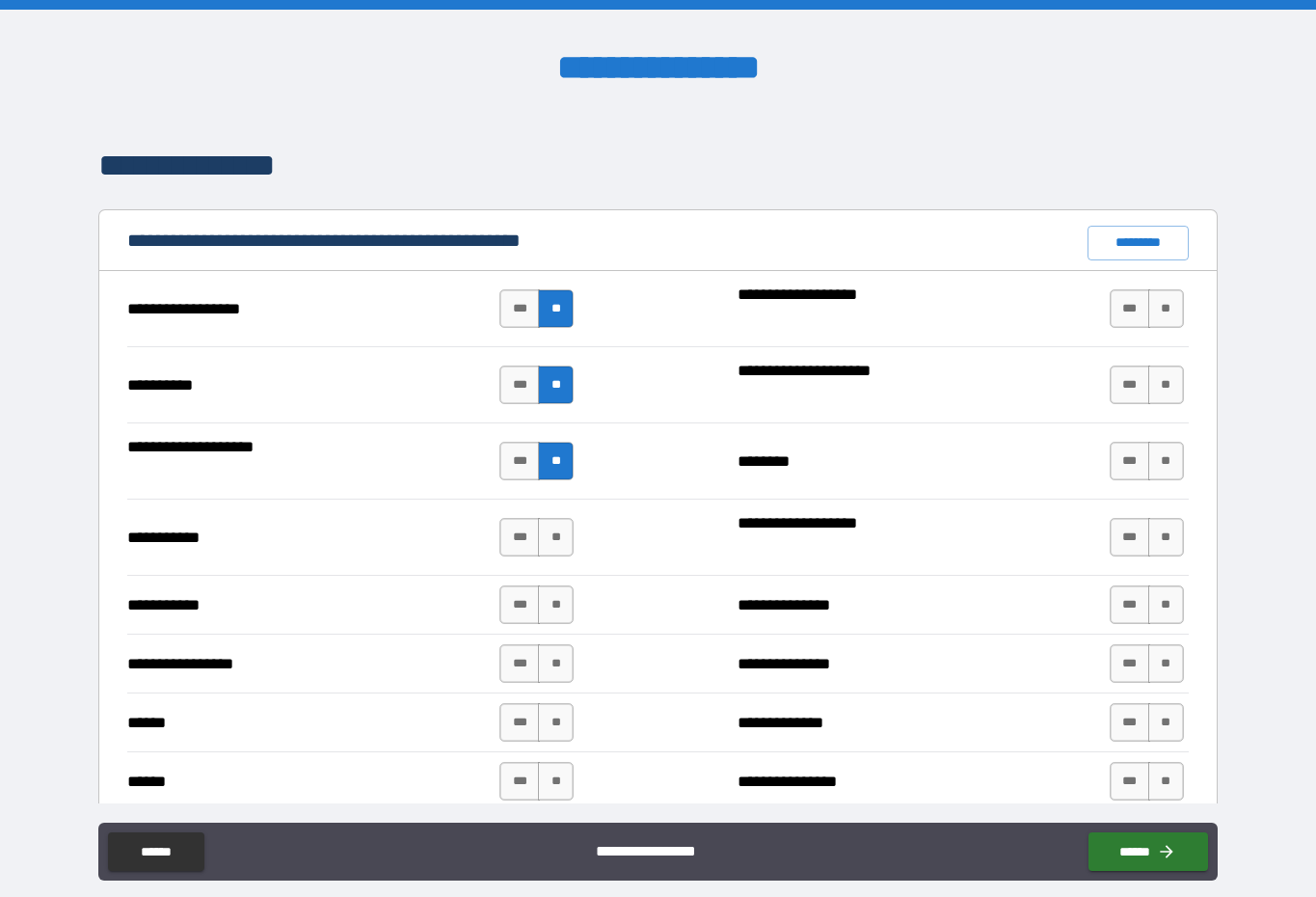 click on "**" at bounding box center [555, 537] 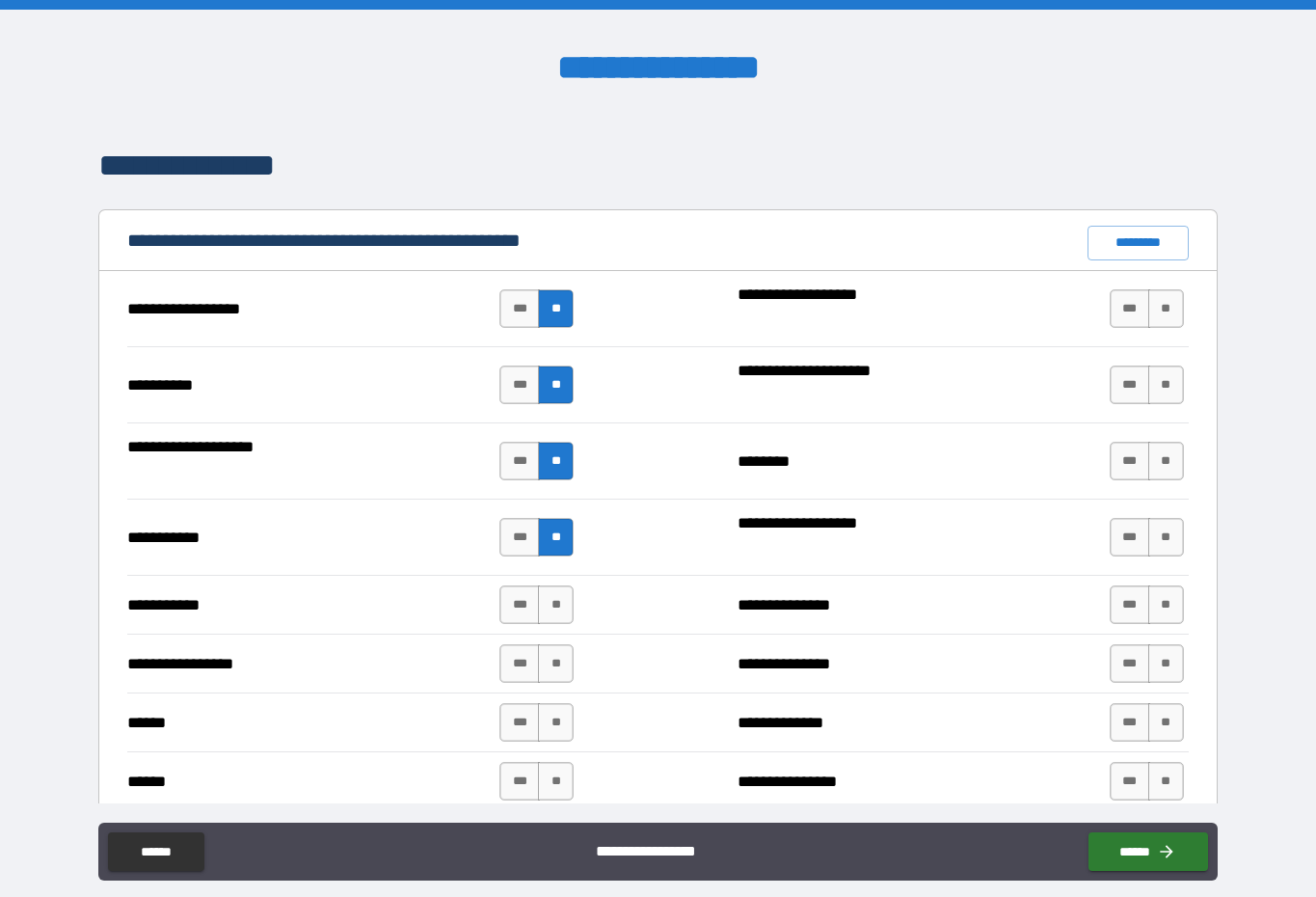 click on "**" at bounding box center (555, 605) 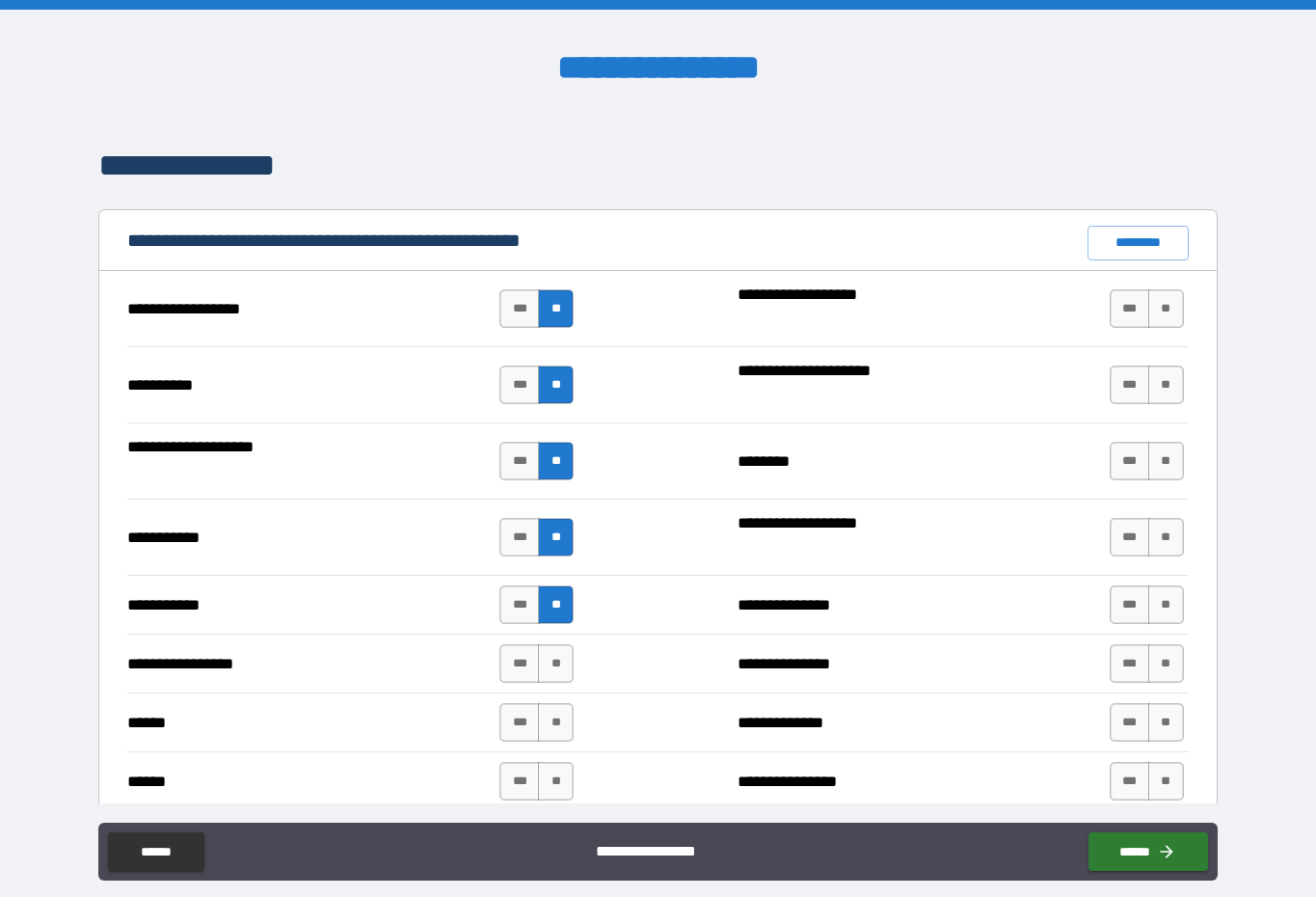 click on "**" at bounding box center (555, 664) 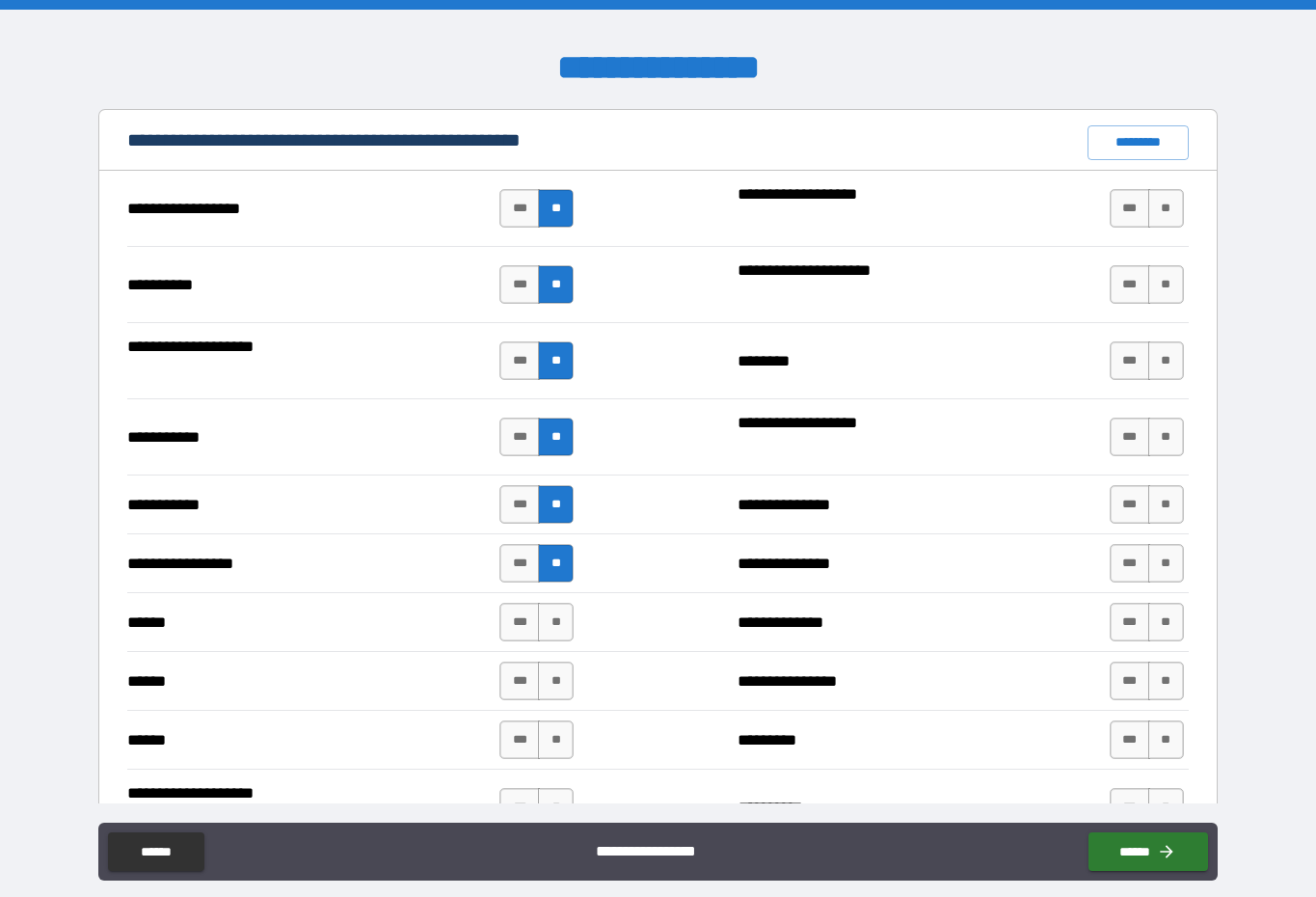 scroll, scrollTop: 1890, scrollLeft: 0, axis: vertical 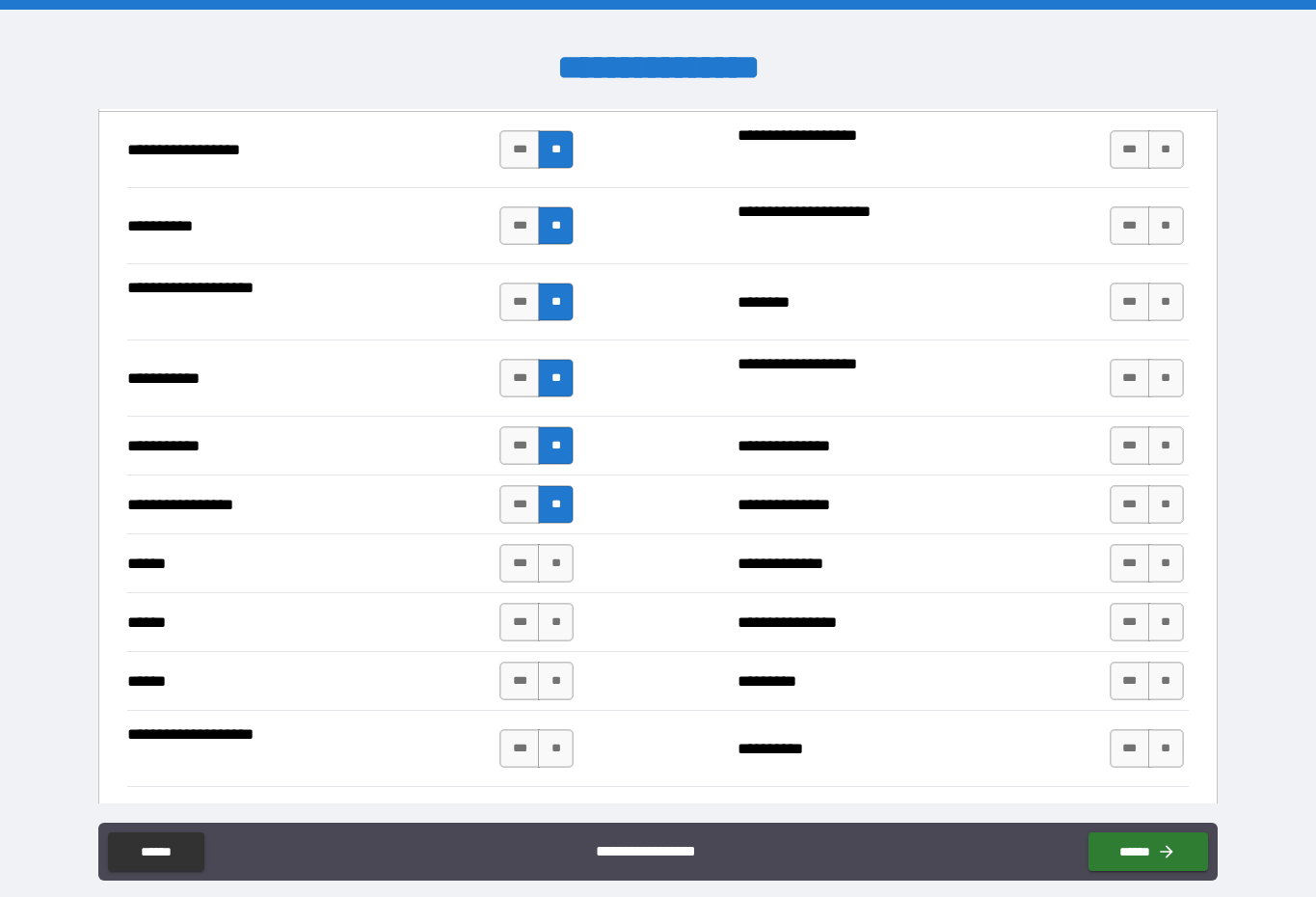 click on "***" at bounding box center (520, 563) 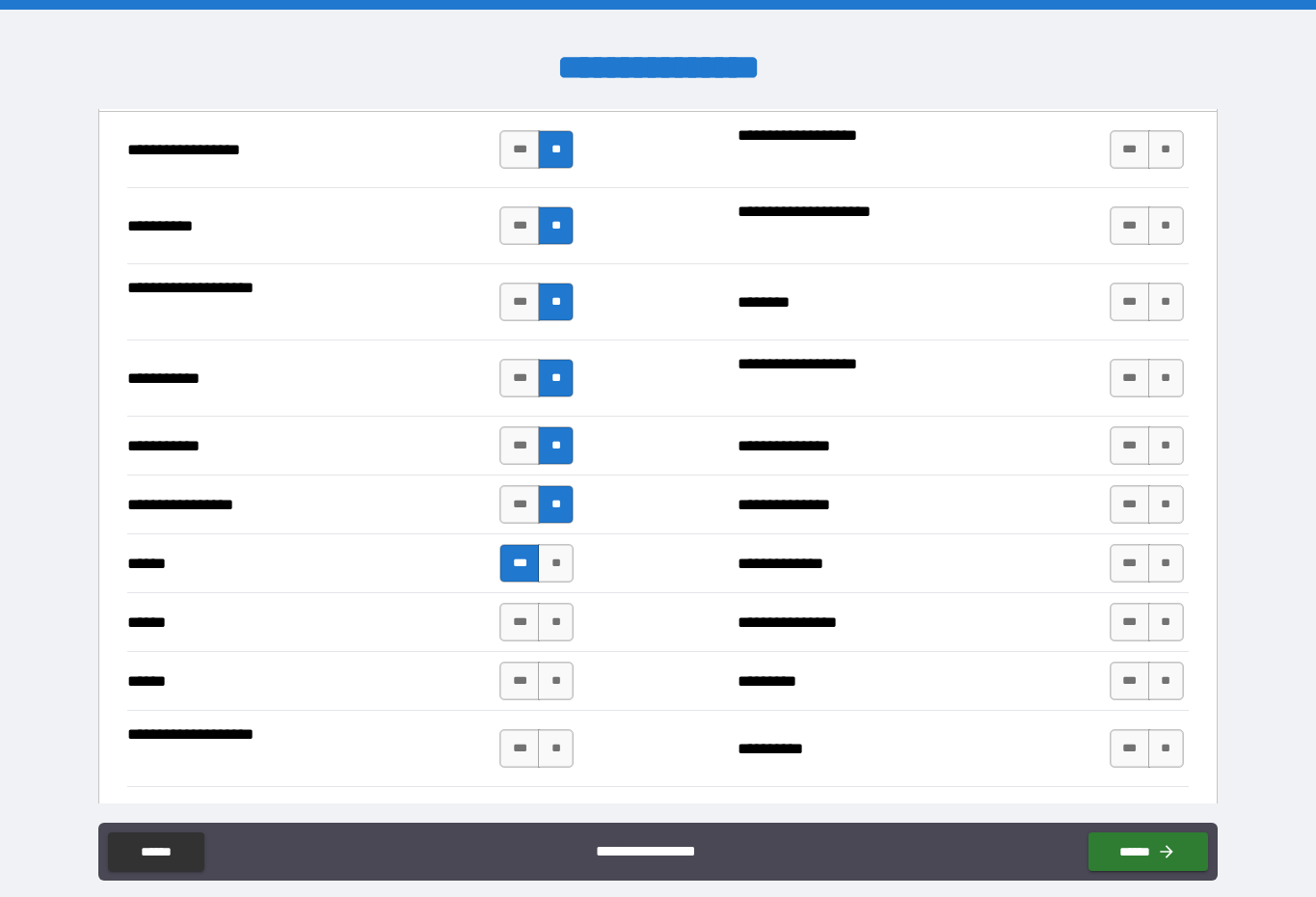 click on "***" at bounding box center (520, 563) 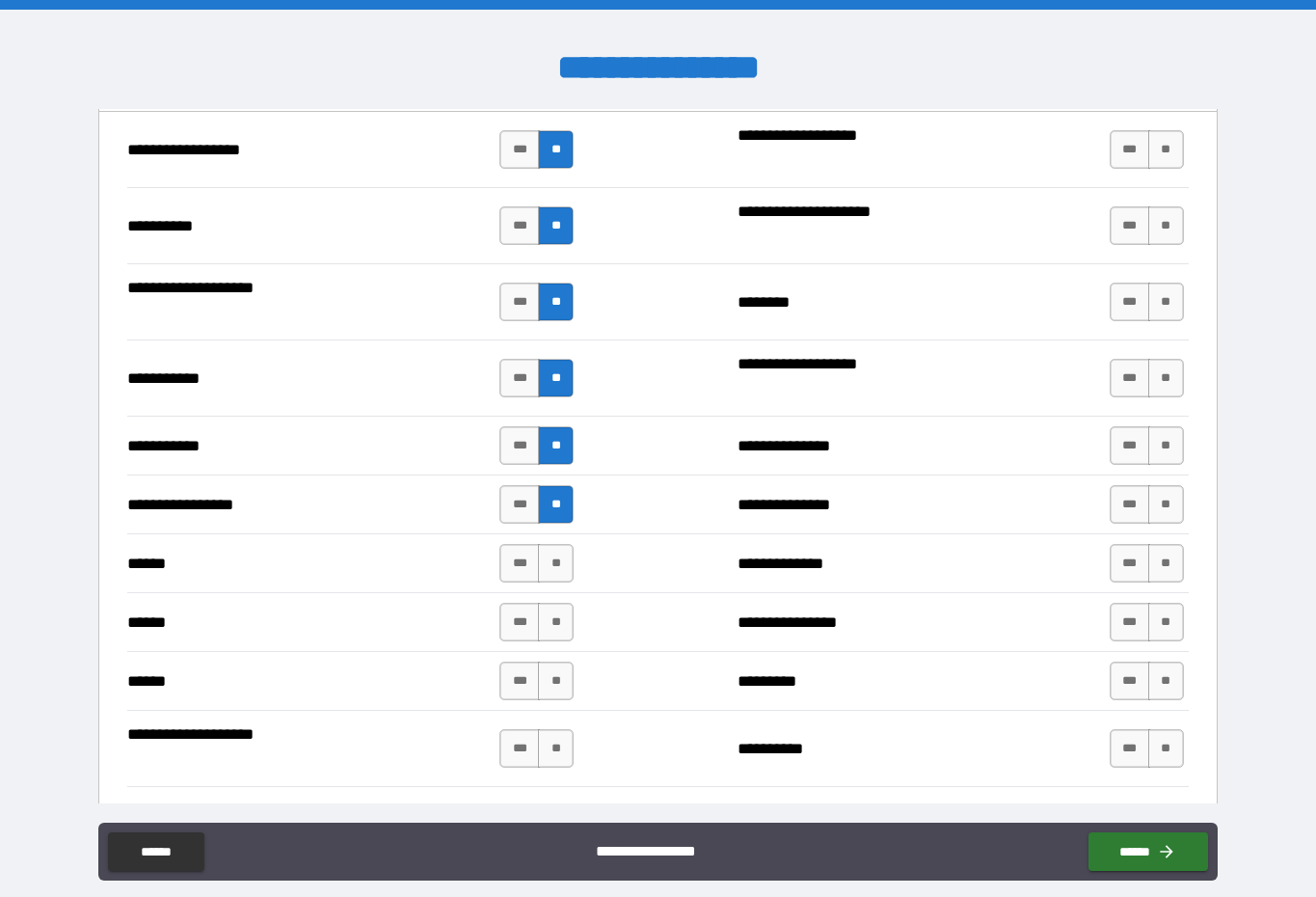click on "**" at bounding box center (555, 681) 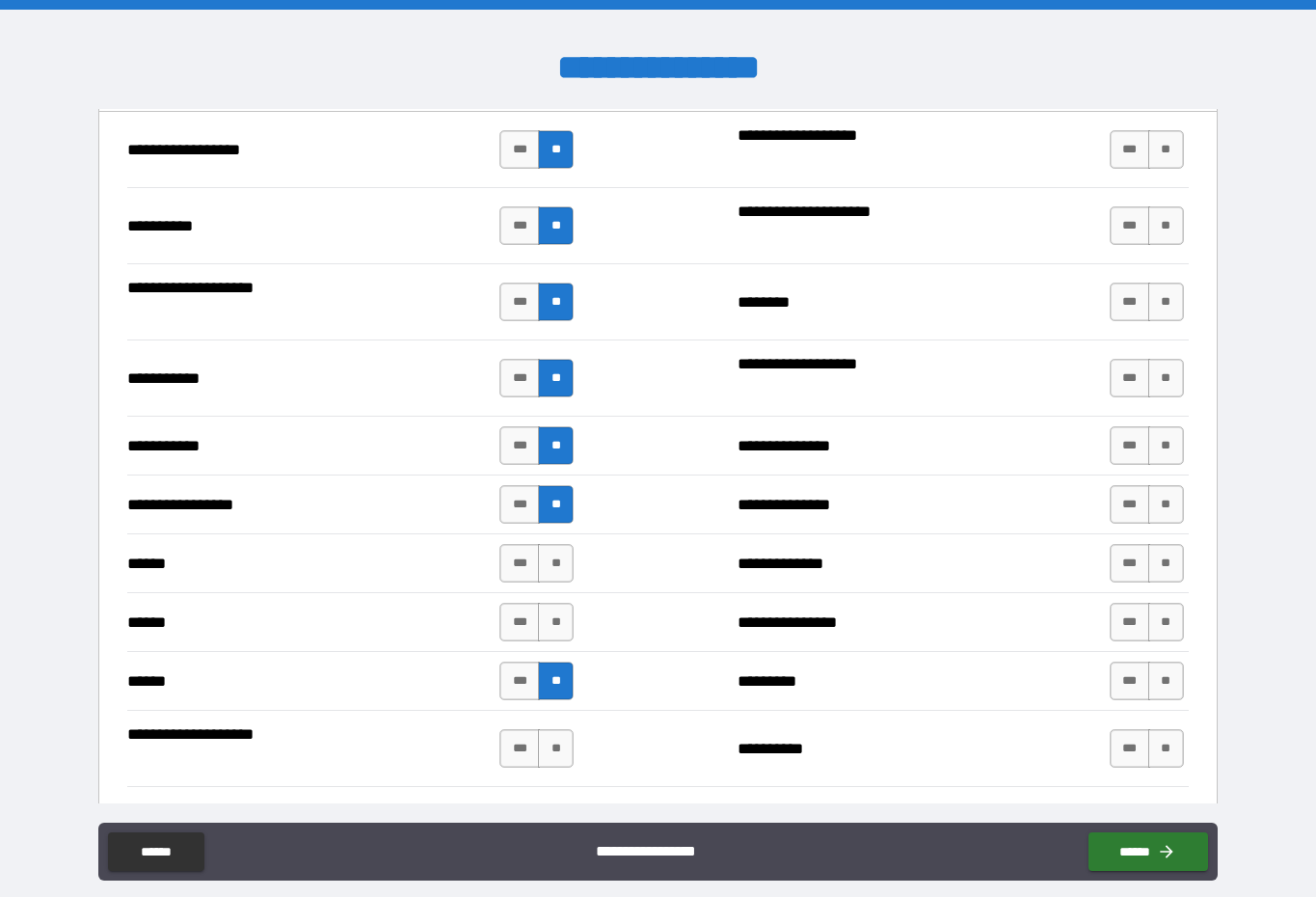 click on "**" at bounding box center (555, 563) 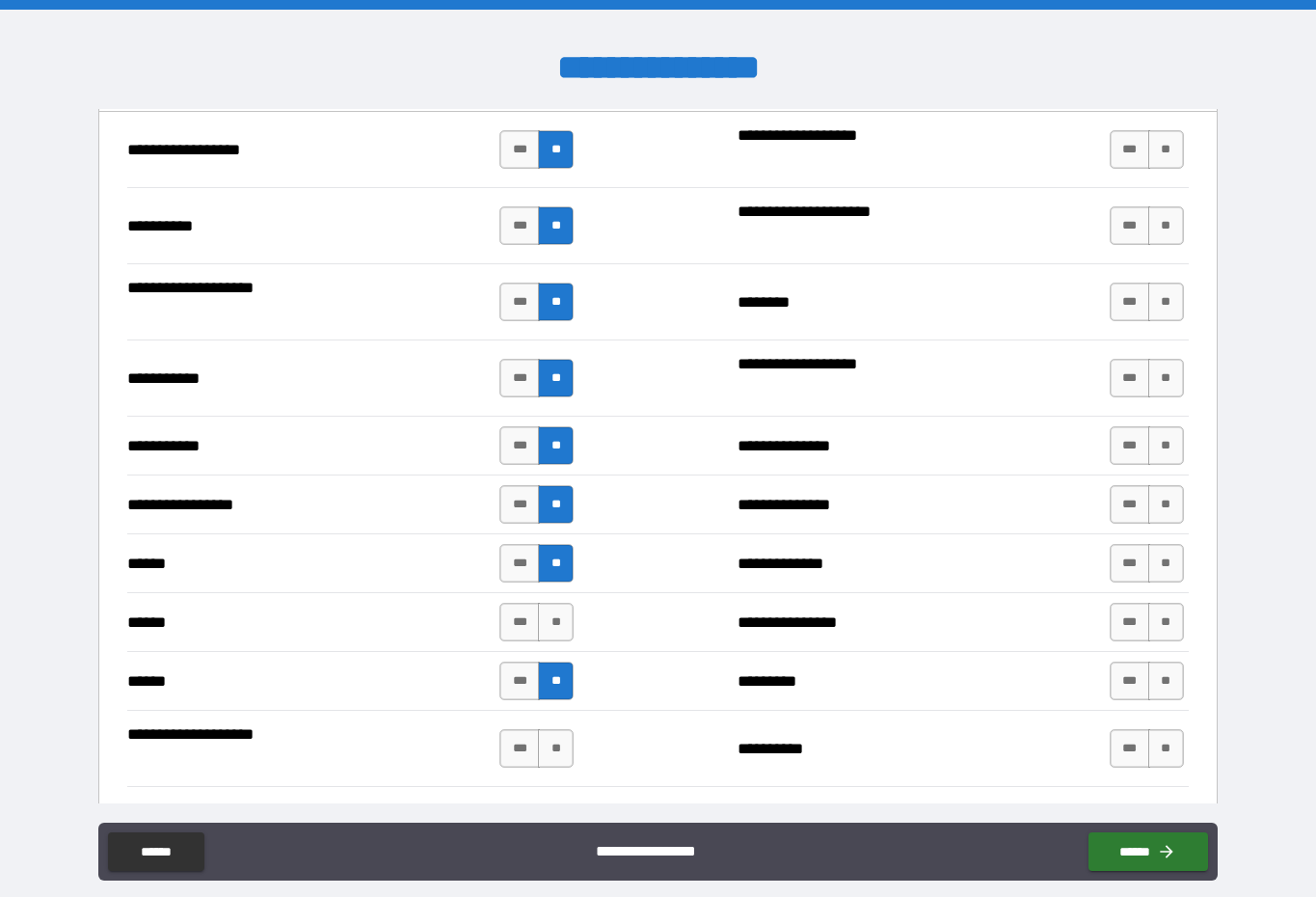 click on "**" at bounding box center [555, 563] 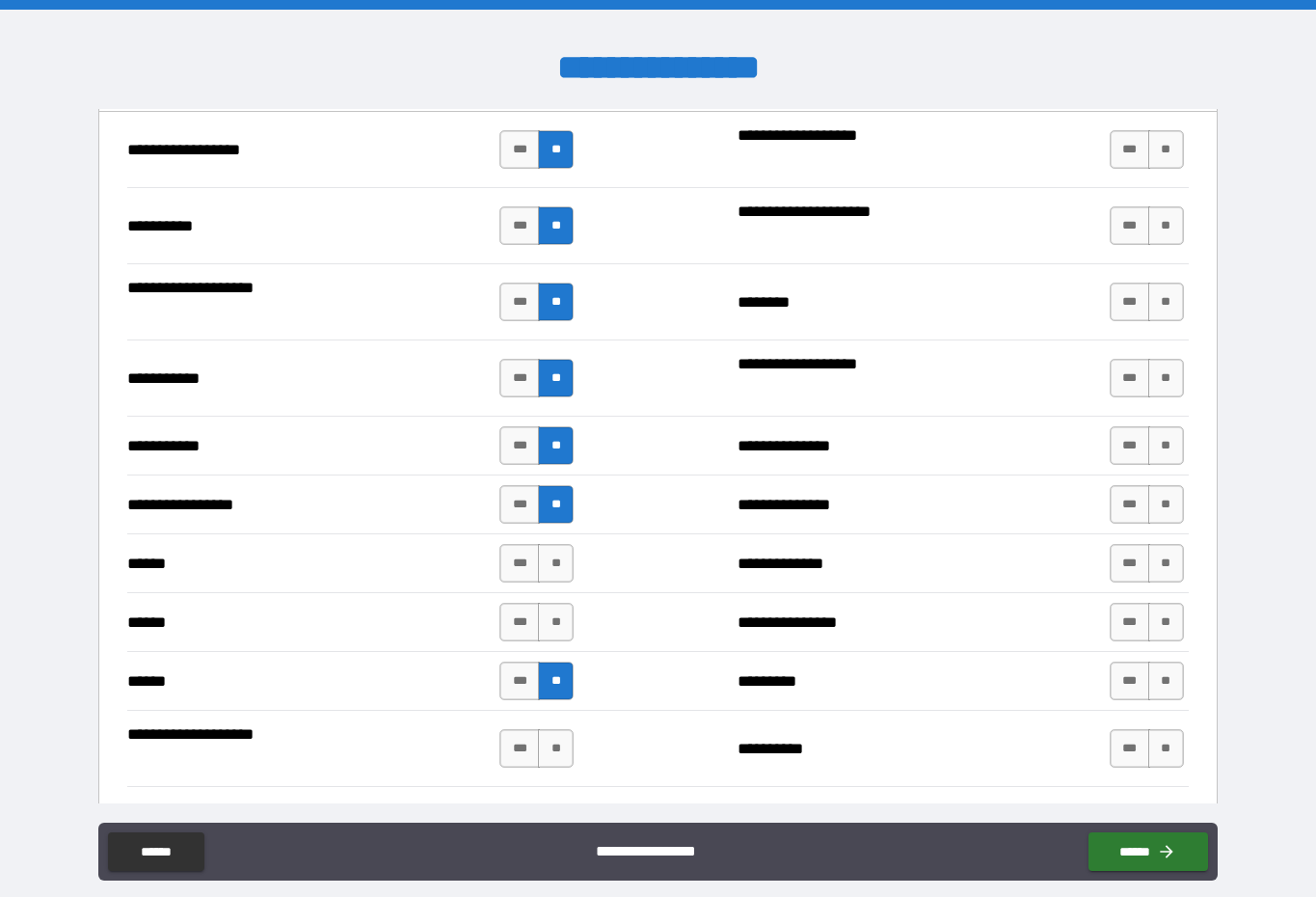 scroll, scrollTop: 2008, scrollLeft: 0, axis: vertical 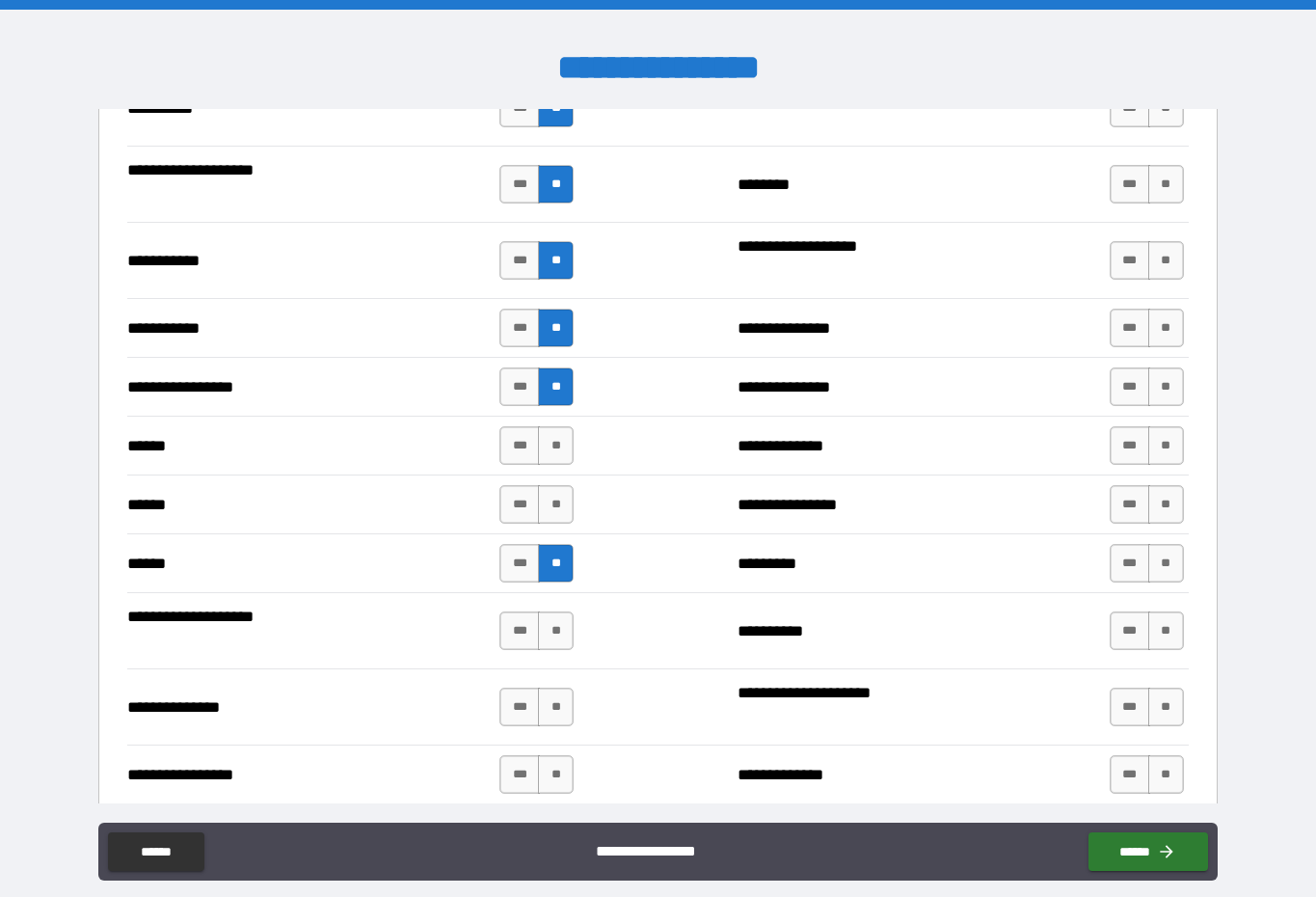 click on "**" at bounding box center (555, 504) 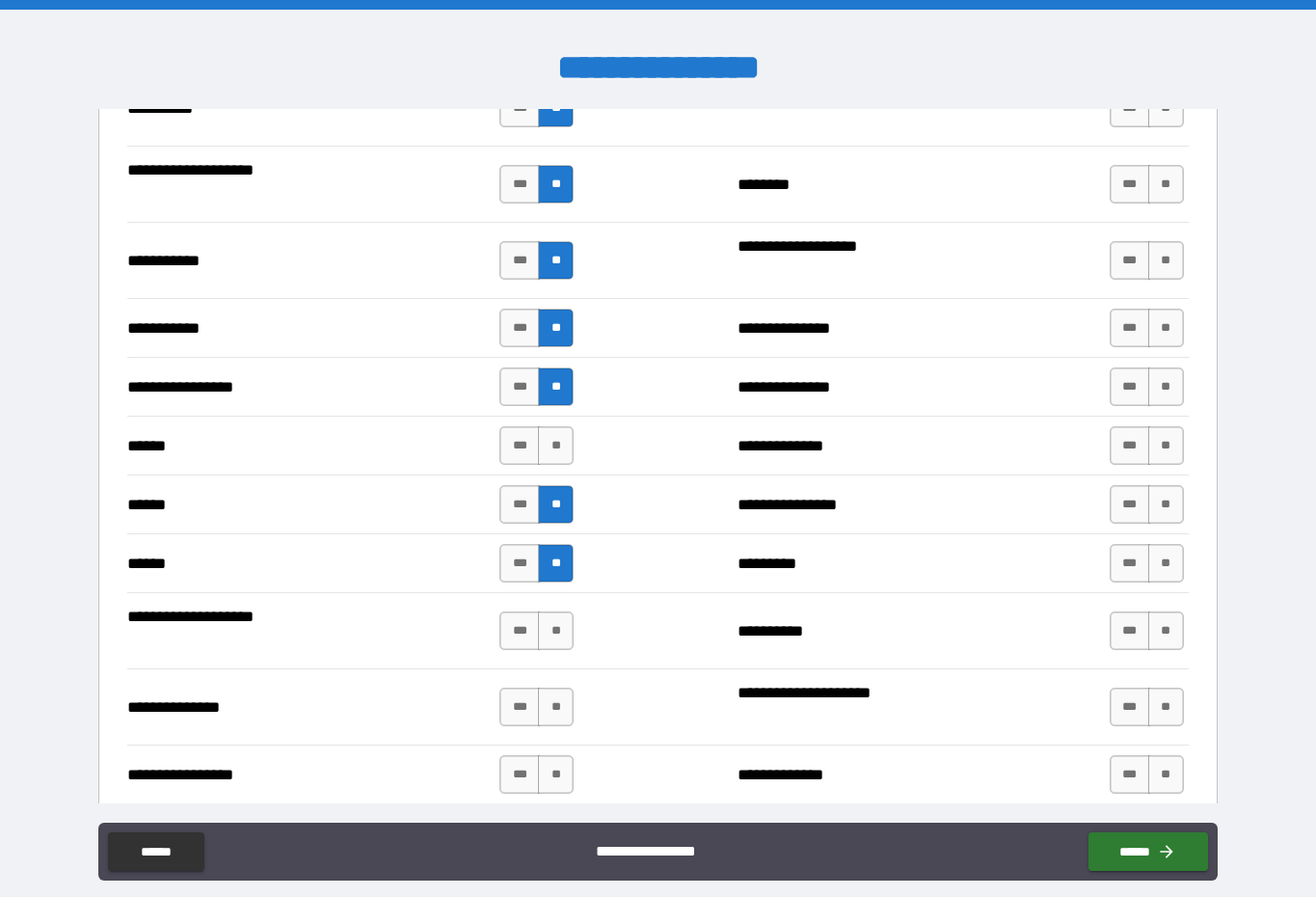 click on "**" at bounding box center (555, 446) 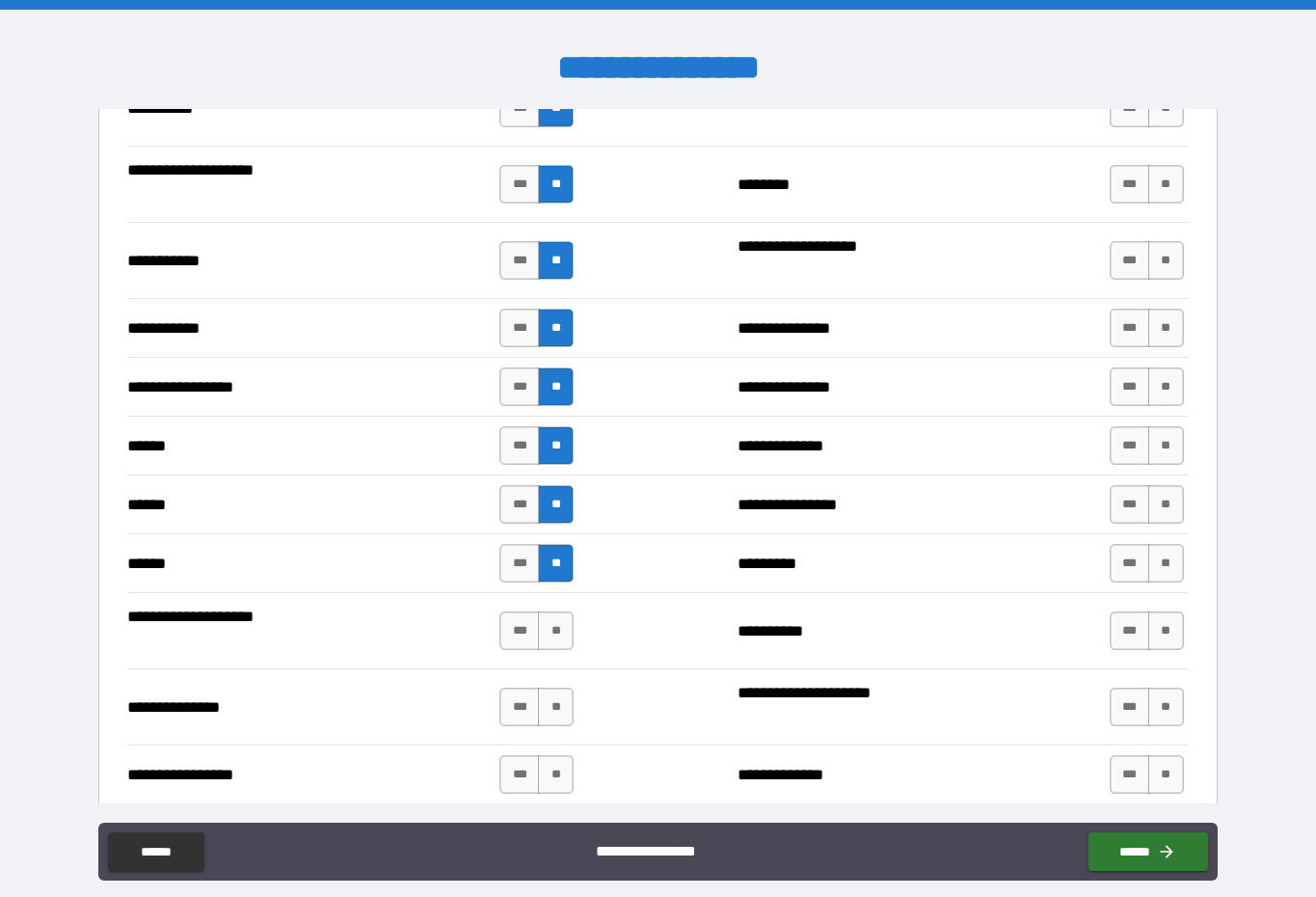 click on "**" at bounding box center (555, 631) 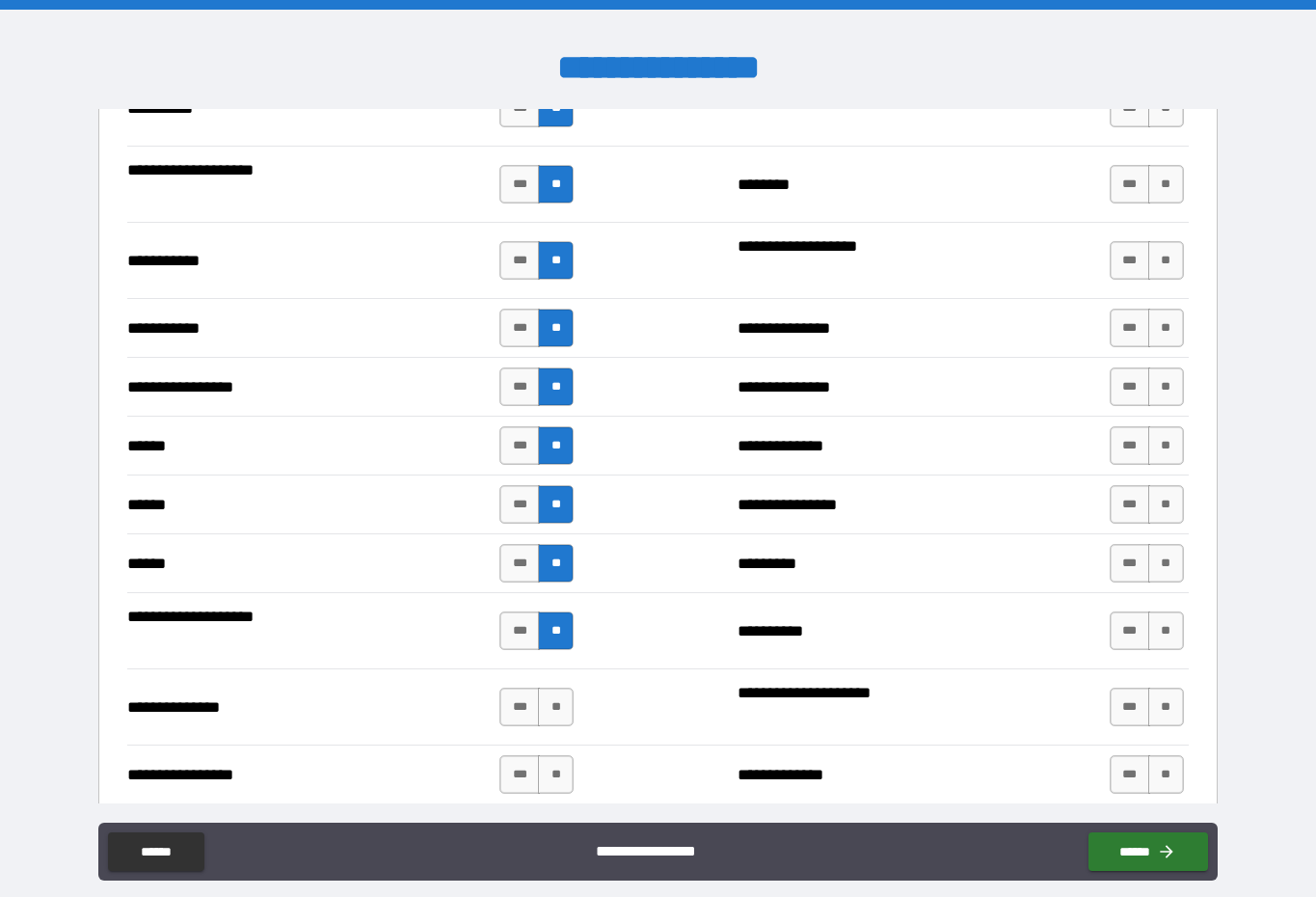 click on "**" at bounding box center (555, 707) 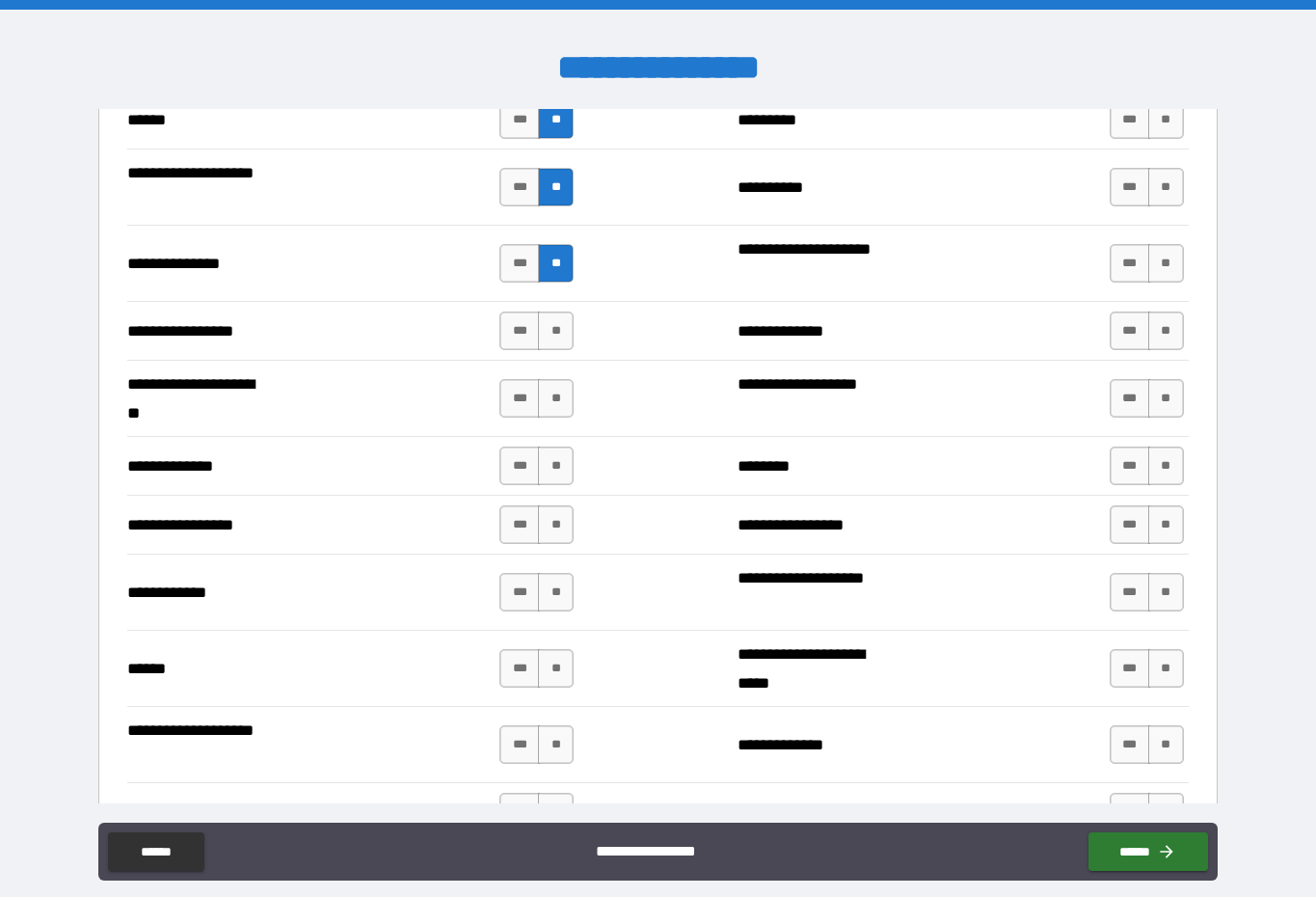 scroll, scrollTop: 2453, scrollLeft: 0, axis: vertical 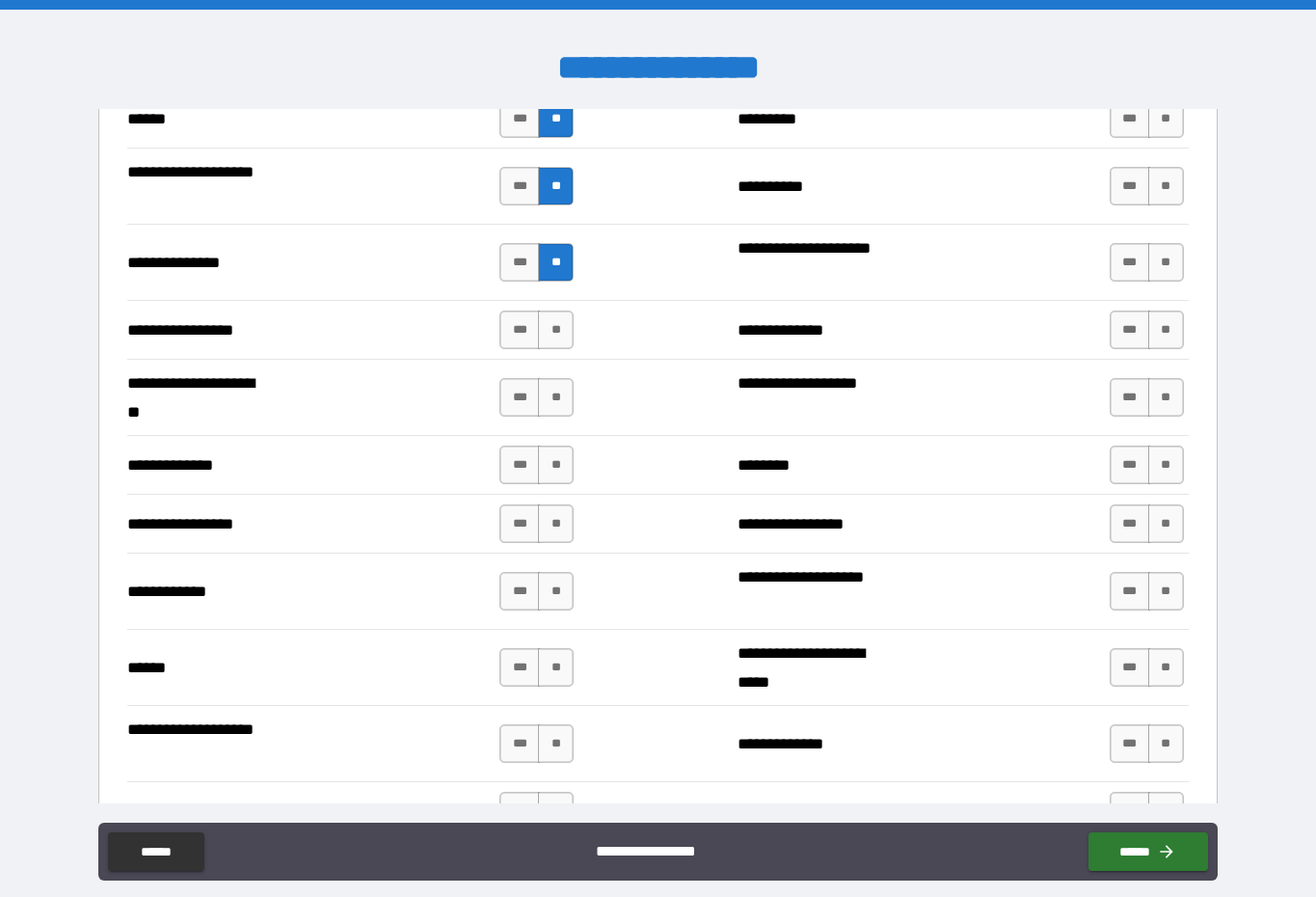 click on "**" at bounding box center (555, 330) 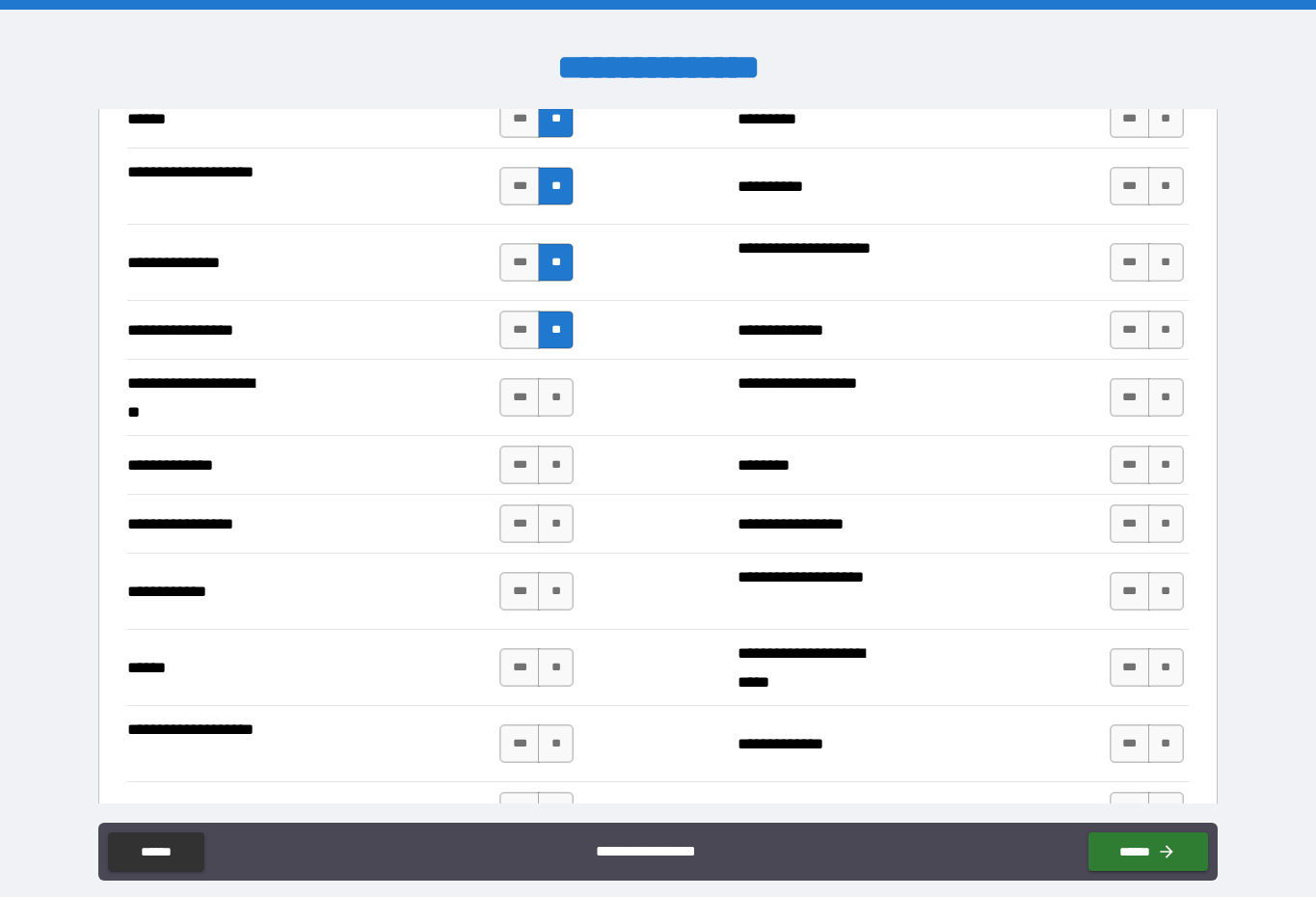click on "**" at bounding box center [555, 397] 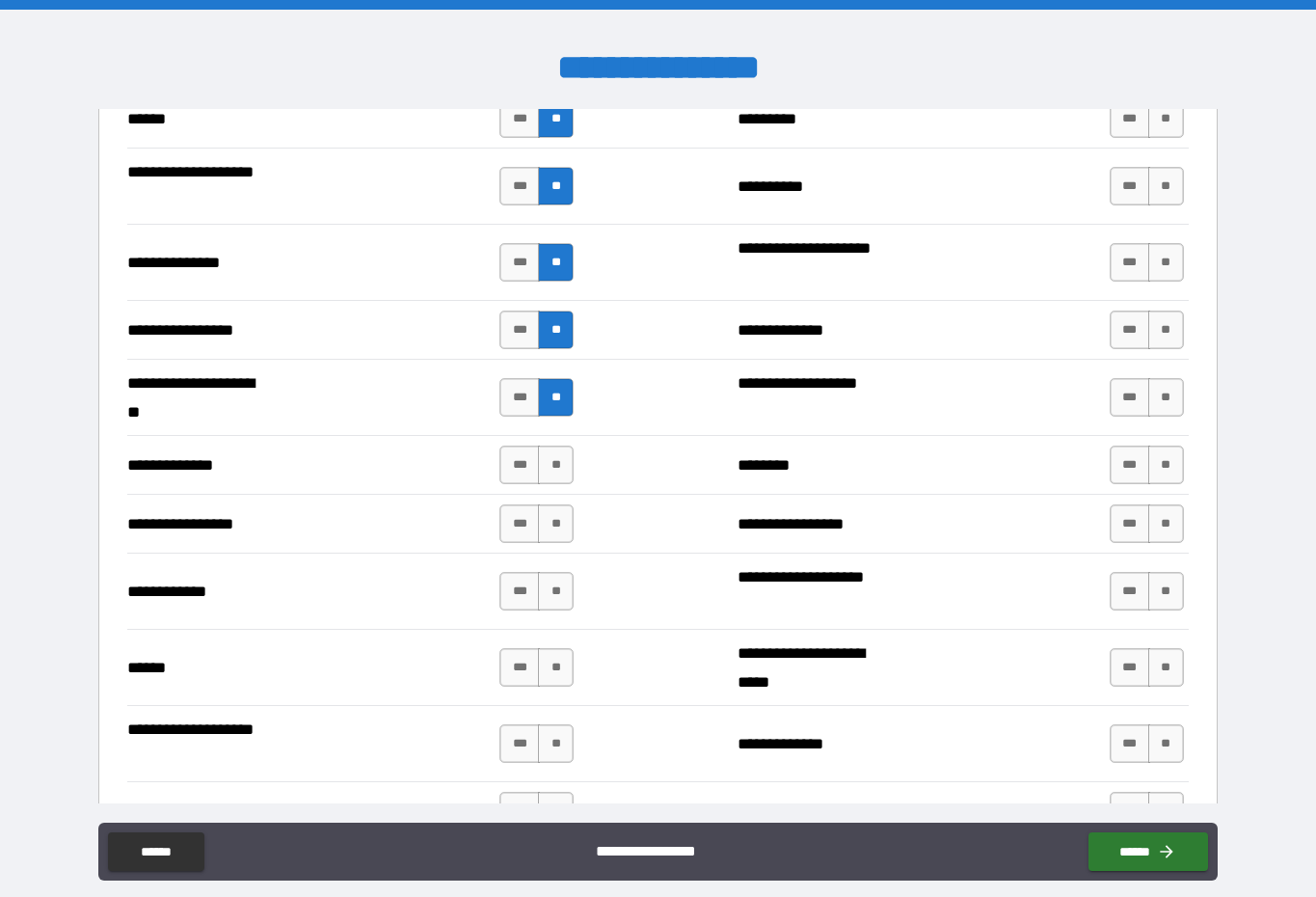 click on "**" at bounding box center [555, 465] 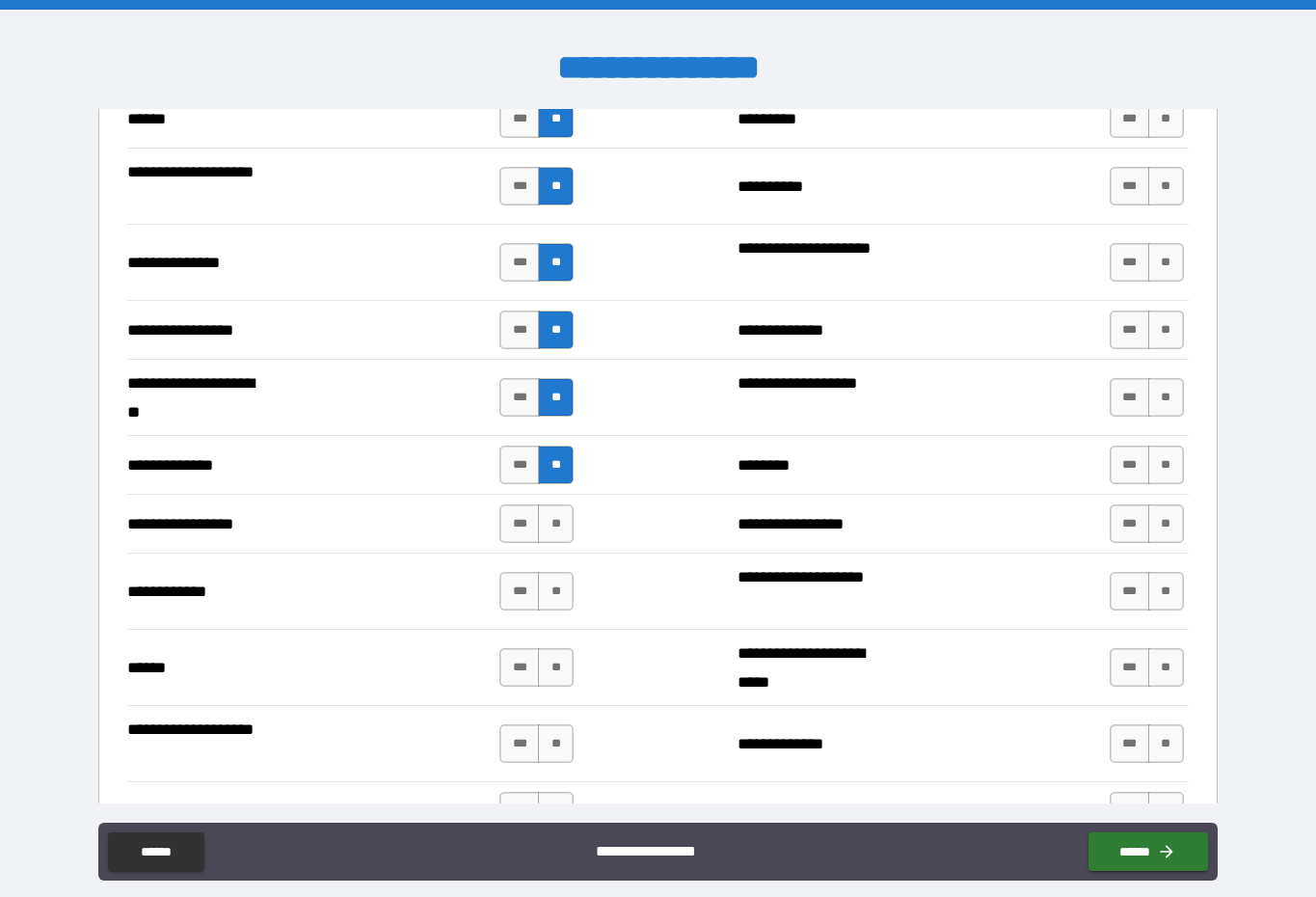 click on "**" at bounding box center (555, 524) 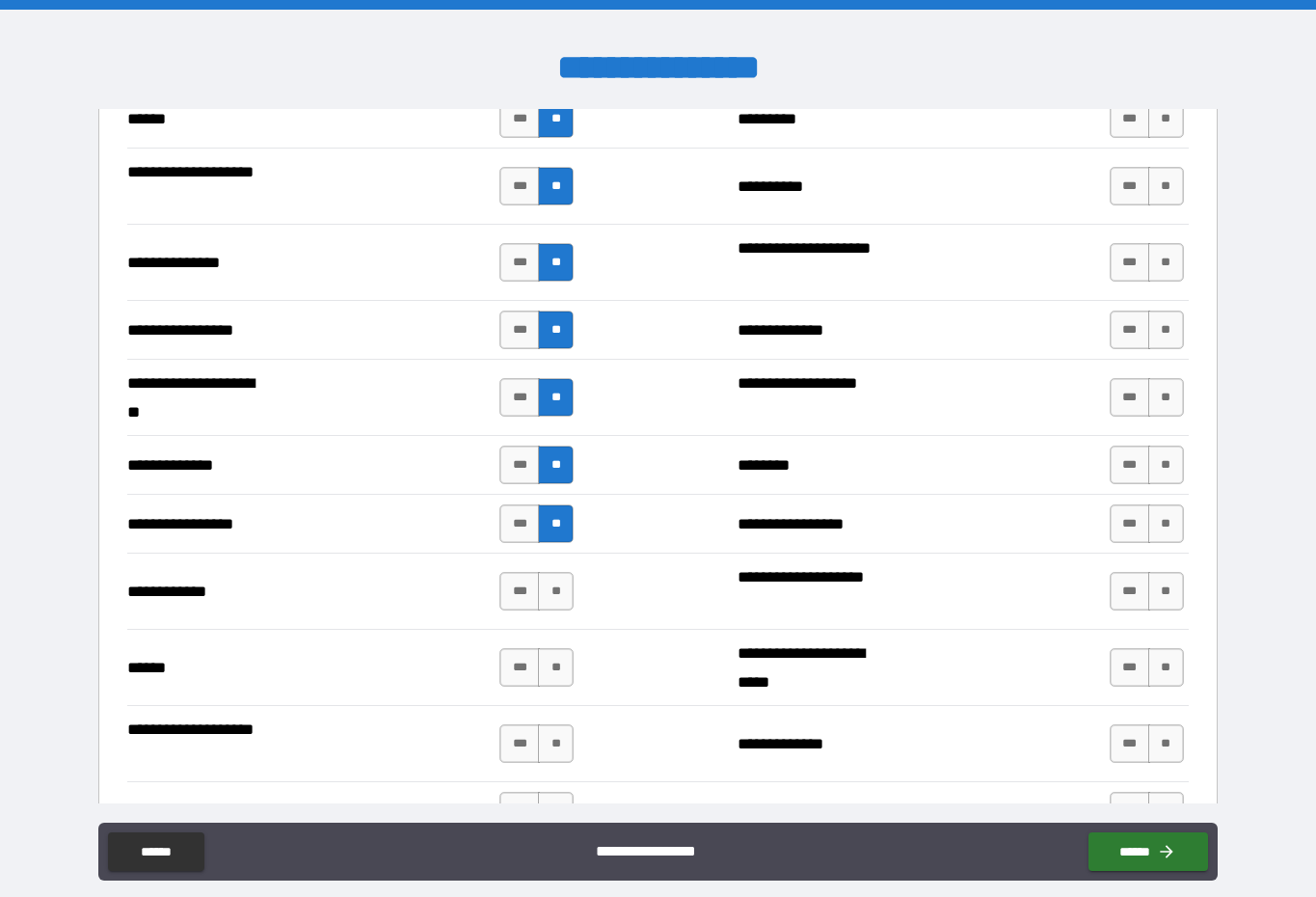 click on "**" at bounding box center [555, 591] 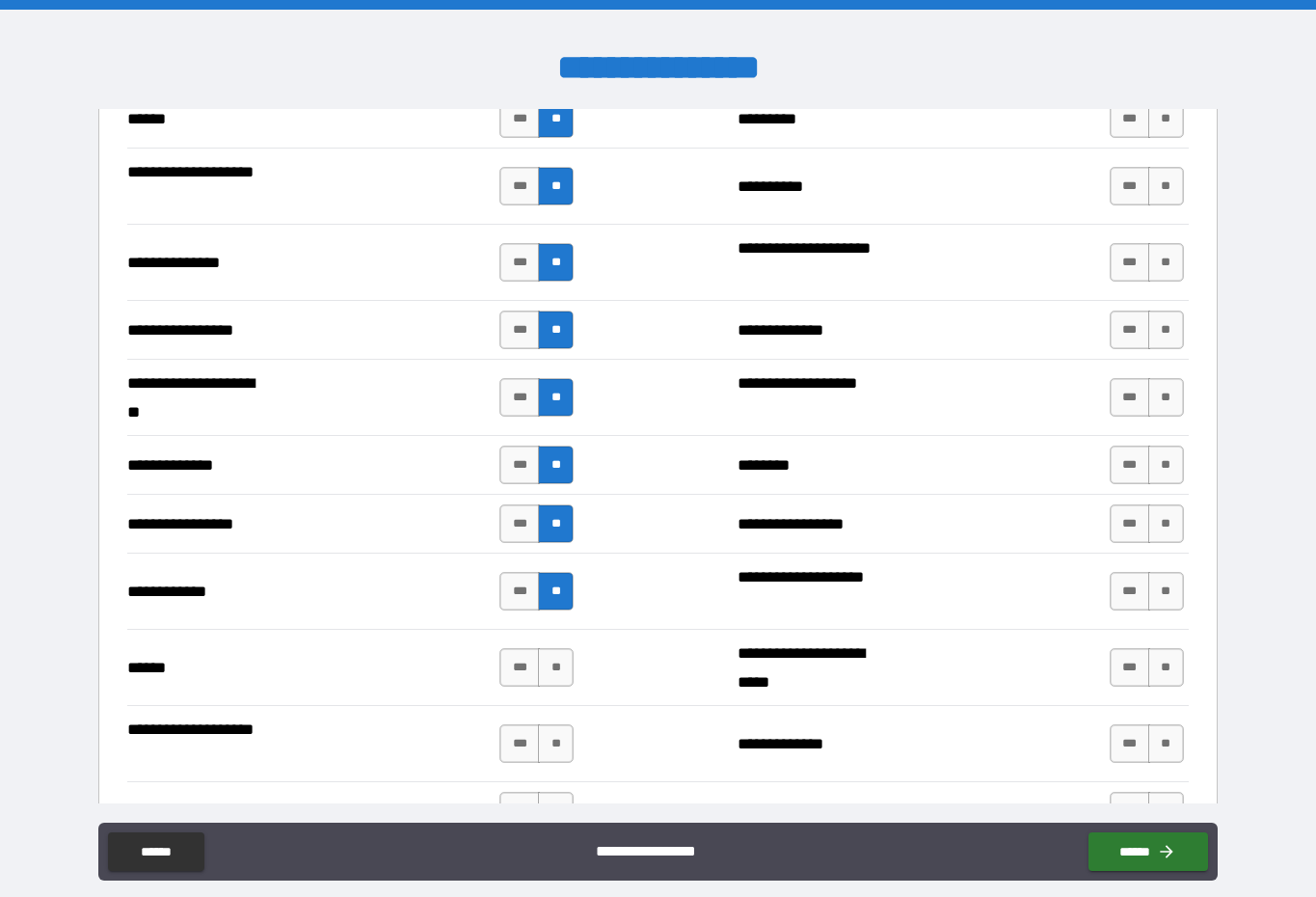 click on "**" at bounding box center [555, 667] 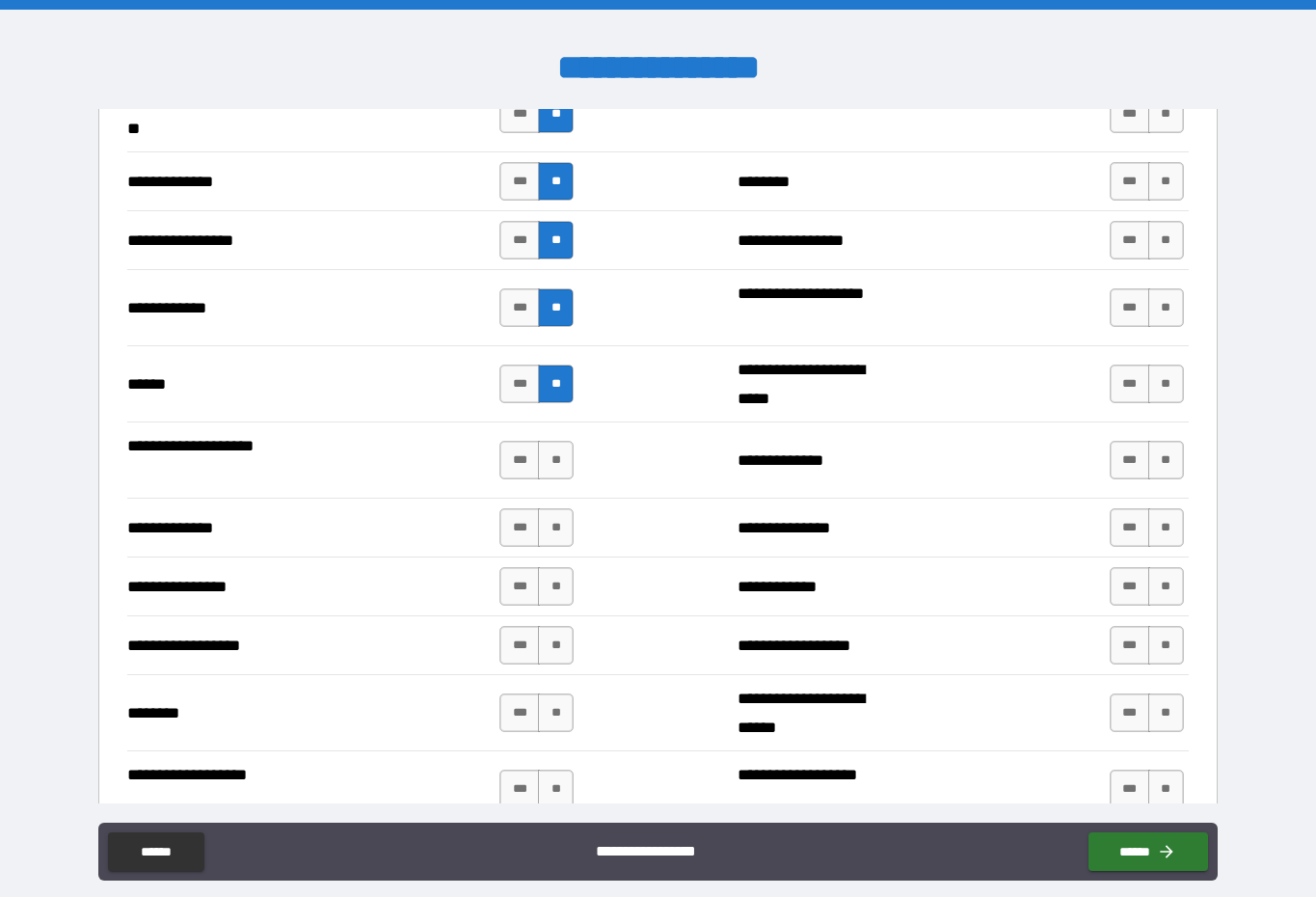 scroll, scrollTop: 2779, scrollLeft: 0, axis: vertical 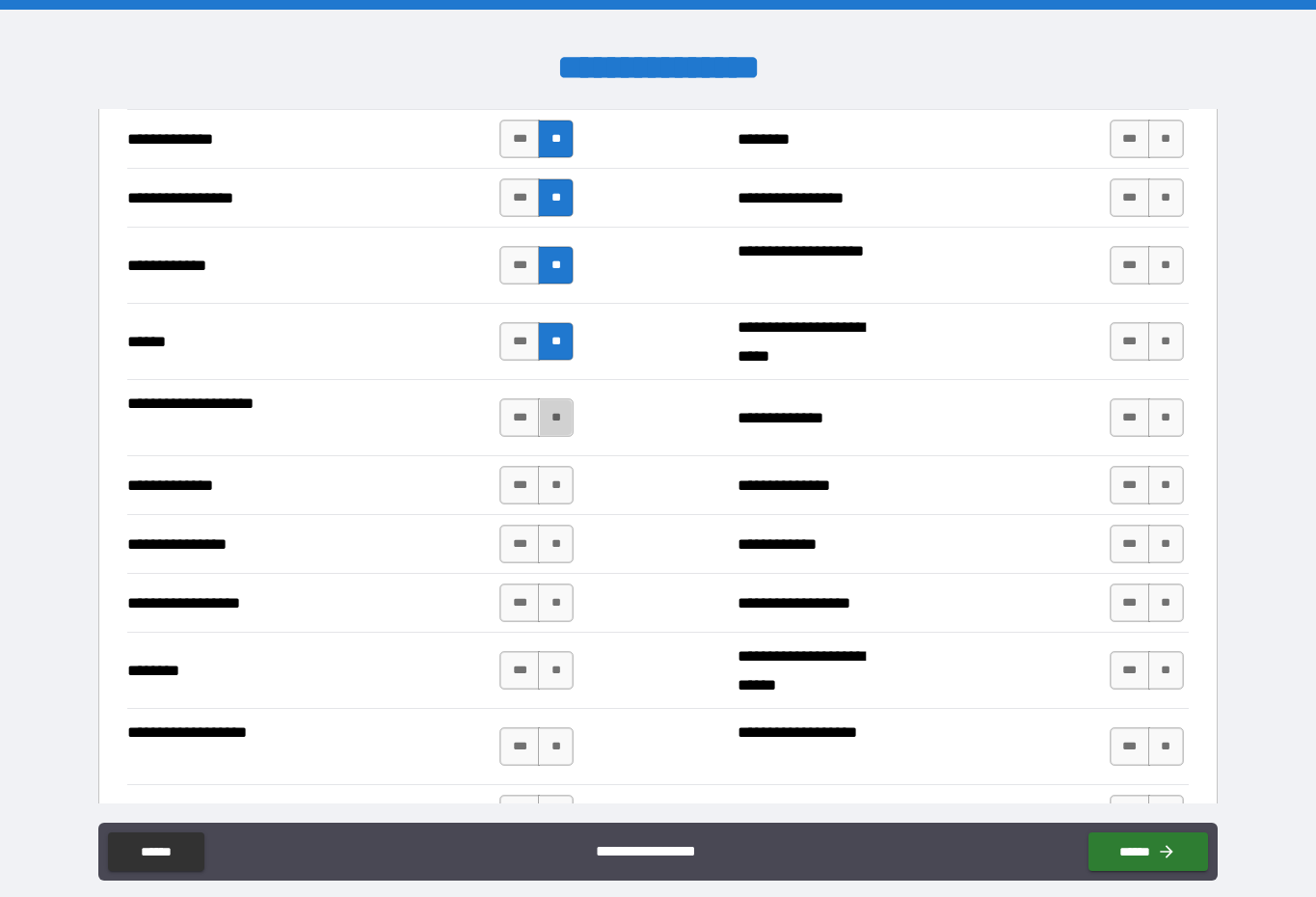 click on "**" at bounding box center (555, 418) 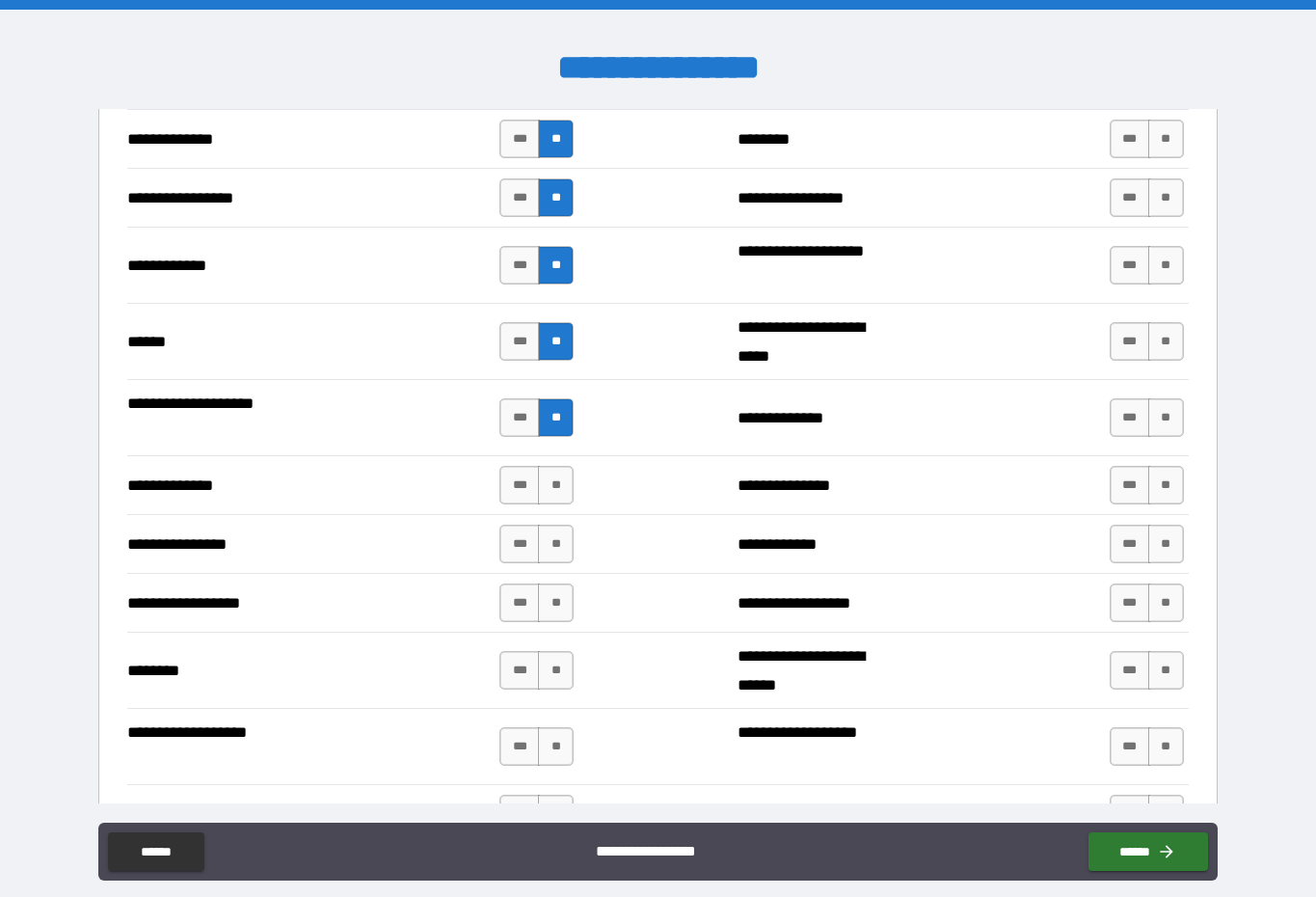click on "**" at bounding box center [555, 485] 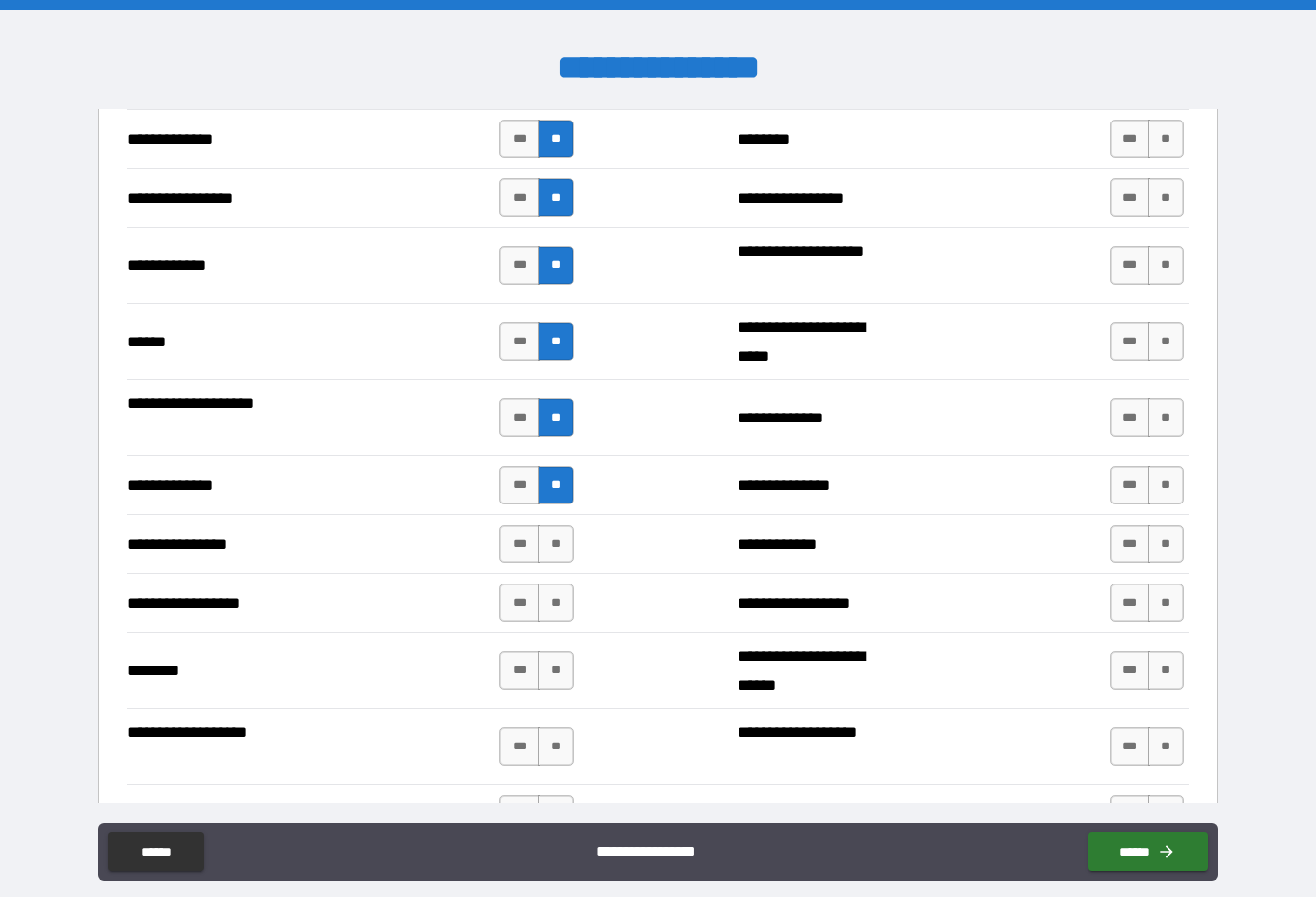 click on "**" at bounding box center (555, 544) 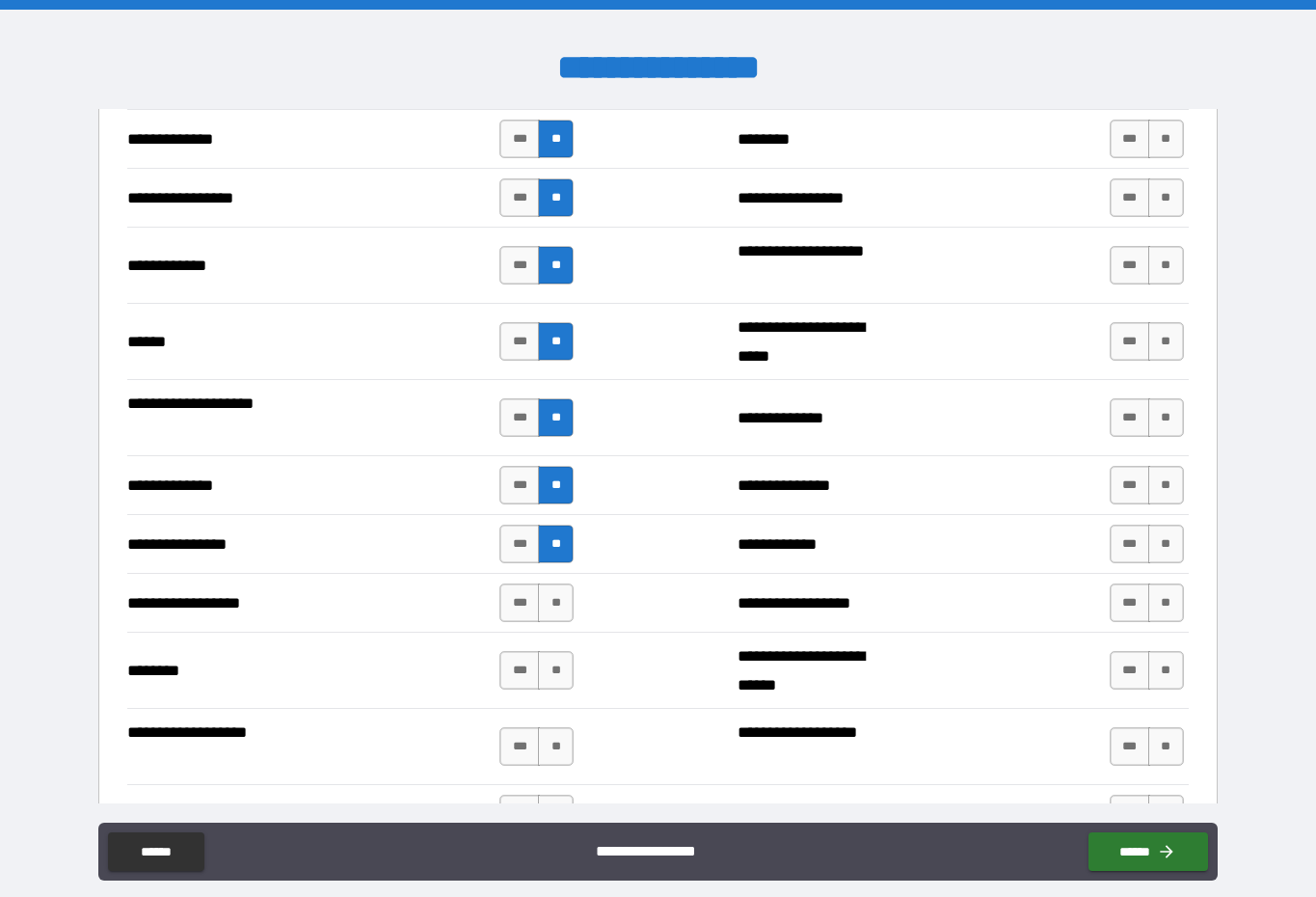 click on "**" at bounding box center (555, 603) 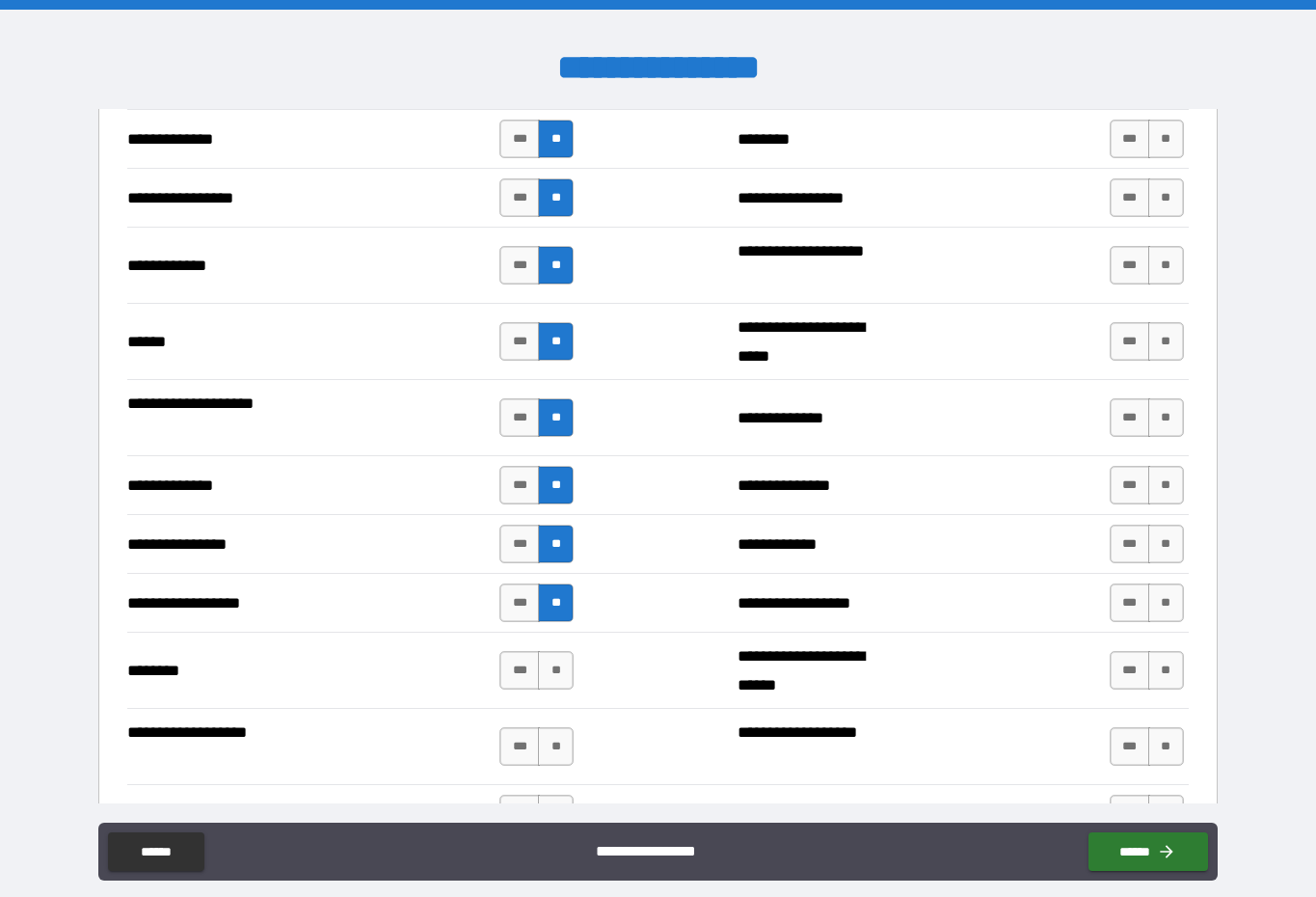 click on "**" at bounding box center [555, 670] 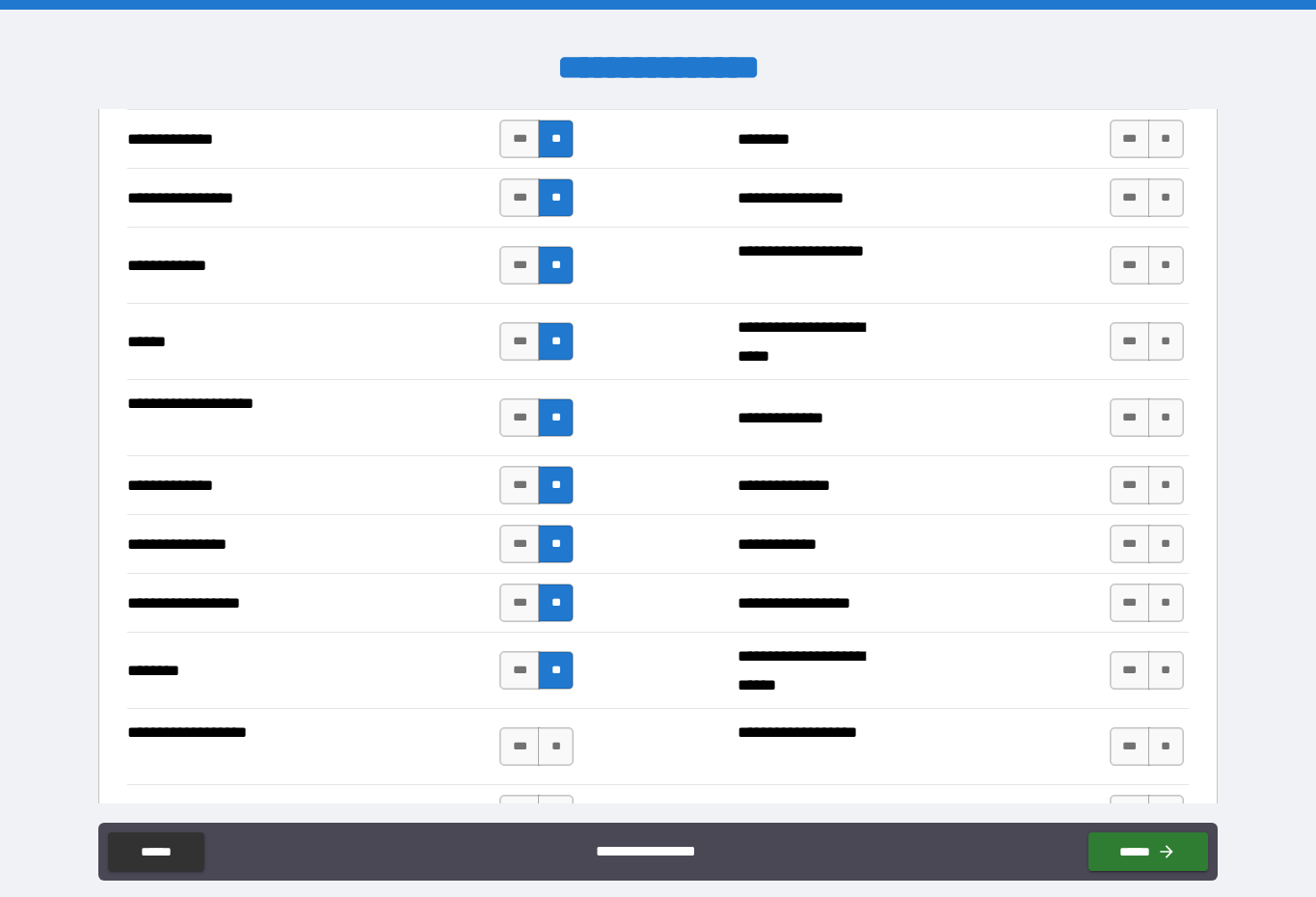 click on "**" at bounding box center (555, 747) 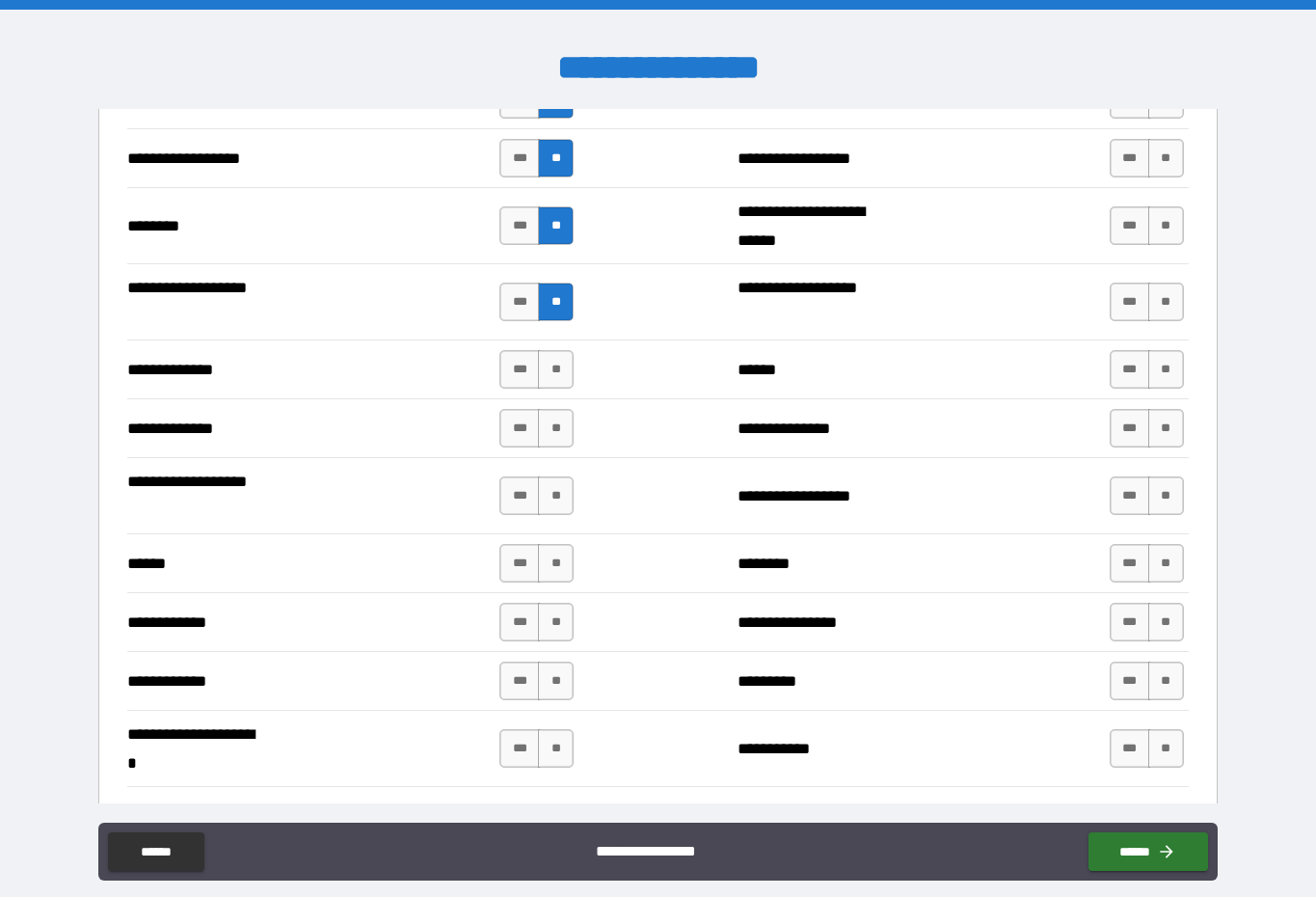 scroll, scrollTop: 3244, scrollLeft: 0, axis: vertical 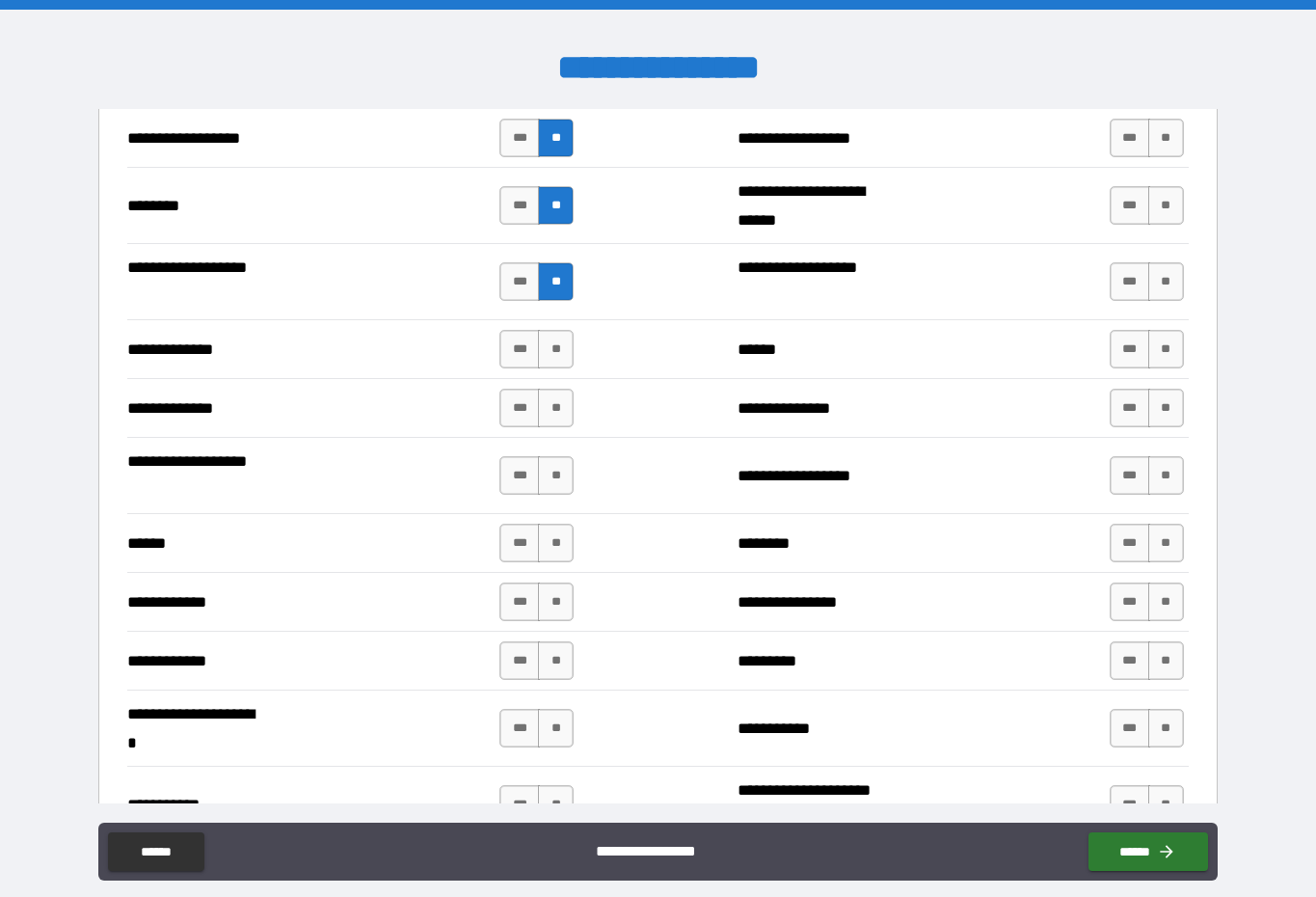 click on "**" at bounding box center [555, 349] 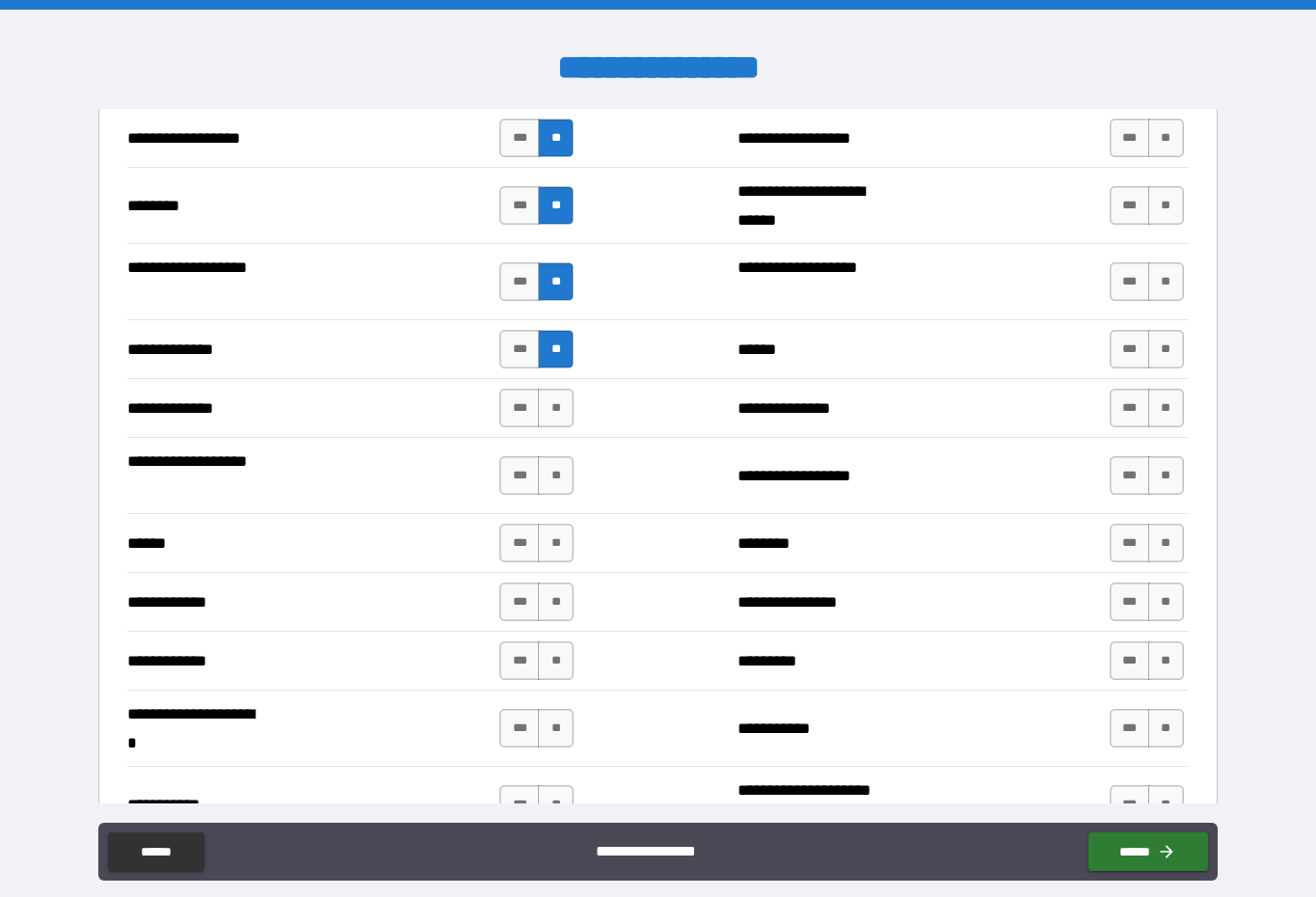 click on "**" at bounding box center (555, 408) 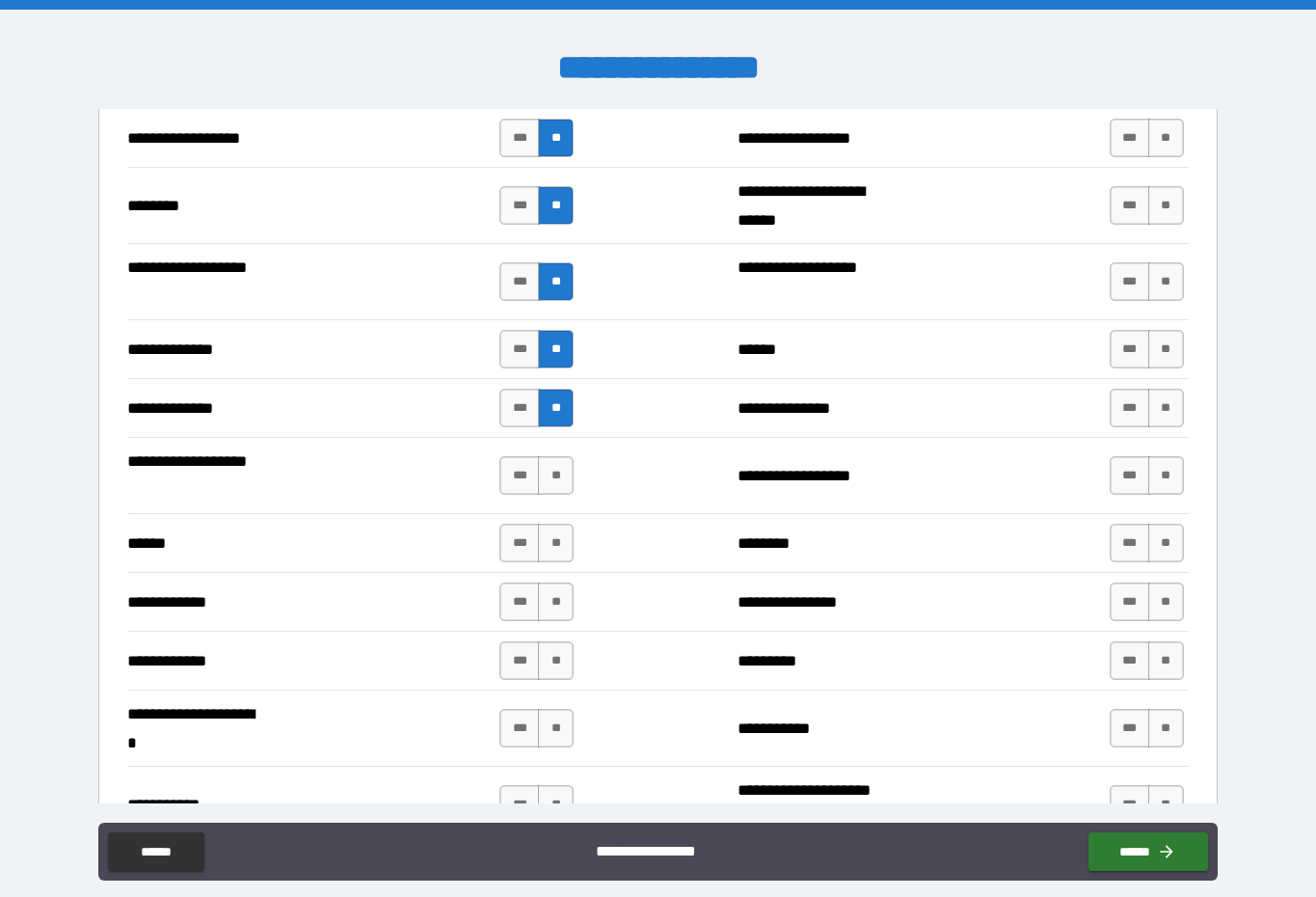 click on "**" at bounding box center (555, 476) 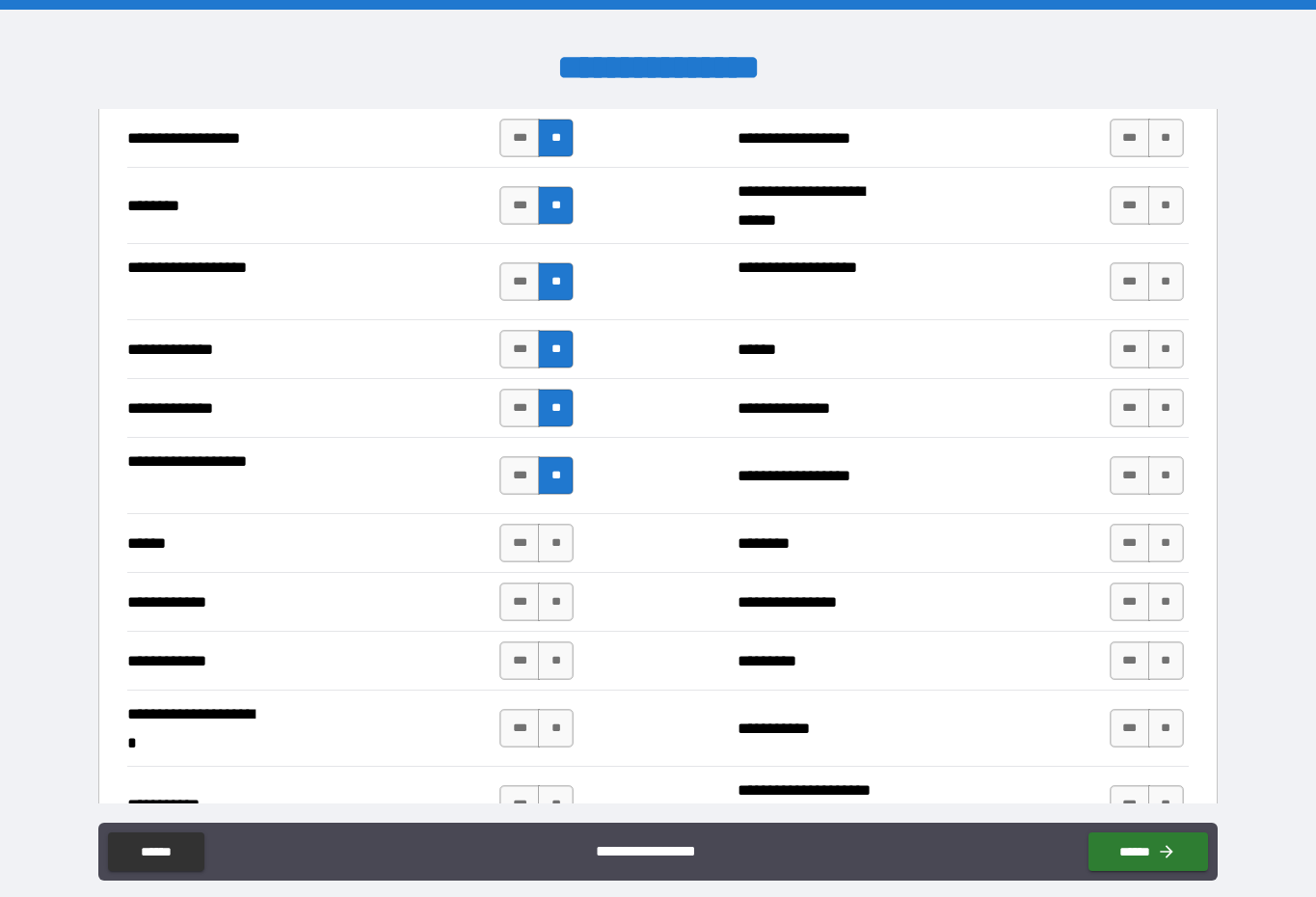 click on "**" at bounding box center [555, 543] 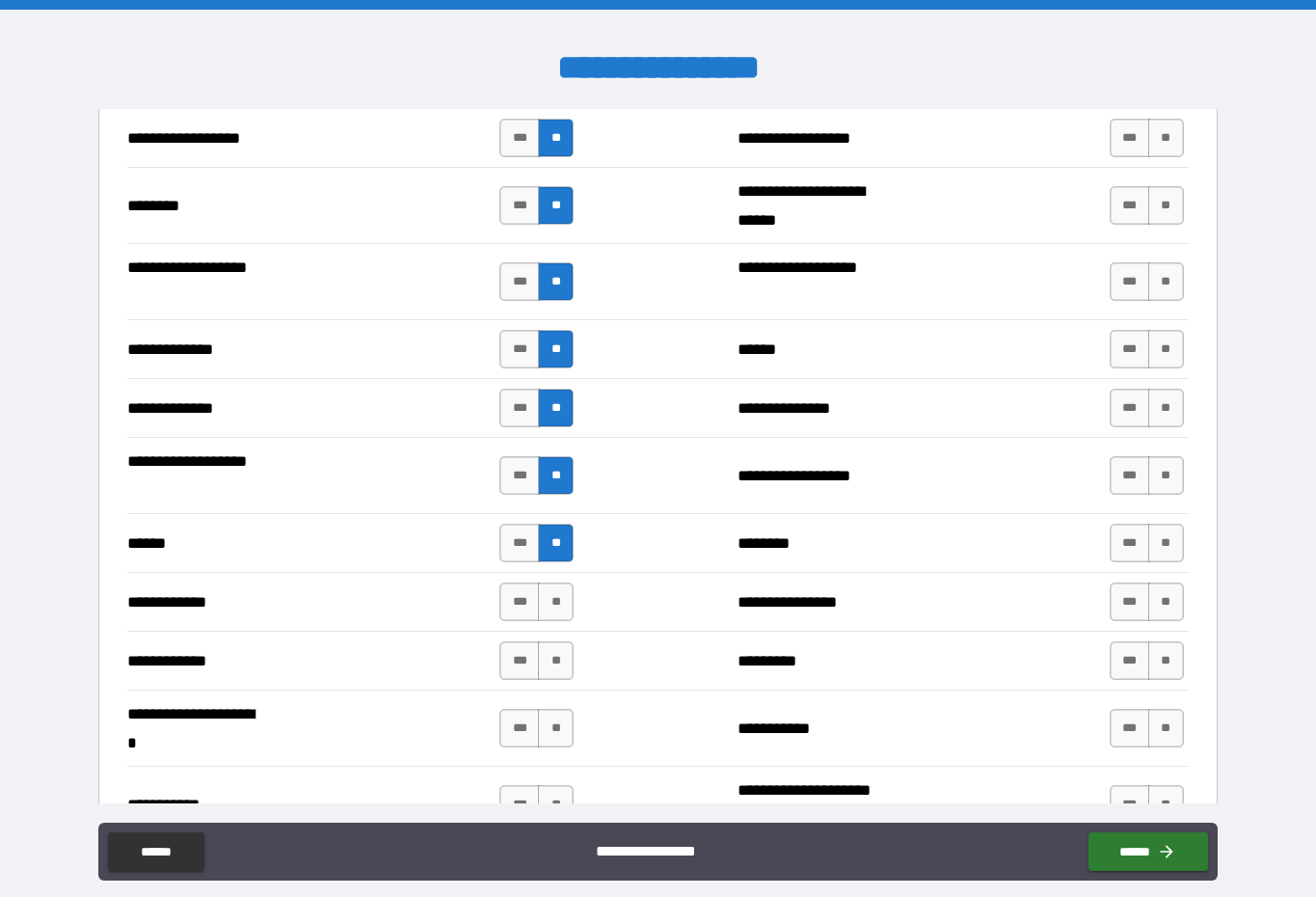 click on "***" at bounding box center (520, 602) 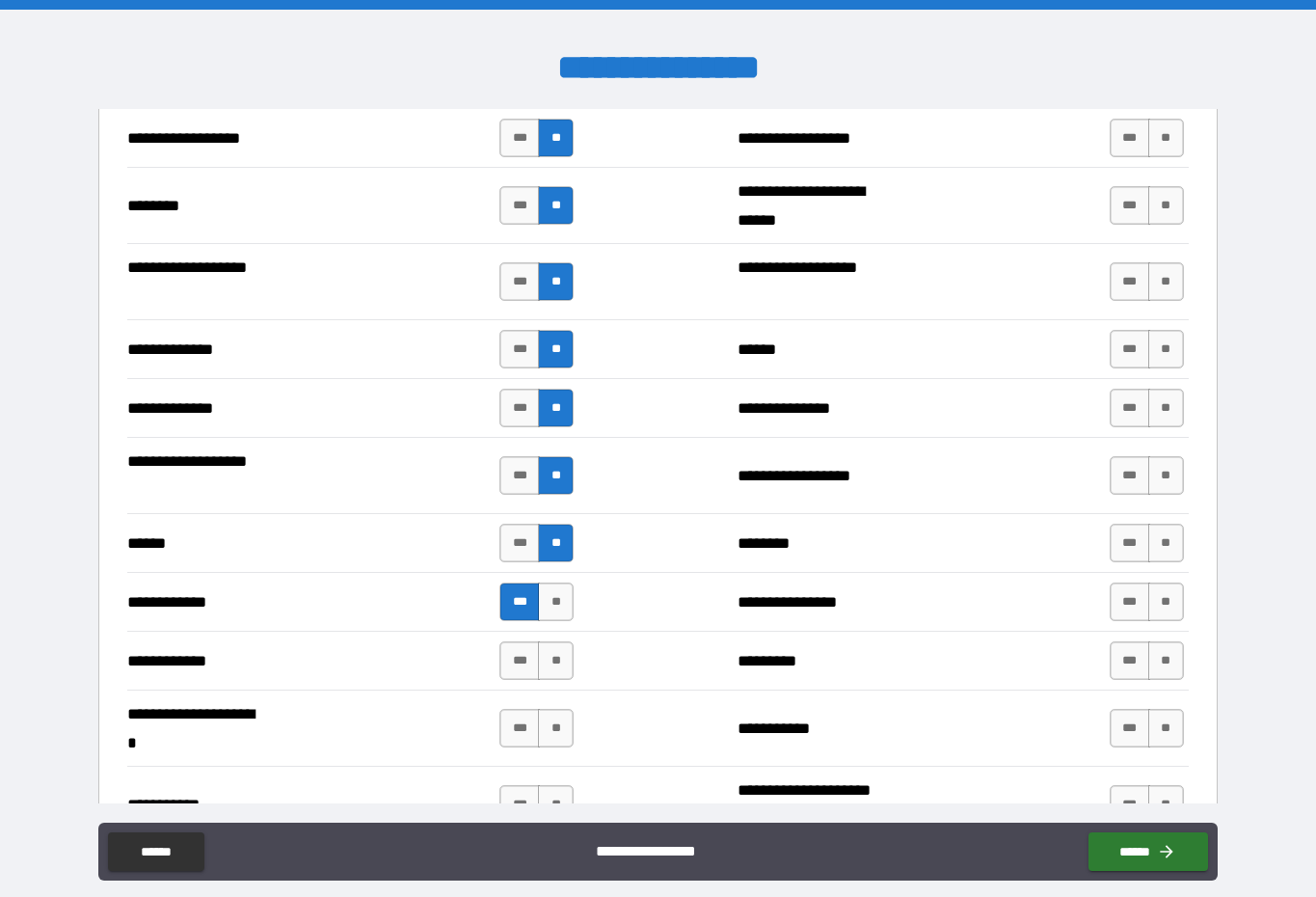 click on "**" at bounding box center [555, 661] 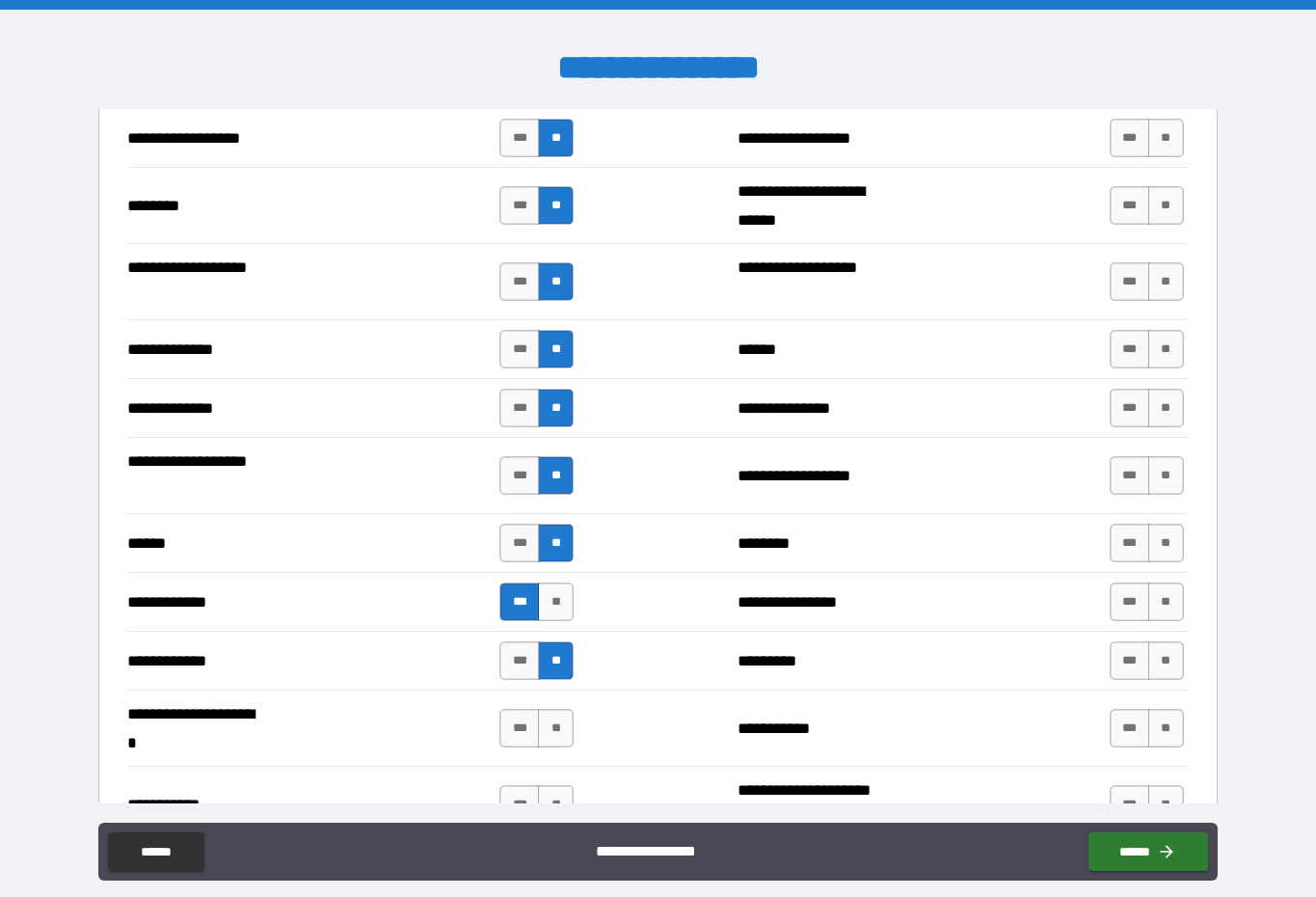 click on "**" at bounding box center [555, 602] 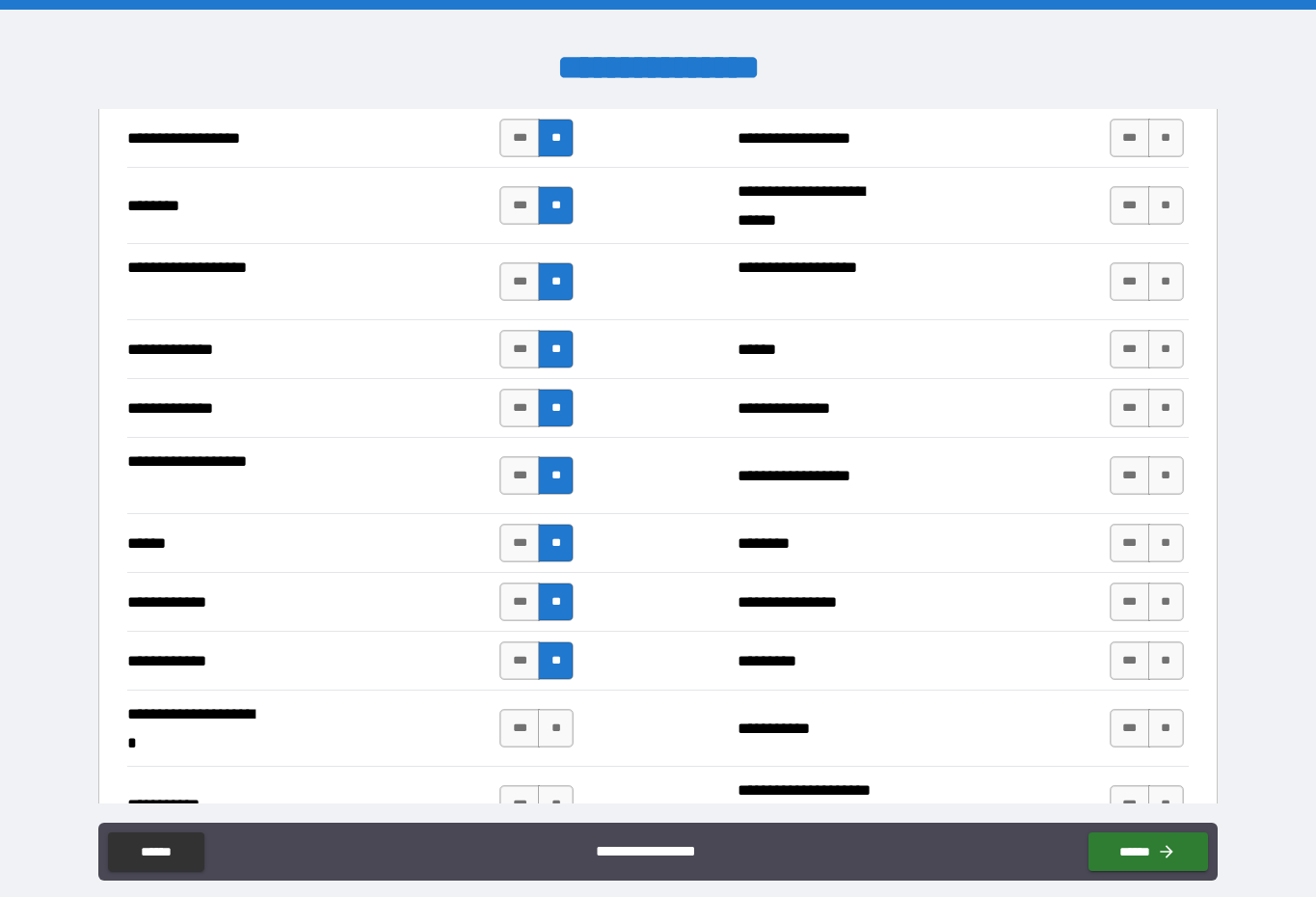 click on "**" at bounding box center (555, 728) 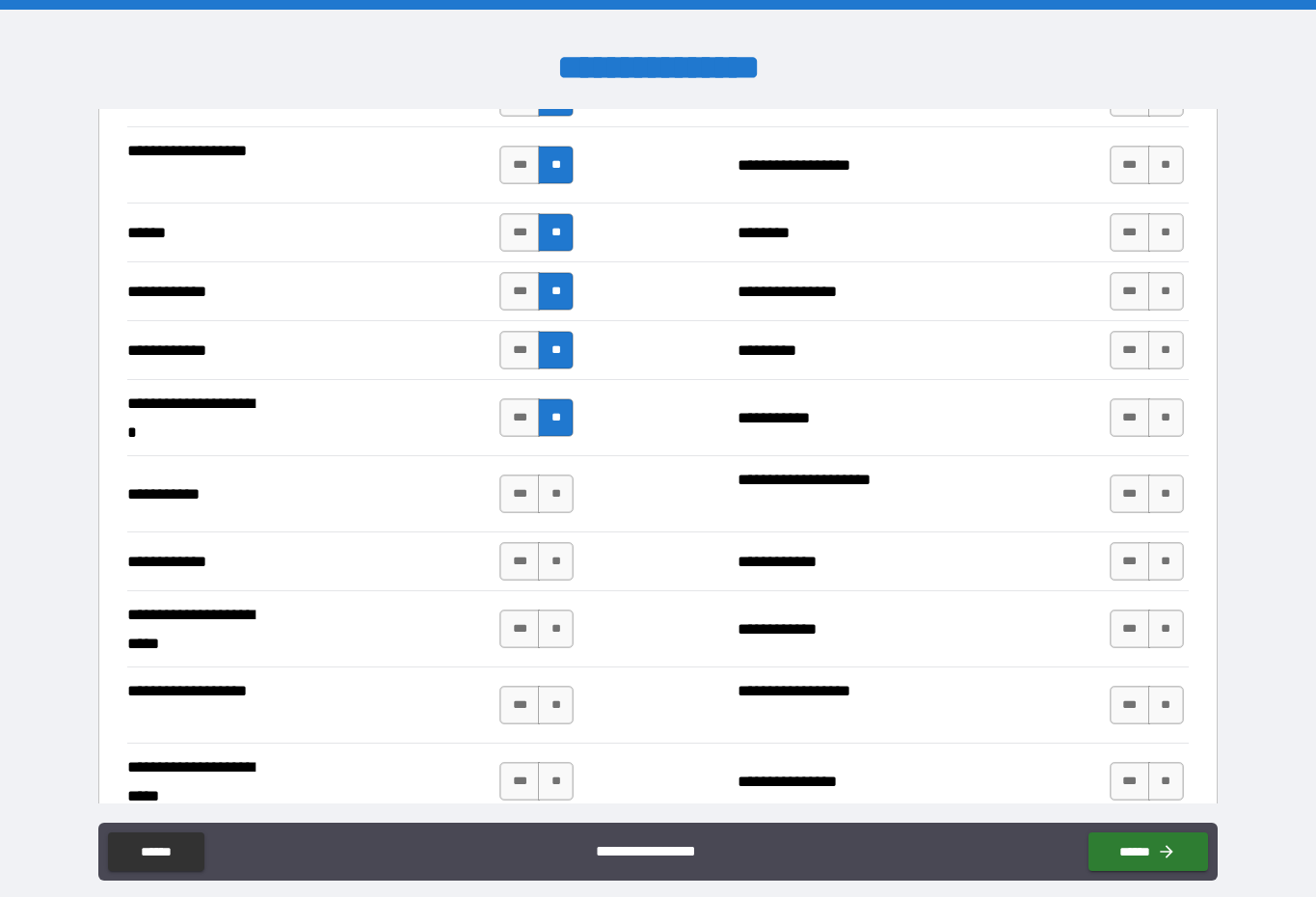 scroll, scrollTop: 3556, scrollLeft: 0, axis: vertical 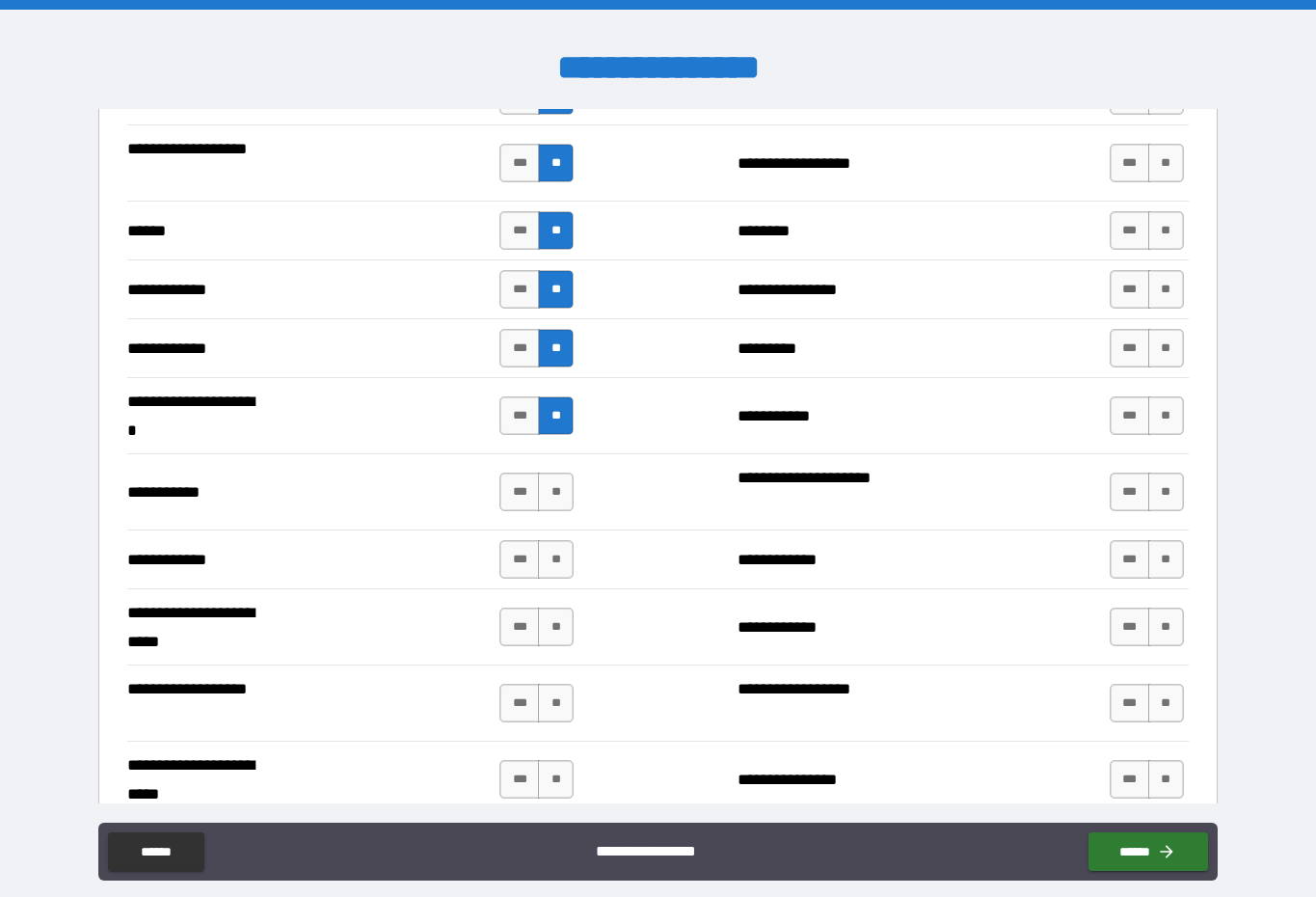 click on "**" at bounding box center [555, 492] 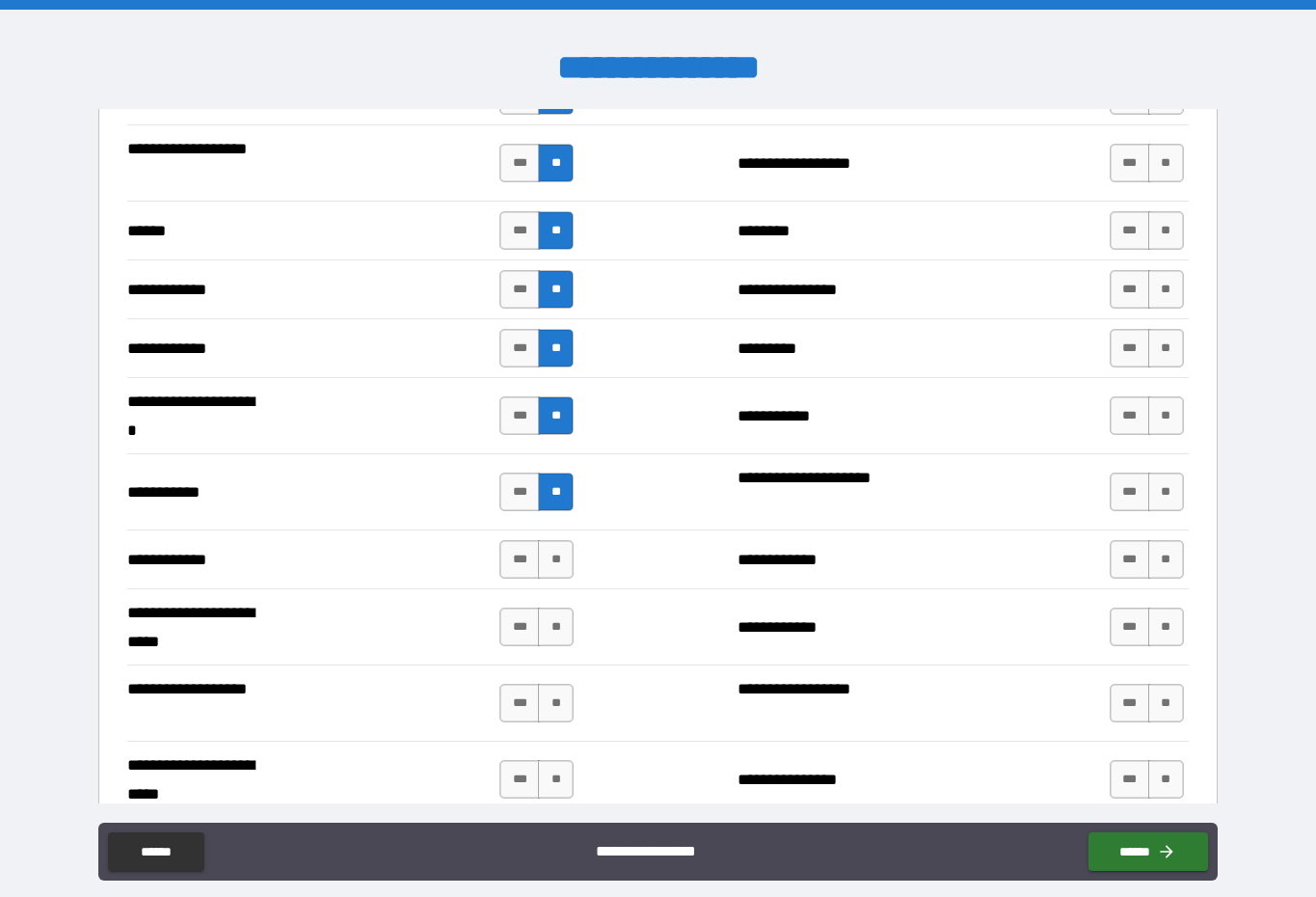 click on "**" at bounding box center [555, 492] 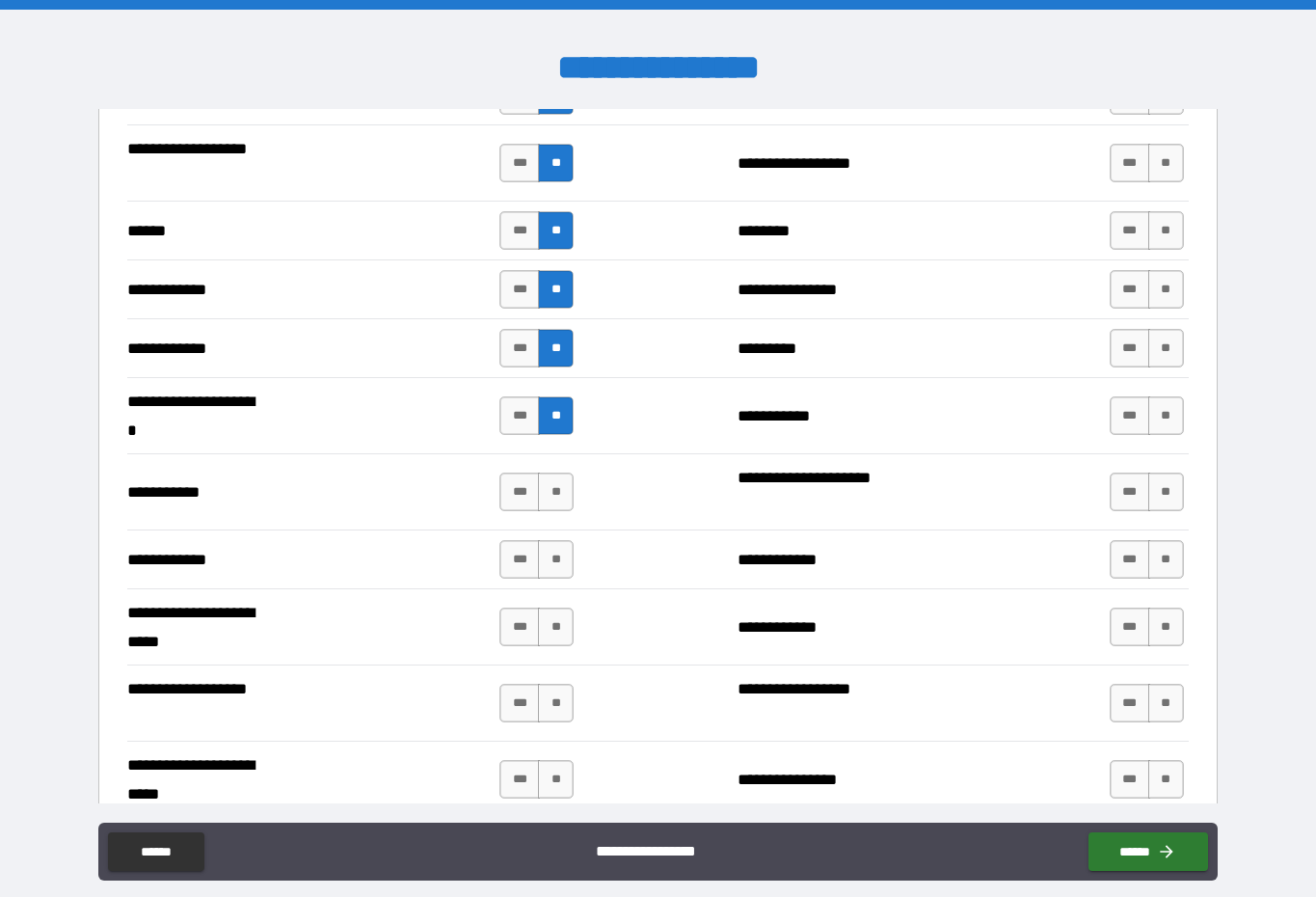 click on "**" at bounding box center (555, 627) 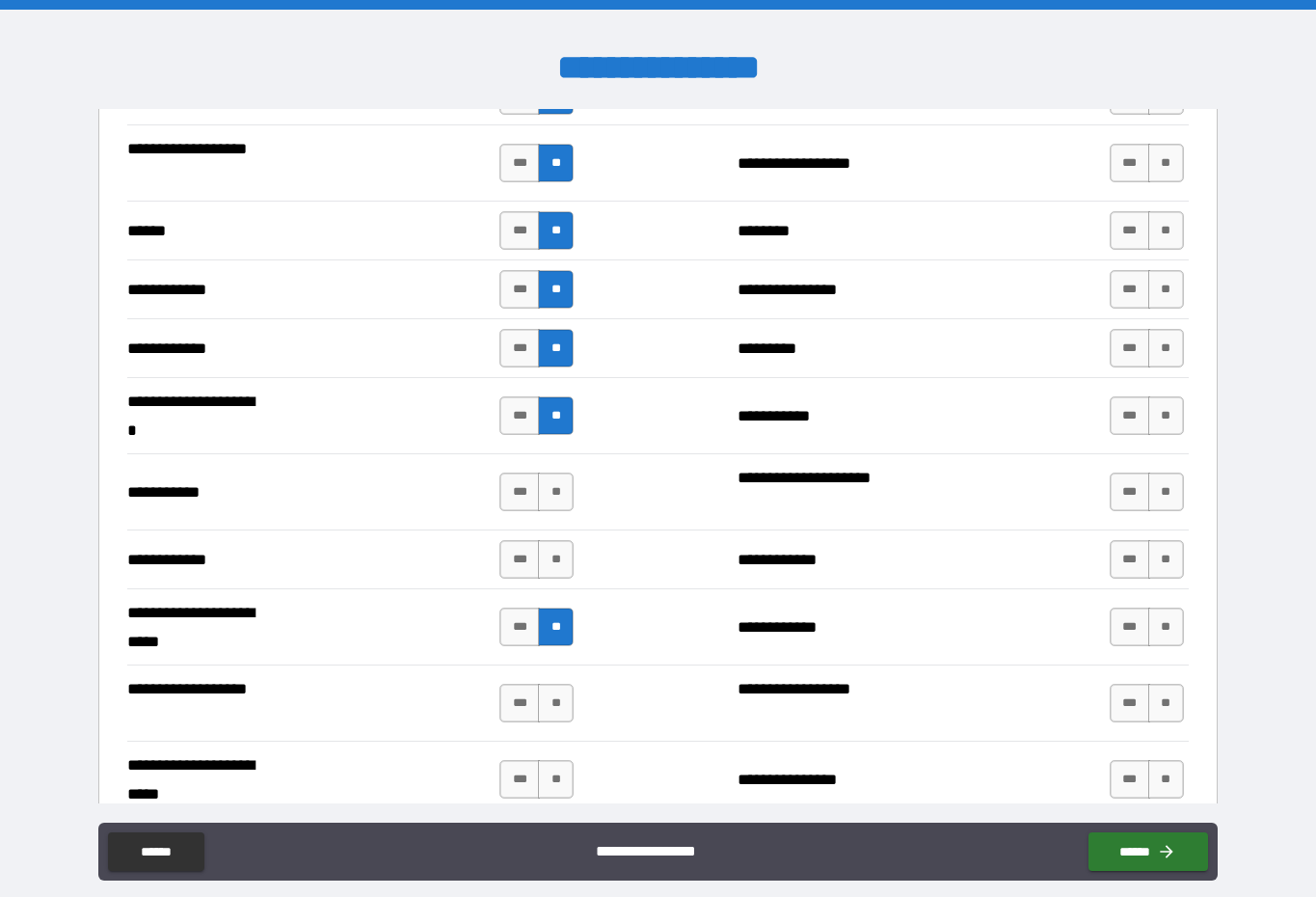 click on "**" at bounding box center [555, 559] 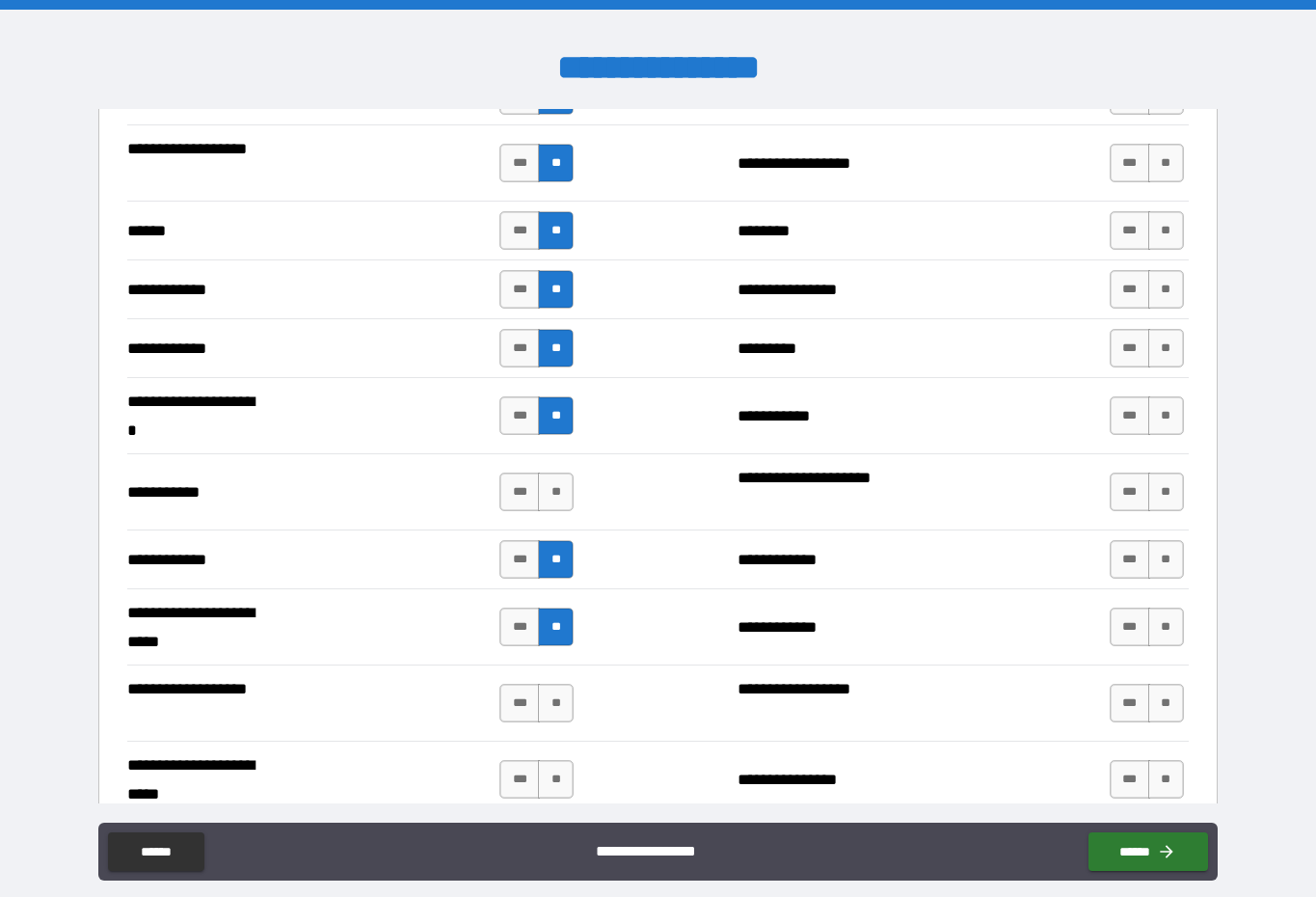 click on "**" at bounding box center (555, 559) 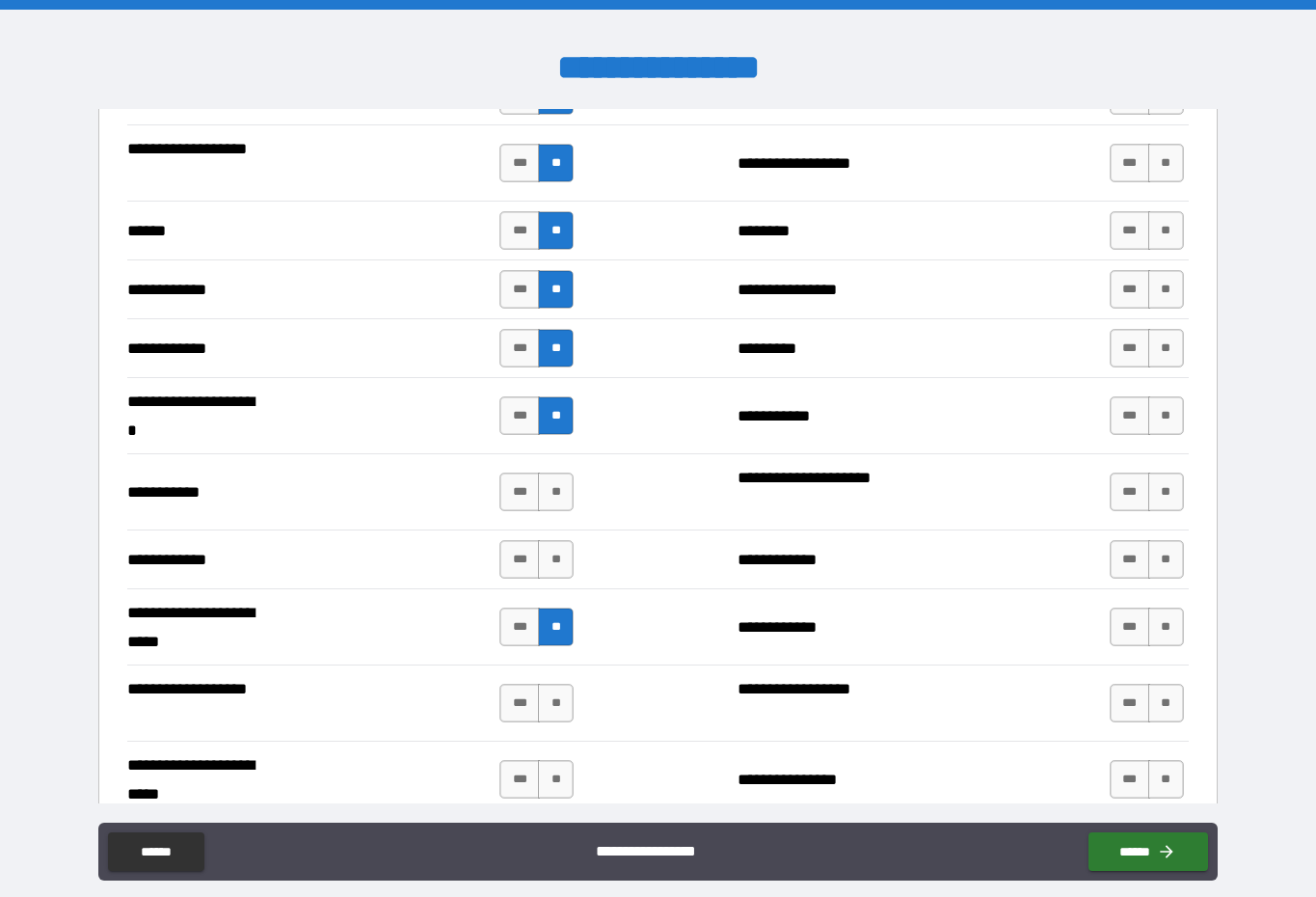 click on "**" at bounding box center (555, 559) 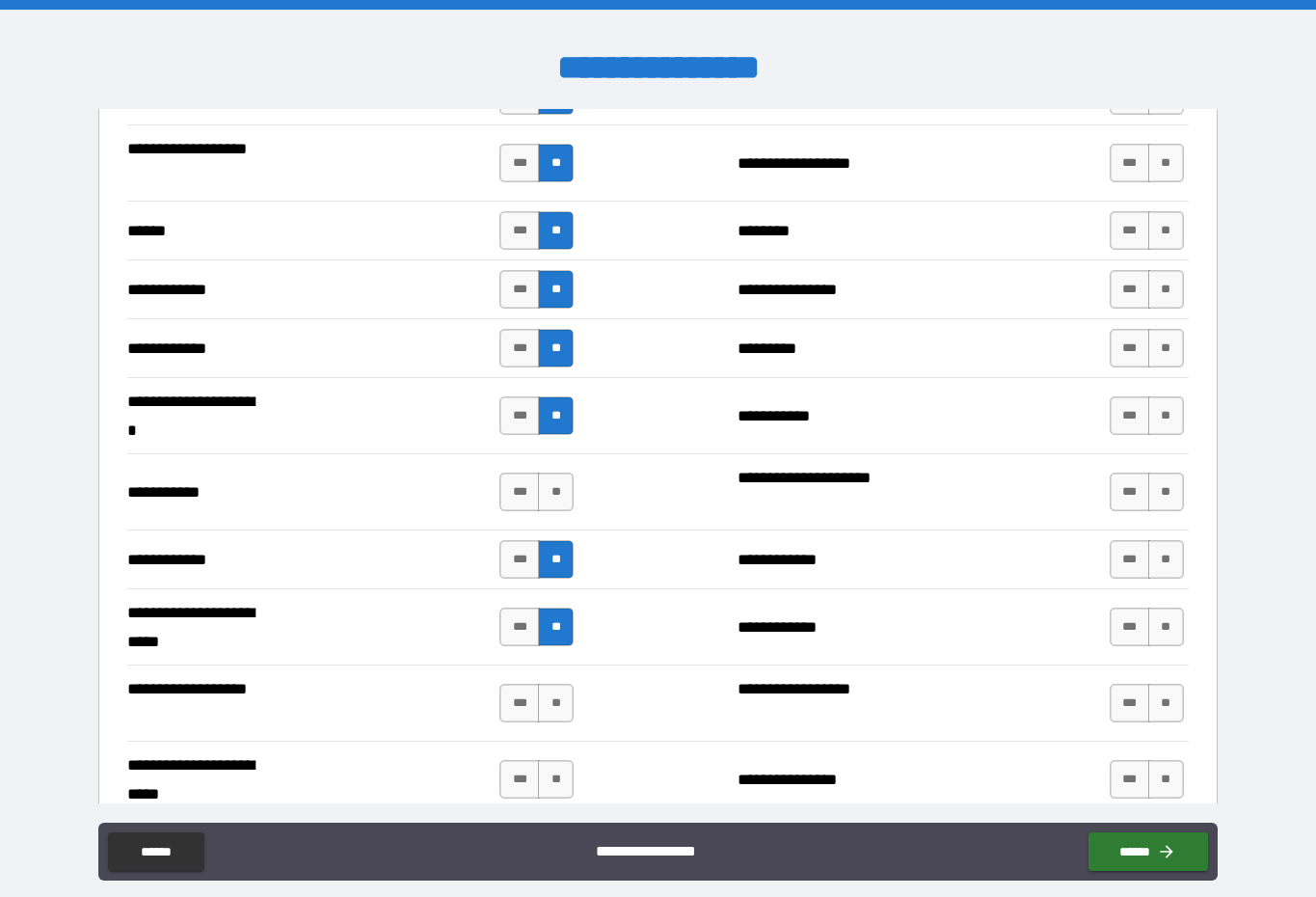 click on "**" at bounding box center (555, 492) 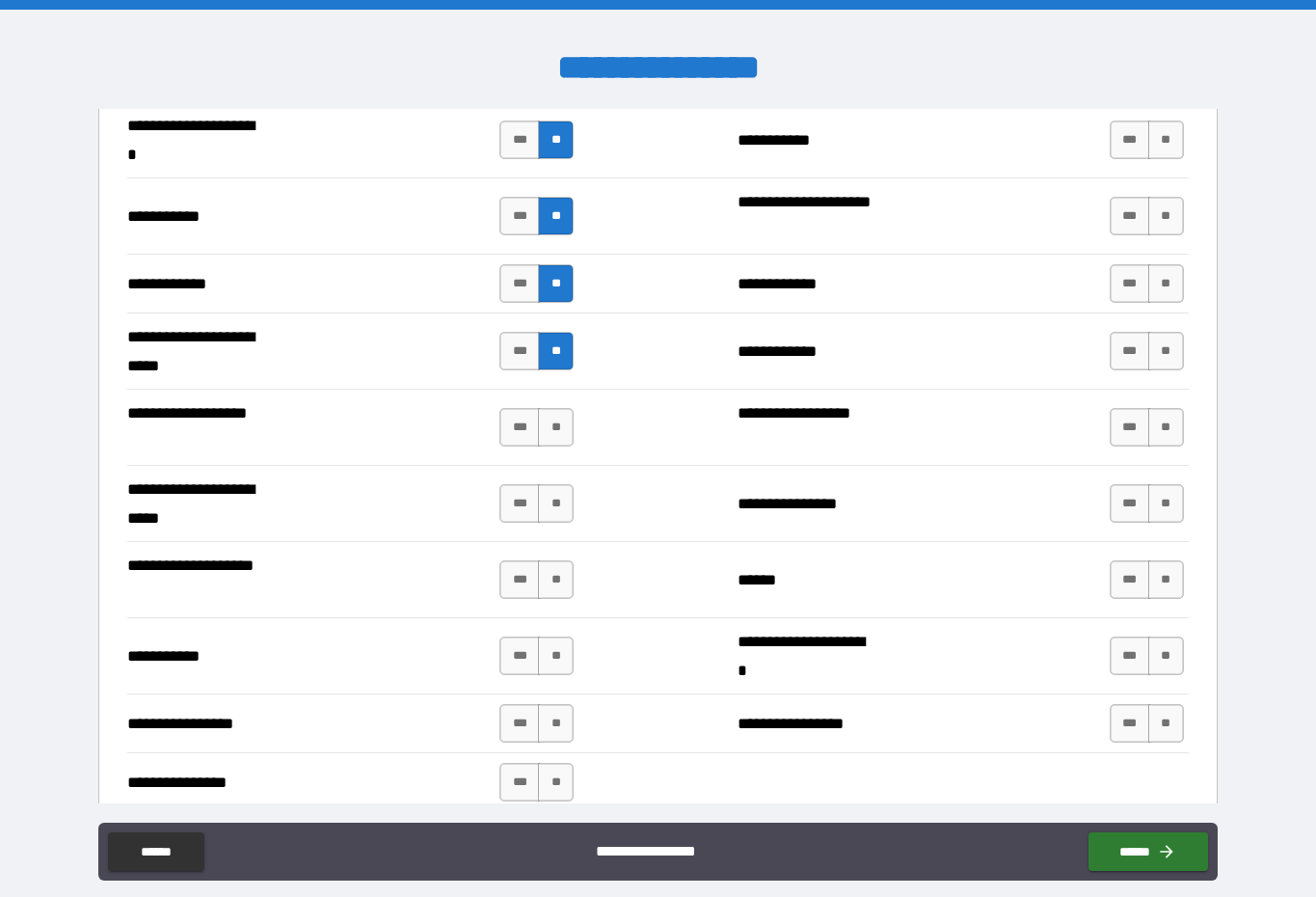 scroll, scrollTop: 3907, scrollLeft: 0, axis: vertical 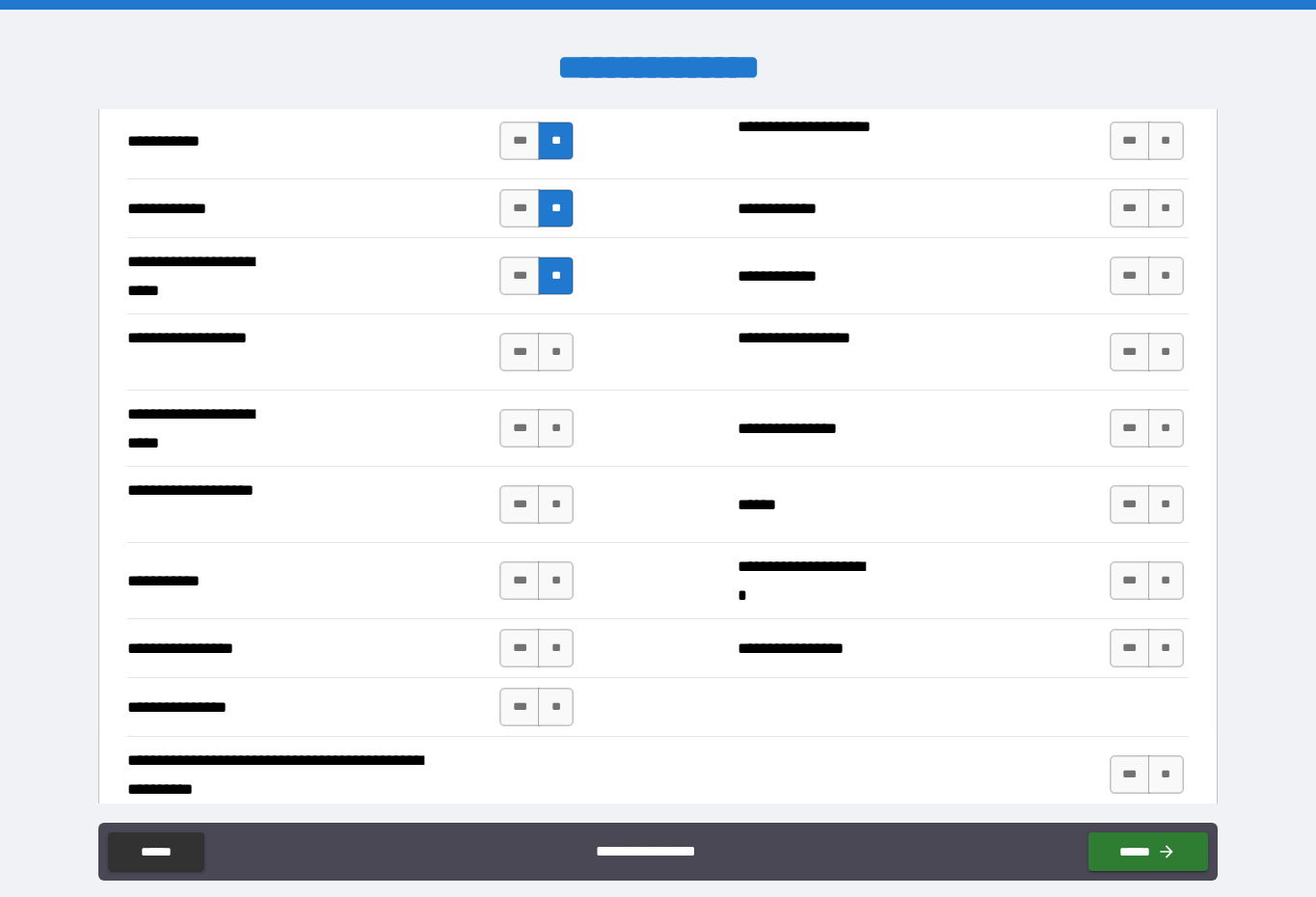 click on "**" at bounding box center (555, 352) 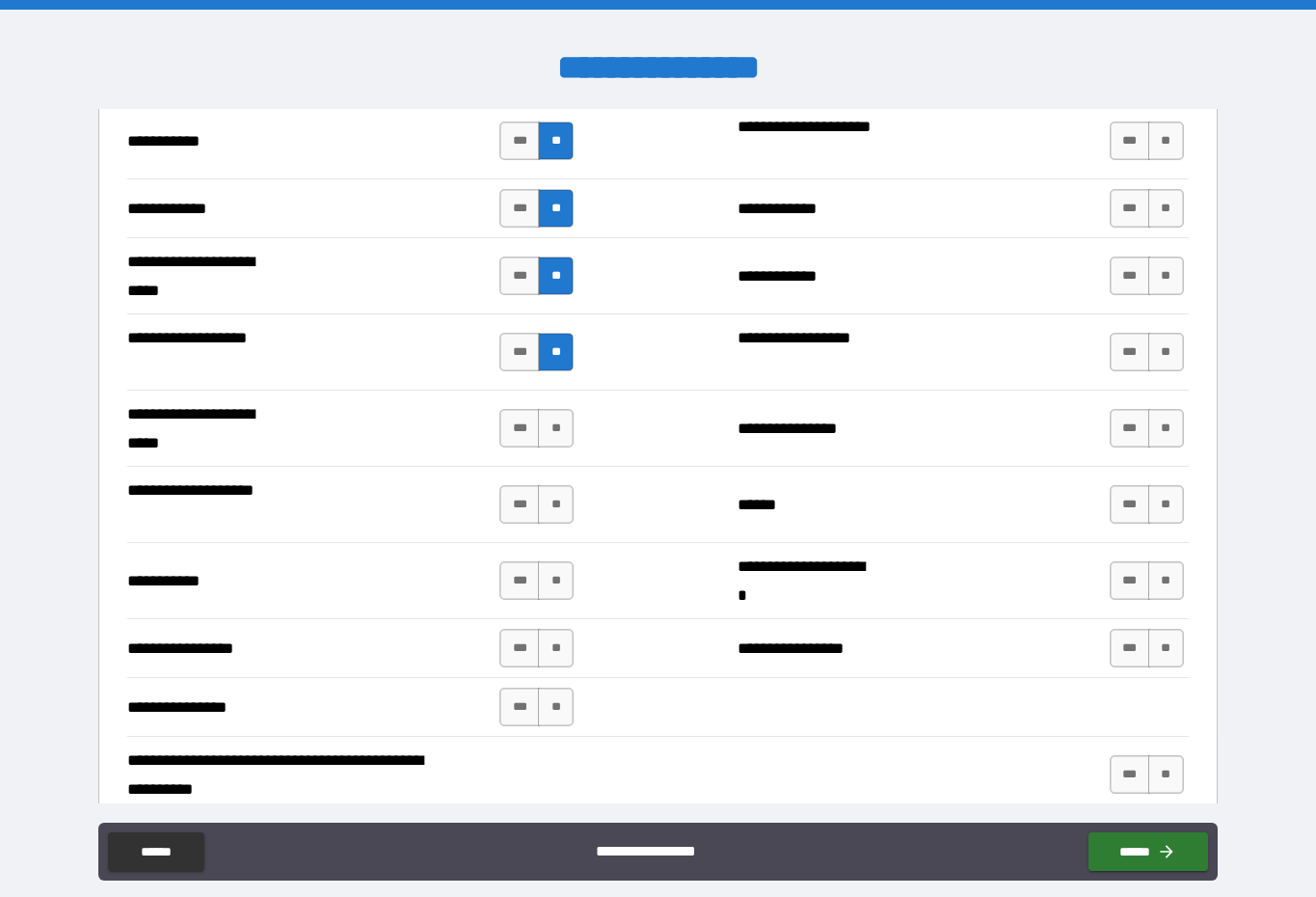click on "**" at bounding box center [555, 428] 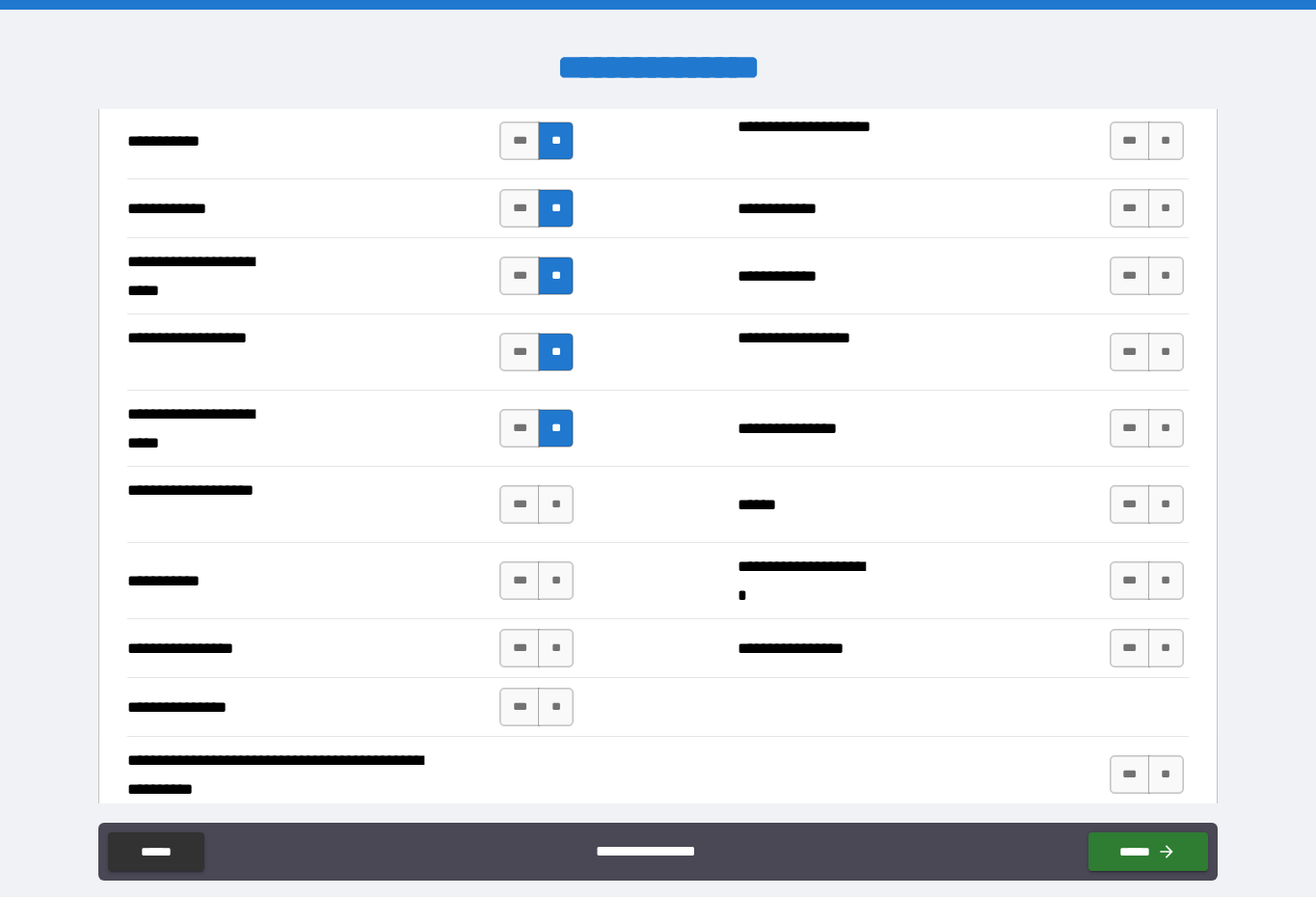 click on "**" at bounding box center (555, 504) 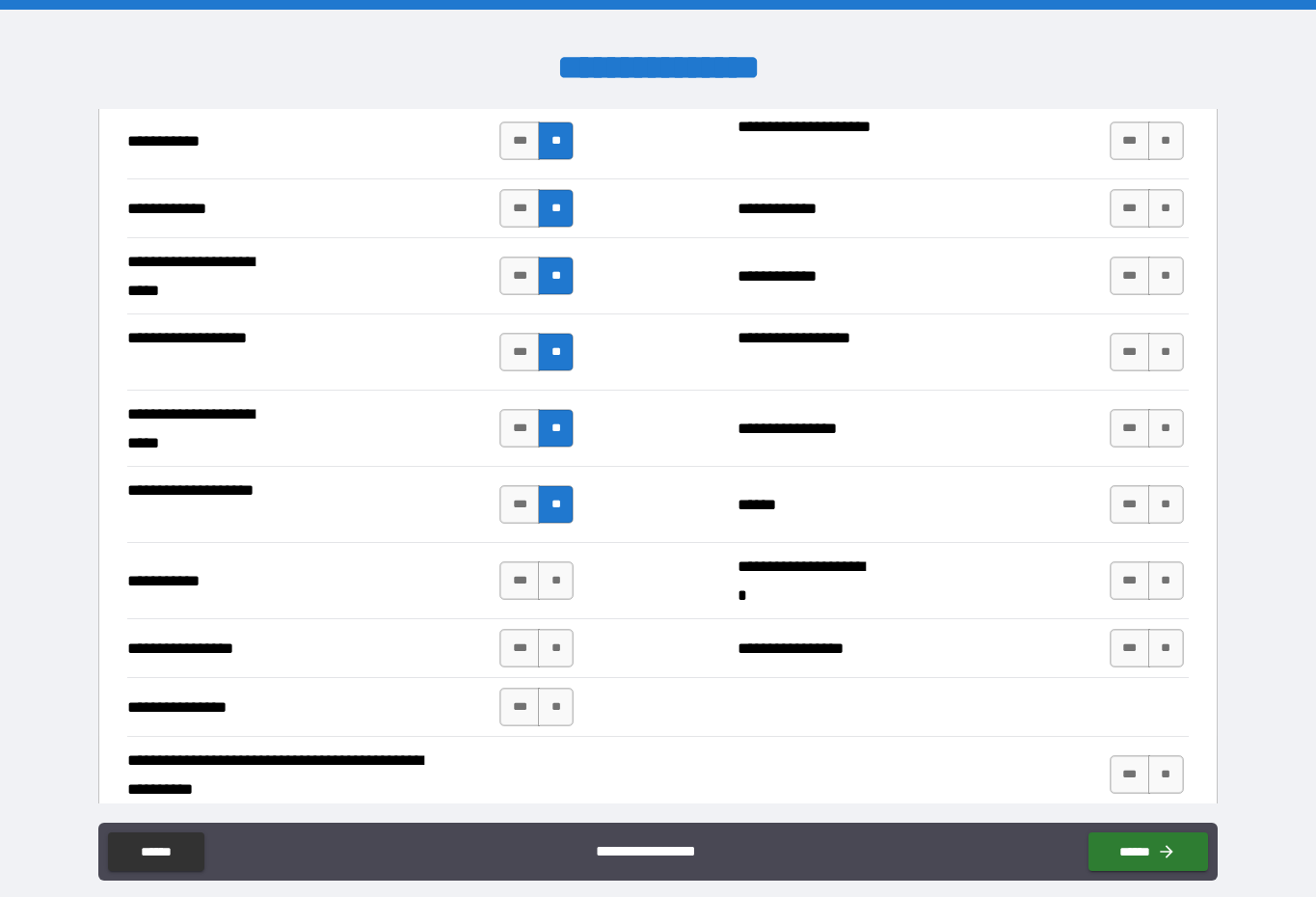 click on "**" at bounding box center [555, 581] 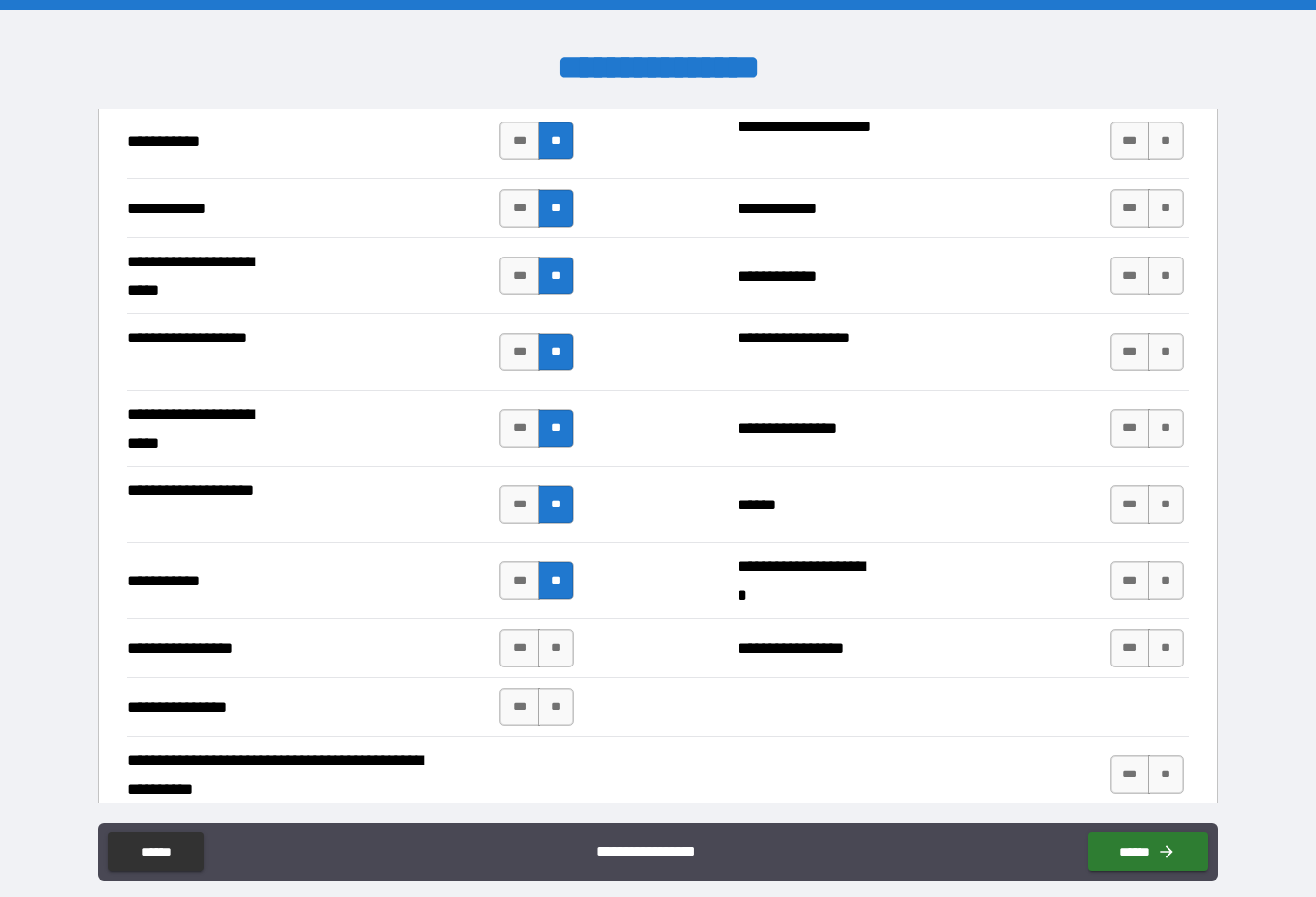 click on "**" at bounding box center (555, 648) 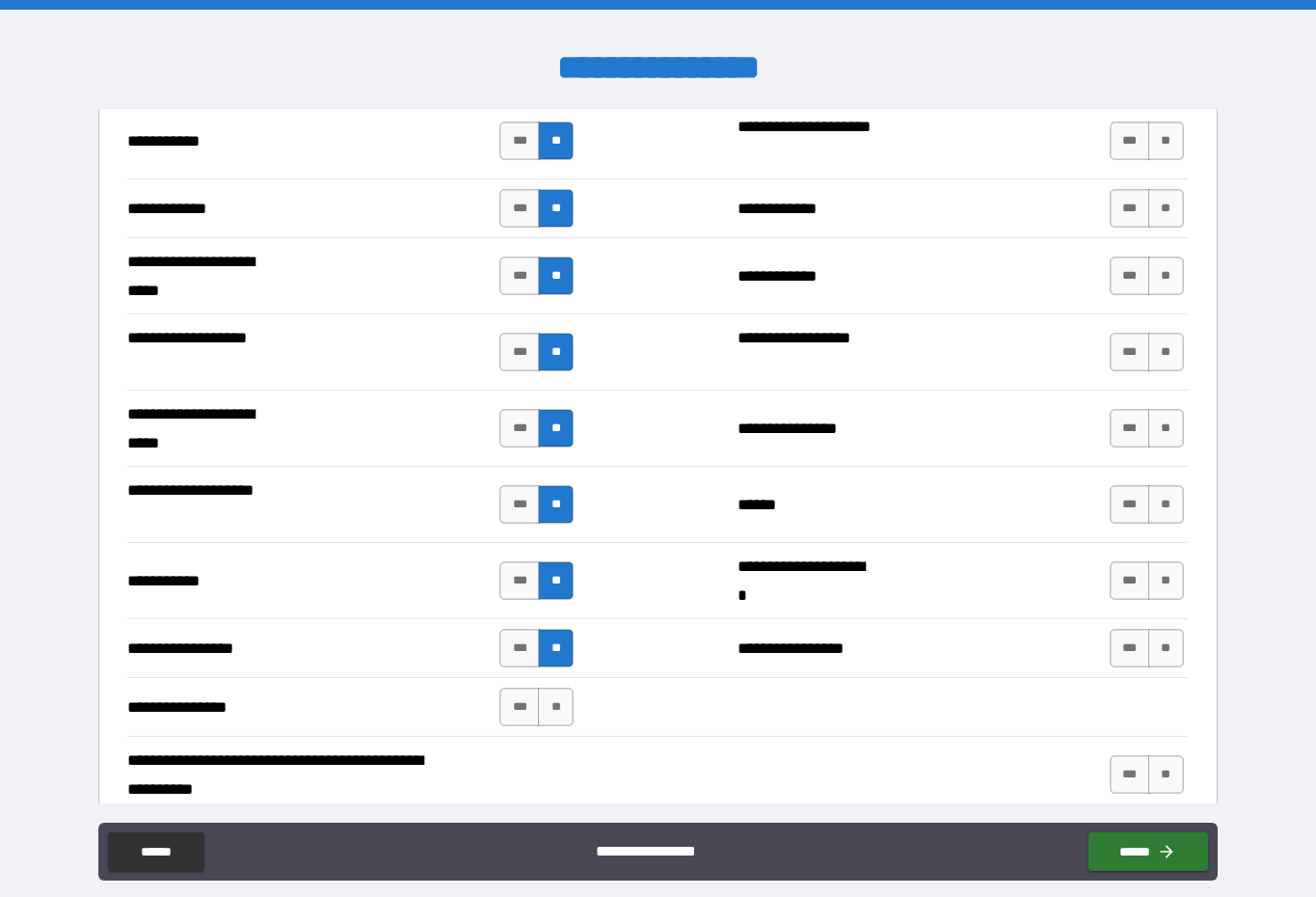 click on "**" at bounding box center [555, 707] 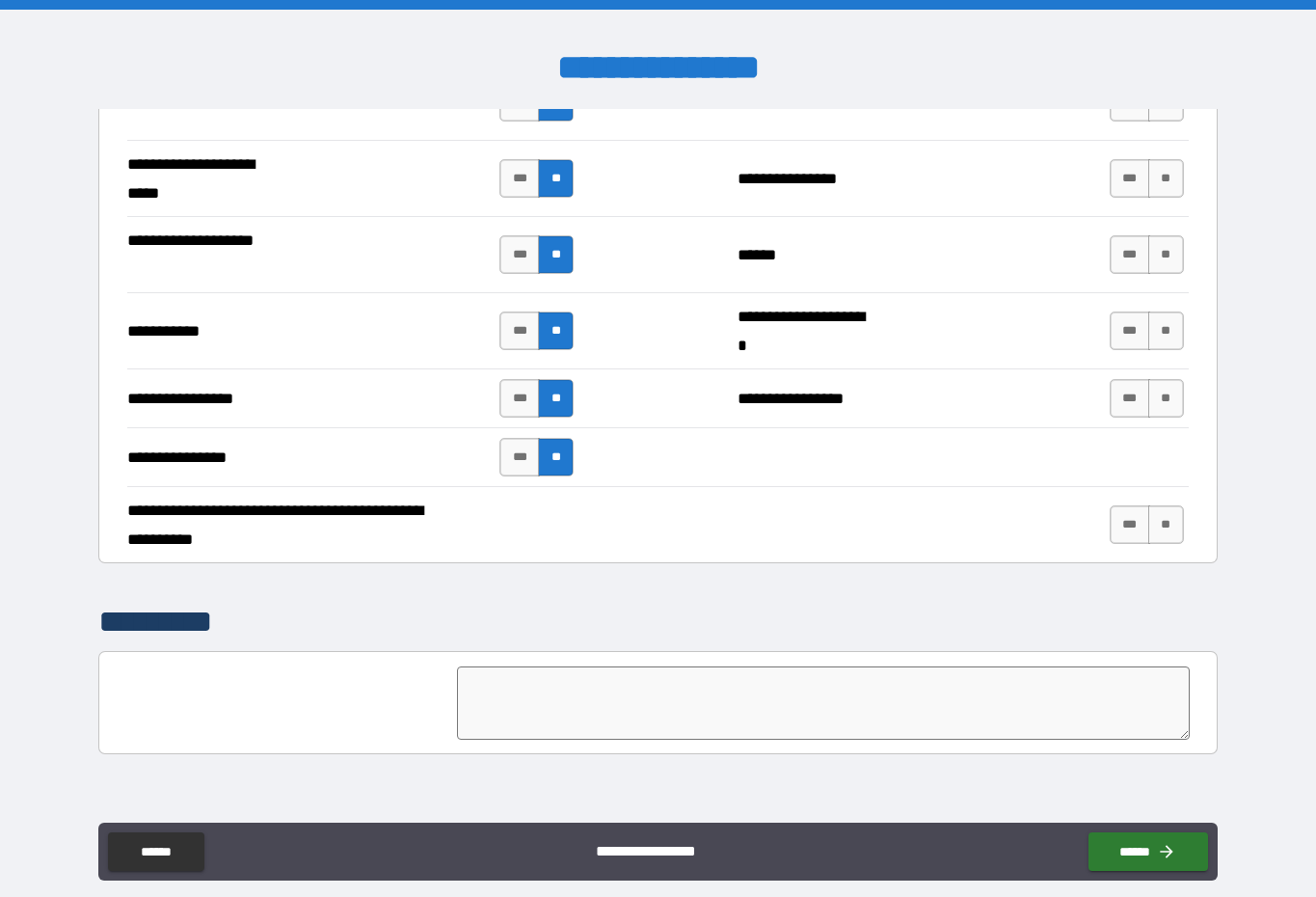 scroll, scrollTop: 4170, scrollLeft: 0, axis: vertical 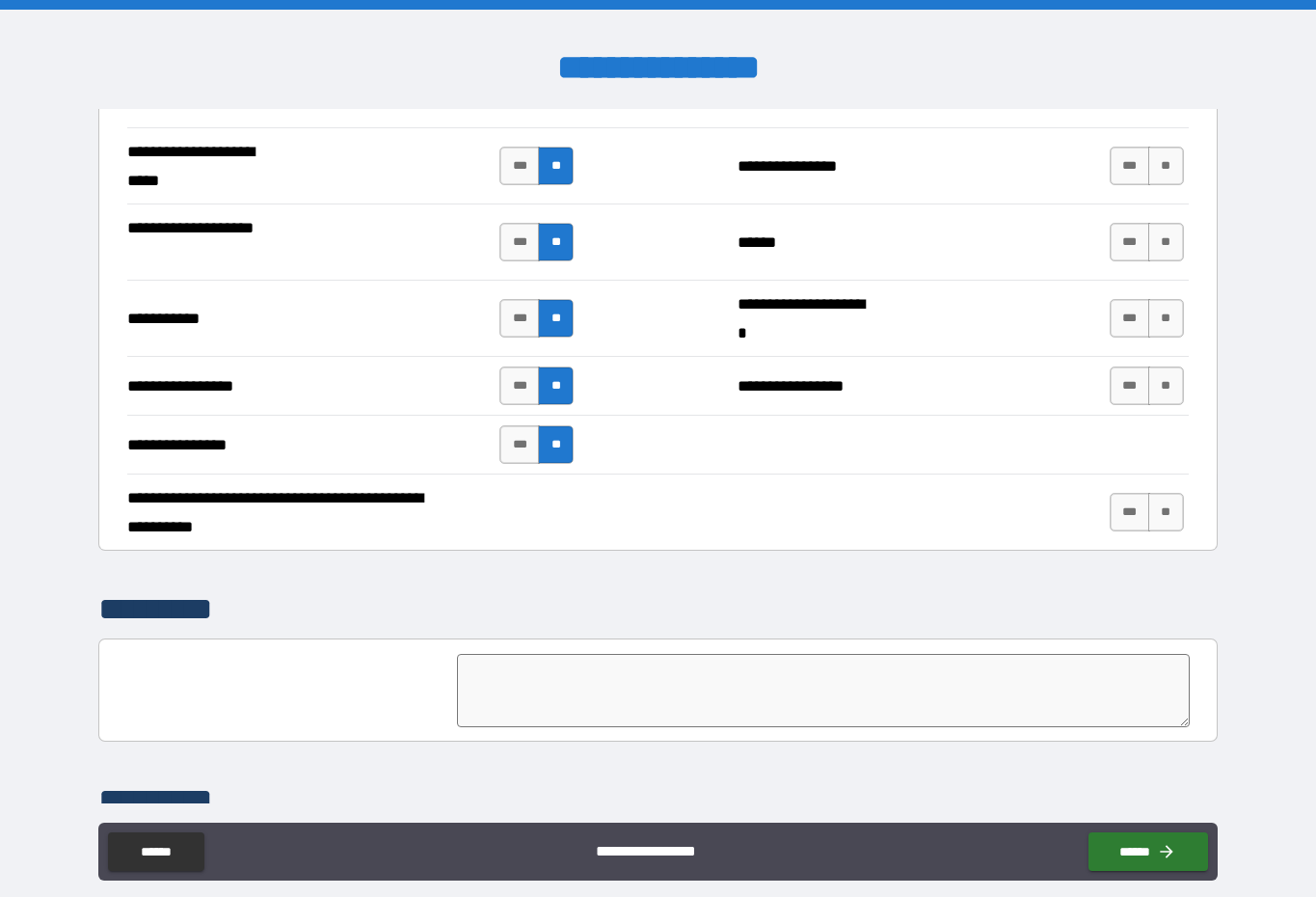 click on "**" at bounding box center (1166, 512) 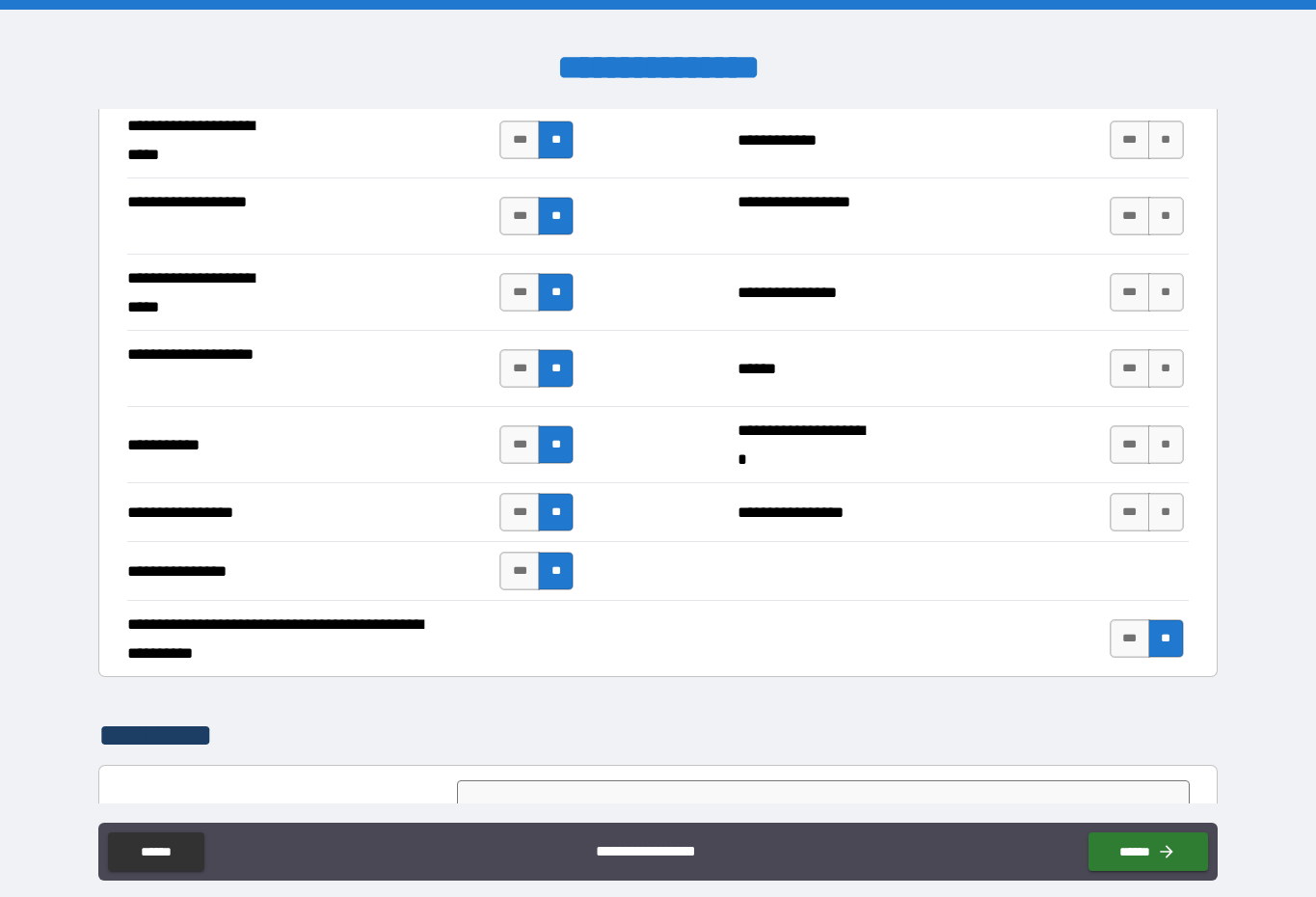 scroll, scrollTop: 4042, scrollLeft: 0, axis: vertical 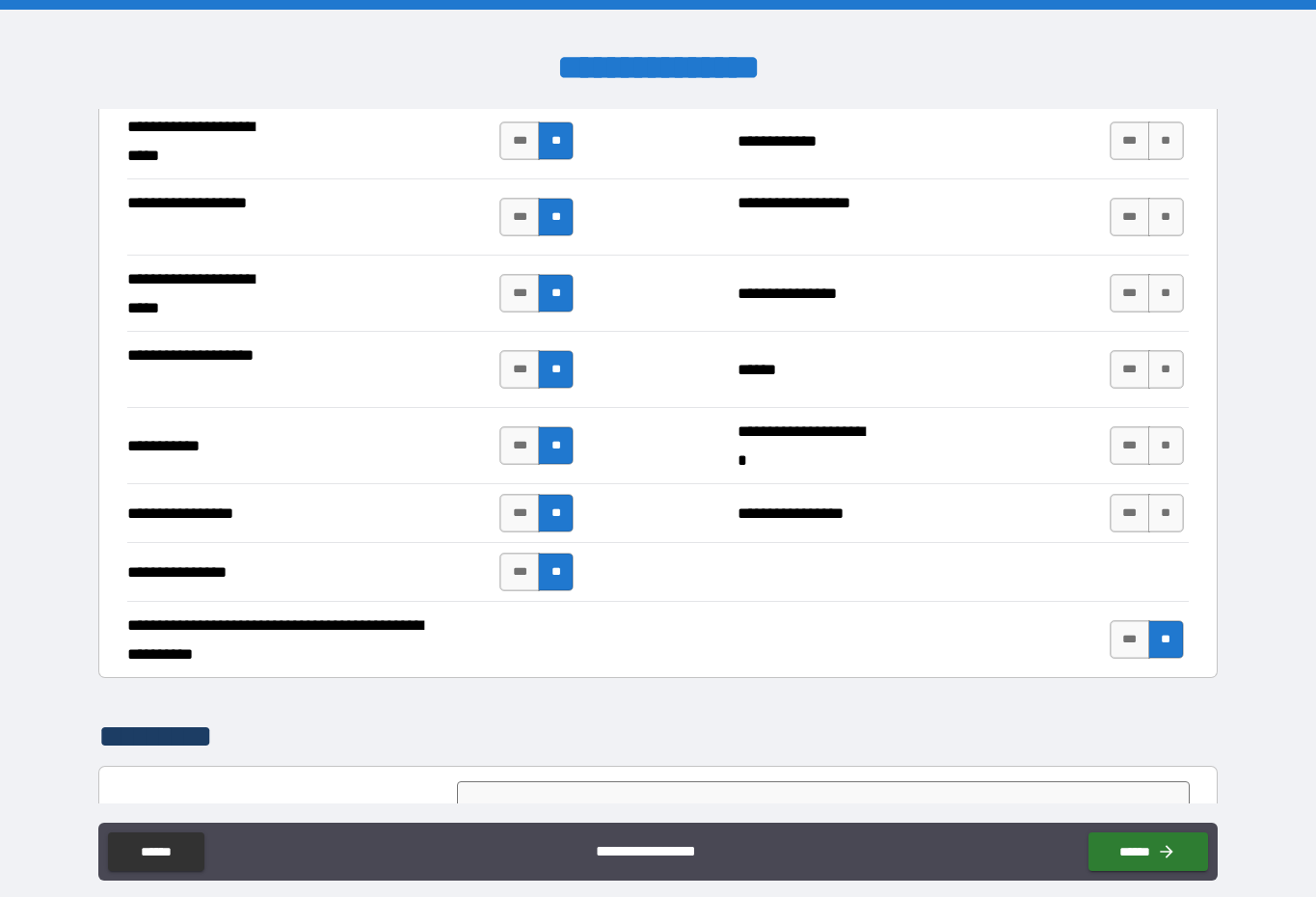 click on "**" at bounding box center [1166, 513] 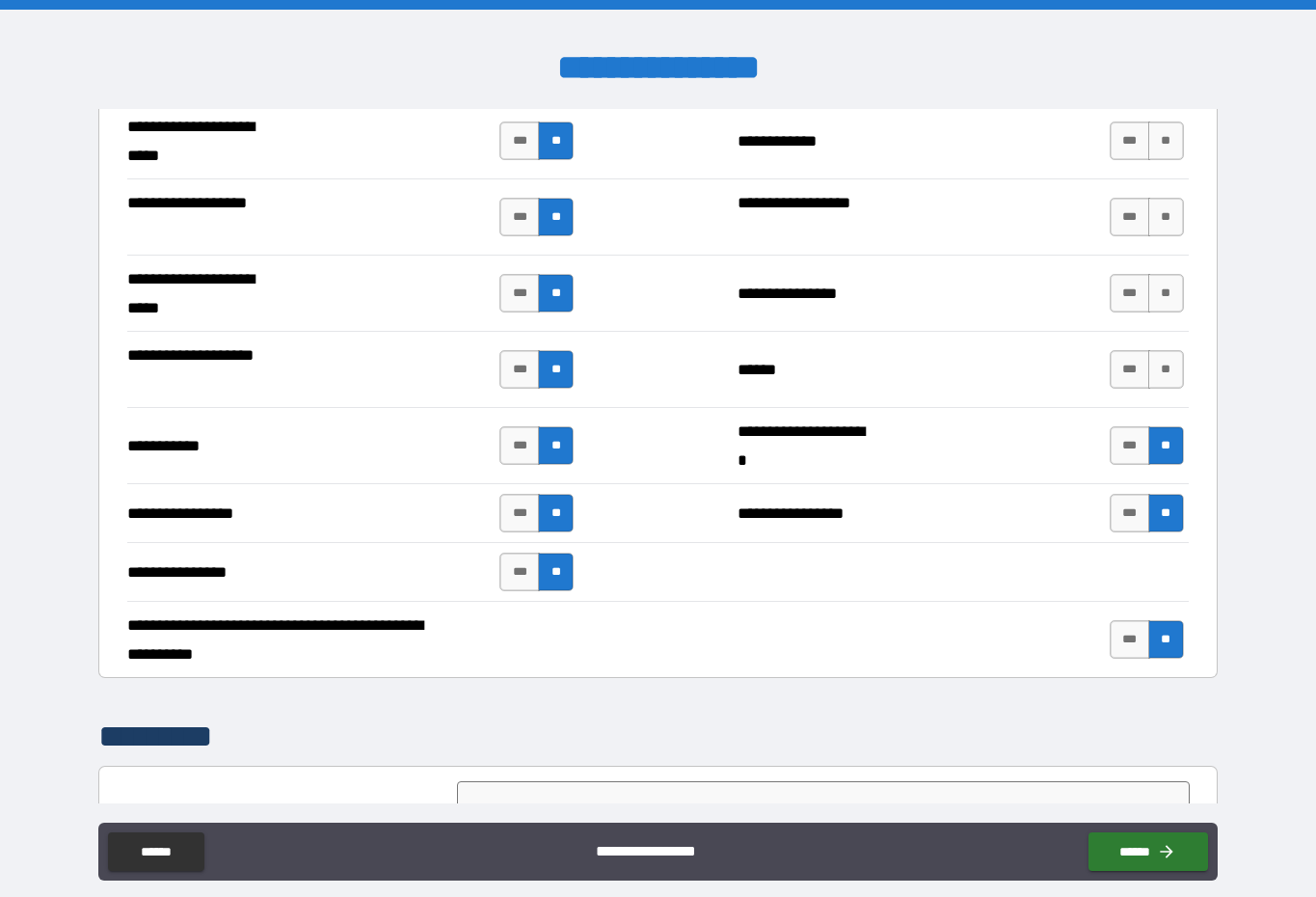 click on "**" at bounding box center (1166, 369) 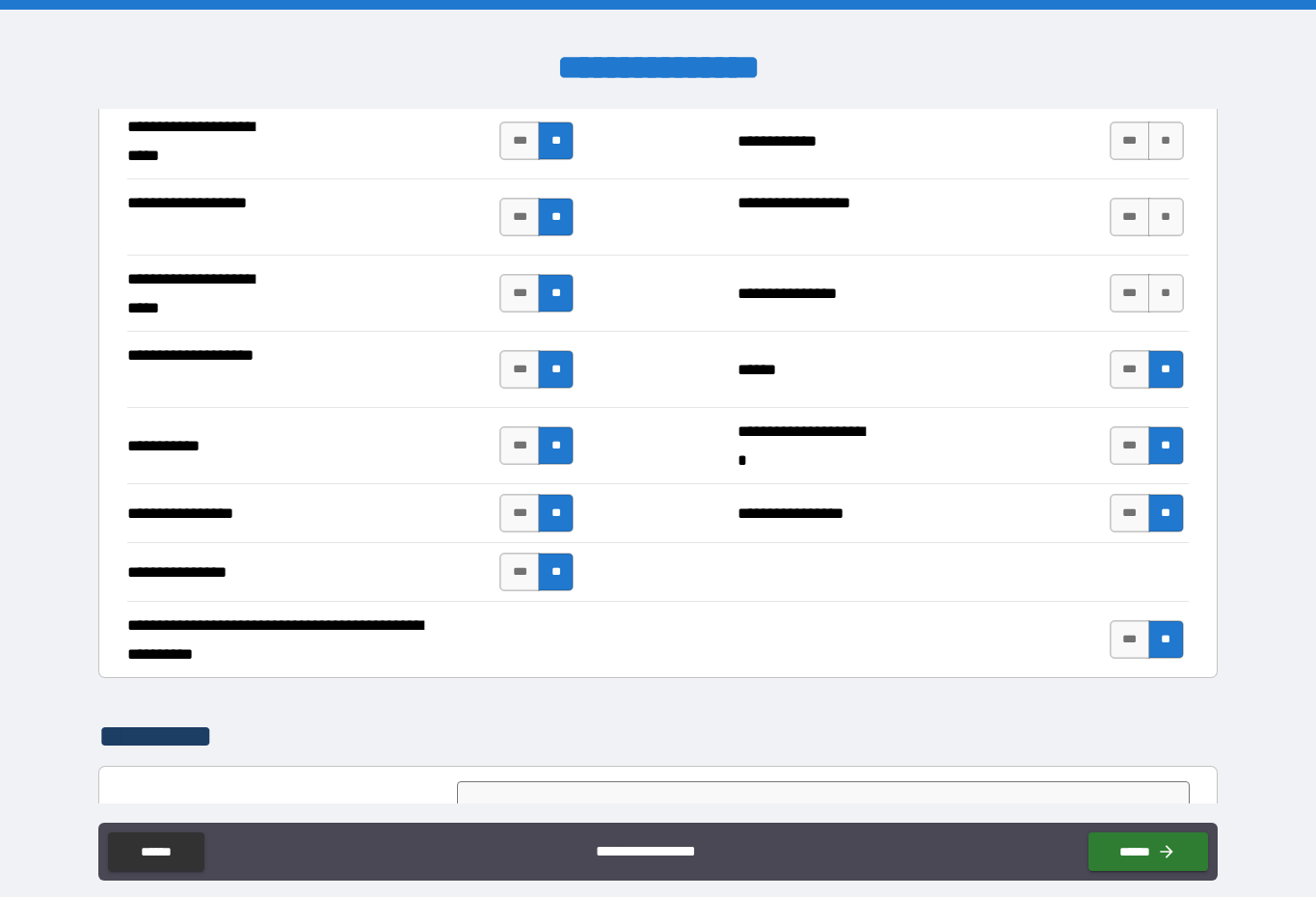click on "**" at bounding box center (1166, 293) 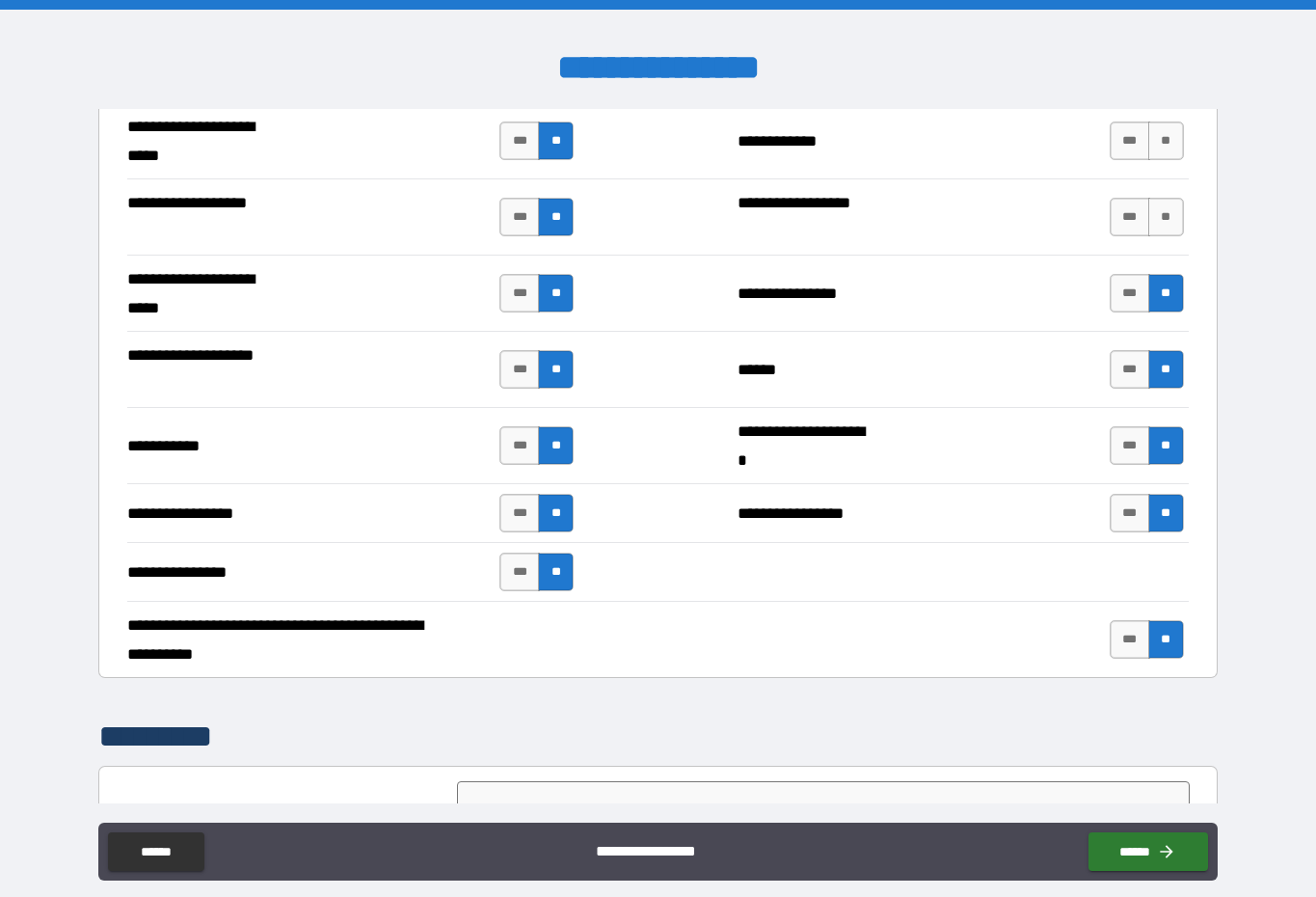 click on "**" at bounding box center (1166, 217) 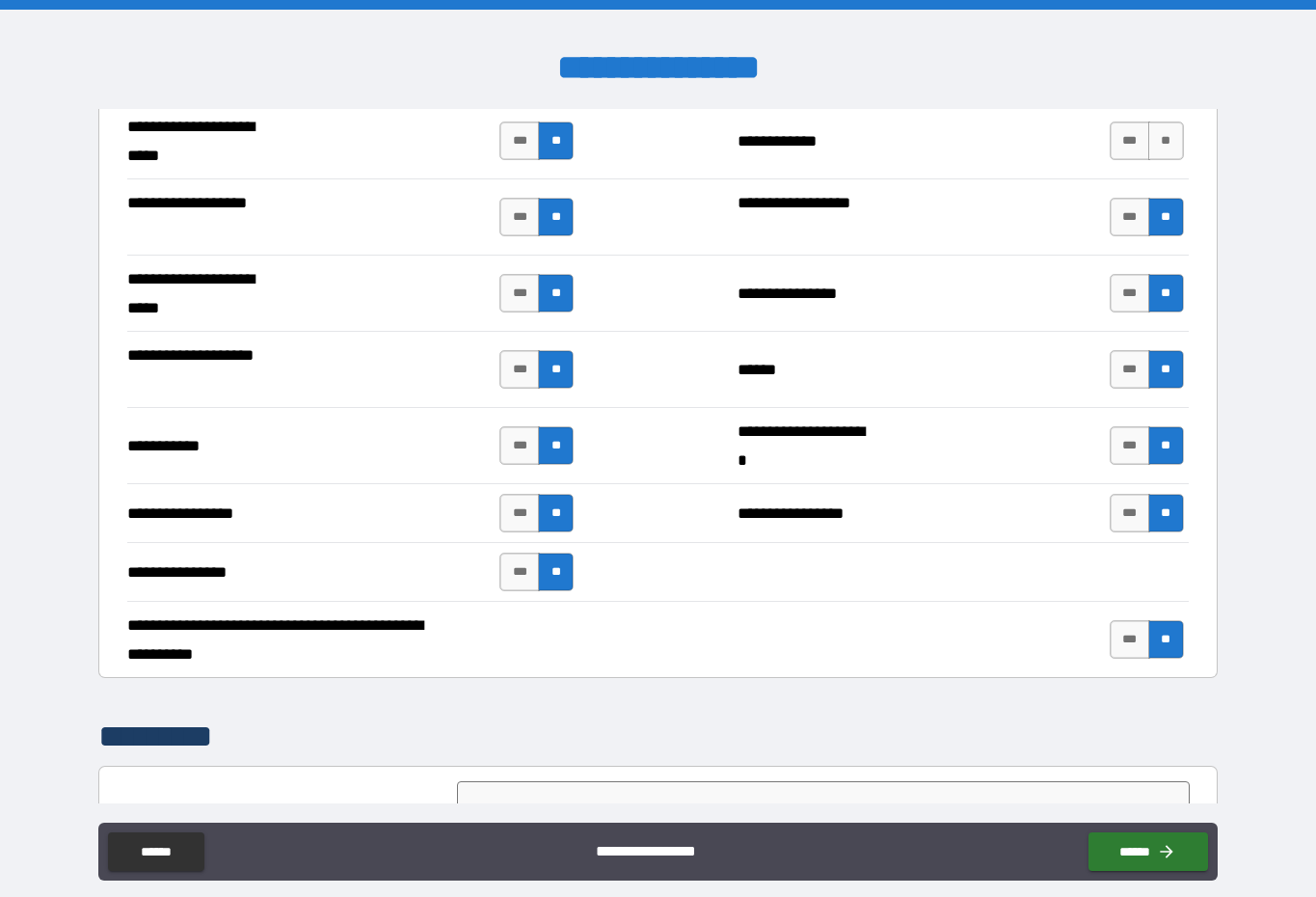 click on "**" at bounding box center (1166, 141) 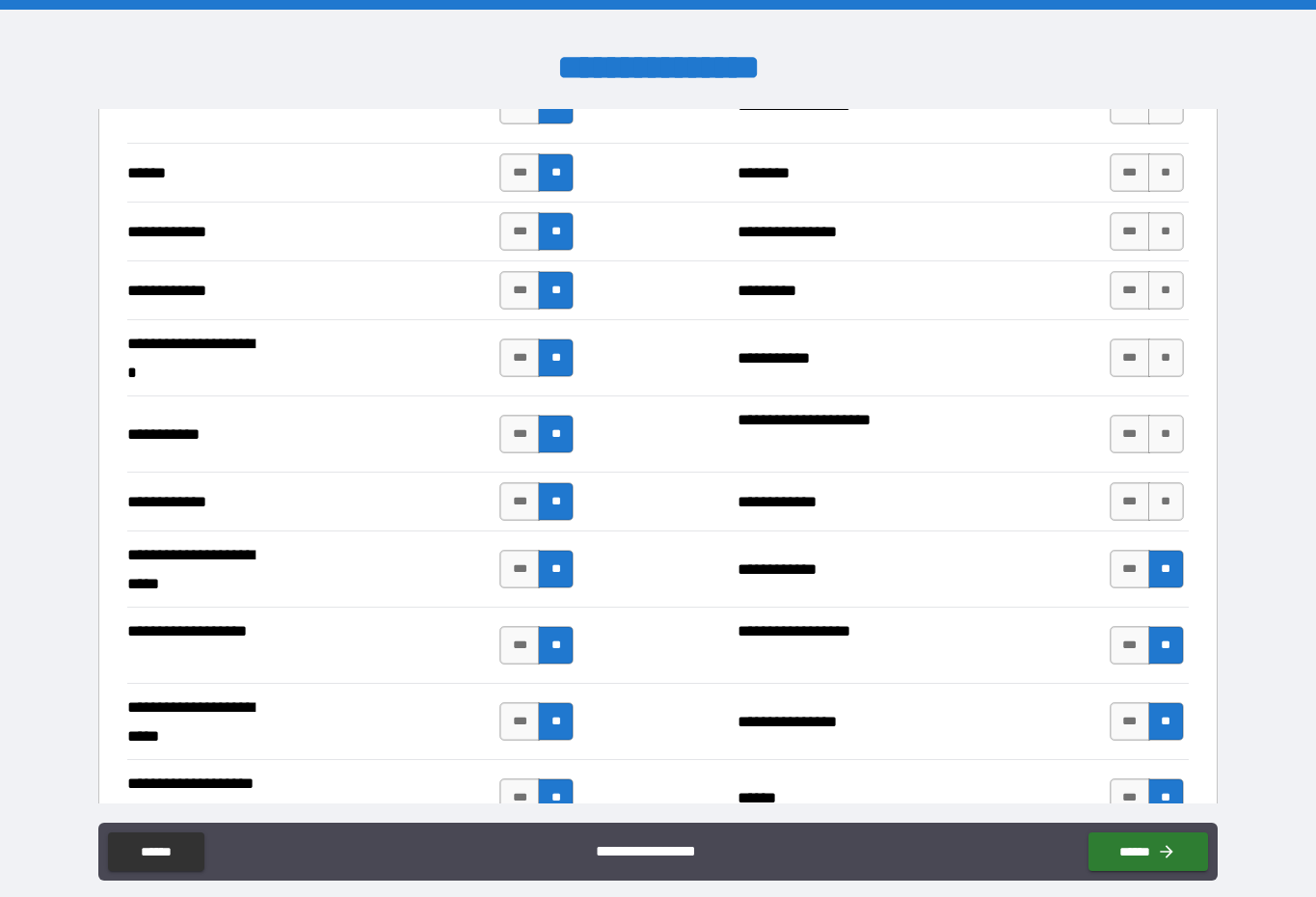 scroll, scrollTop: 3615, scrollLeft: 0, axis: vertical 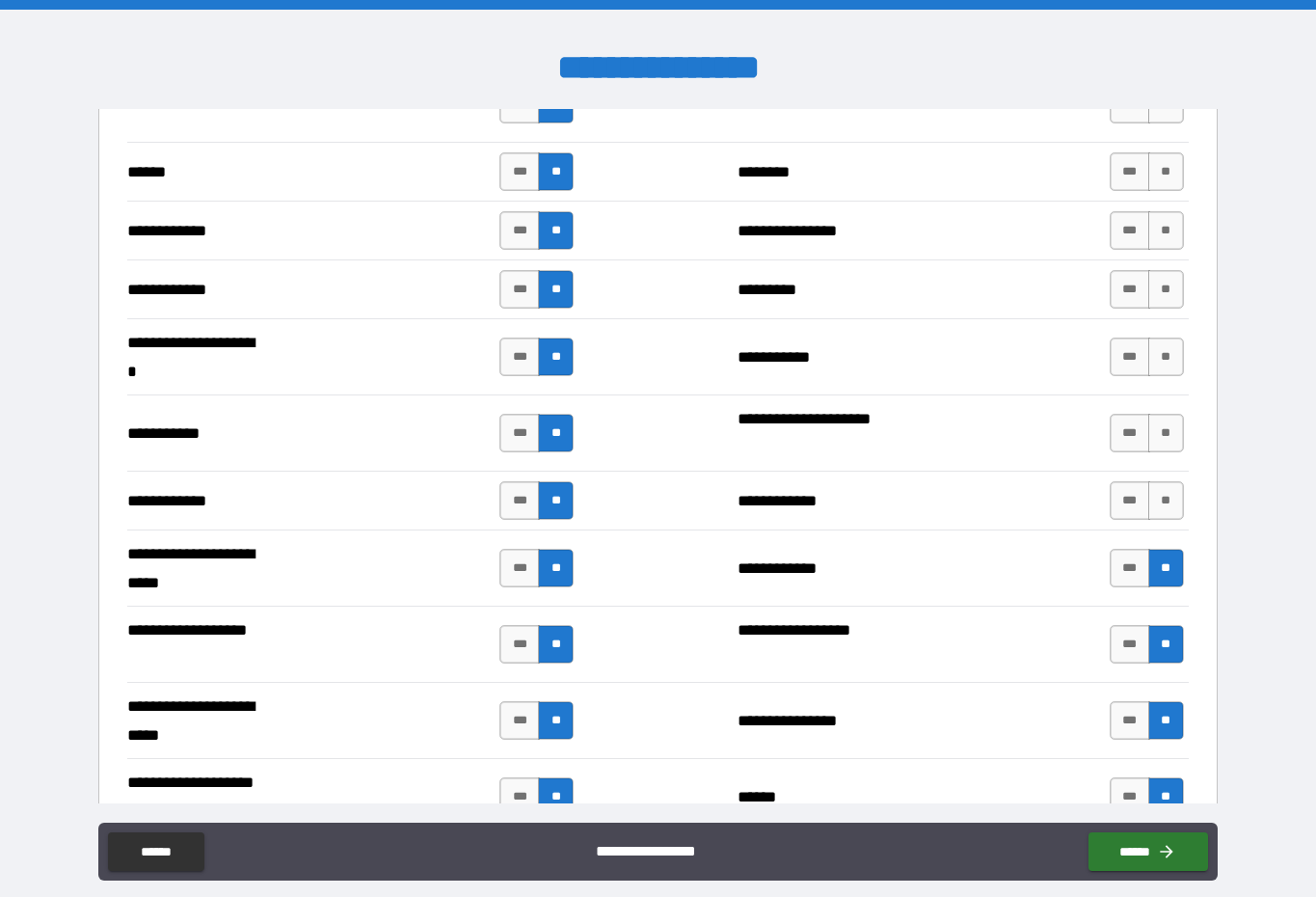 click on "**" at bounding box center [1166, 501] 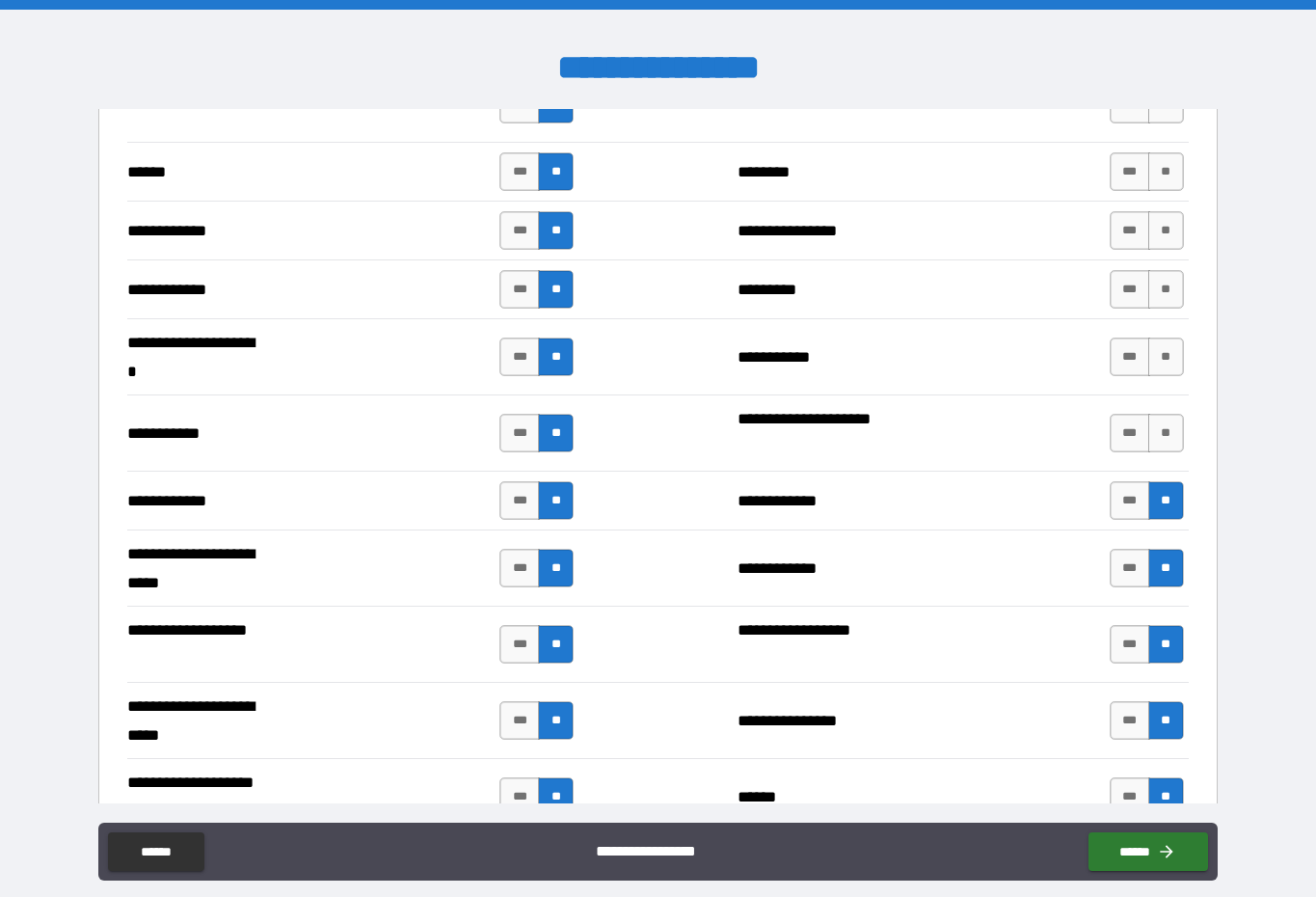click on "**" at bounding box center [1166, 433] 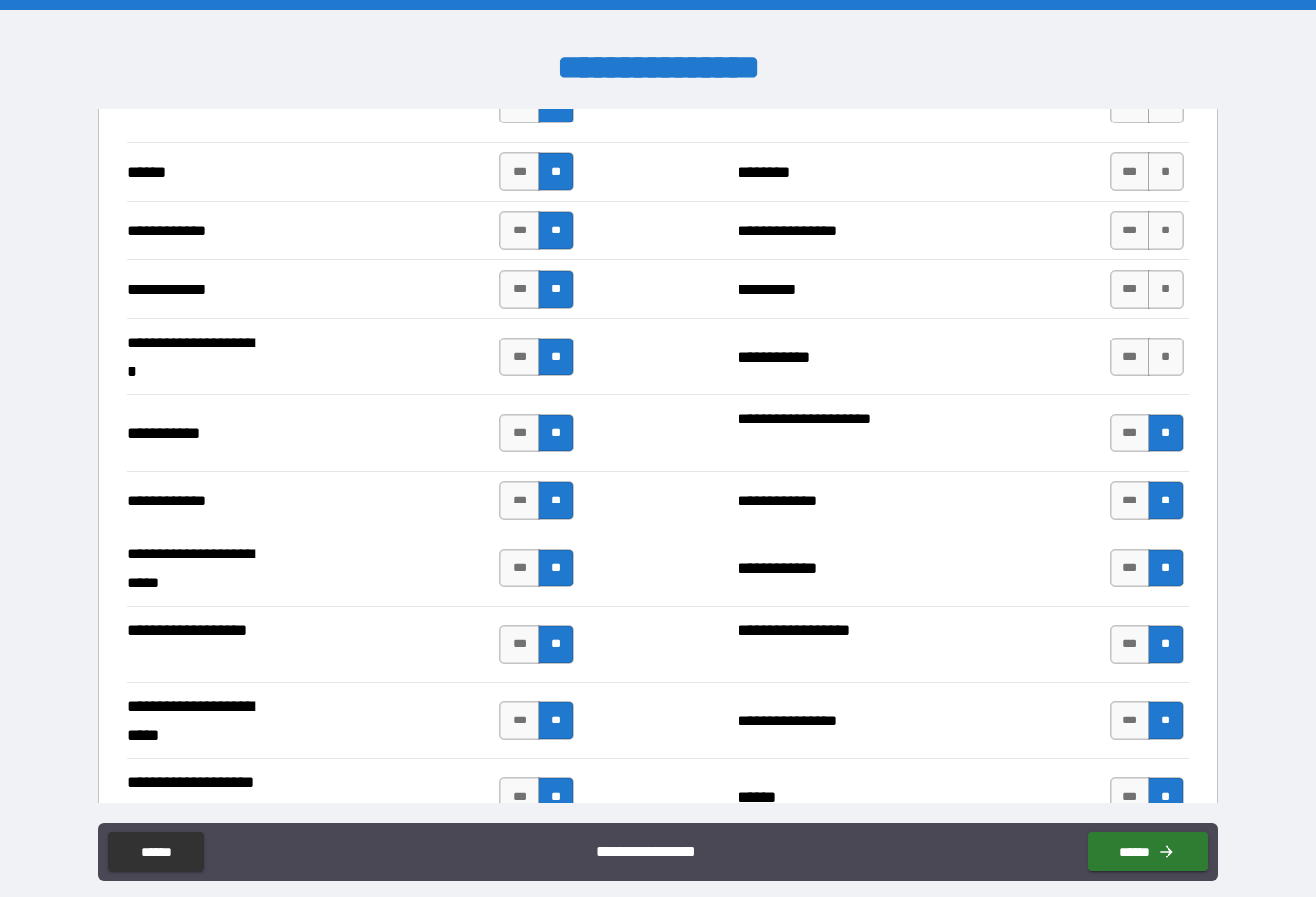 click on "**" at bounding box center (1166, 357) 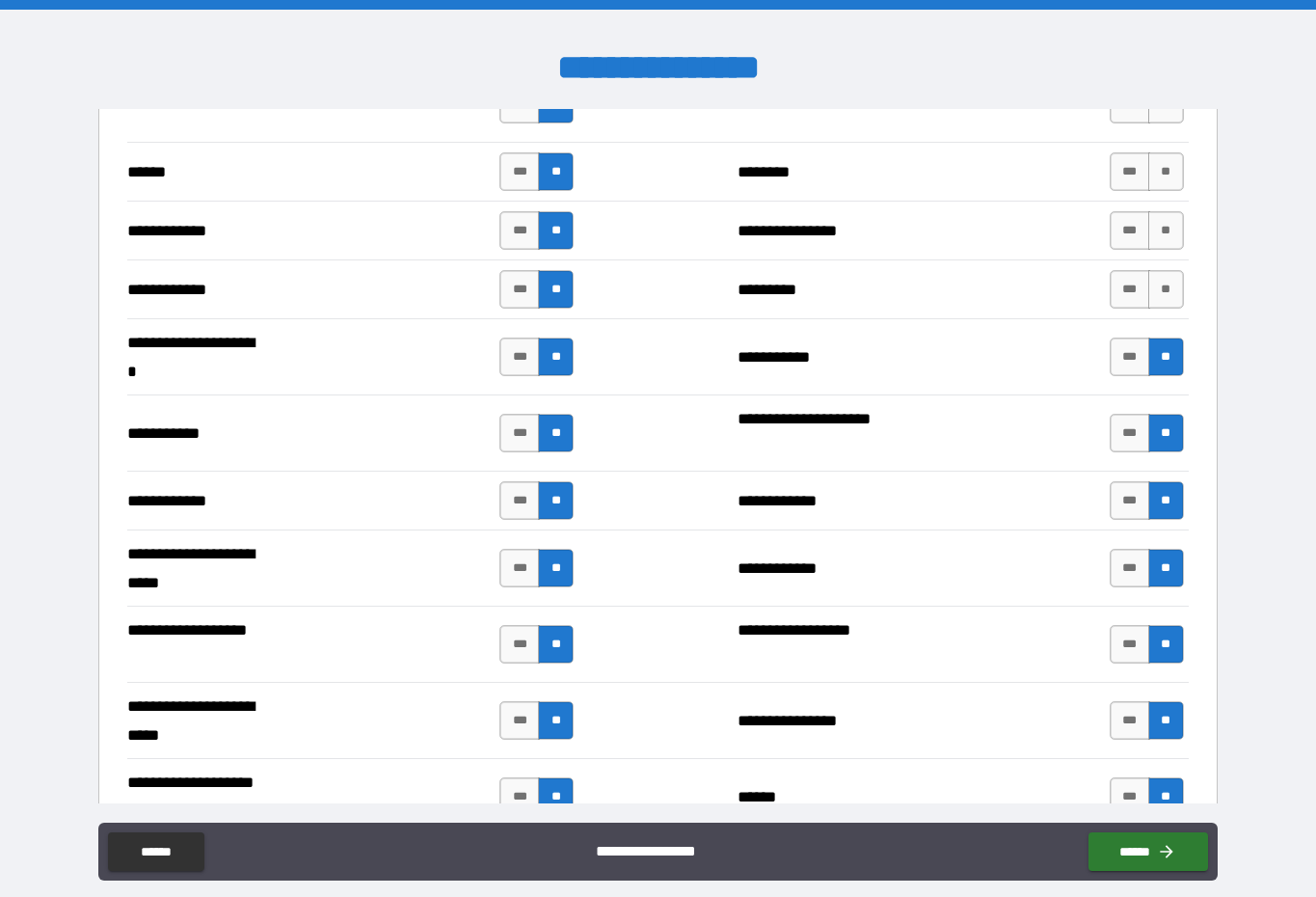 click on "**" at bounding box center (1166, 172) 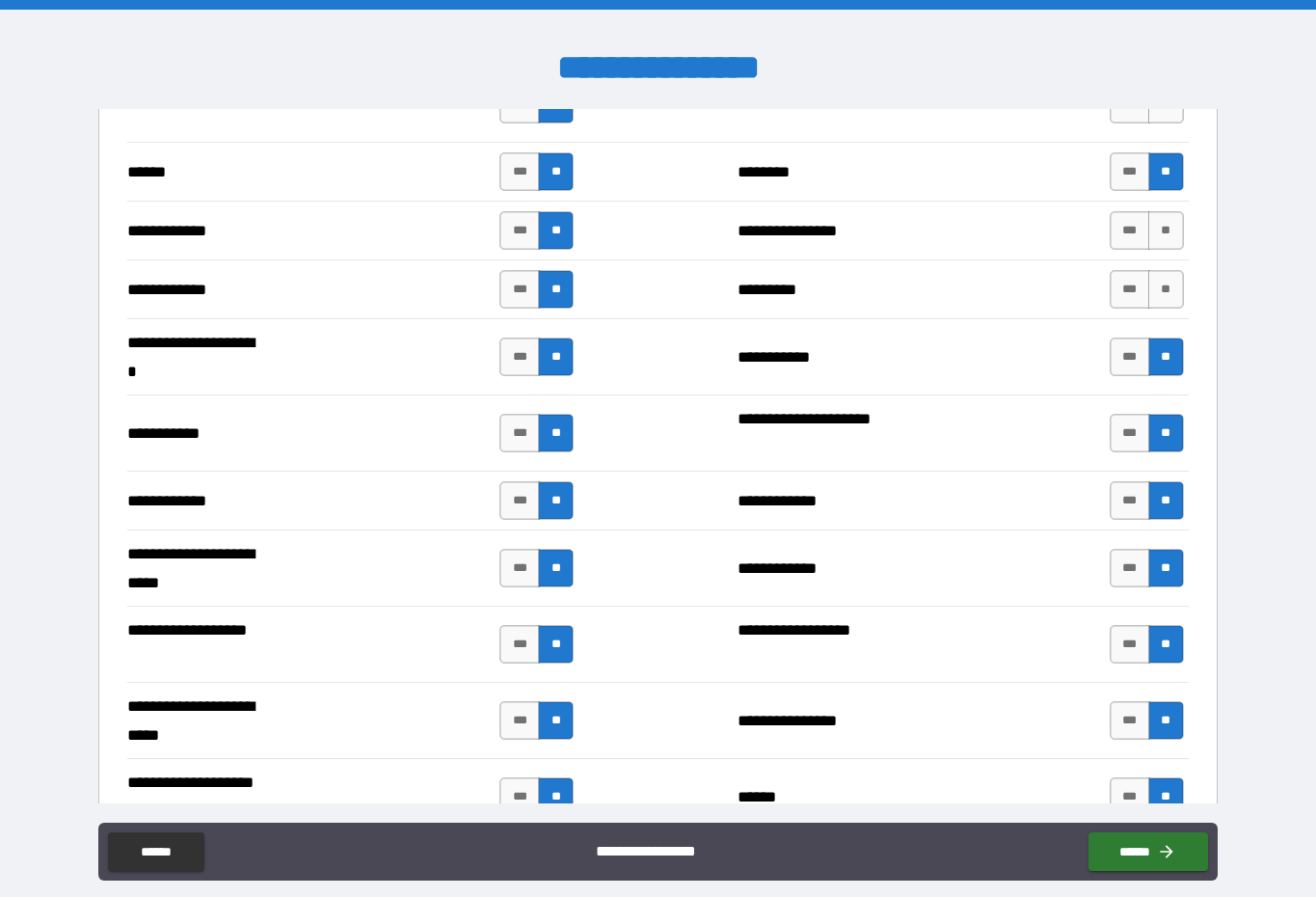 click on "**" at bounding box center [1166, 172] 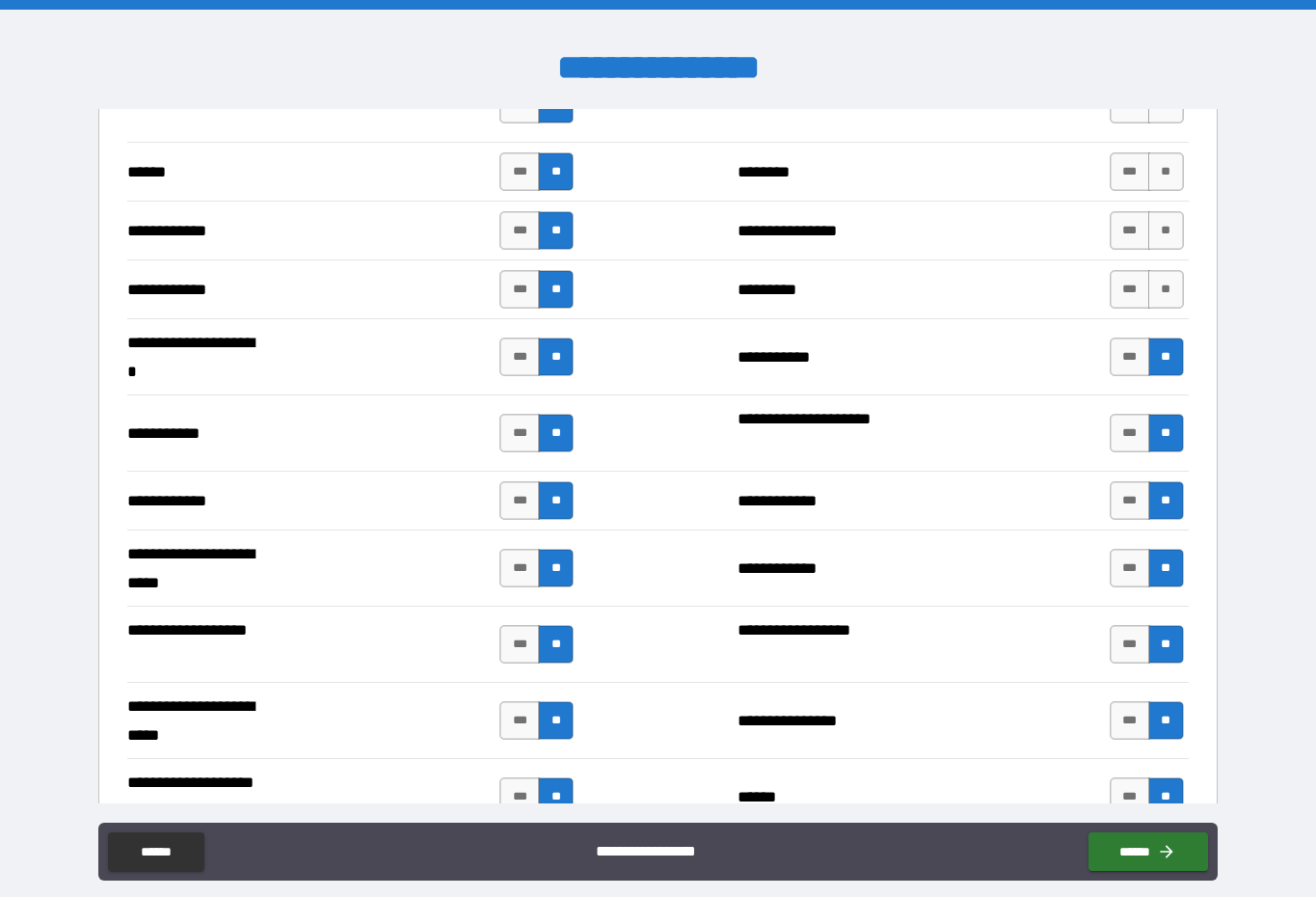 click on "**" at bounding box center (1166, 289) 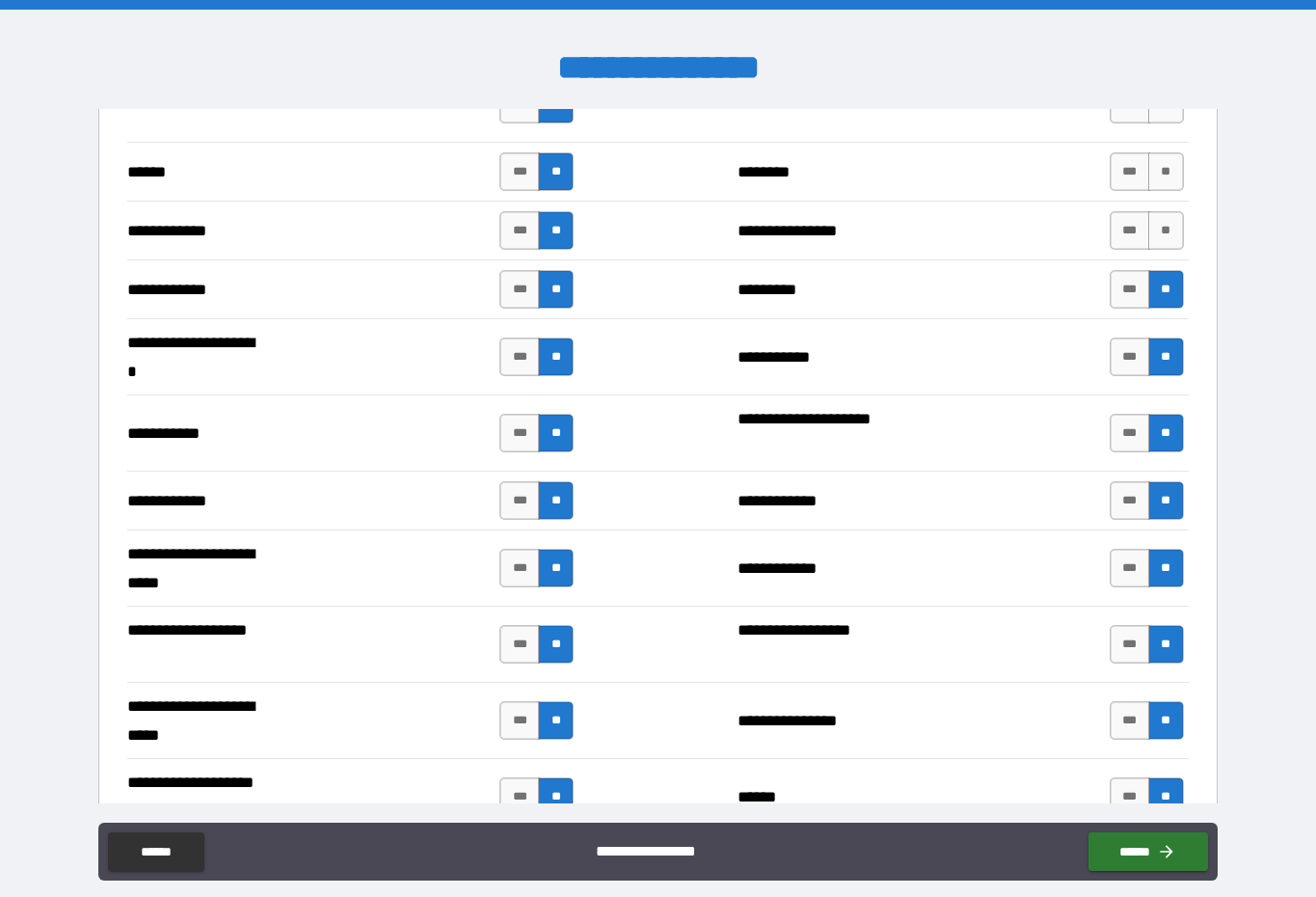 click on "**" at bounding box center [1166, 231] 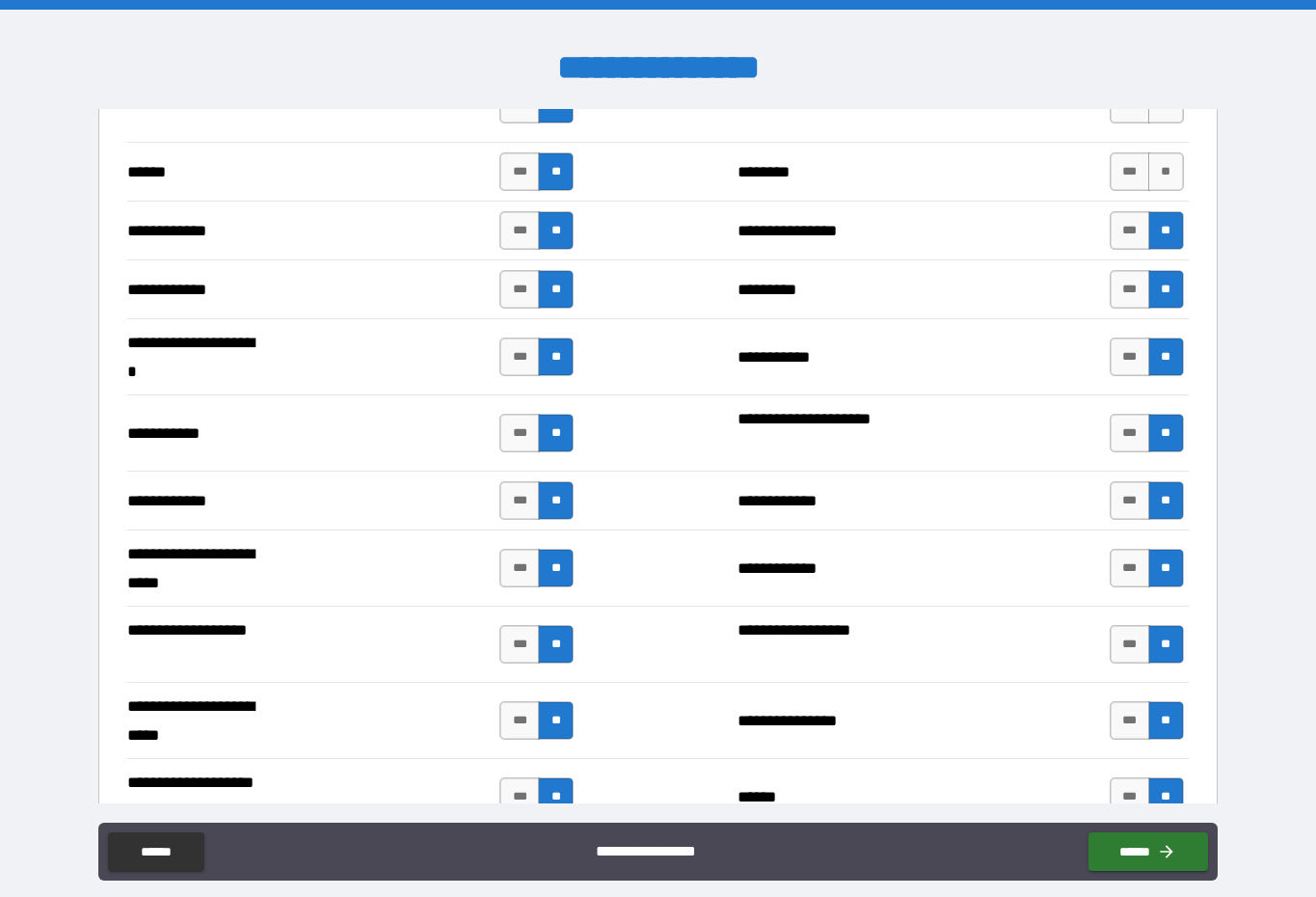 click on "**" at bounding box center [1166, 172] 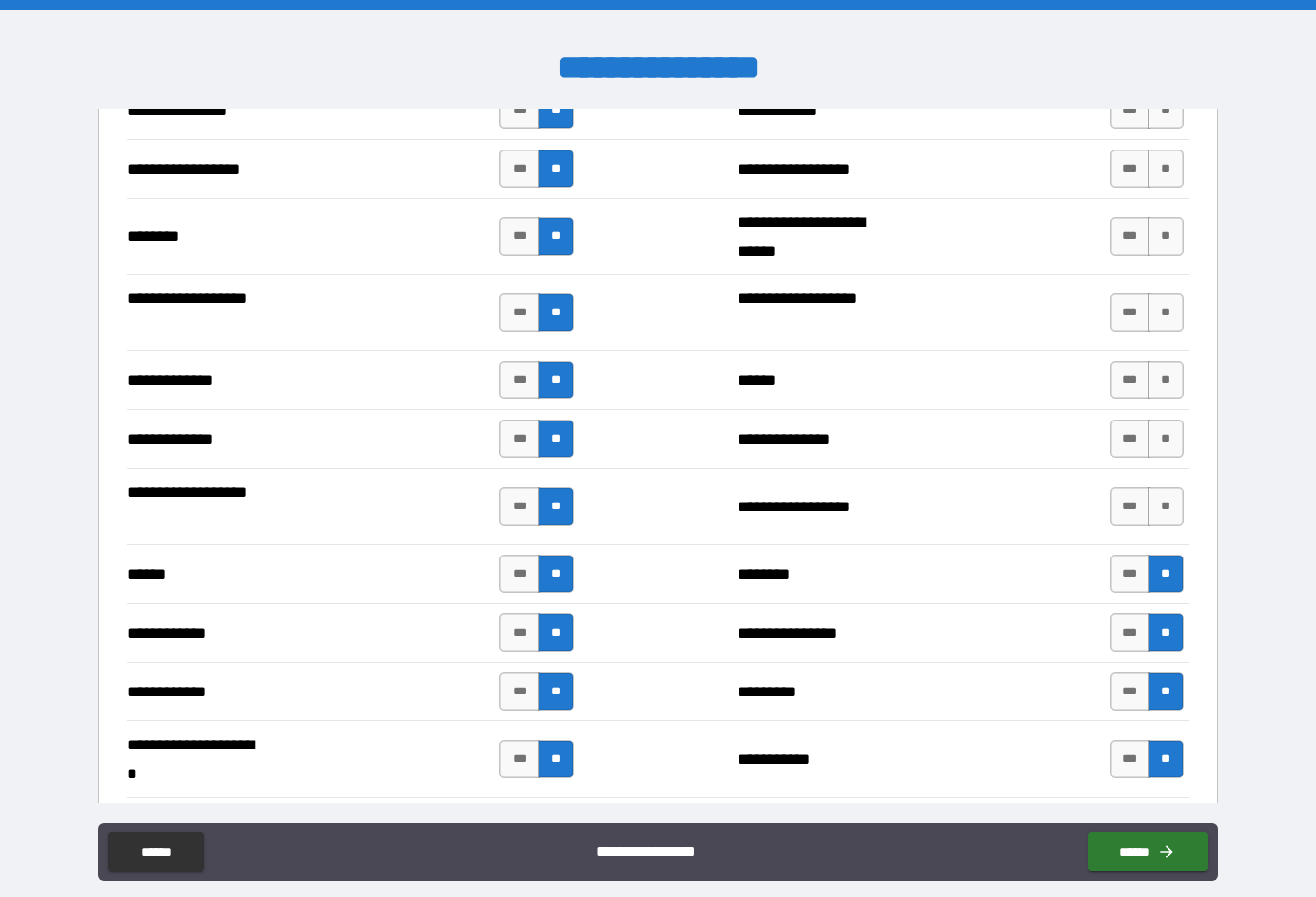 scroll, scrollTop: 3189, scrollLeft: 0, axis: vertical 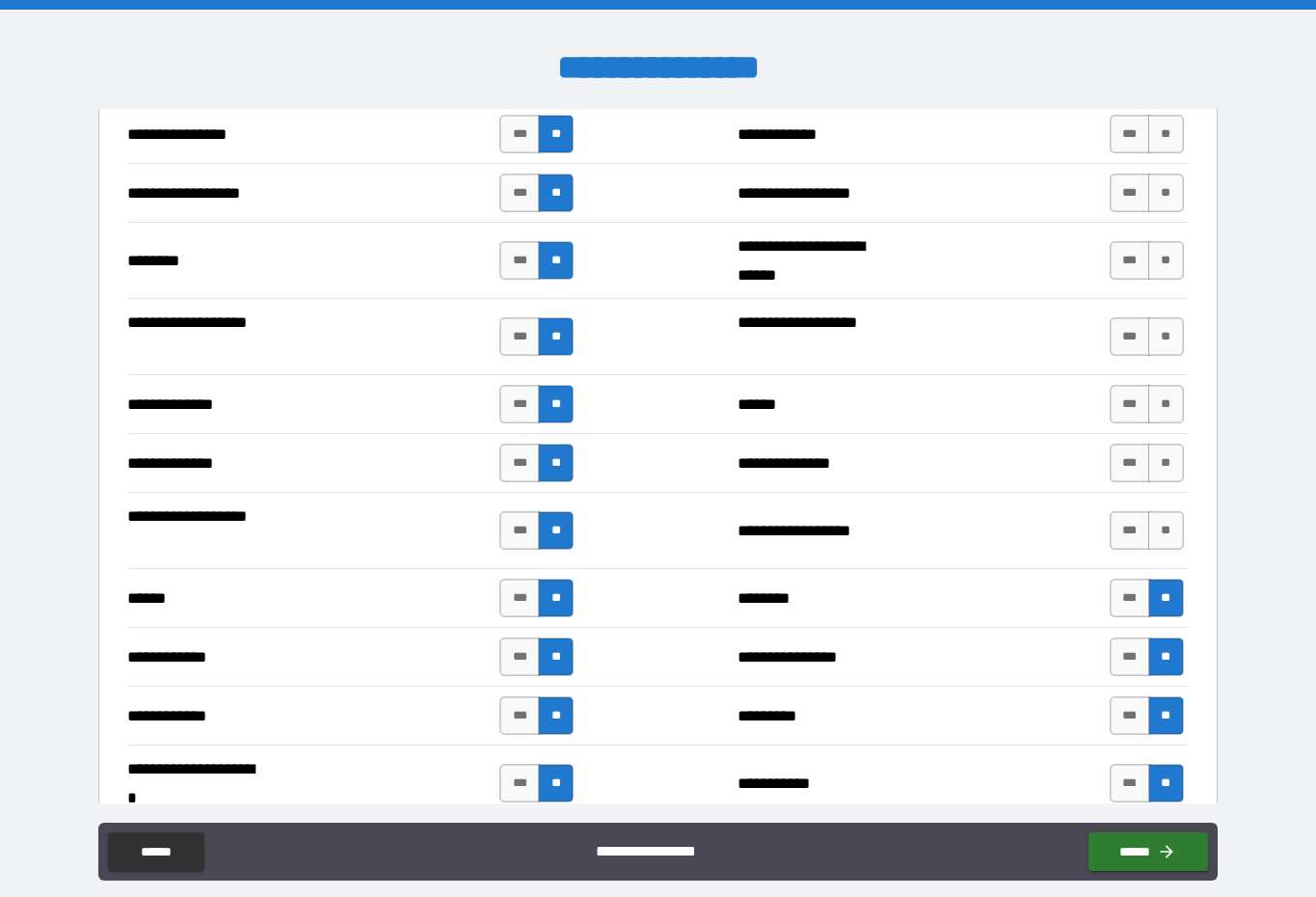 click on "**" at bounding box center [1166, 530] 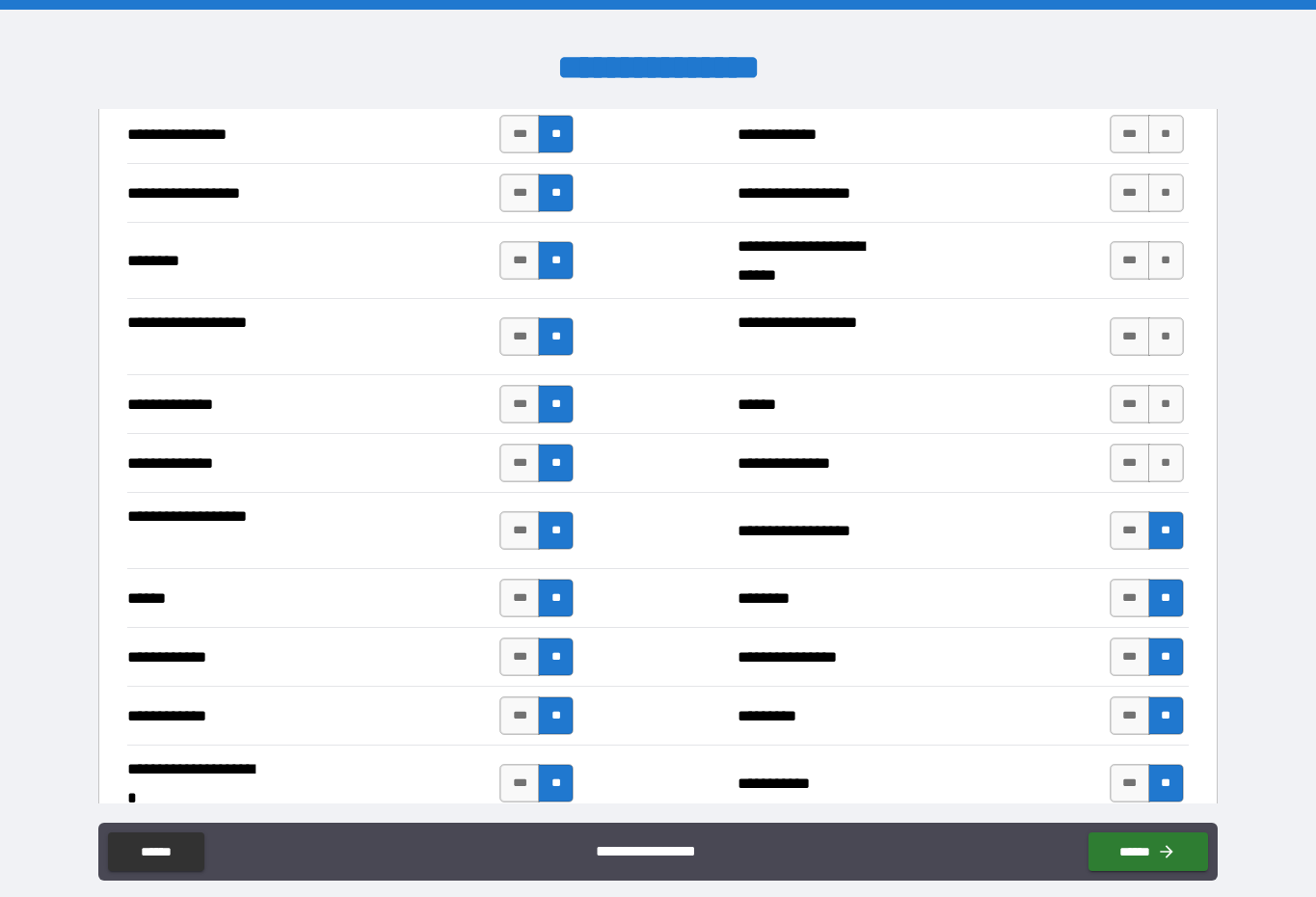 click on "**" at bounding box center [1166, 463] 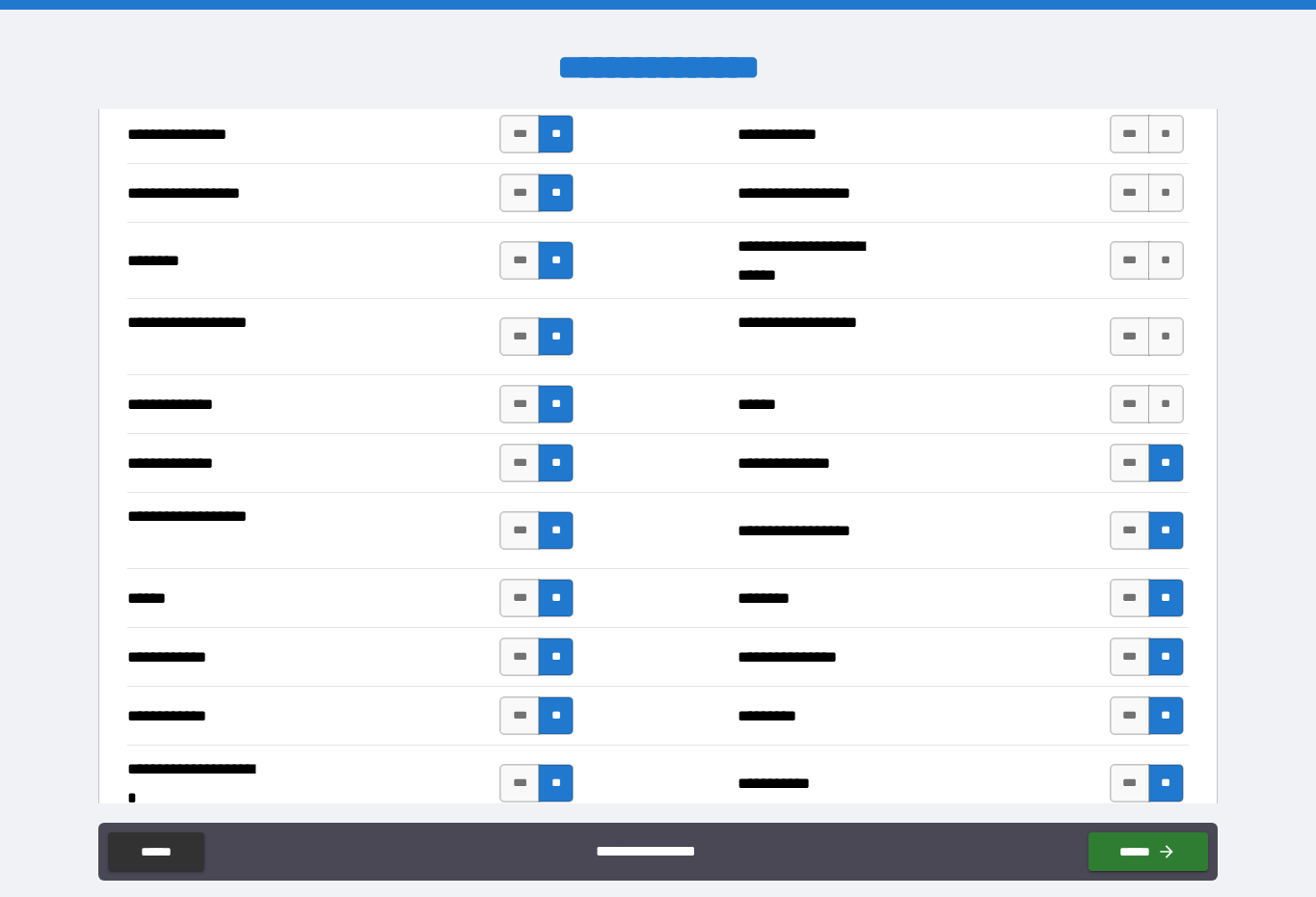 click on "**" at bounding box center (1166, 404) 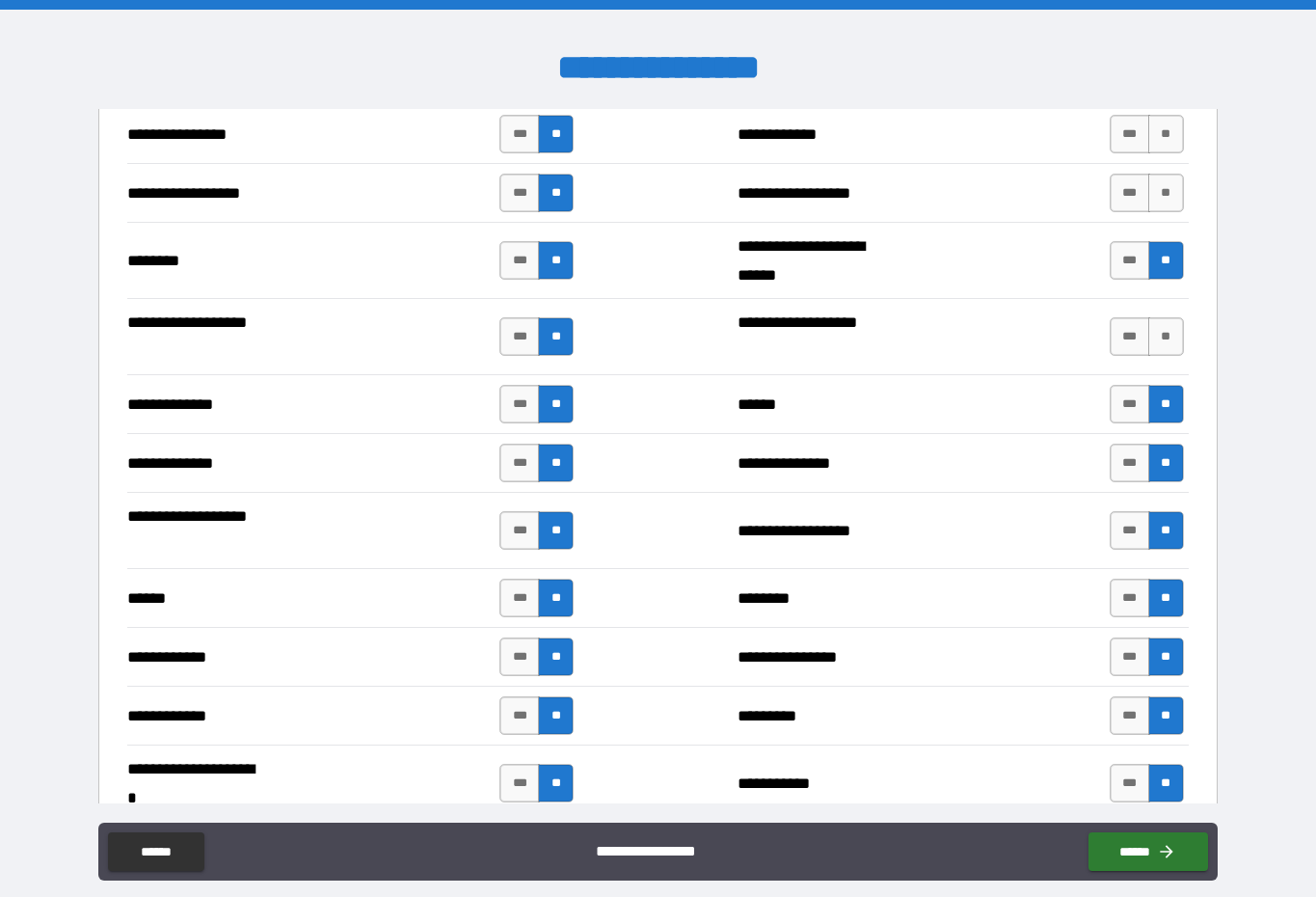 click on "**" at bounding box center (1166, 337) 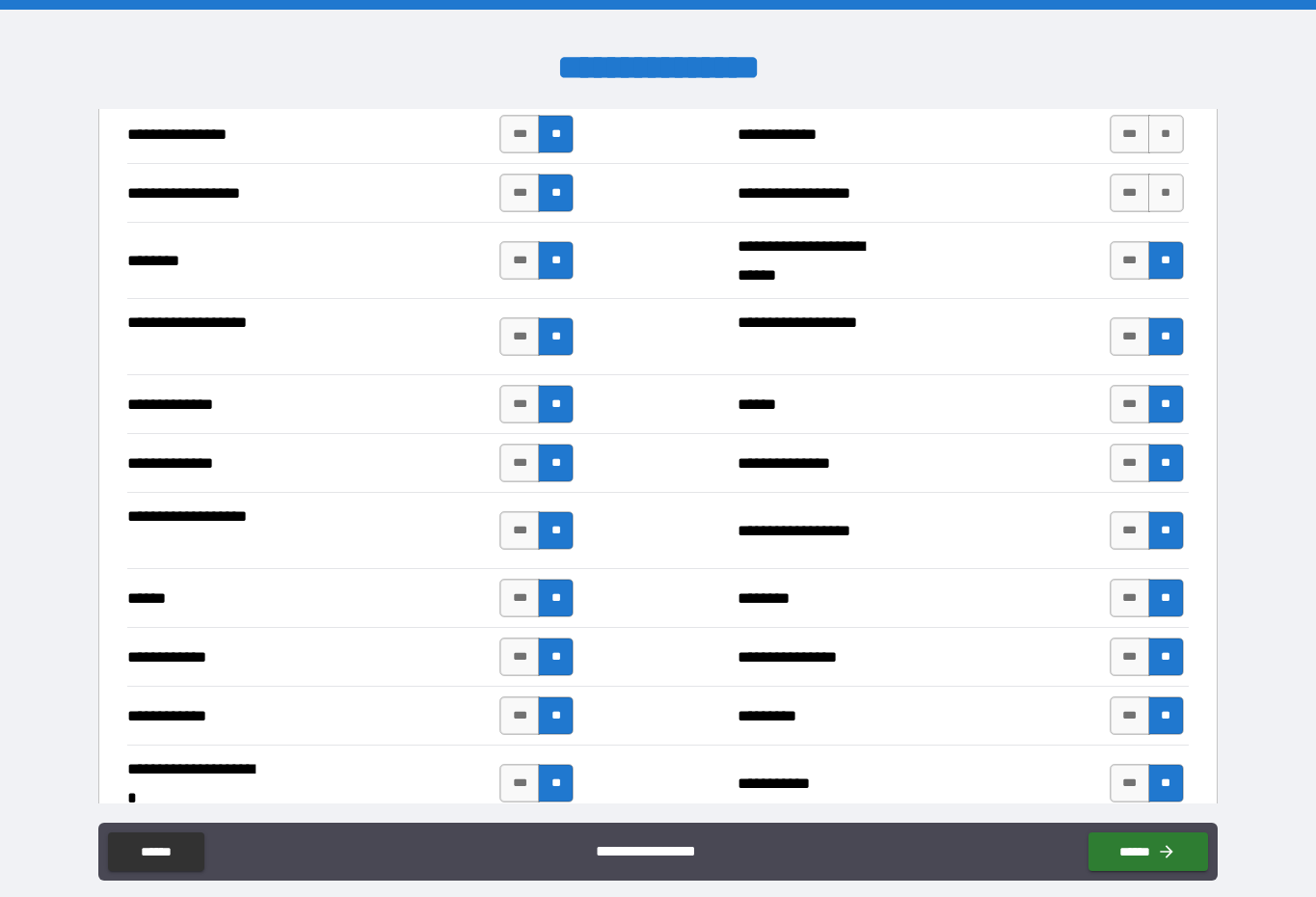 click on "**" at bounding box center [1166, 193] 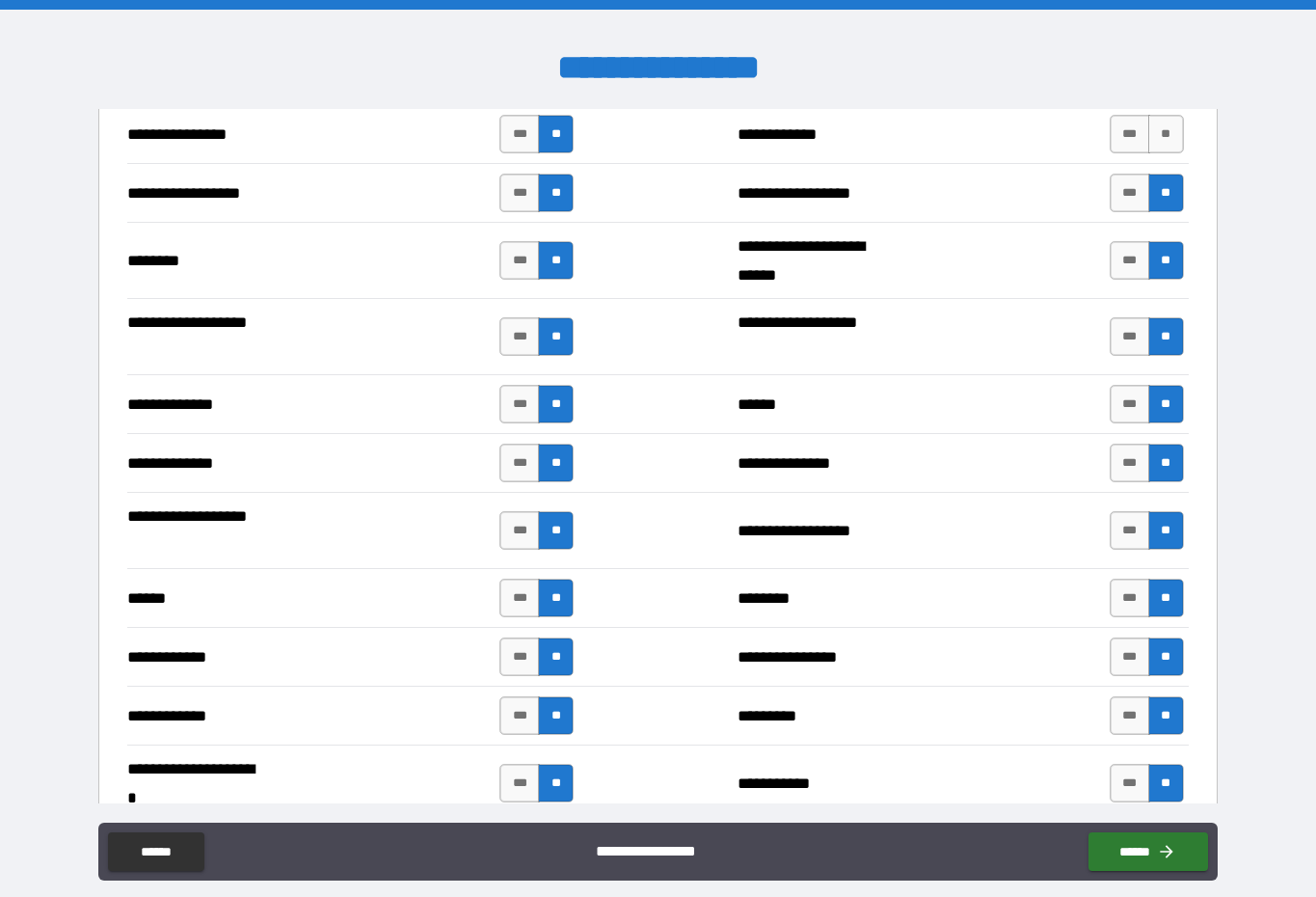 click on "**" at bounding box center (1166, 134) 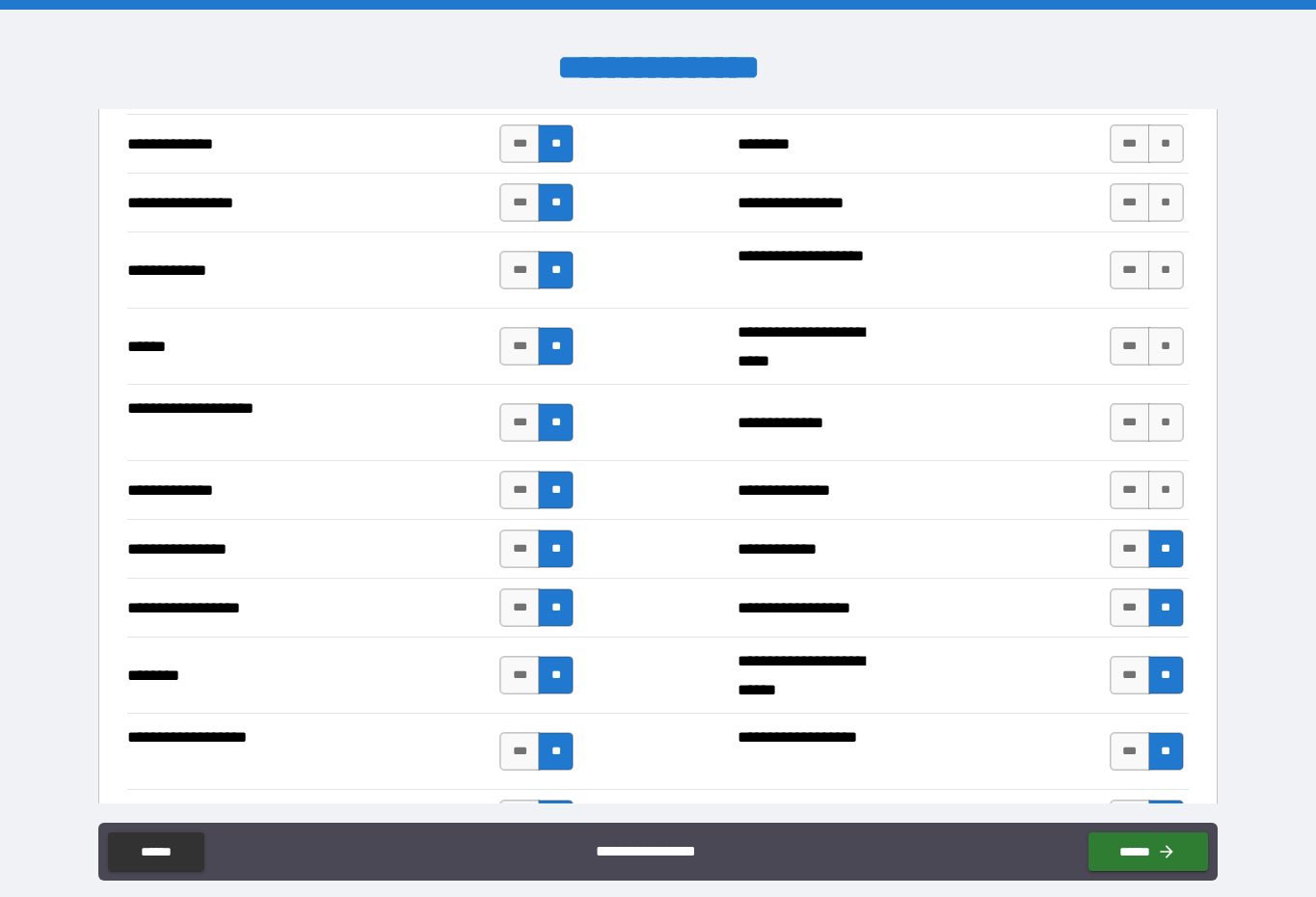 scroll, scrollTop: 2762, scrollLeft: 0, axis: vertical 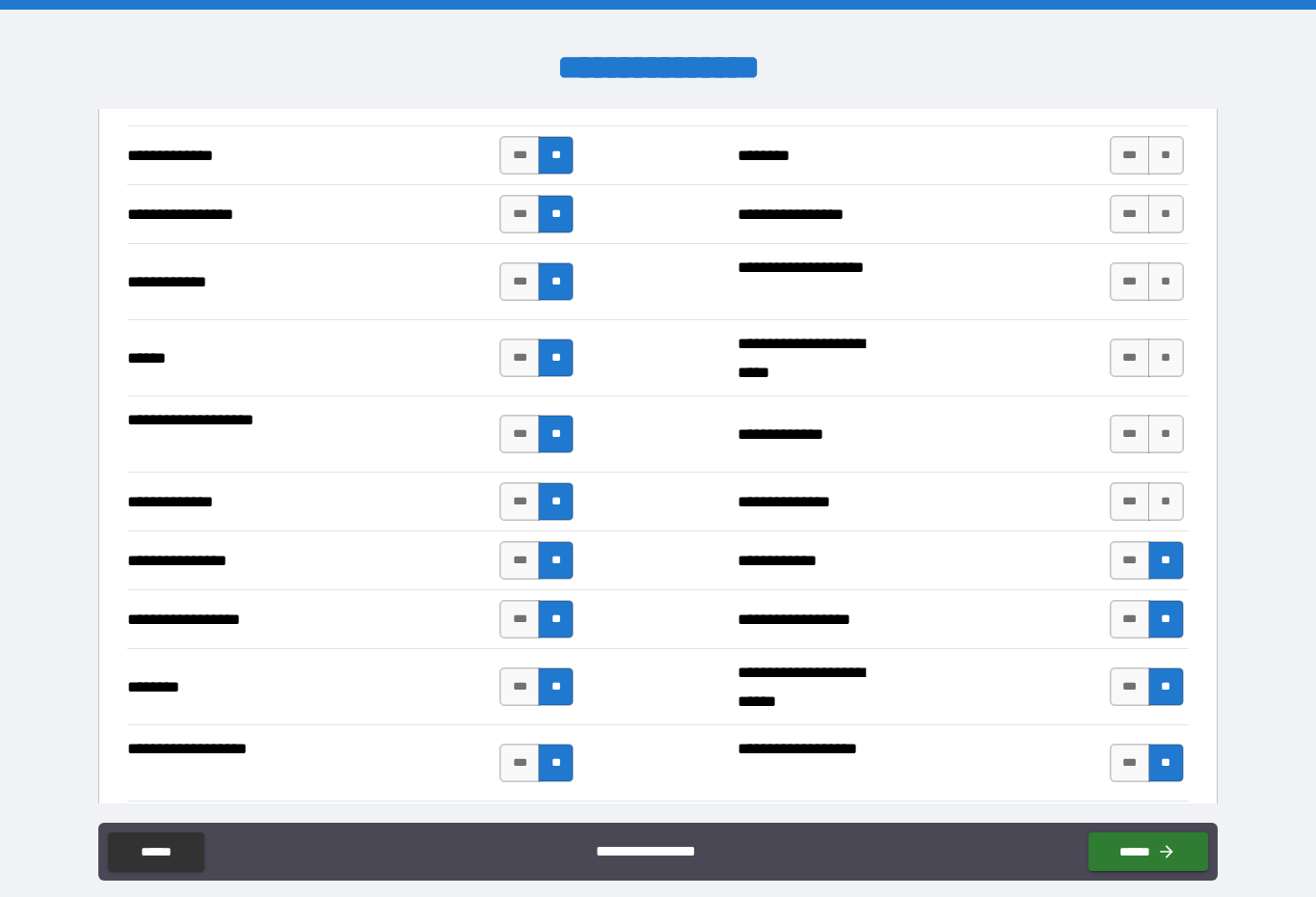 click on "**" at bounding box center (1166, 502) 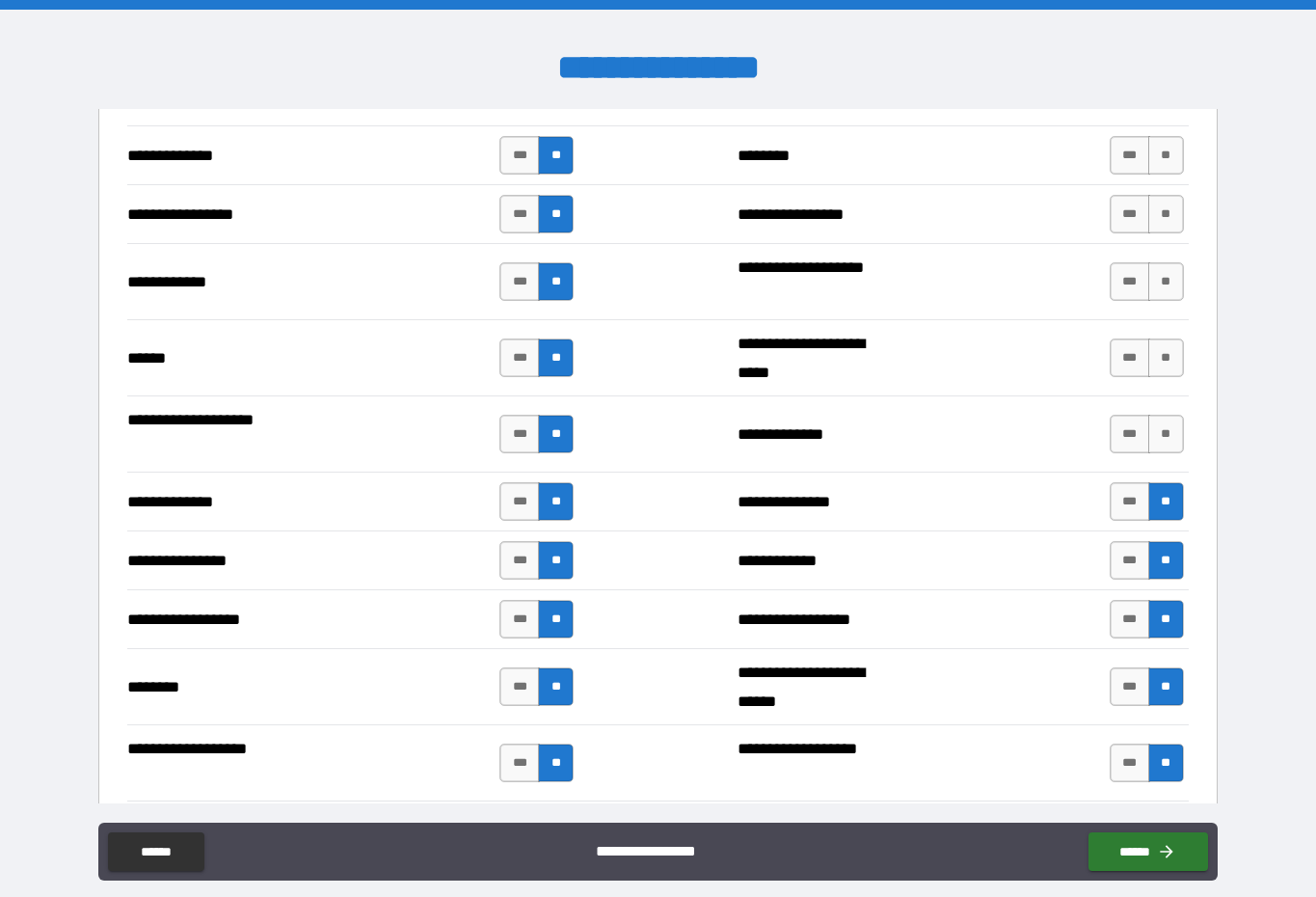 click on "**" at bounding box center (1166, 434) 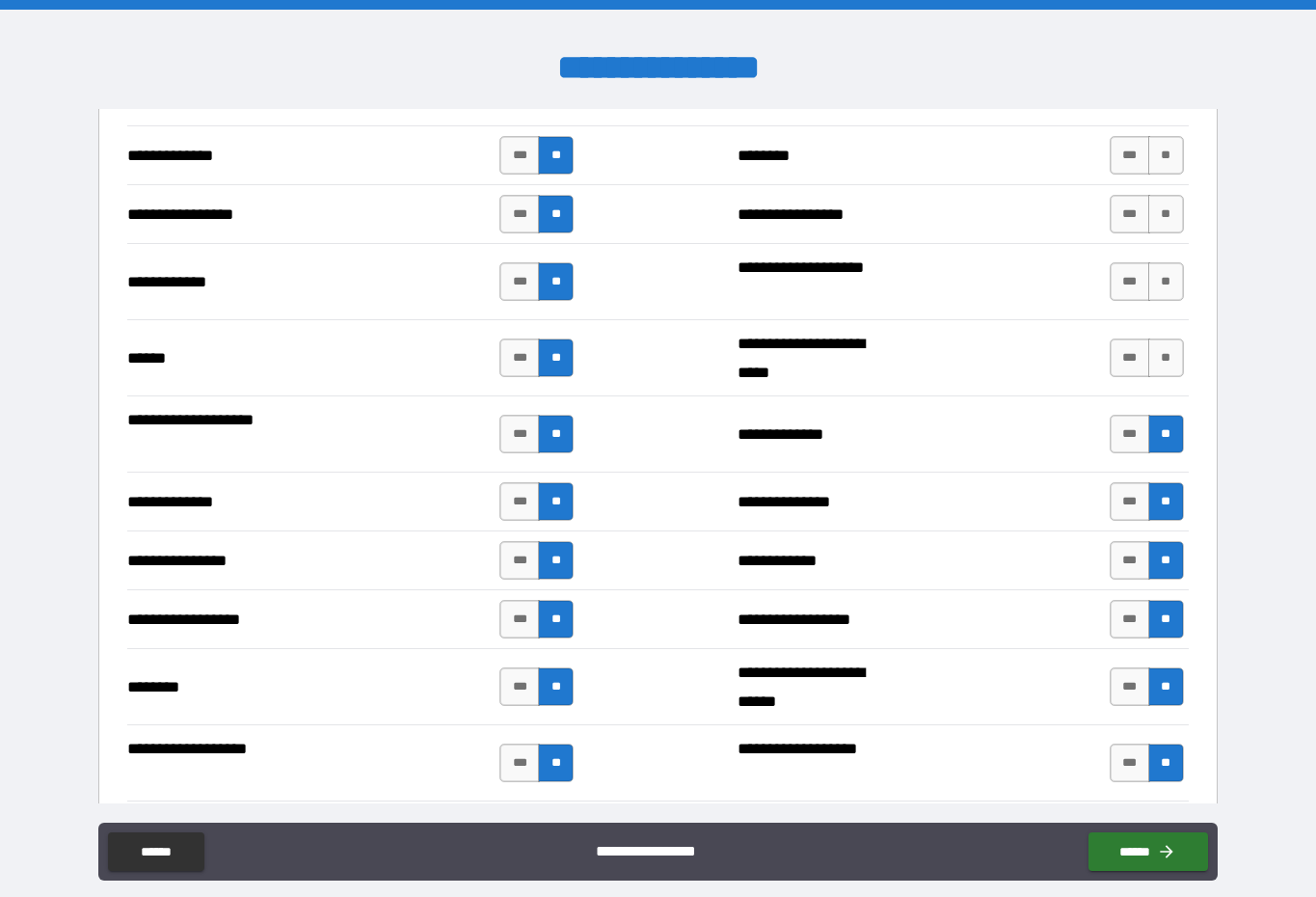 click on "**" at bounding box center (1166, 358) 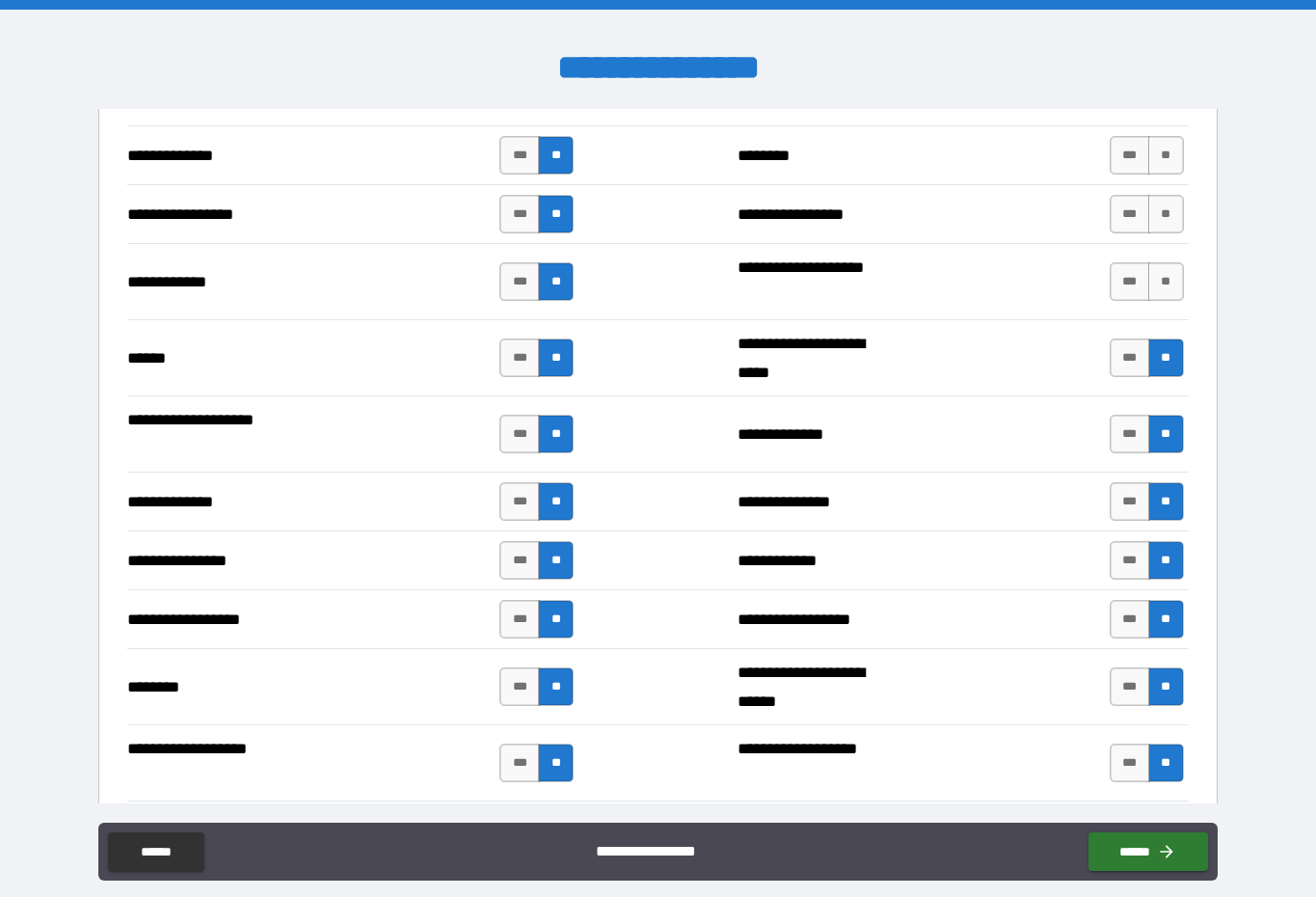 click on "**" at bounding box center (1166, 214) 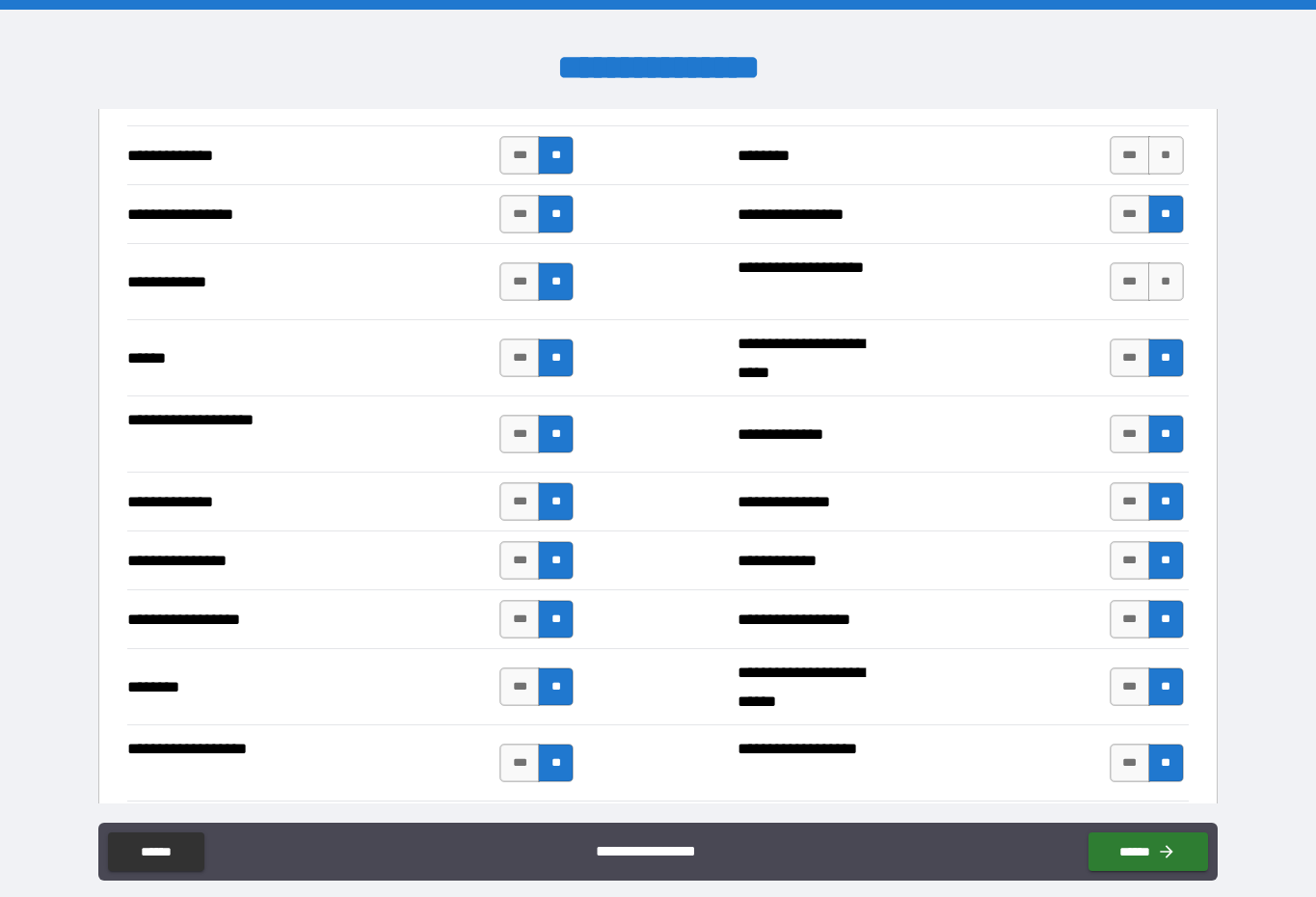 click on "**" at bounding box center (1166, 282) 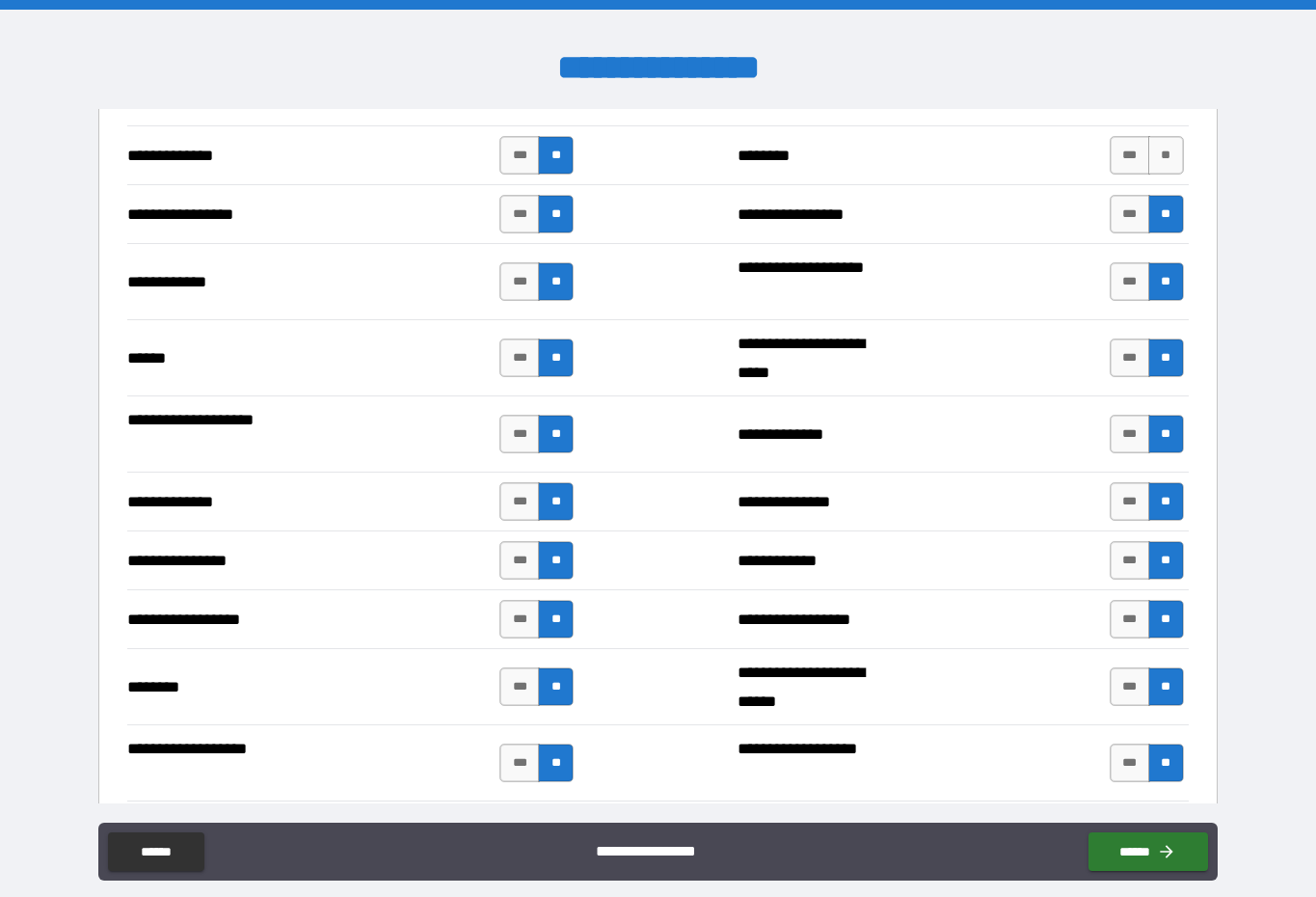 click on "**" at bounding box center [1166, 155] 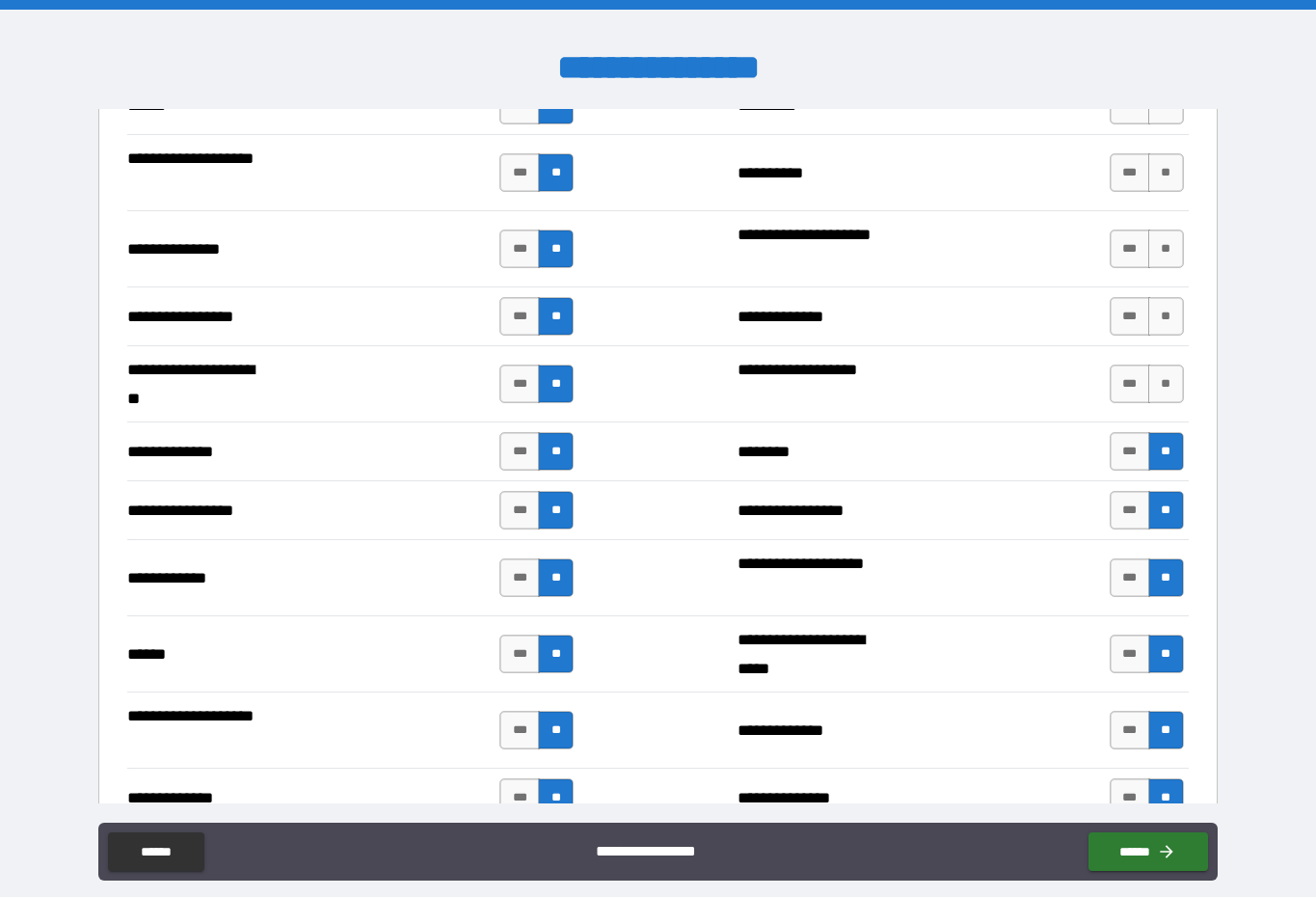 scroll, scrollTop: 2461, scrollLeft: 0, axis: vertical 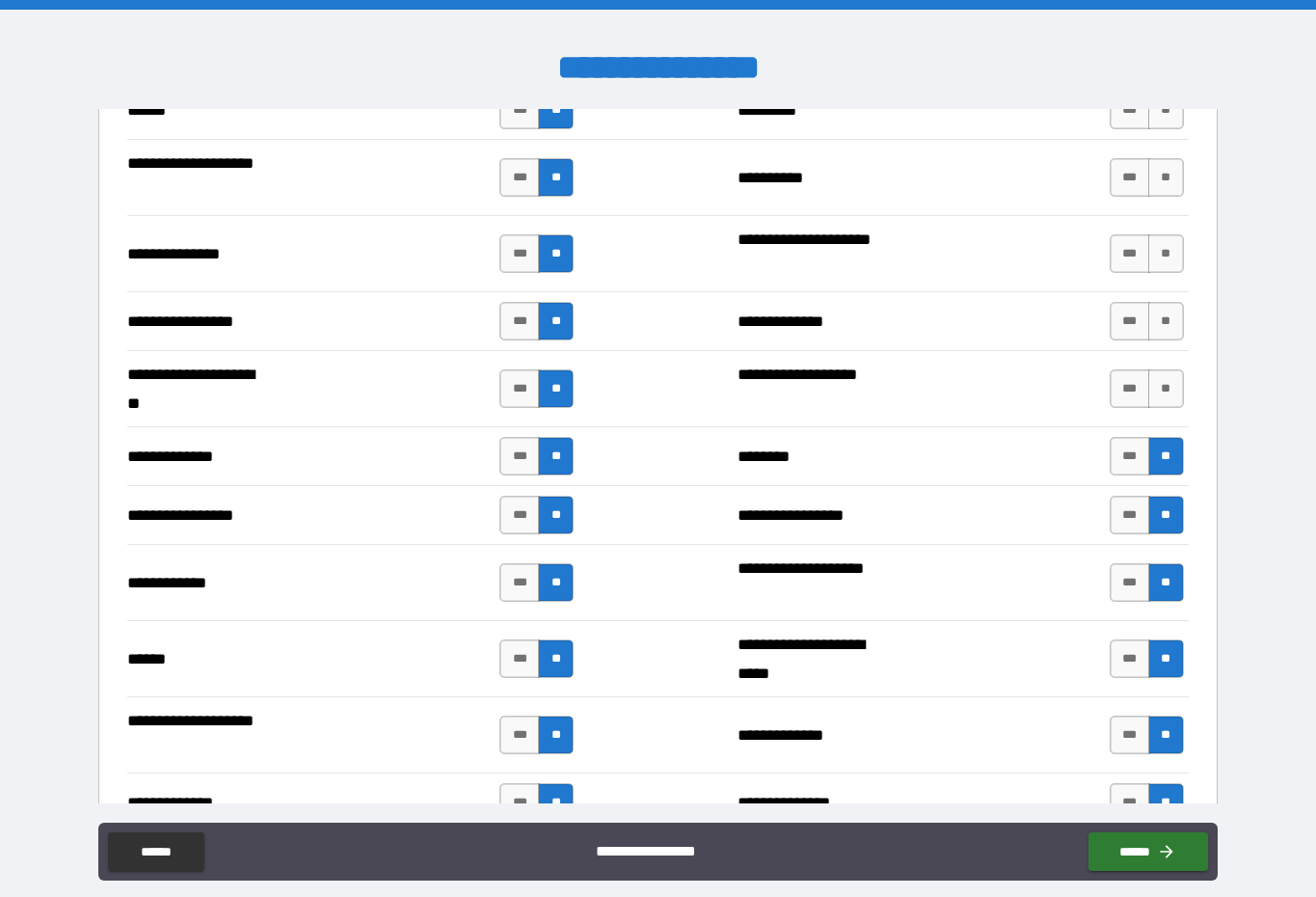 click on "**" at bounding box center (1166, 389) 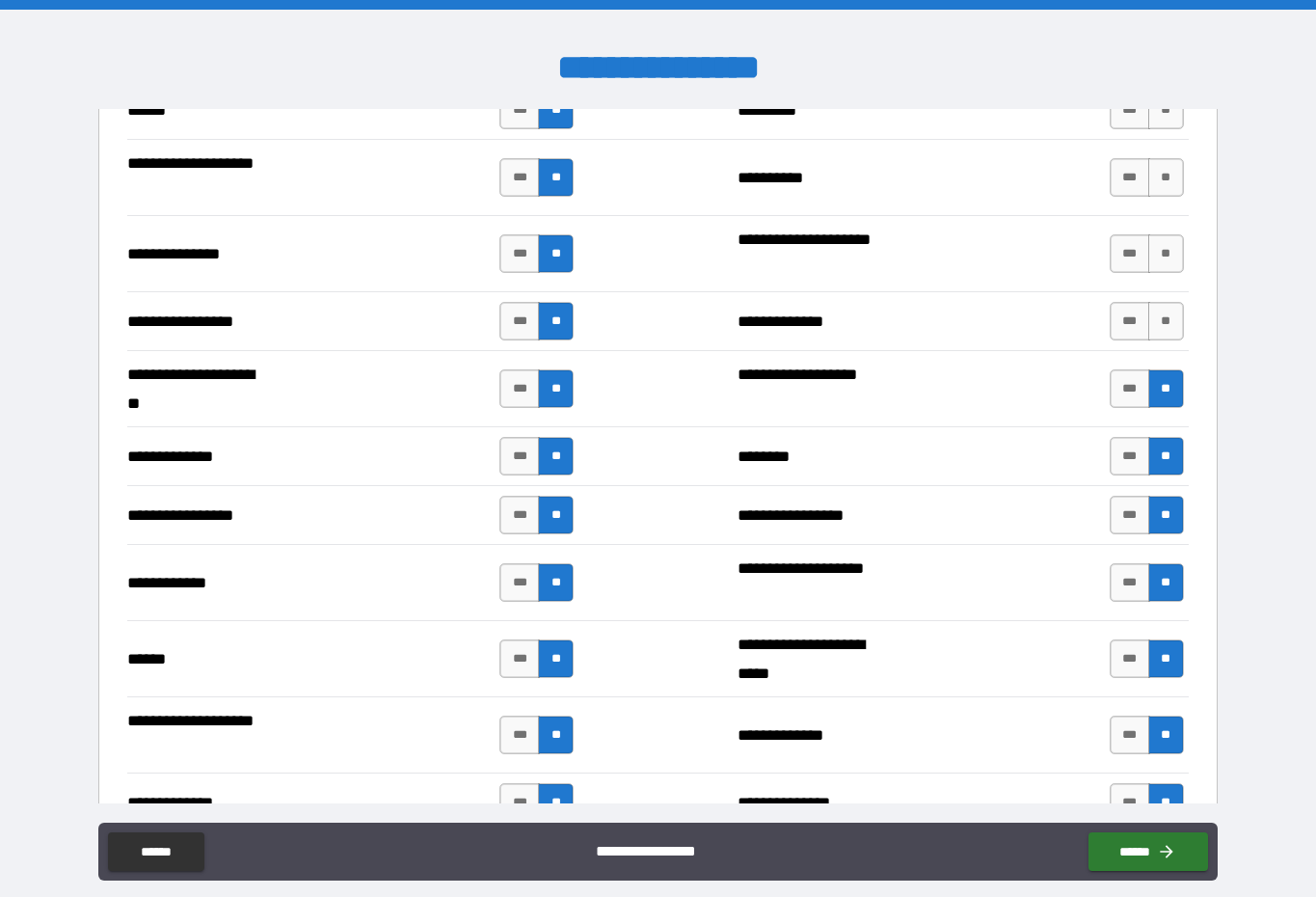 click on "**" at bounding box center (1166, 254) 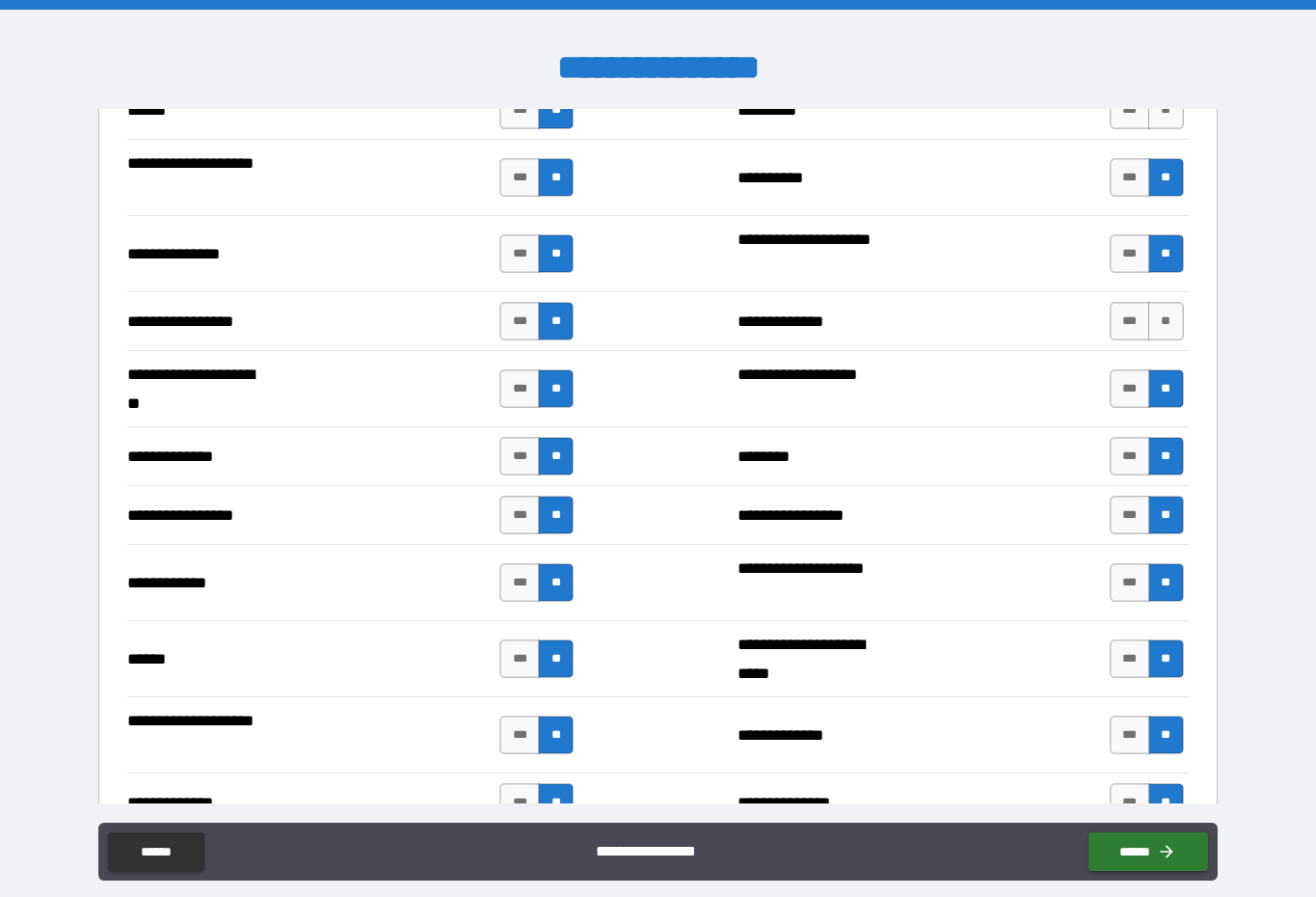 click on "**" at bounding box center [1166, 321] 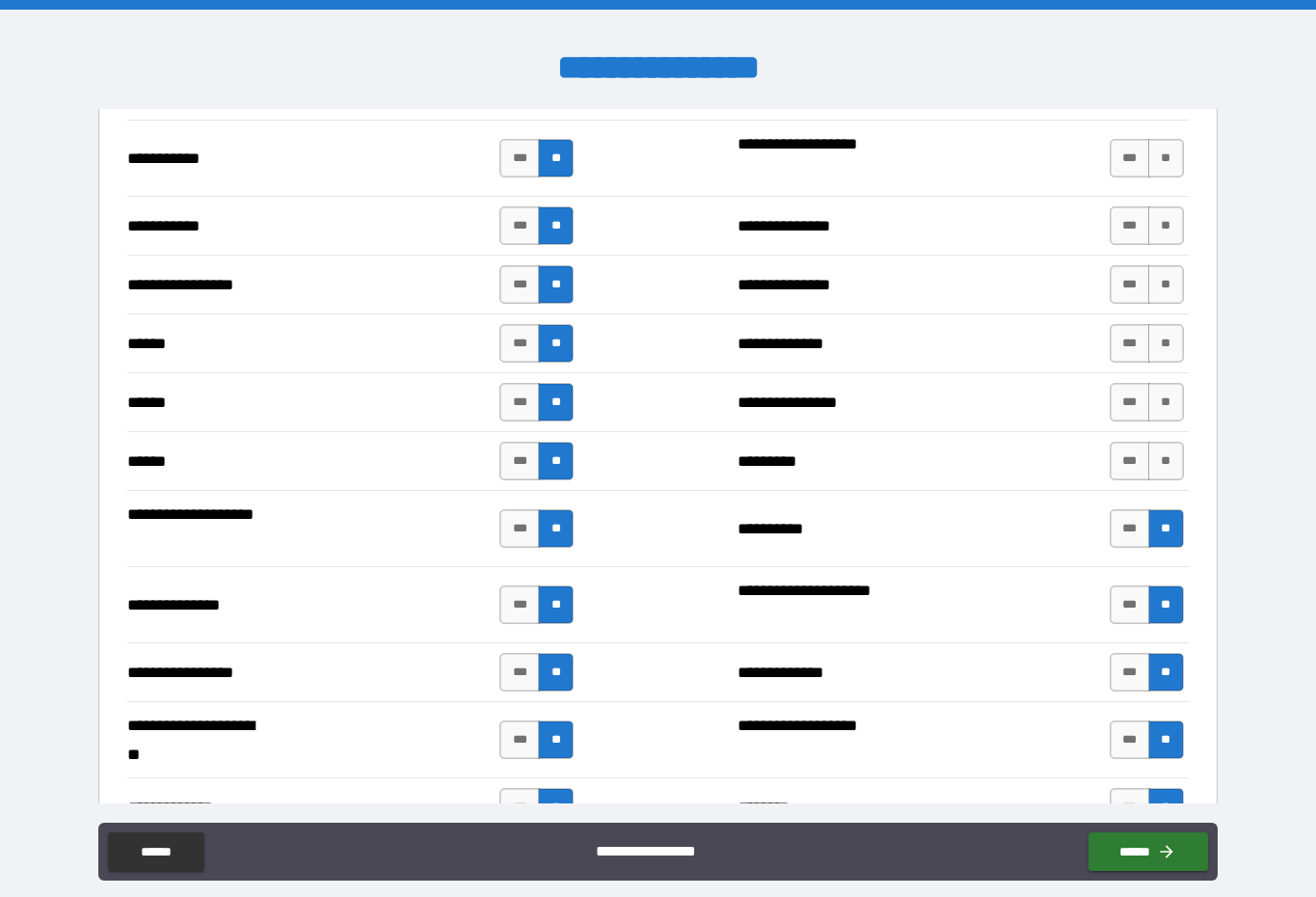 scroll, scrollTop: 2105, scrollLeft: 0, axis: vertical 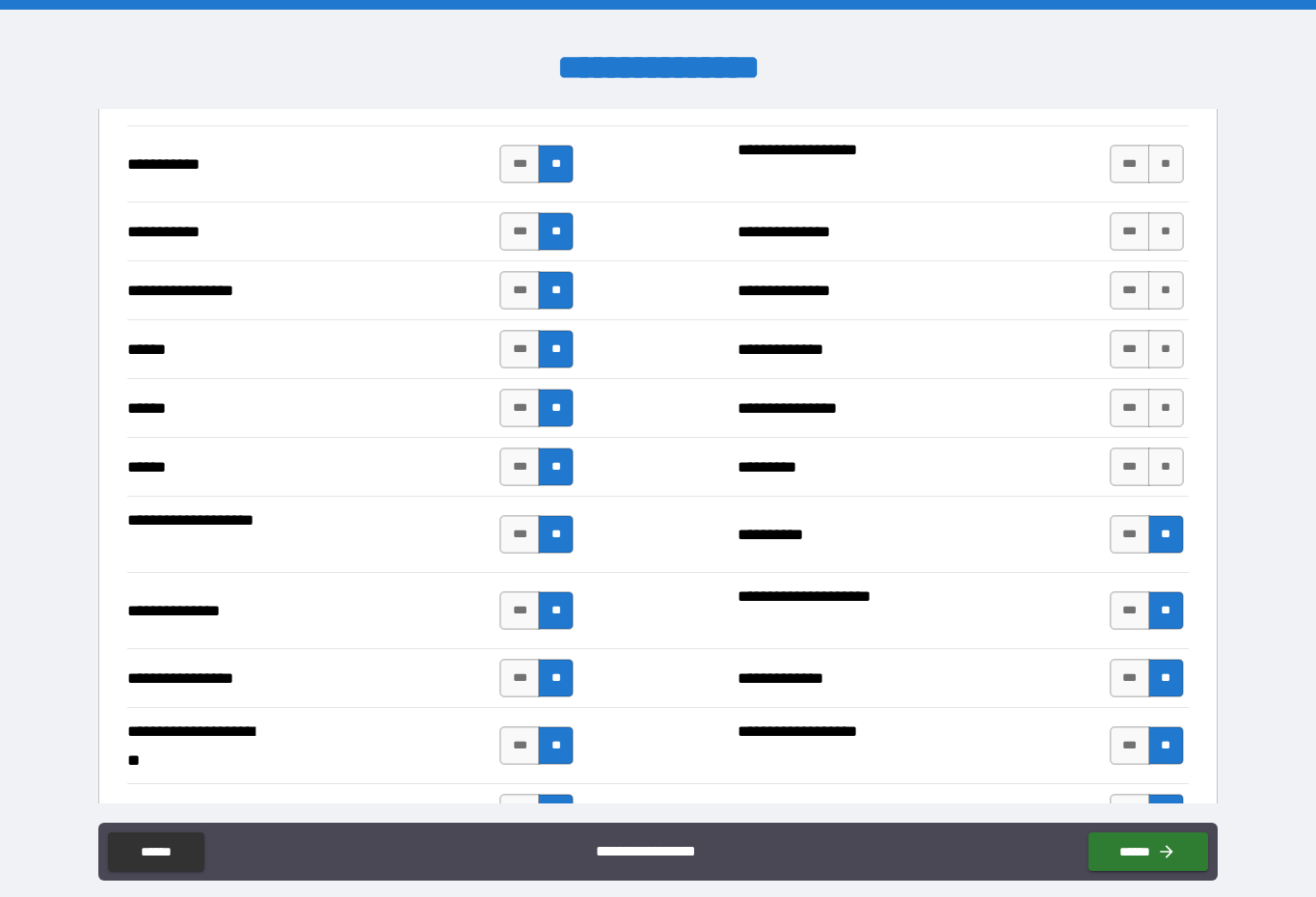 click on "**" at bounding box center (1166, 467) 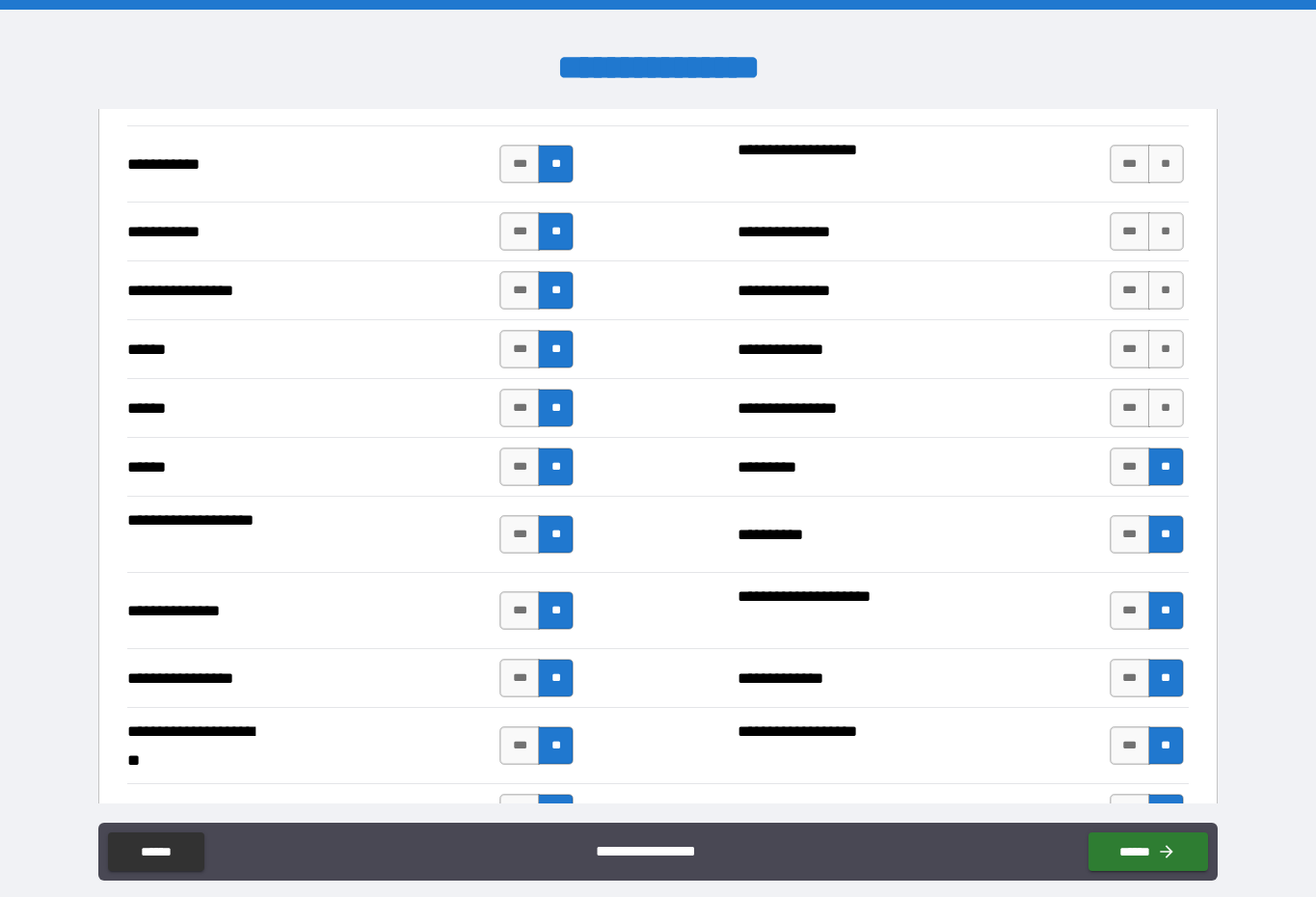 click on "**" at bounding box center [1166, 408] 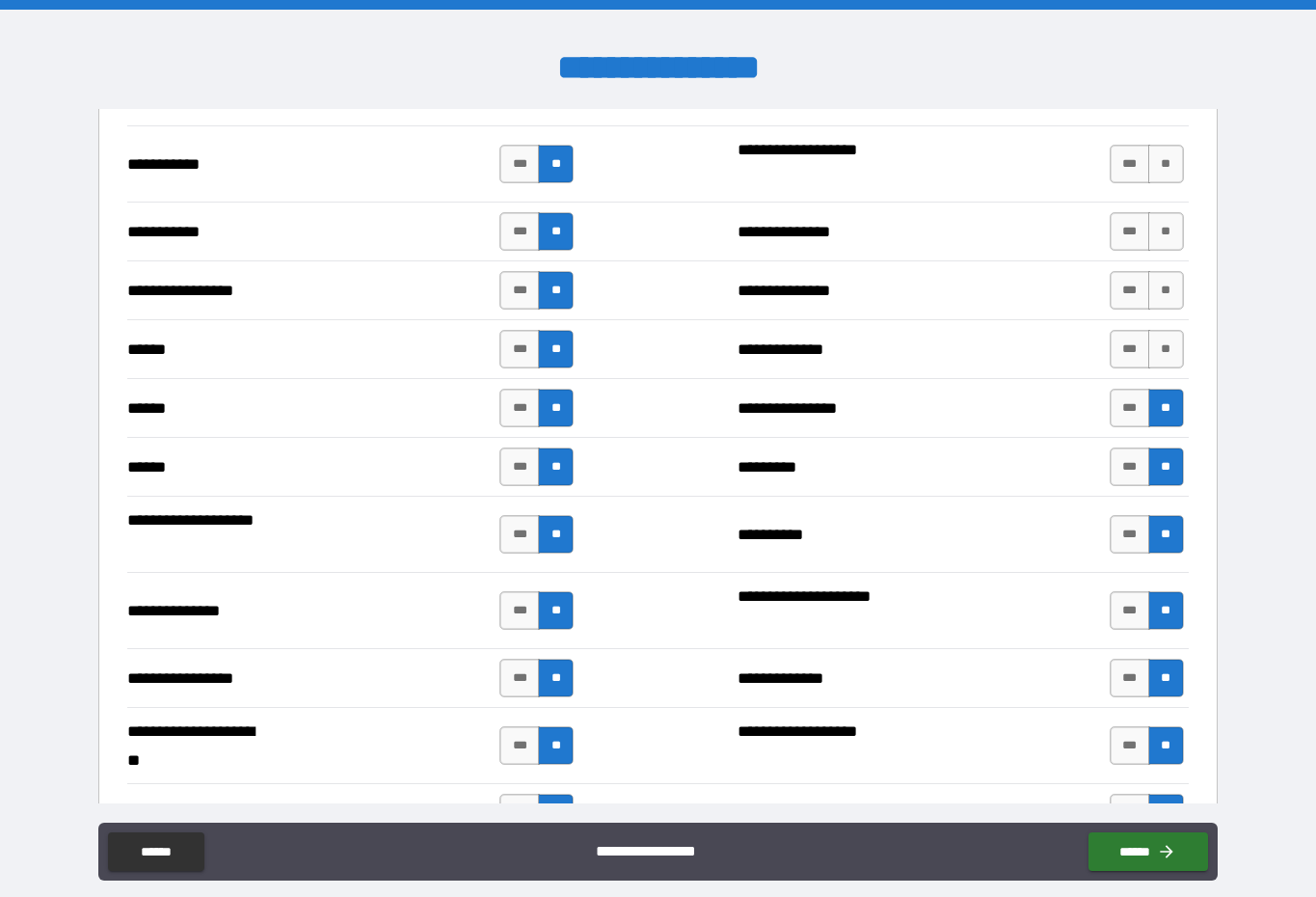 click on "**" at bounding box center (1166, 349) 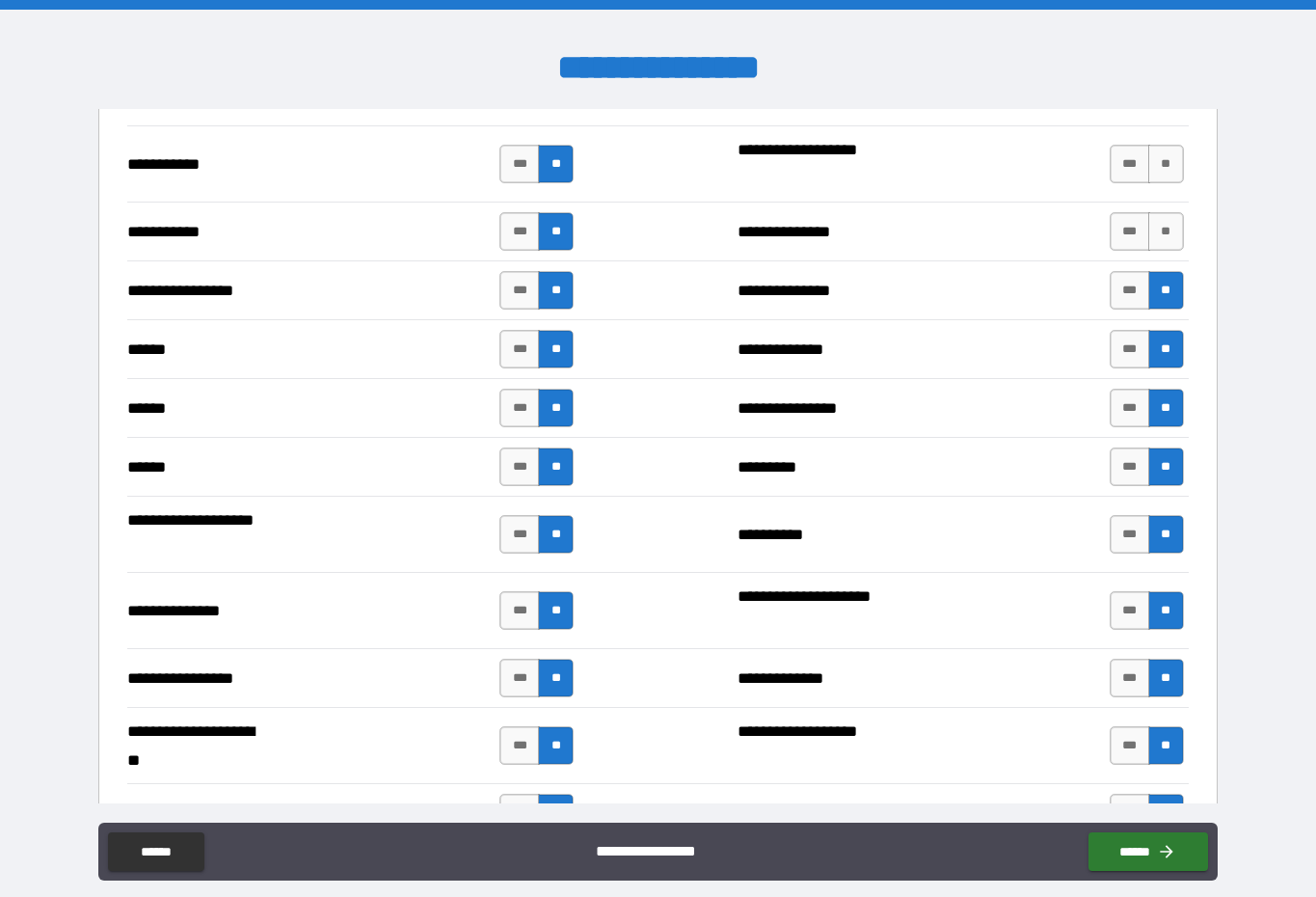 click on "**" at bounding box center [1166, 231] 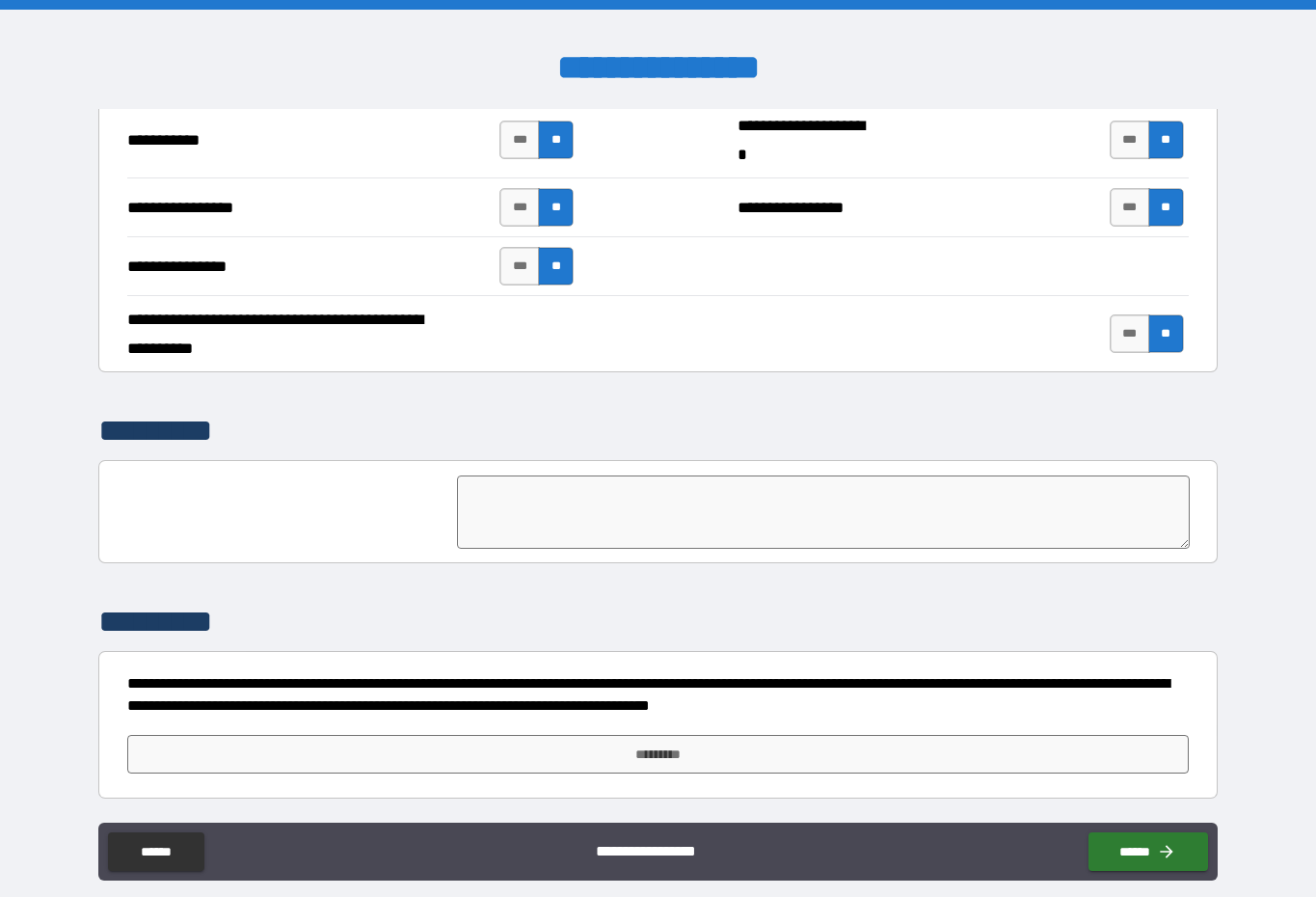 scroll, scrollTop: 4348, scrollLeft: 0, axis: vertical 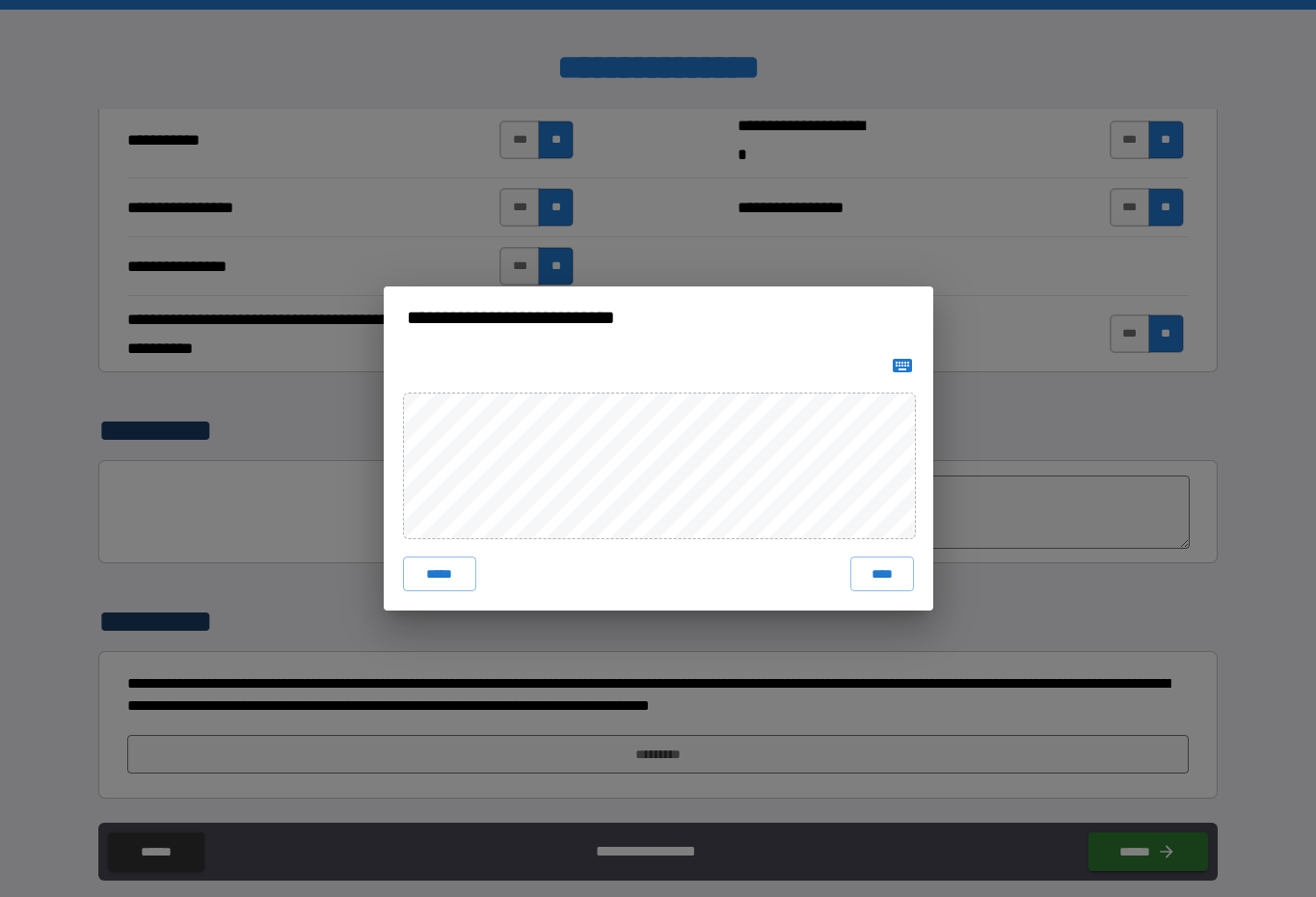 click on "****" at bounding box center [882, 574] 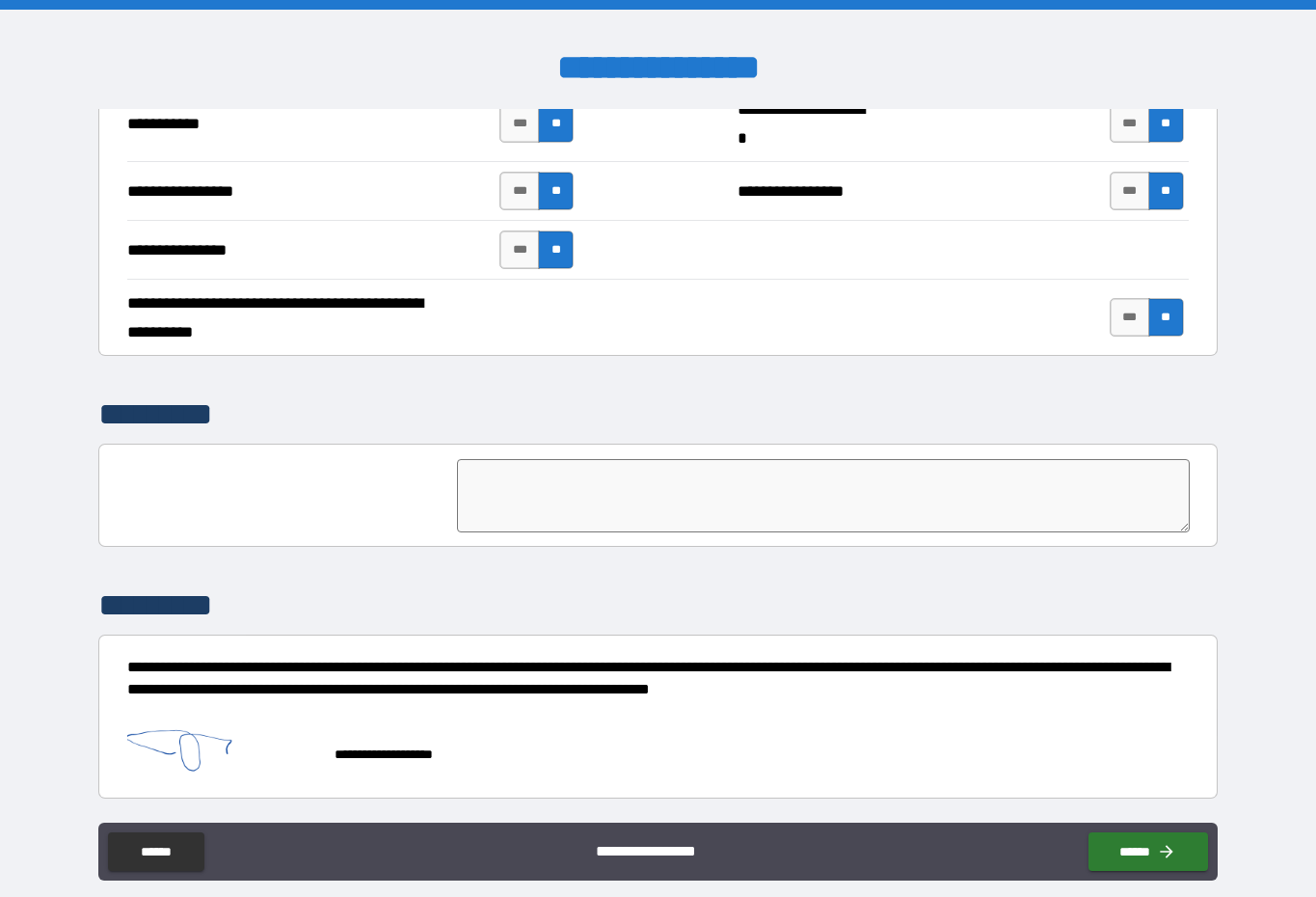 scroll, scrollTop: 4373, scrollLeft: 0, axis: vertical 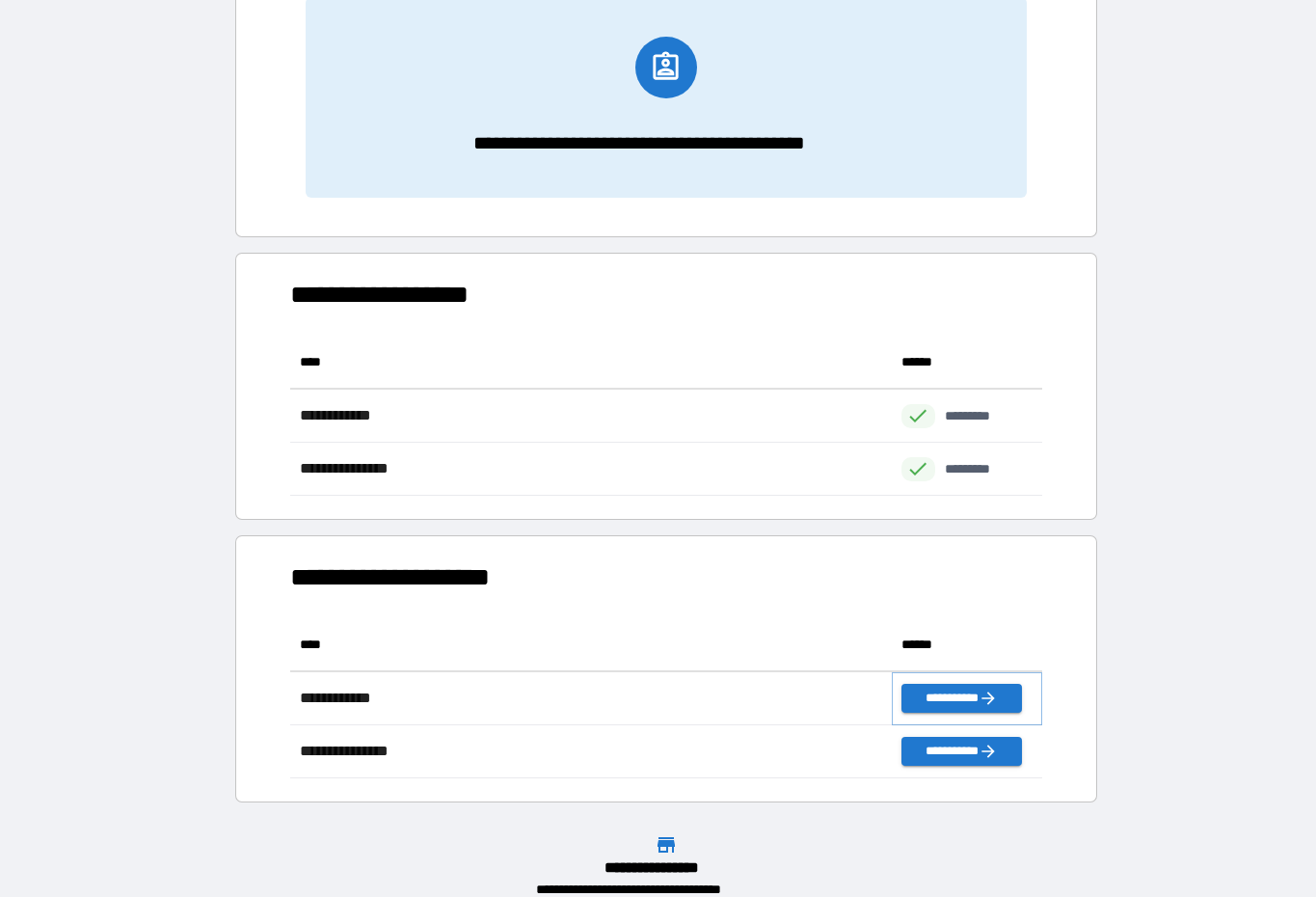 click on "**********" at bounding box center [961, 698] 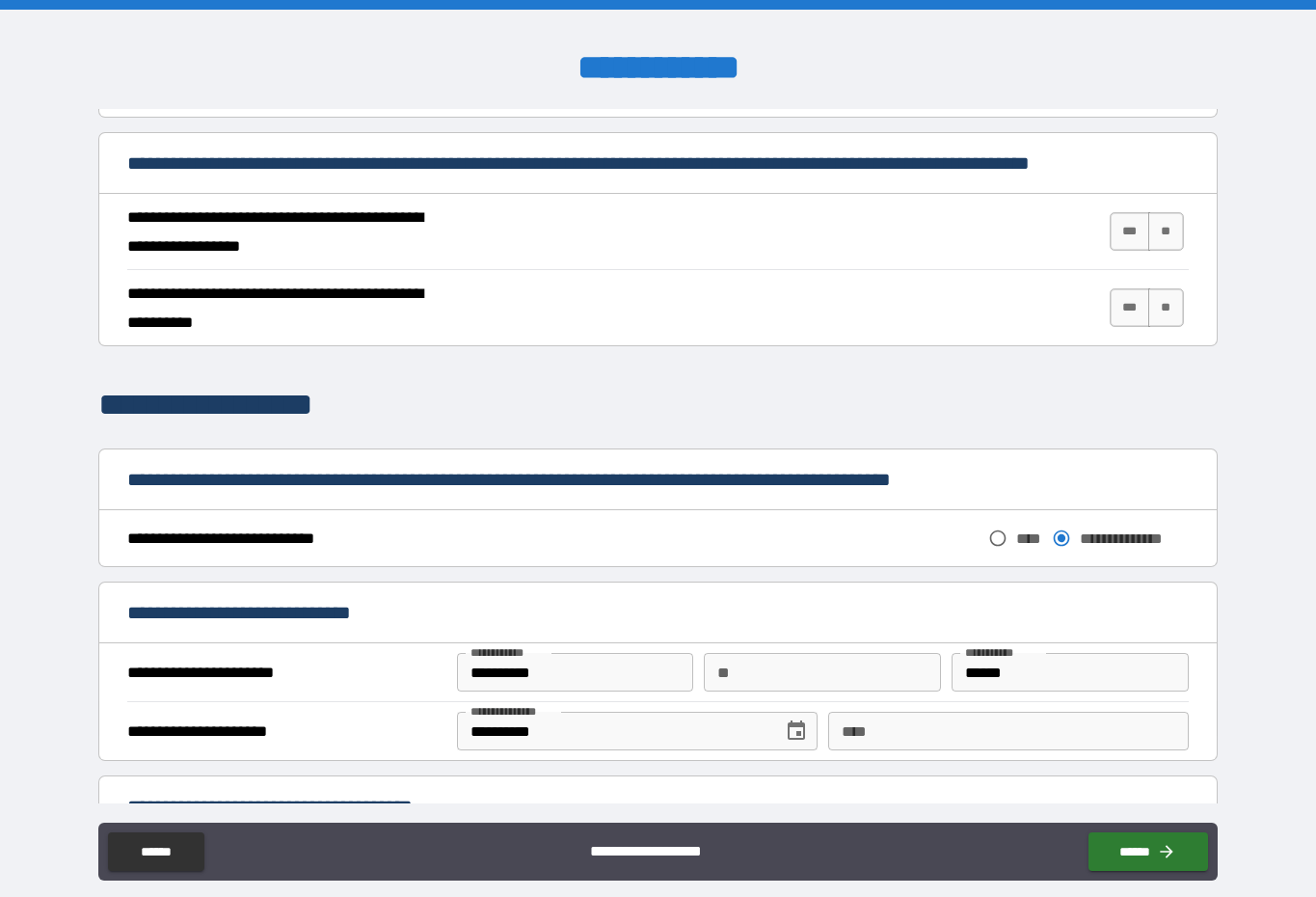 scroll, scrollTop: 635, scrollLeft: 0, axis: vertical 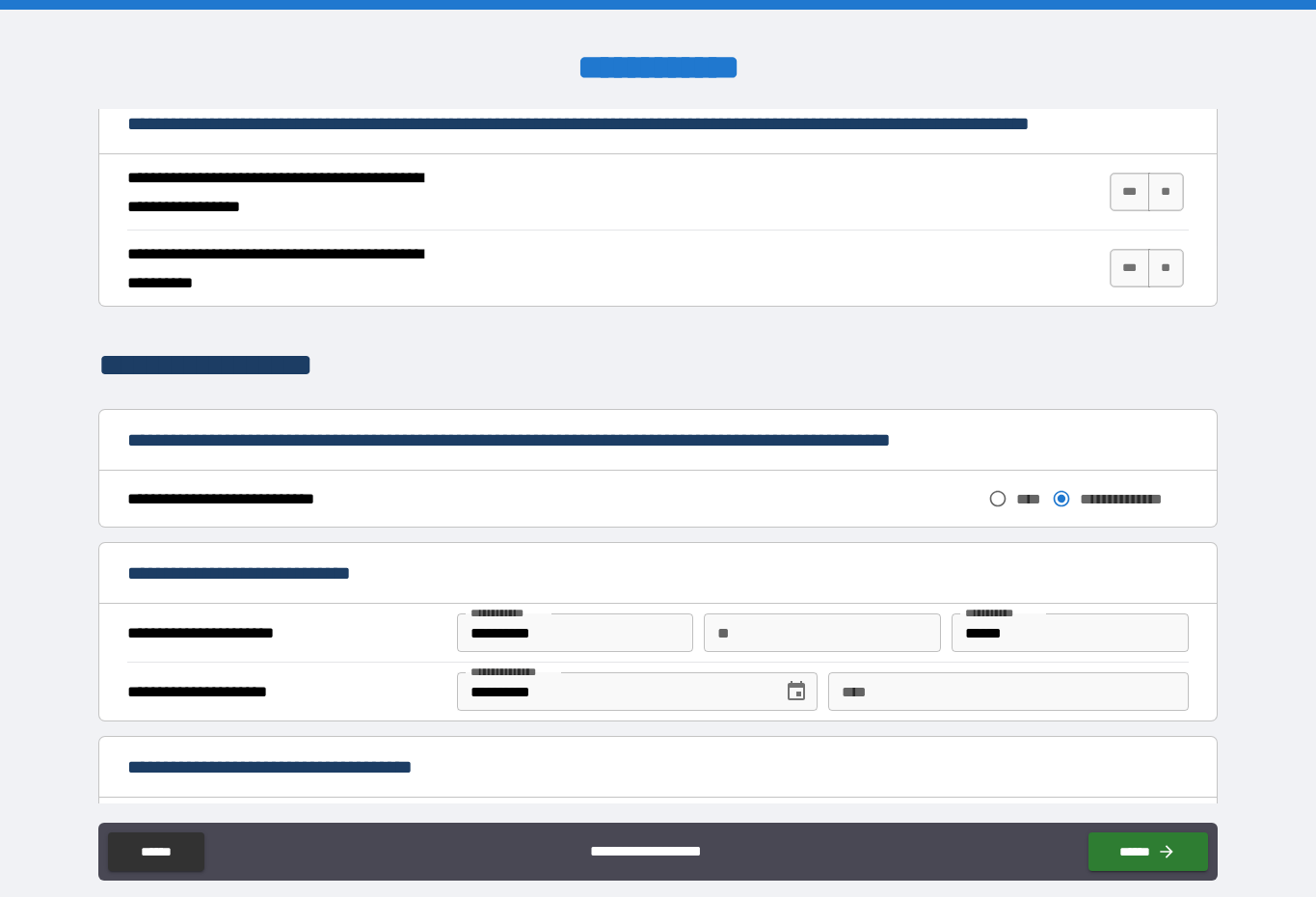 click on "***" at bounding box center (1130, 192) 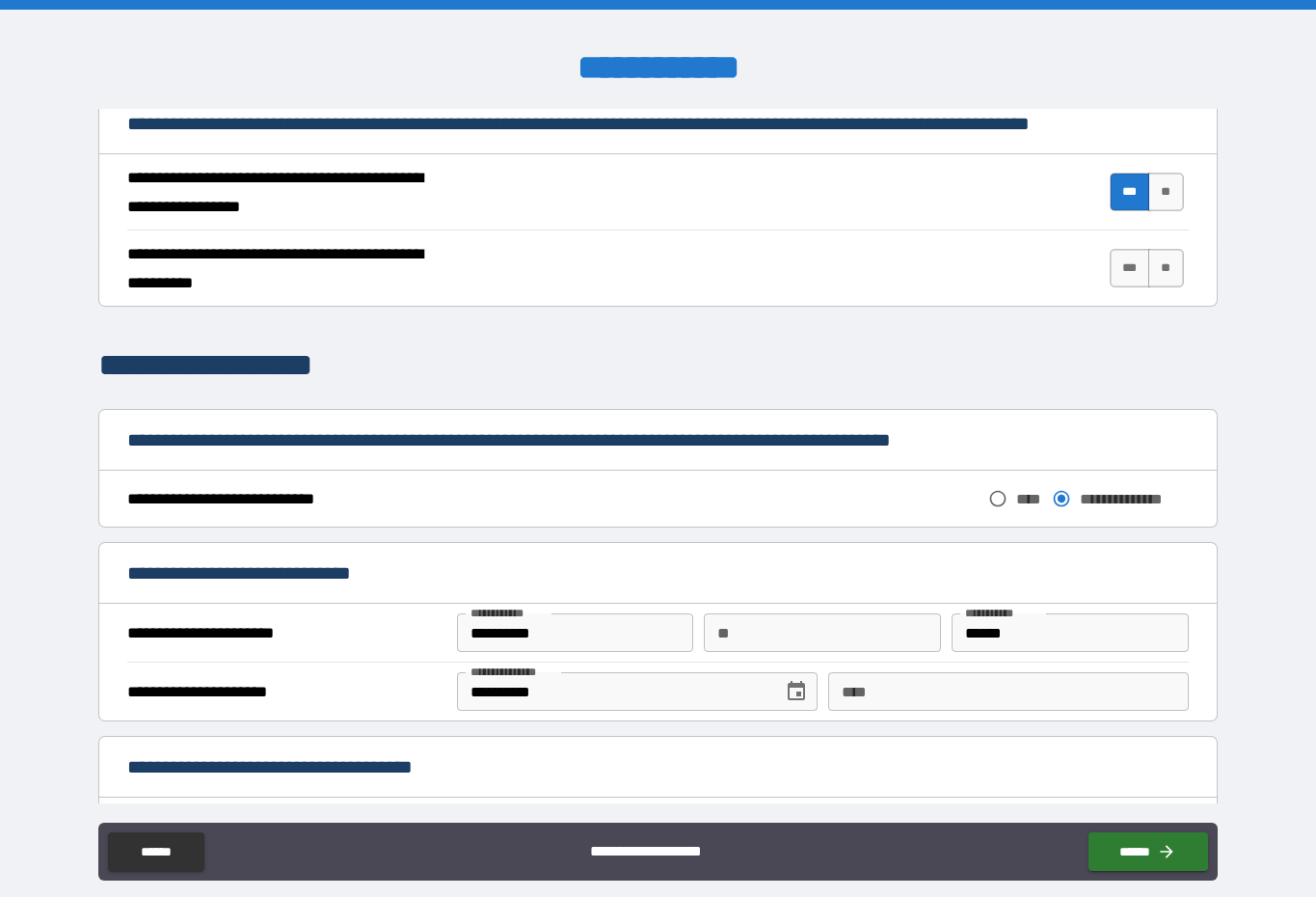 click on "***" at bounding box center (1130, 268) 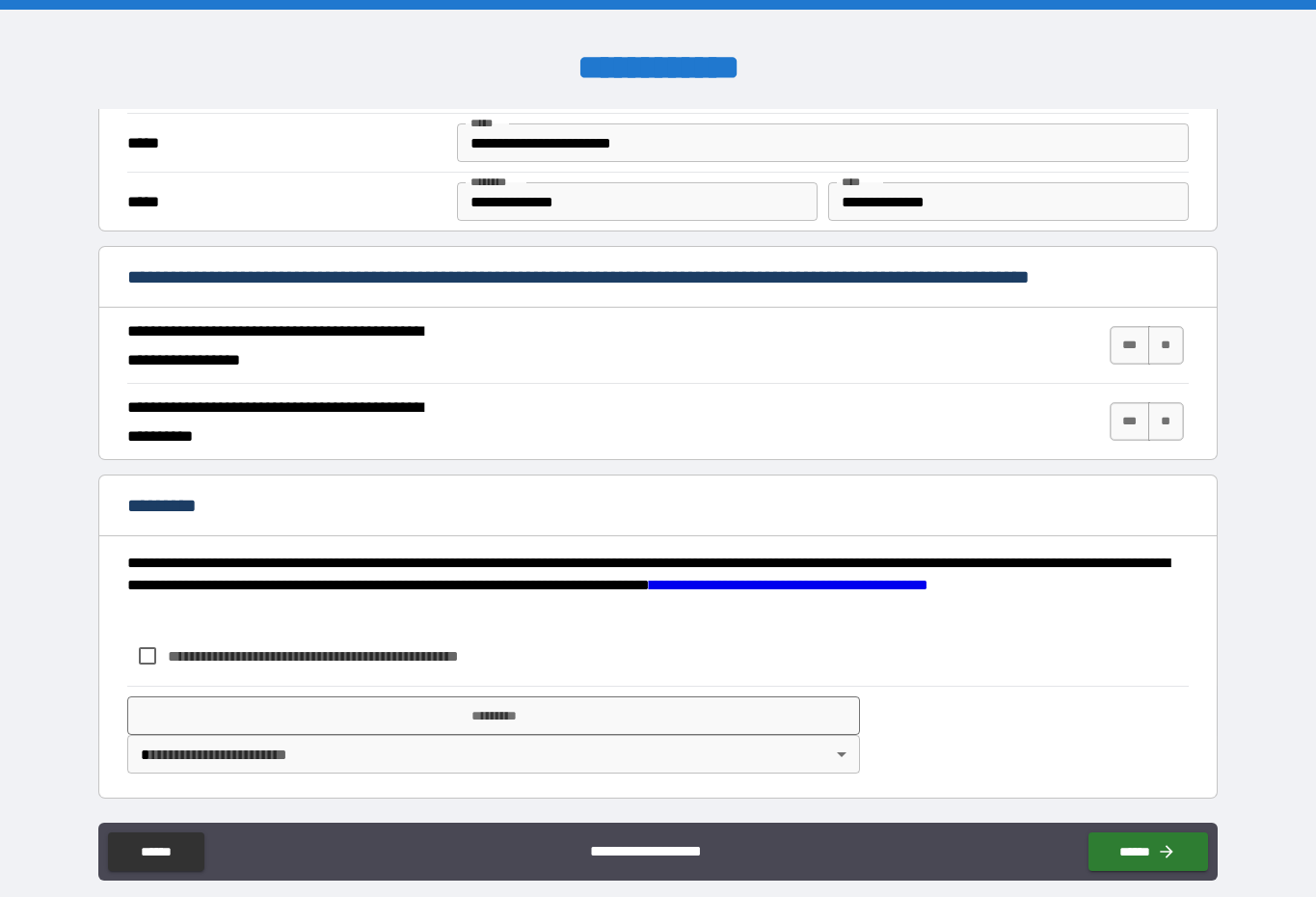scroll, scrollTop: 1478, scrollLeft: 0, axis: vertical 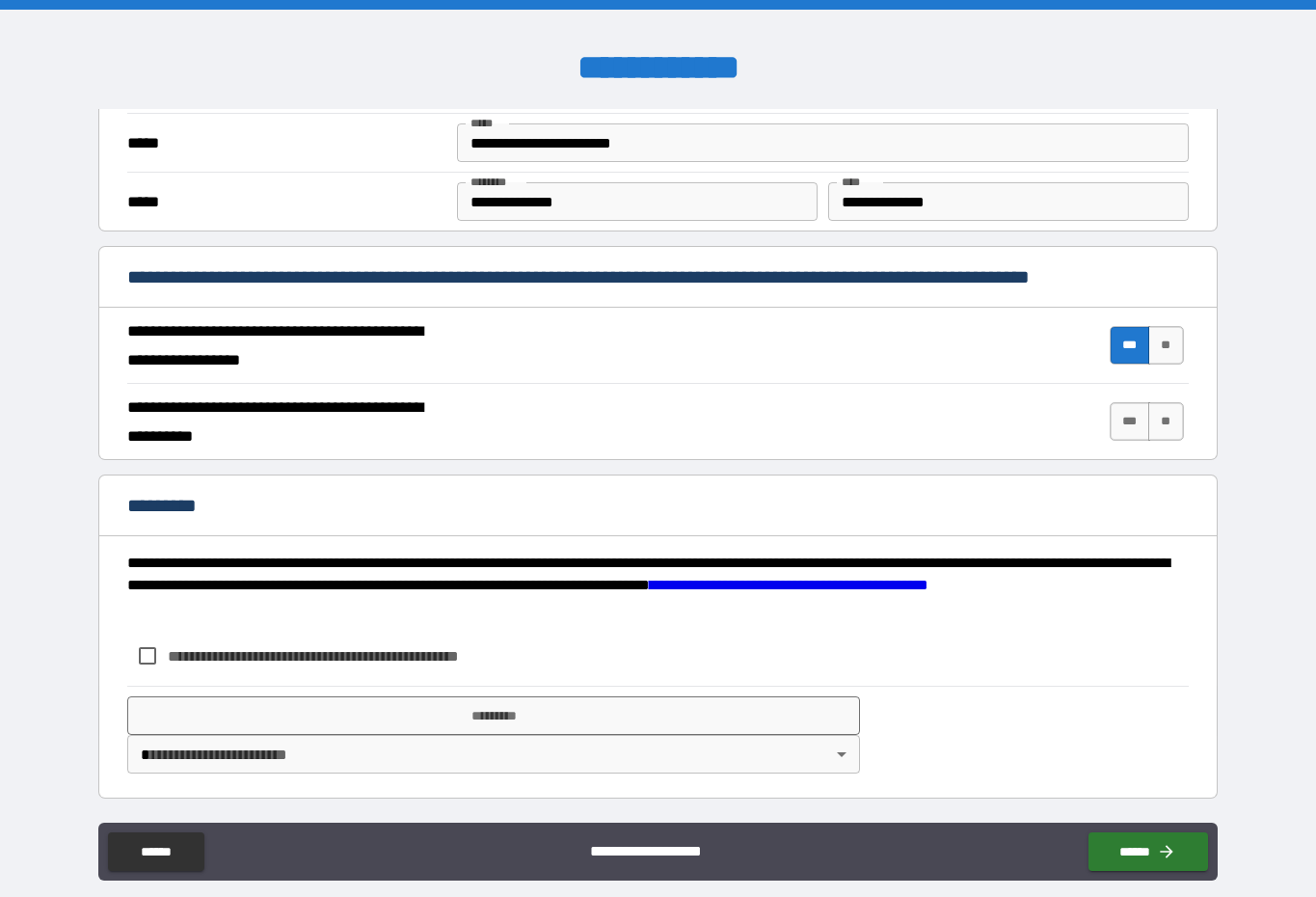 click on "***" at bounding box center [1130, 345] 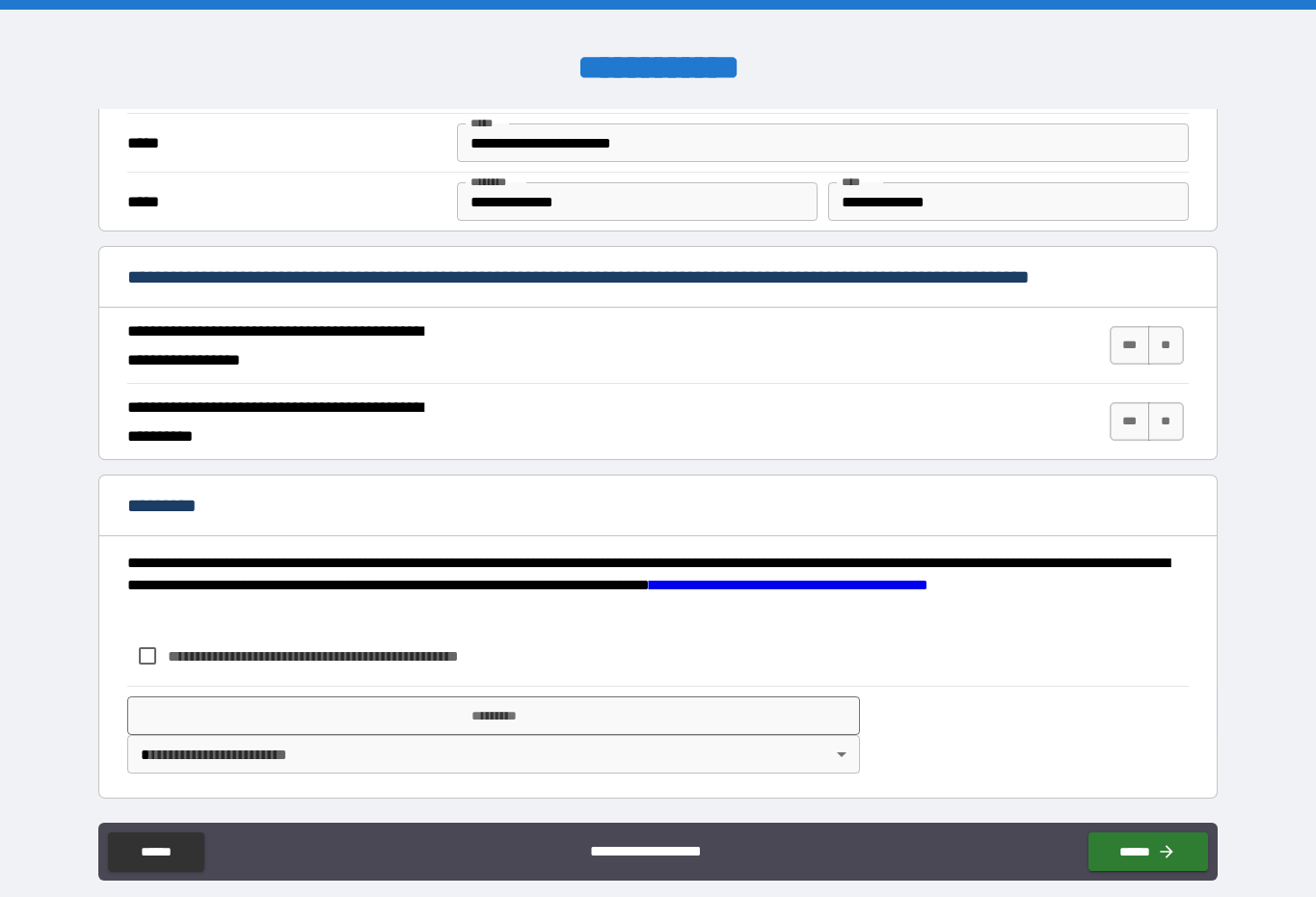 click on "***" at bounding box center (1130, 421) 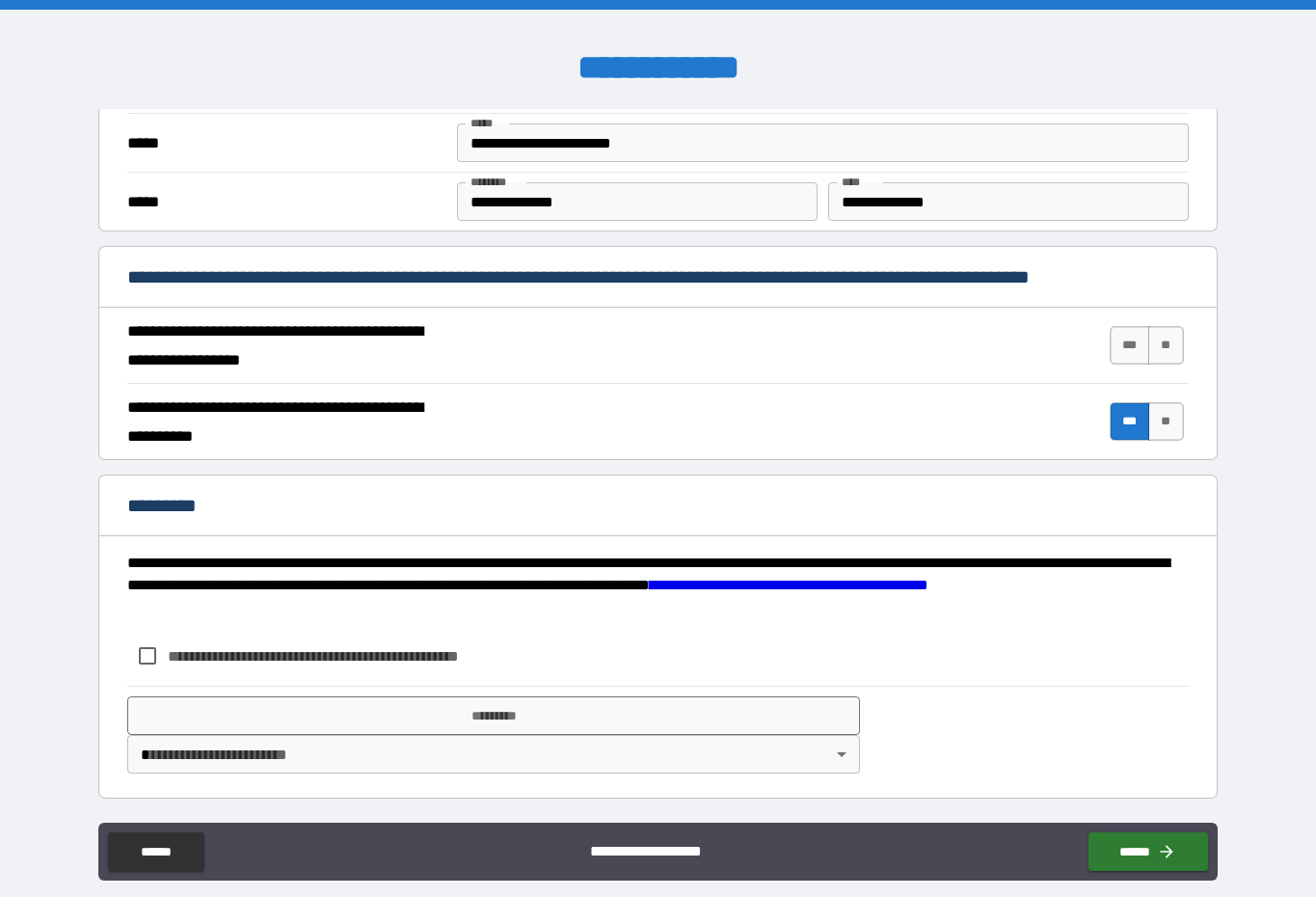 click on "***" at bounding box center [1130, 345] 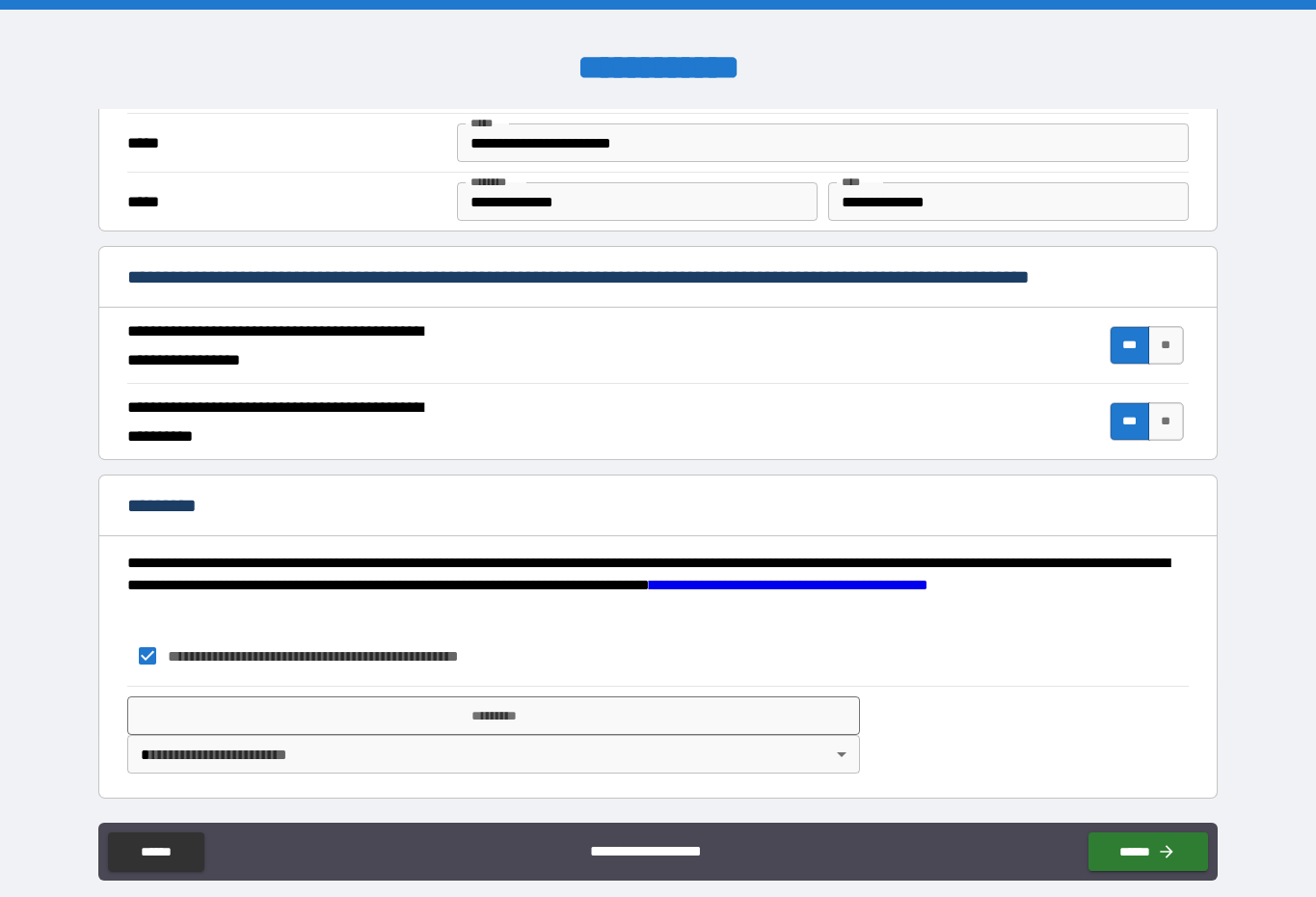 click on "**********" at bounding box center [658, 469] 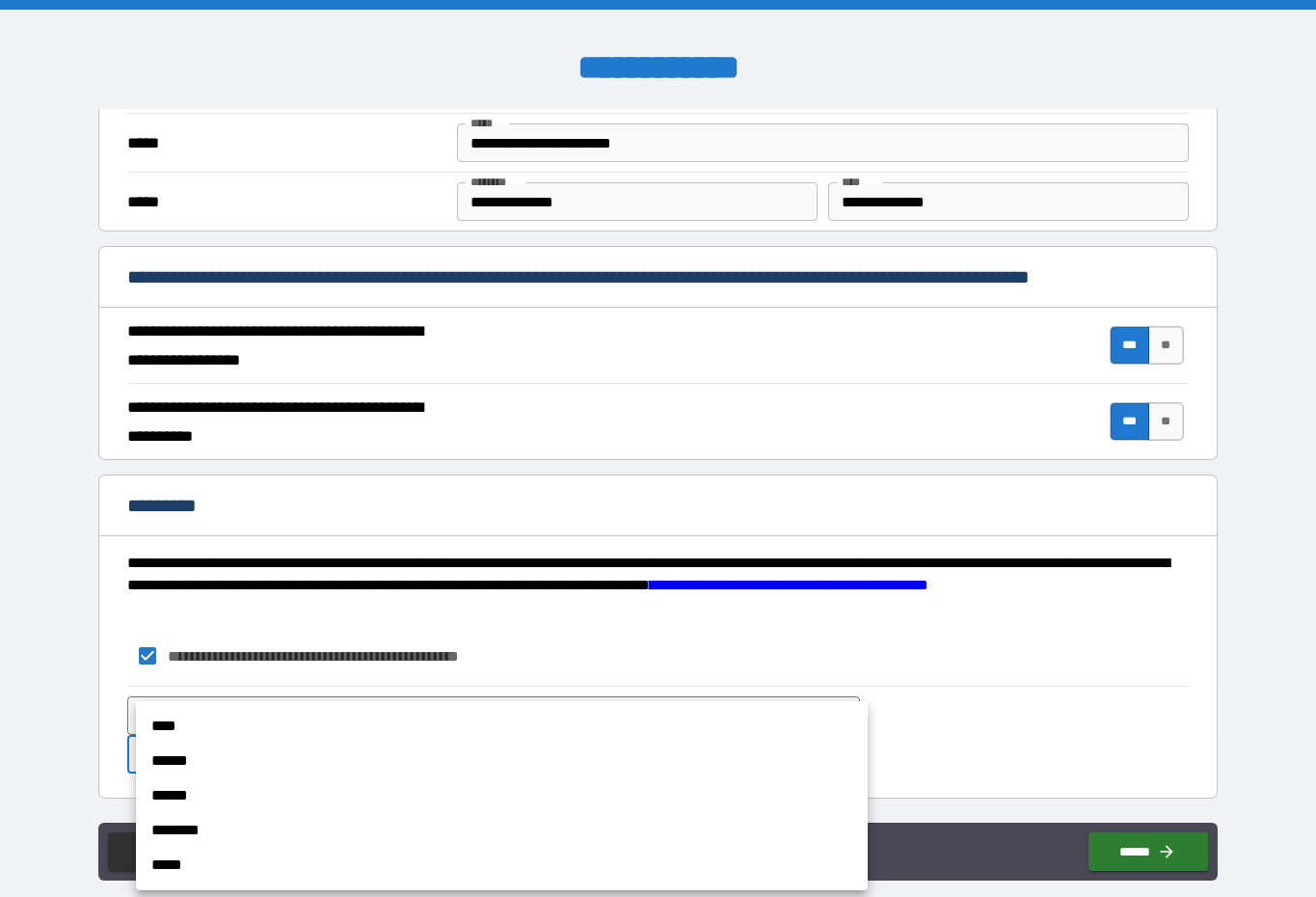 click on "******" at bounding box center [501, 761] 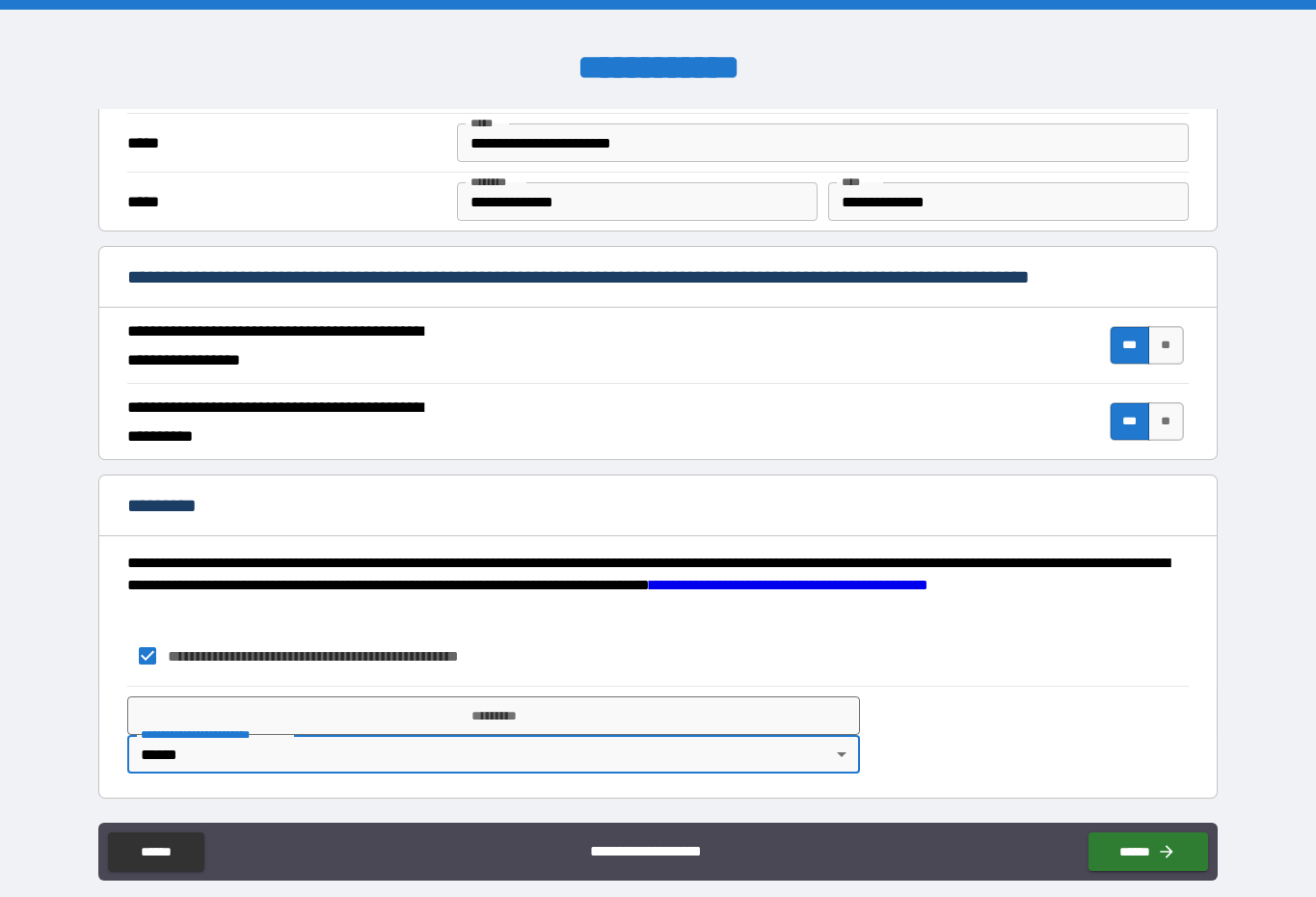 click on "**********" at bounding box center [658, 469] 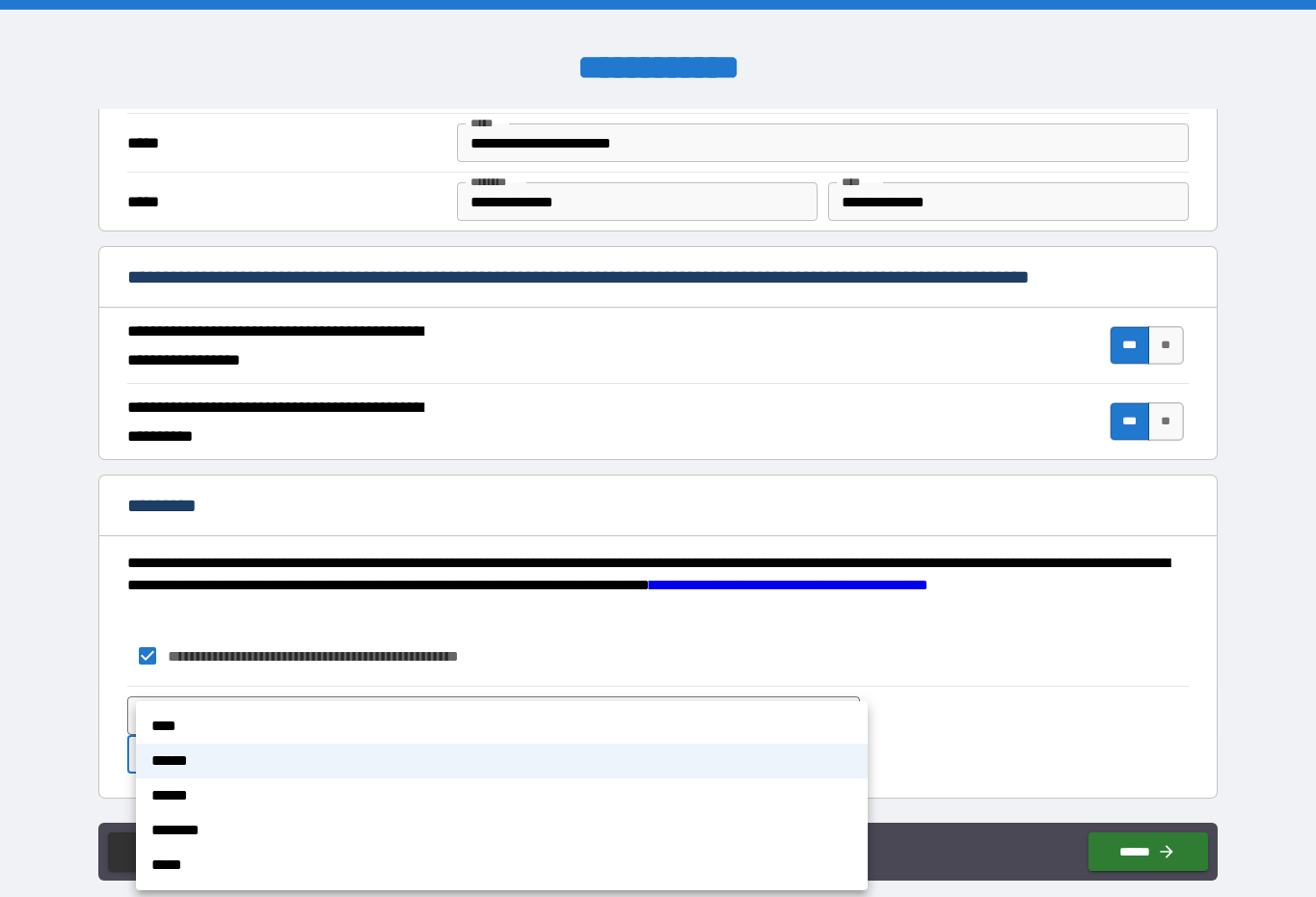 click on "****" at bounding box center [501, 726] 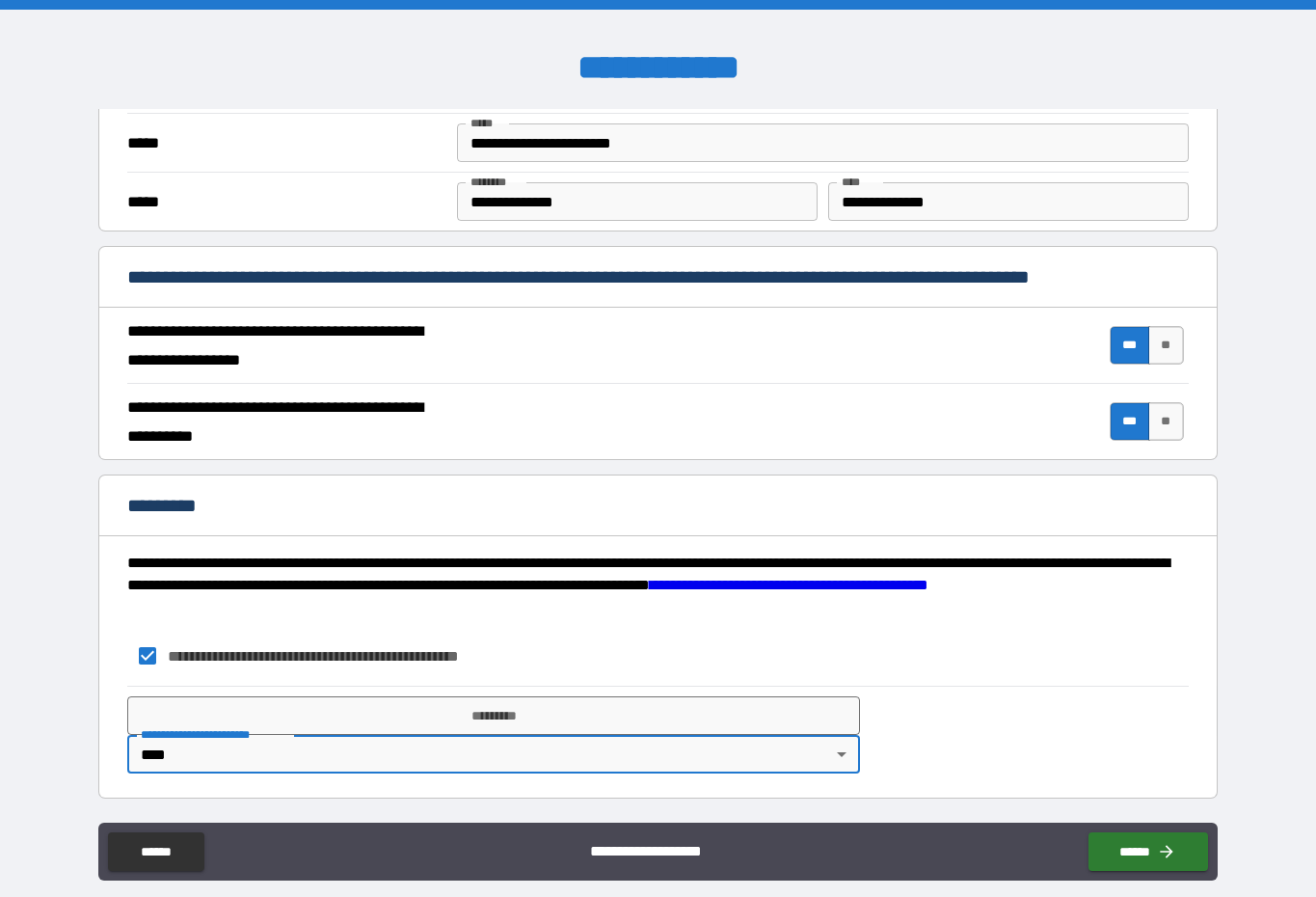 click on "*********" at bounding box center [493, 716] 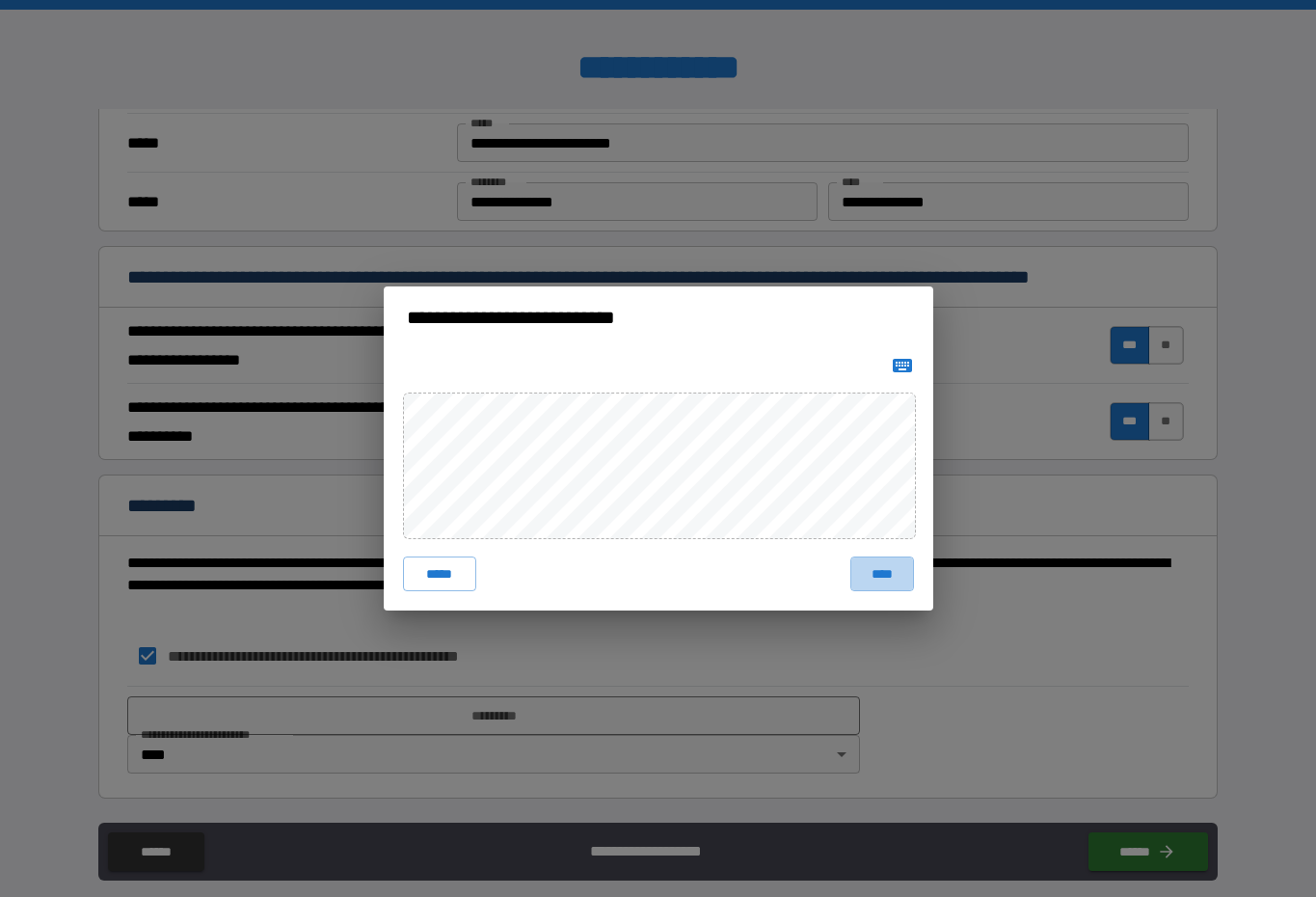 click on "****" at bounding box center (882, 574) 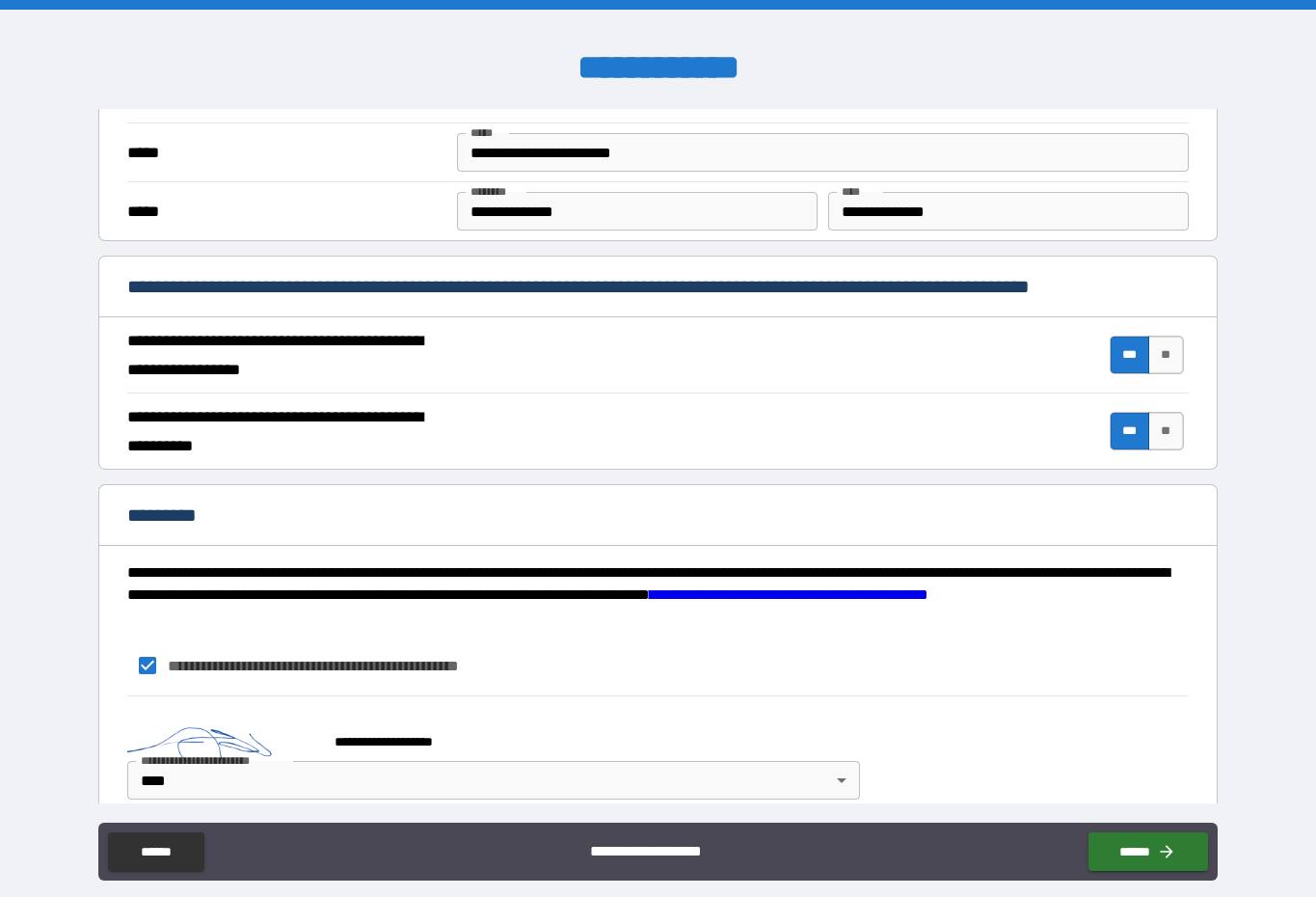 click on "******" at bounding box center (1148, 852) 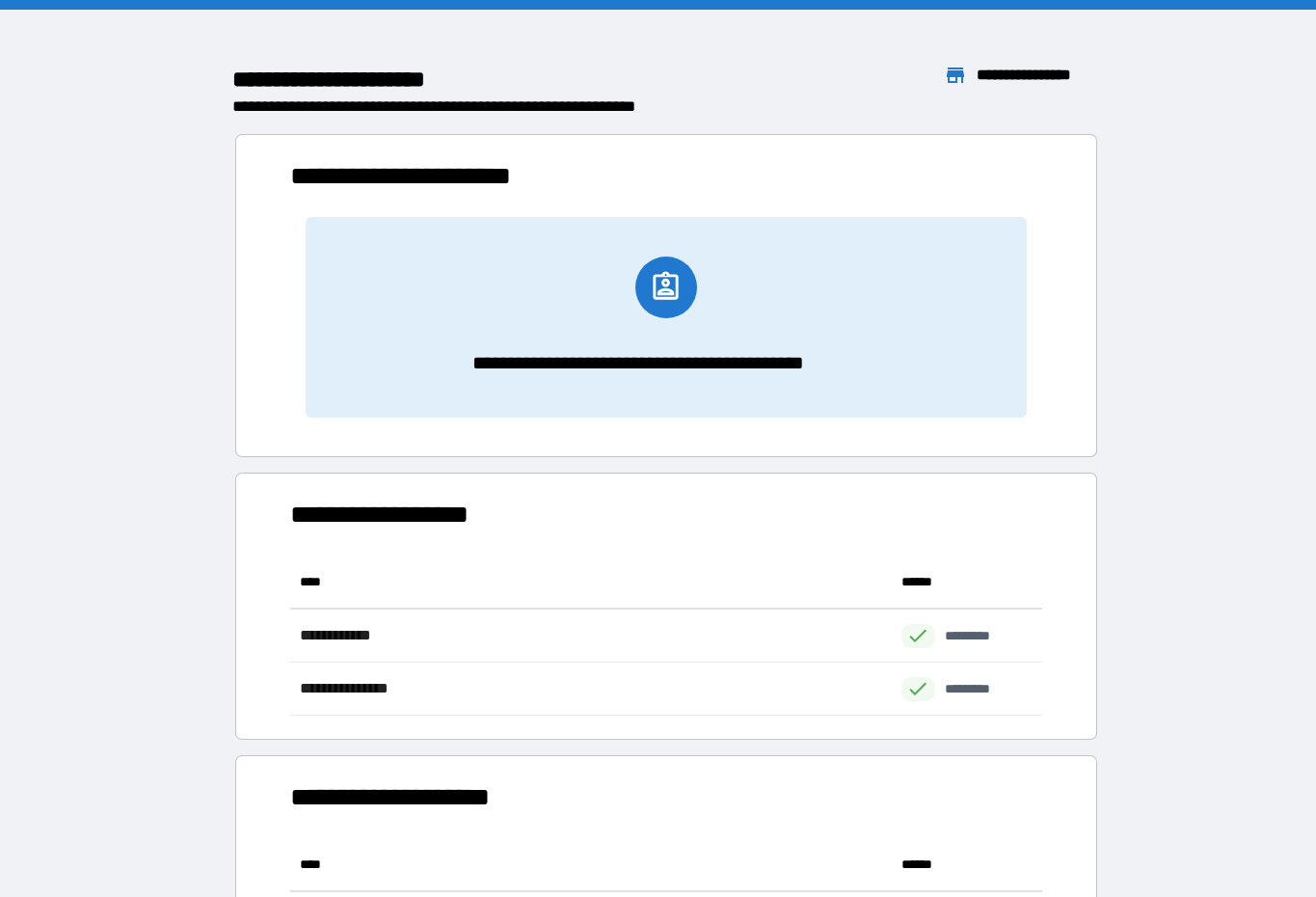 scroll, scrollTop: 1, scrollLeft: 1, axis: both 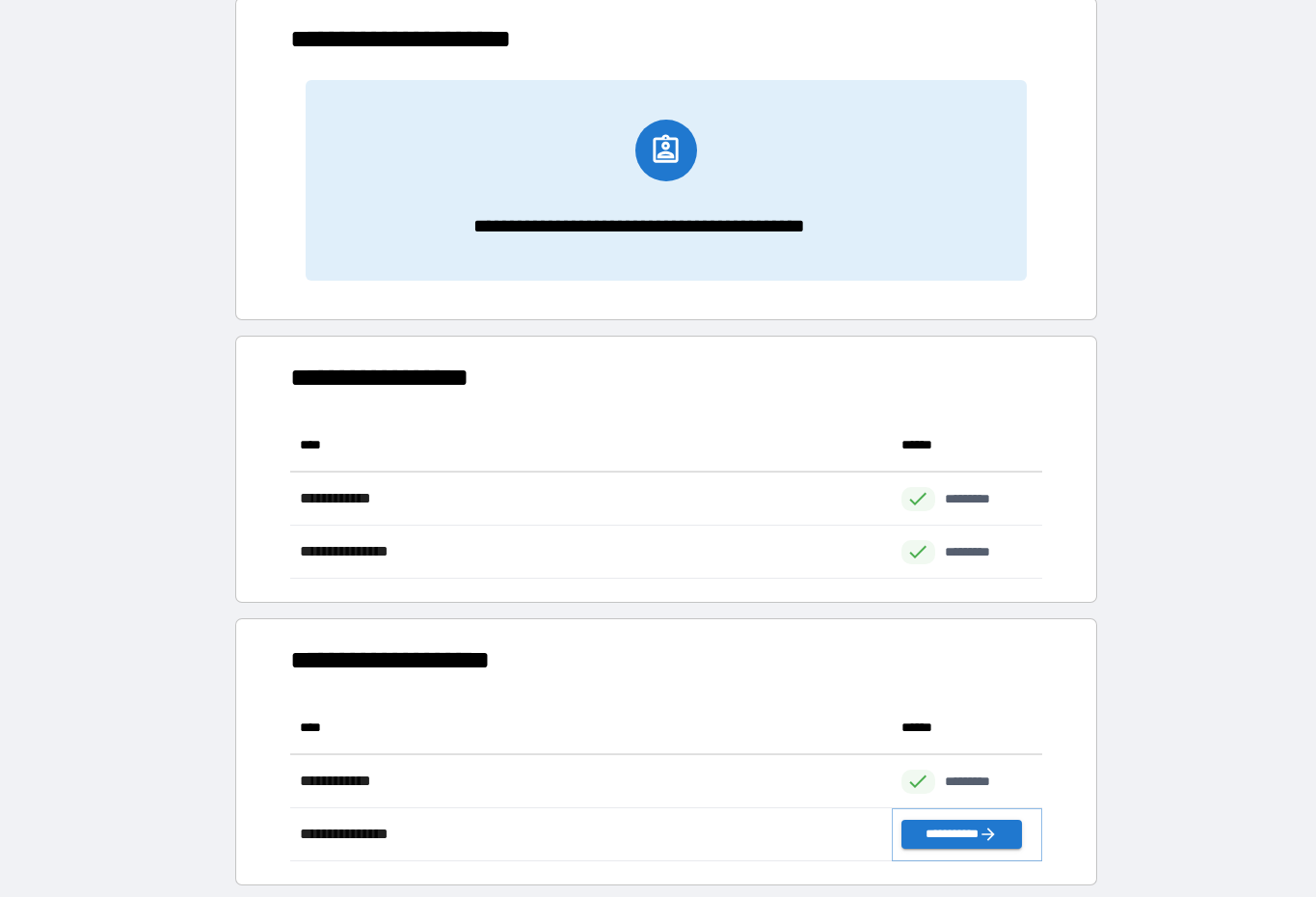 click on "**********" at bounding box center (961, 834) 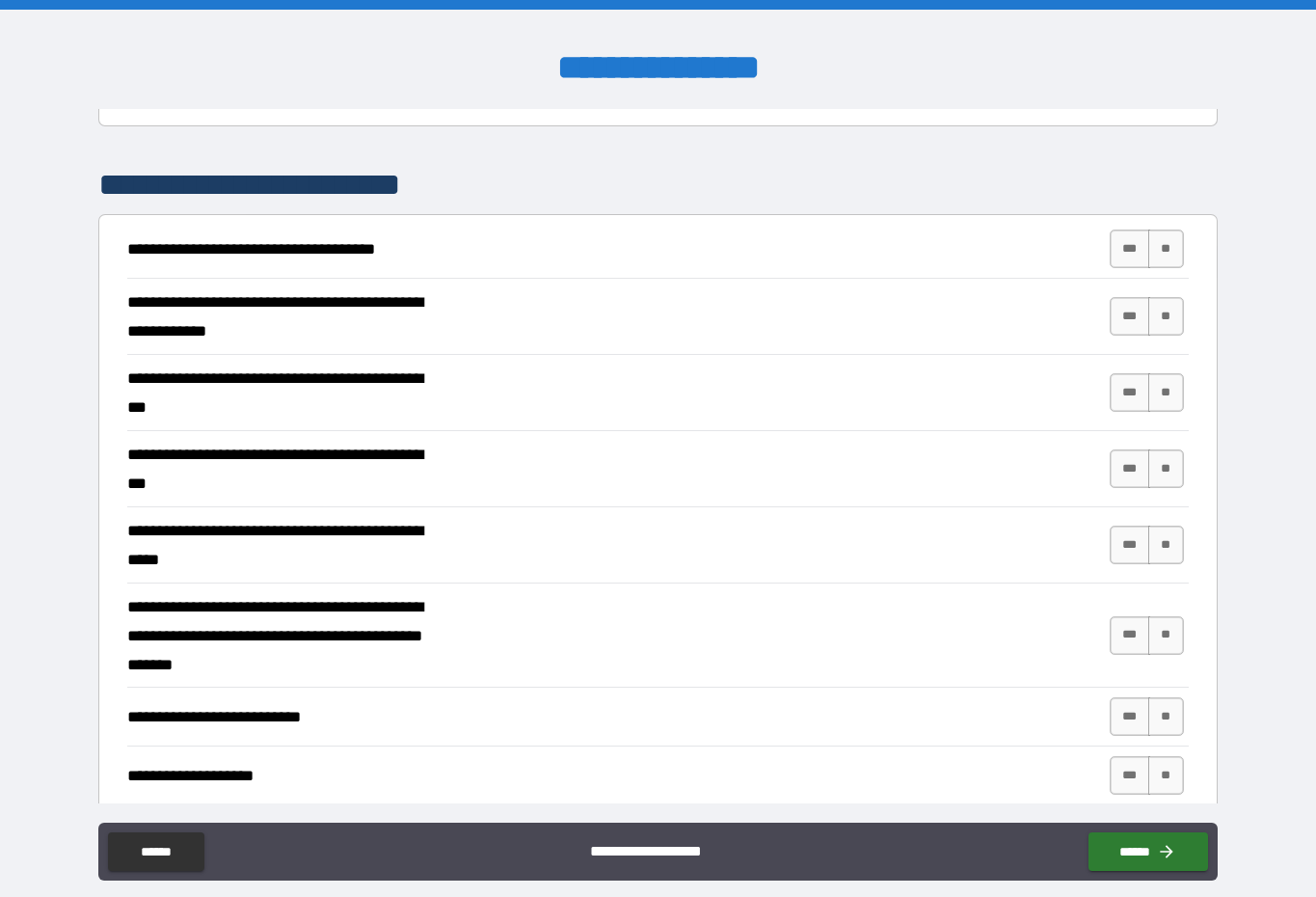 scroll, scrollTop: 295, scrollLeft: 0, axis: vertical 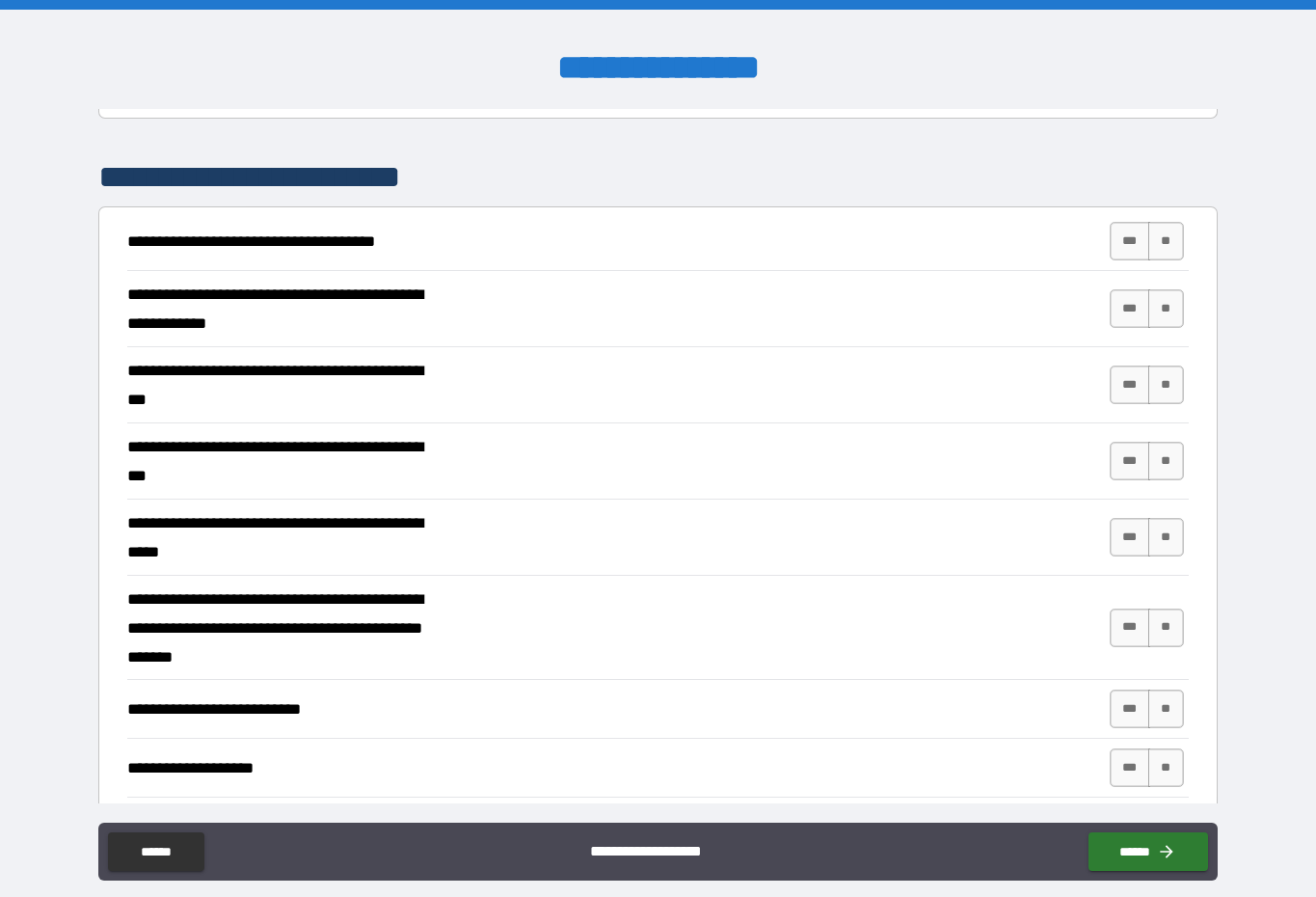 click on "**" at bounding box center [1166, 241] 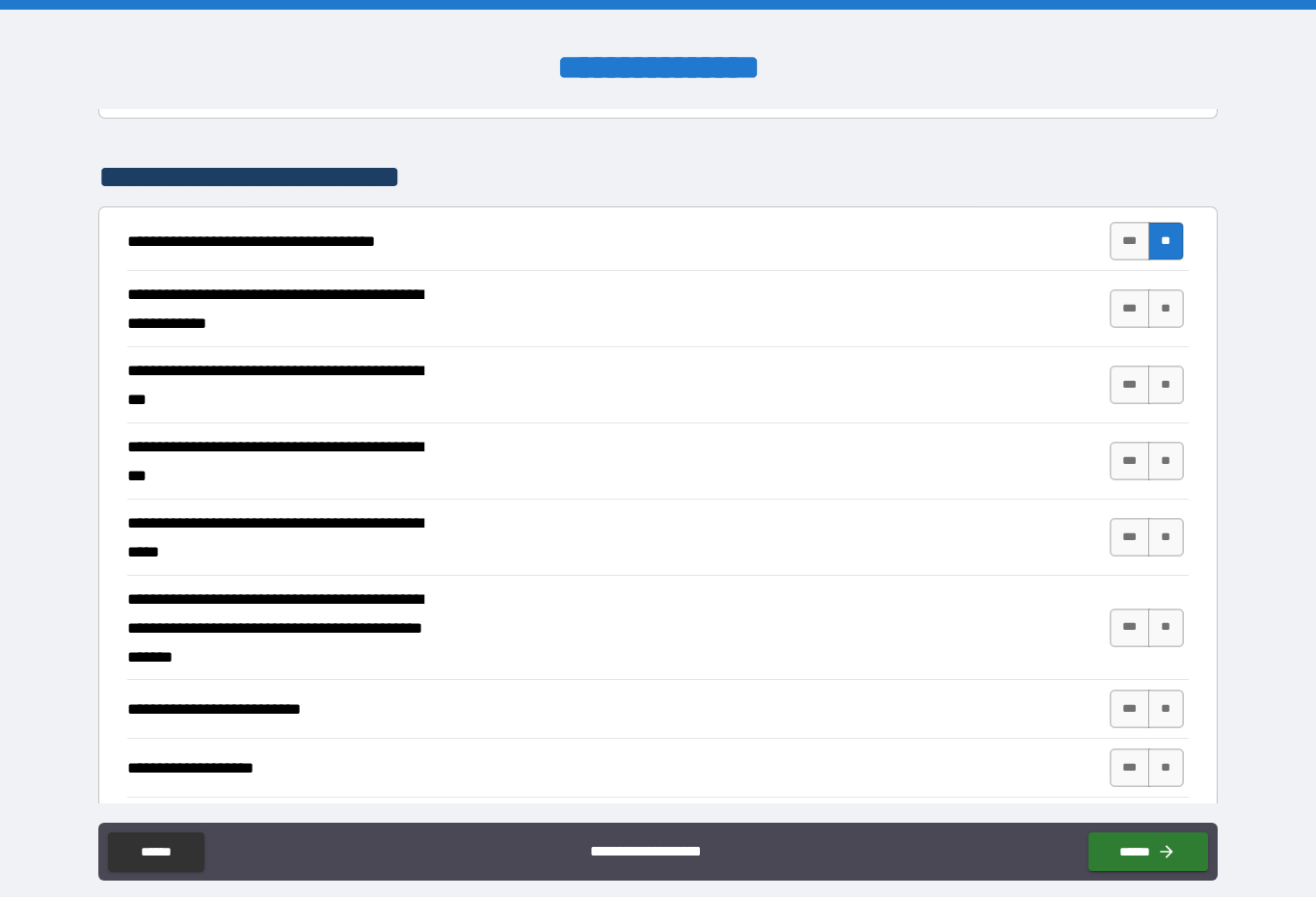 click on "**" at bounding box center [1166, 309] 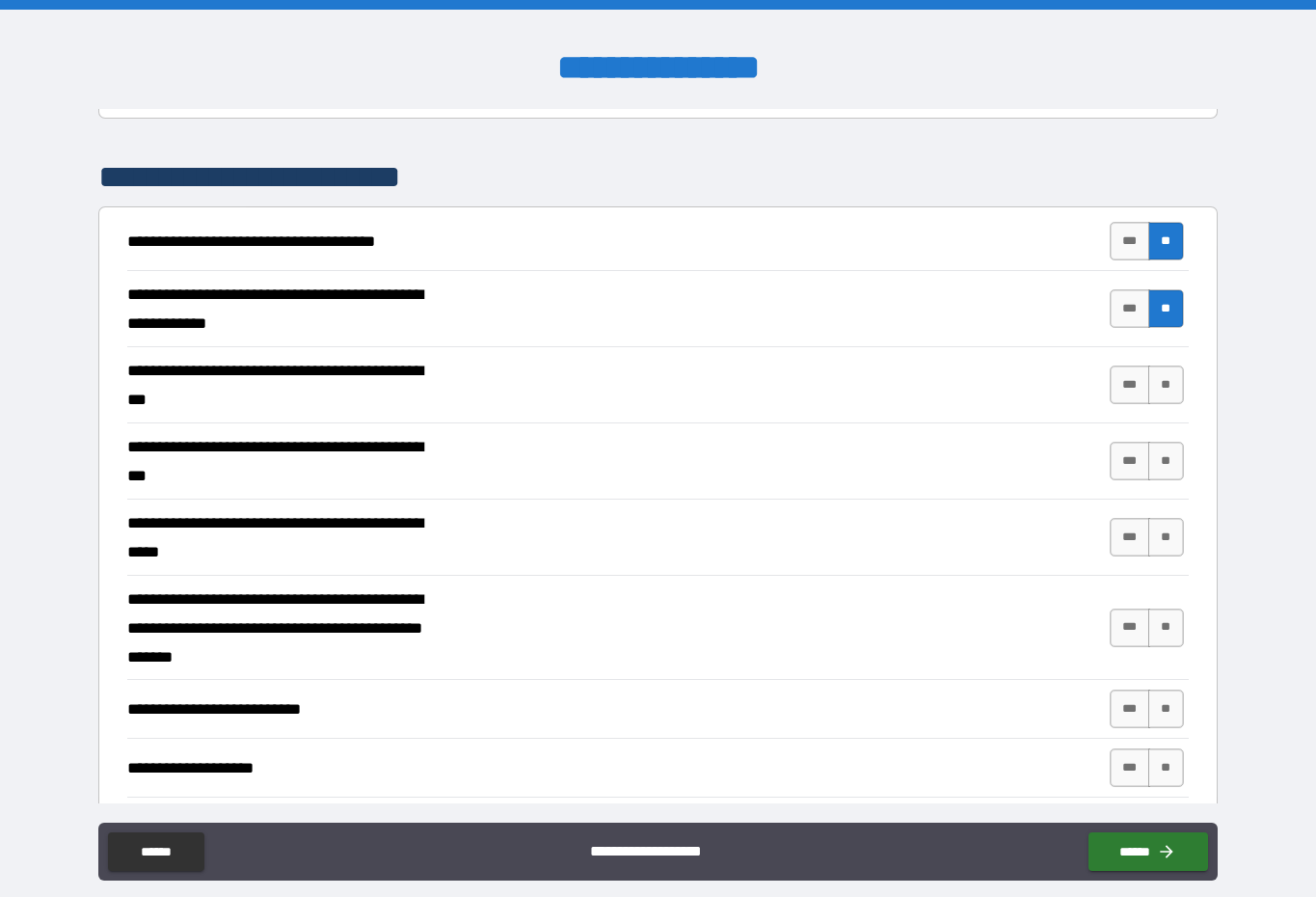 click on "**" at bounding box center [1166, 385] 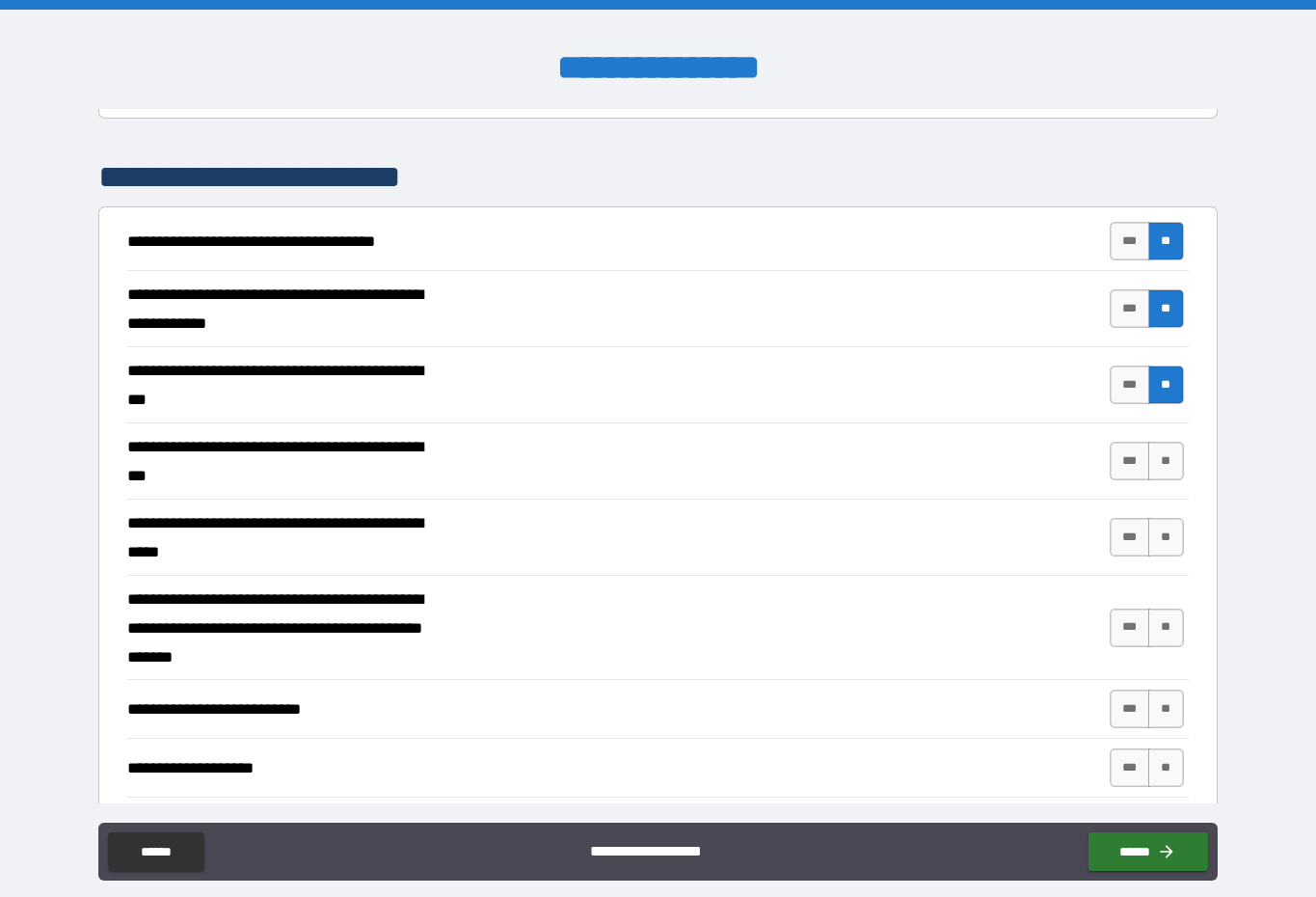click on "**" at bounding box center (1166, 461) 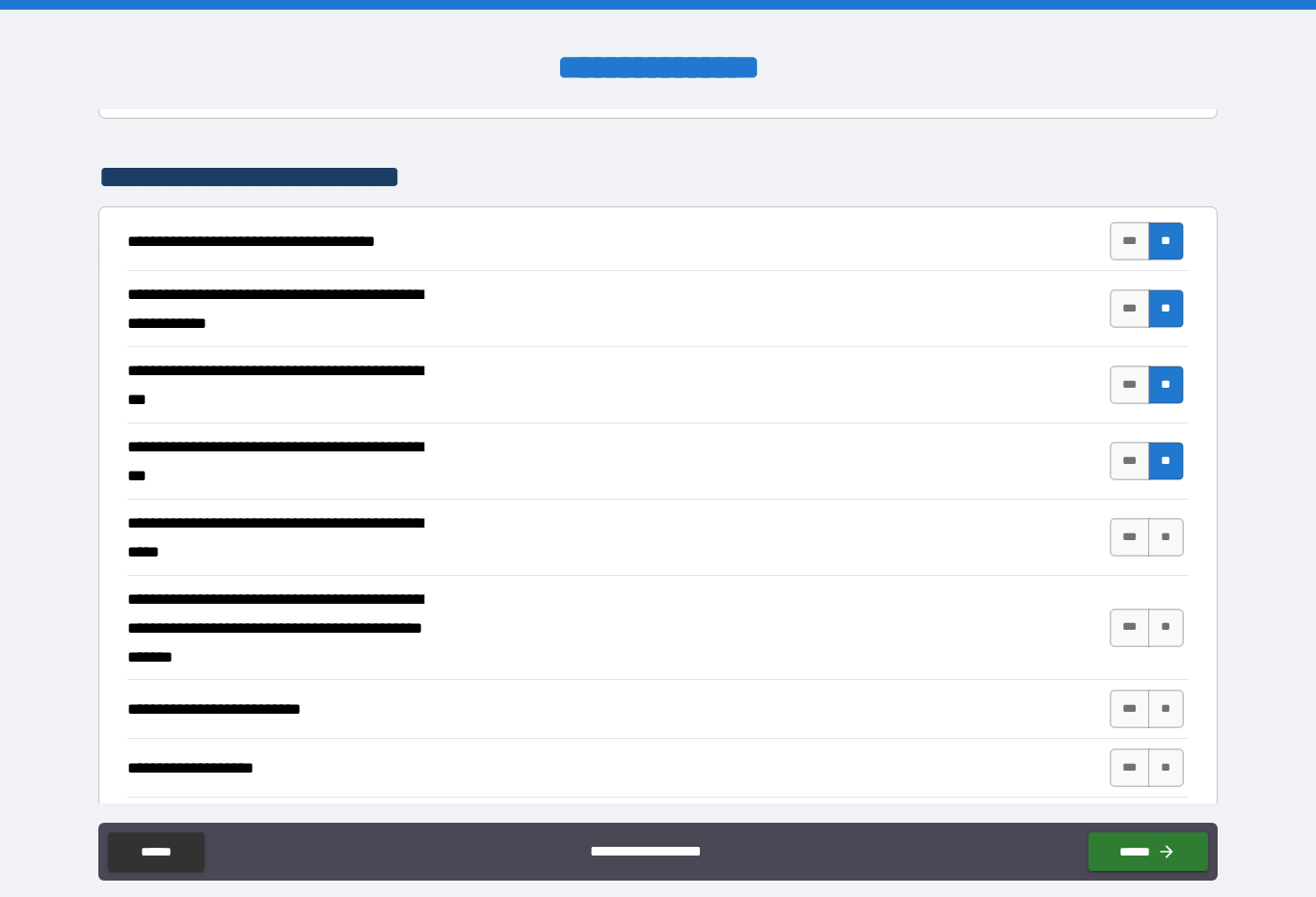 click on "**" at bounding box center (1166, 537) 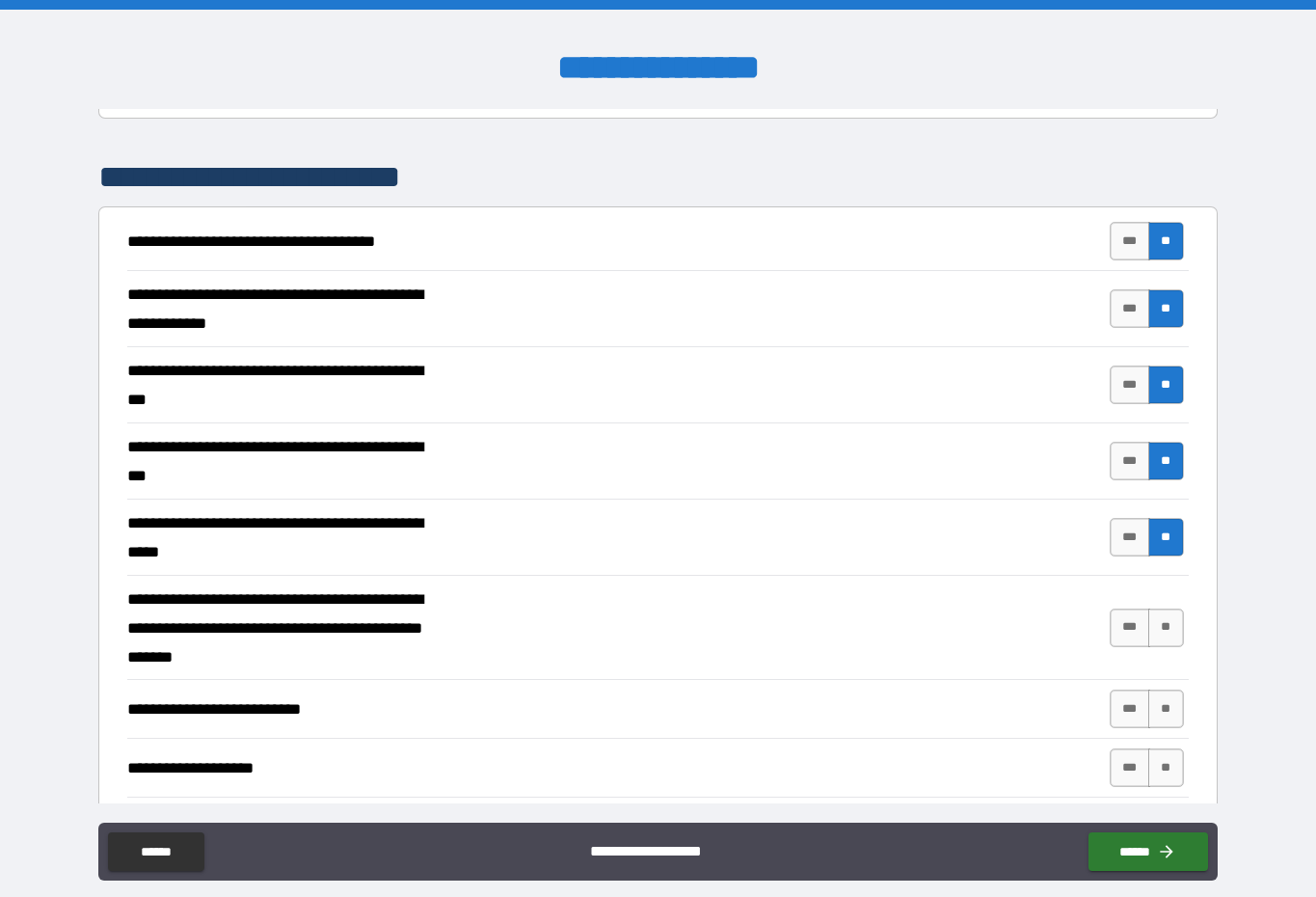 click on "**" at bounding box center (1166, 628) 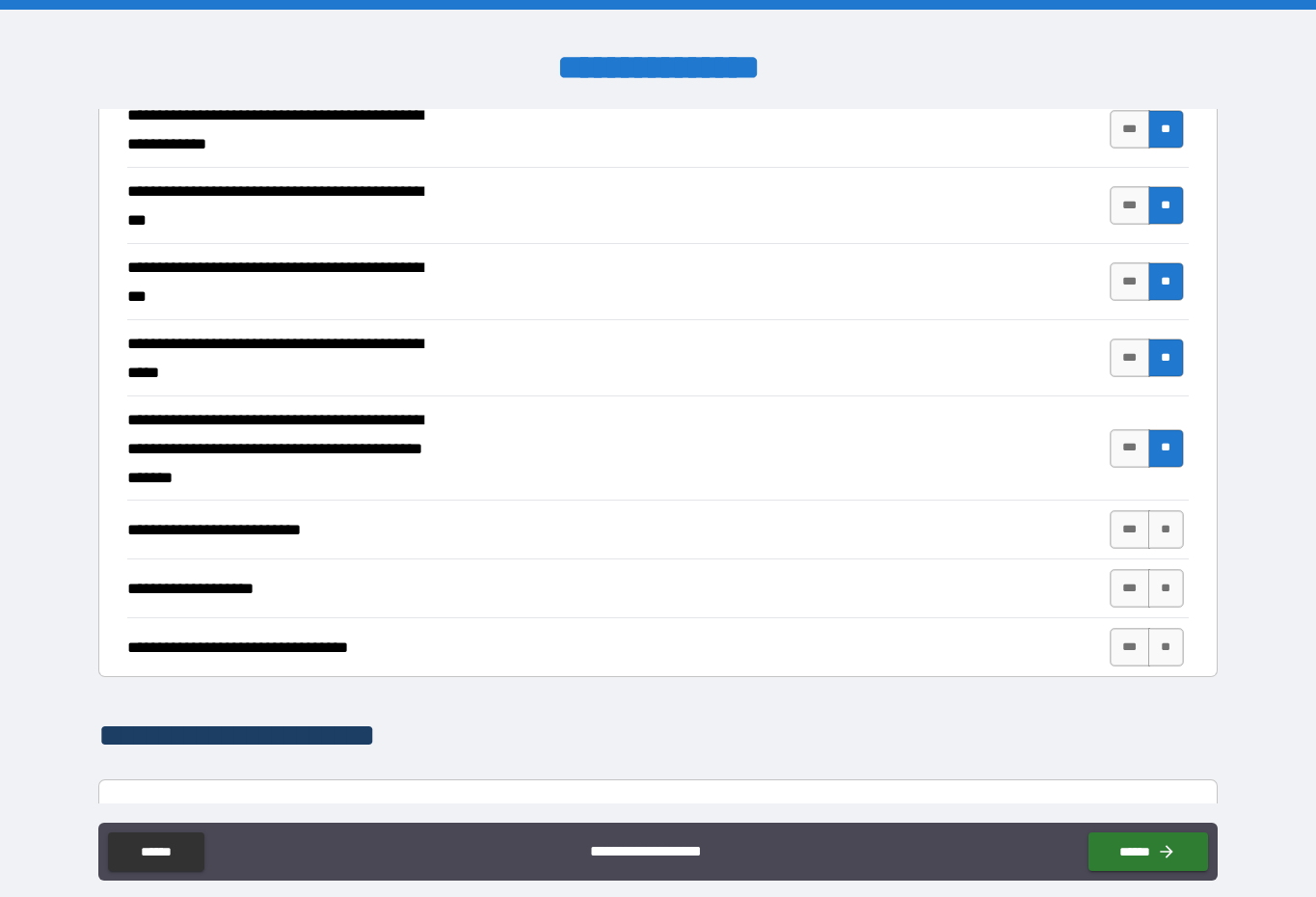 scroll, scrollTop: 549, scrollLeft: 0, axis: vertical 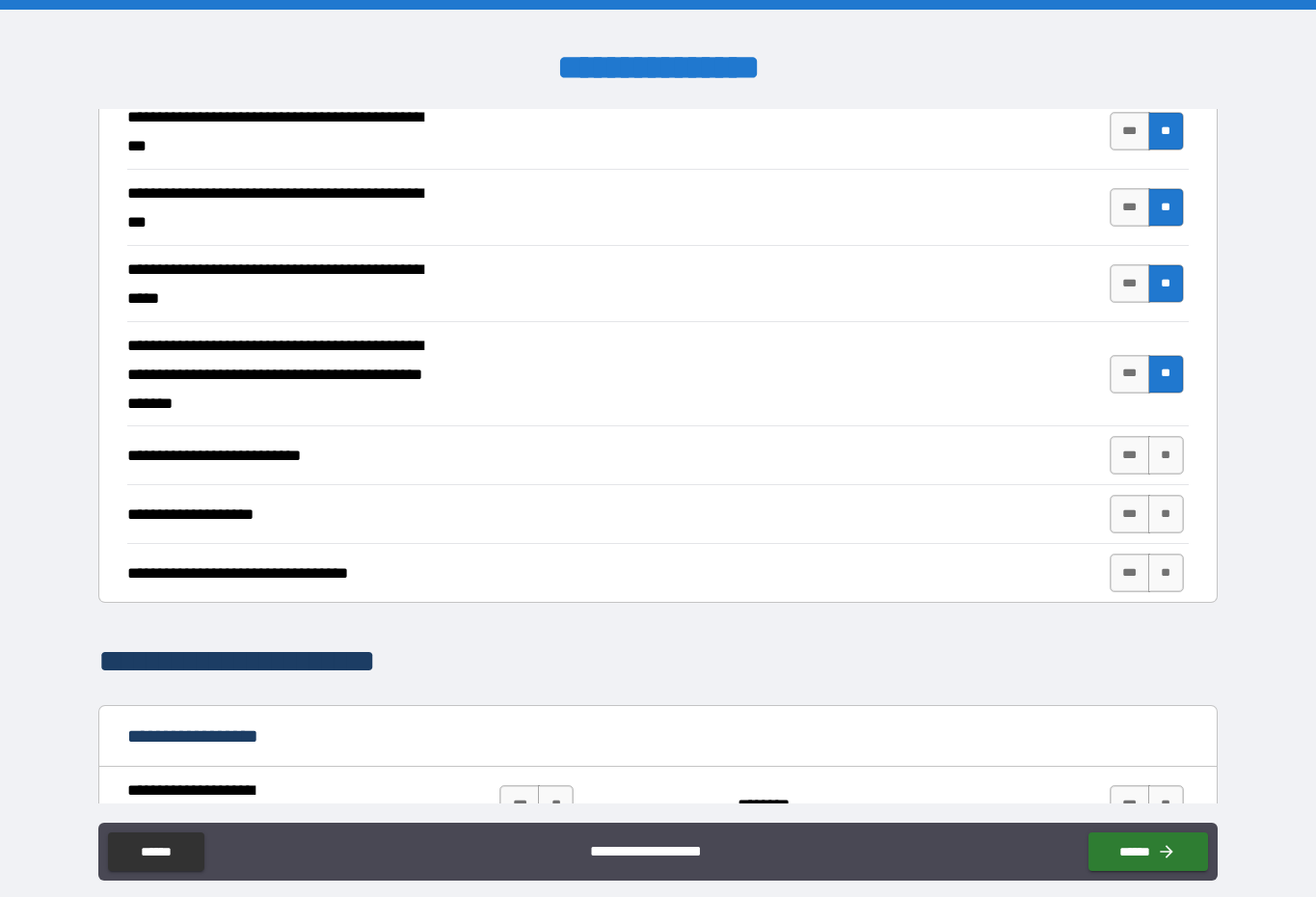 click on "**" at bounding box center (1166, 455) 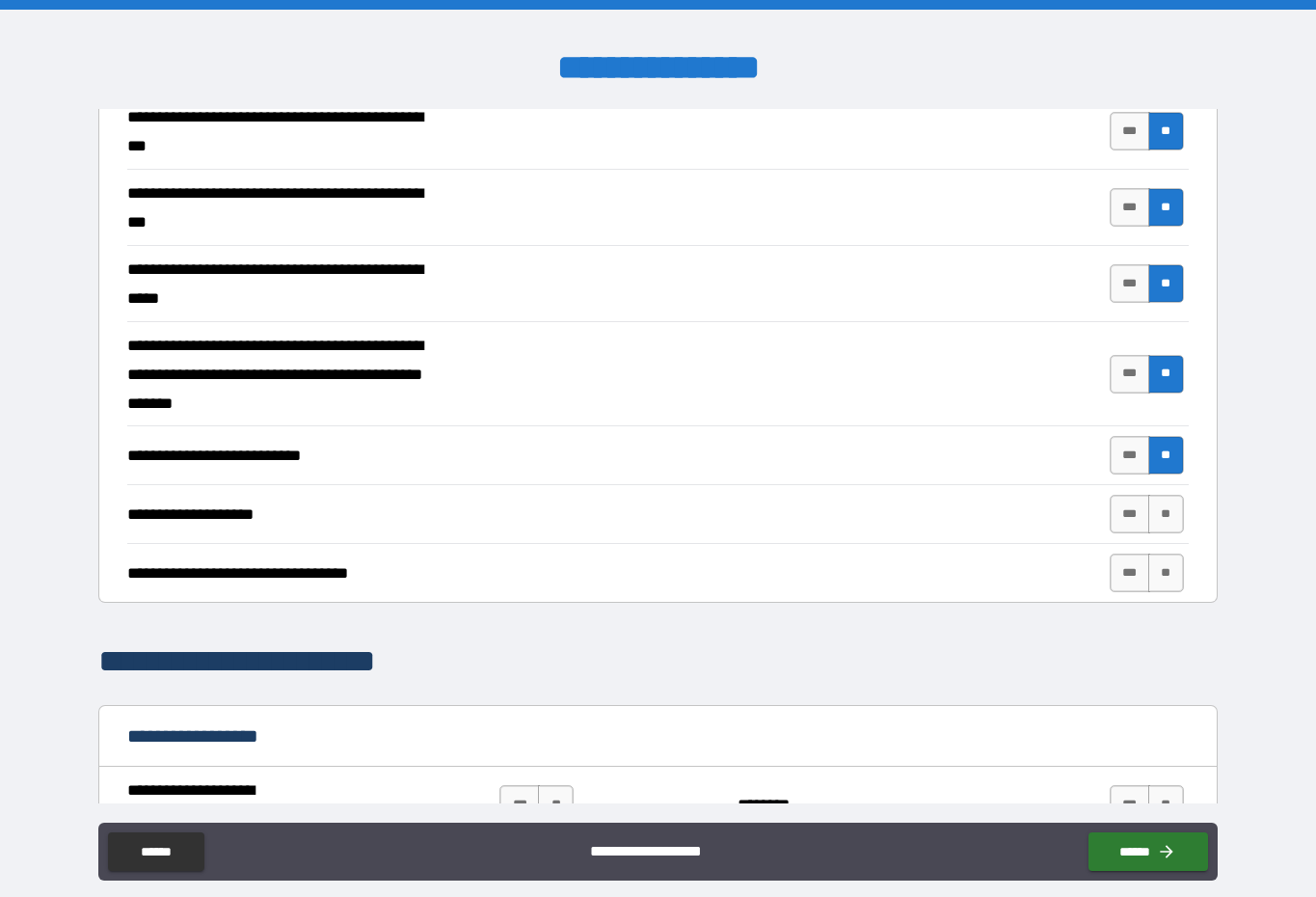 click on "**********" at bounding box center (658, 572) 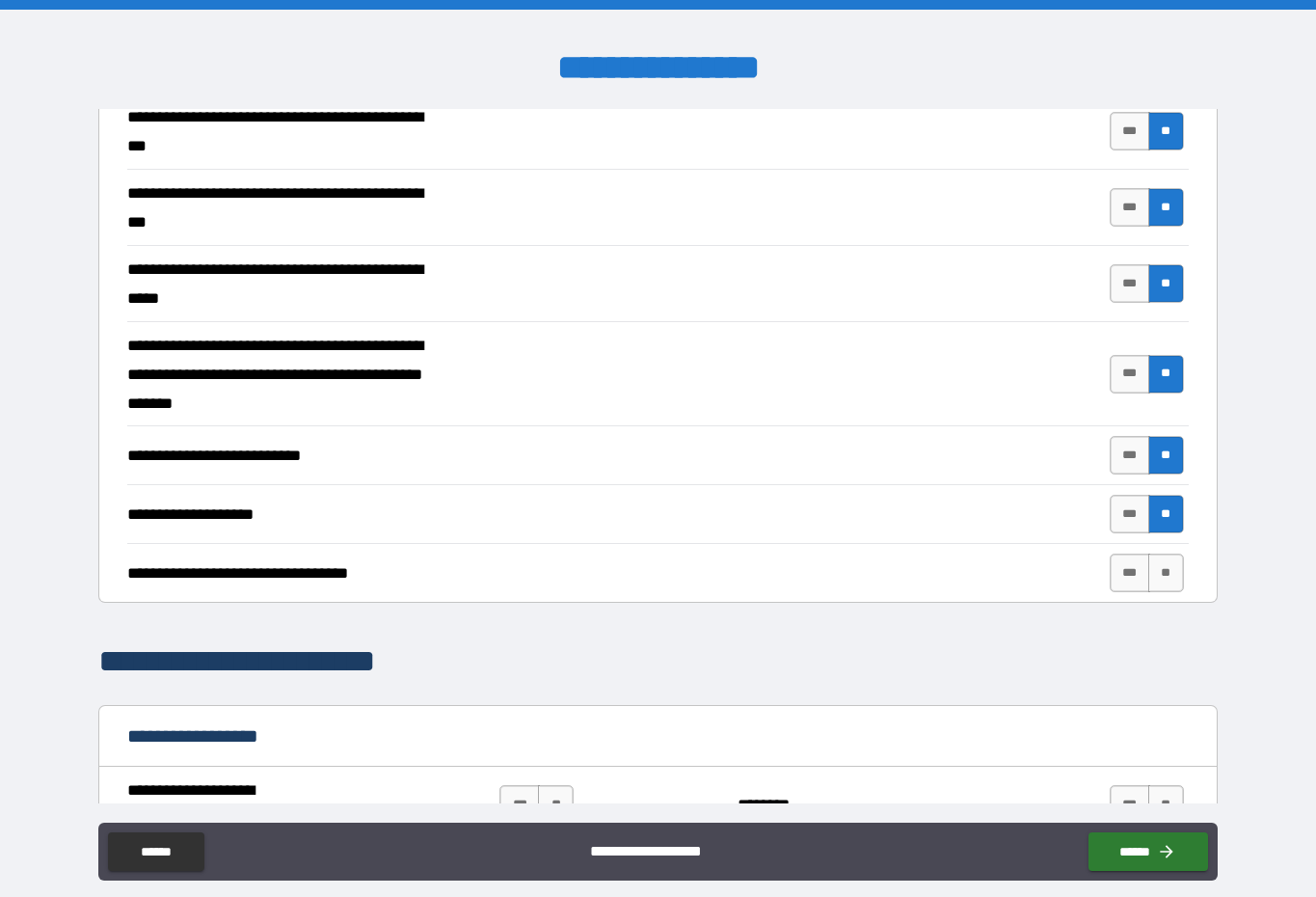 click on "**" at bounding box center [1166, 573] 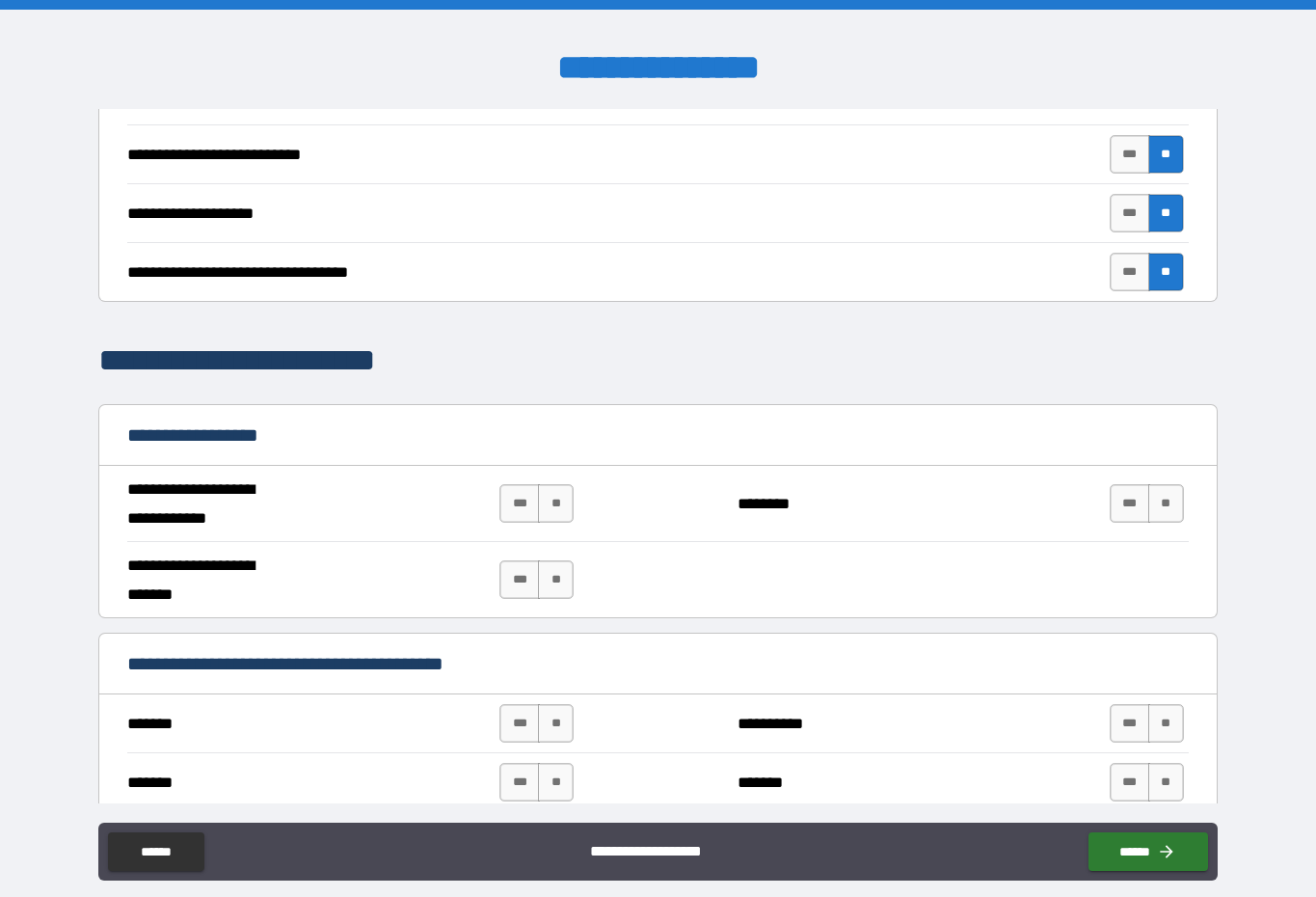 scroll, scrollTop: 852, scrollLeft: 0, axis: vertical 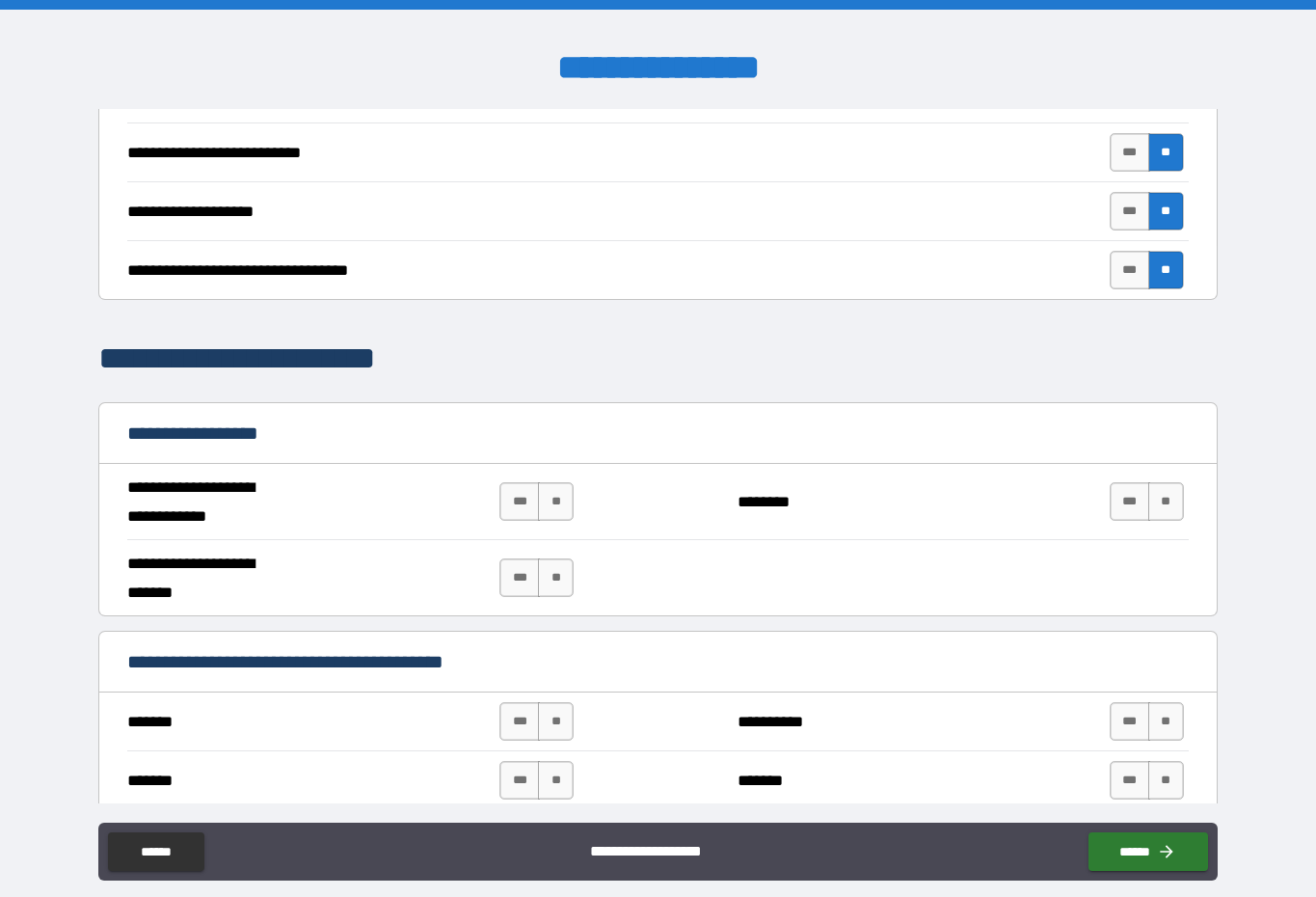 click on "**" at bounding box center [555, 502] 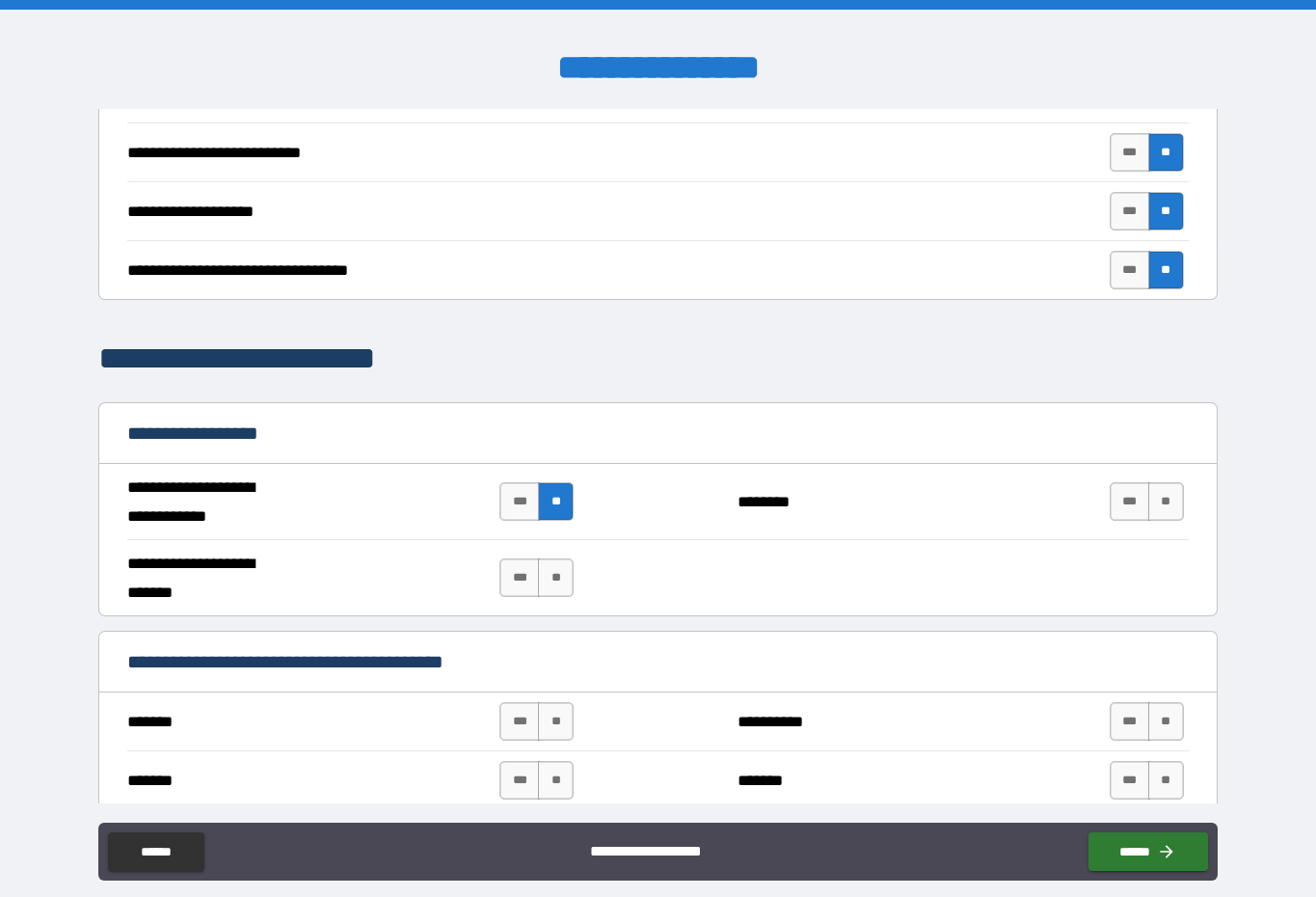 click on "***" at bounding box center [520, 578] 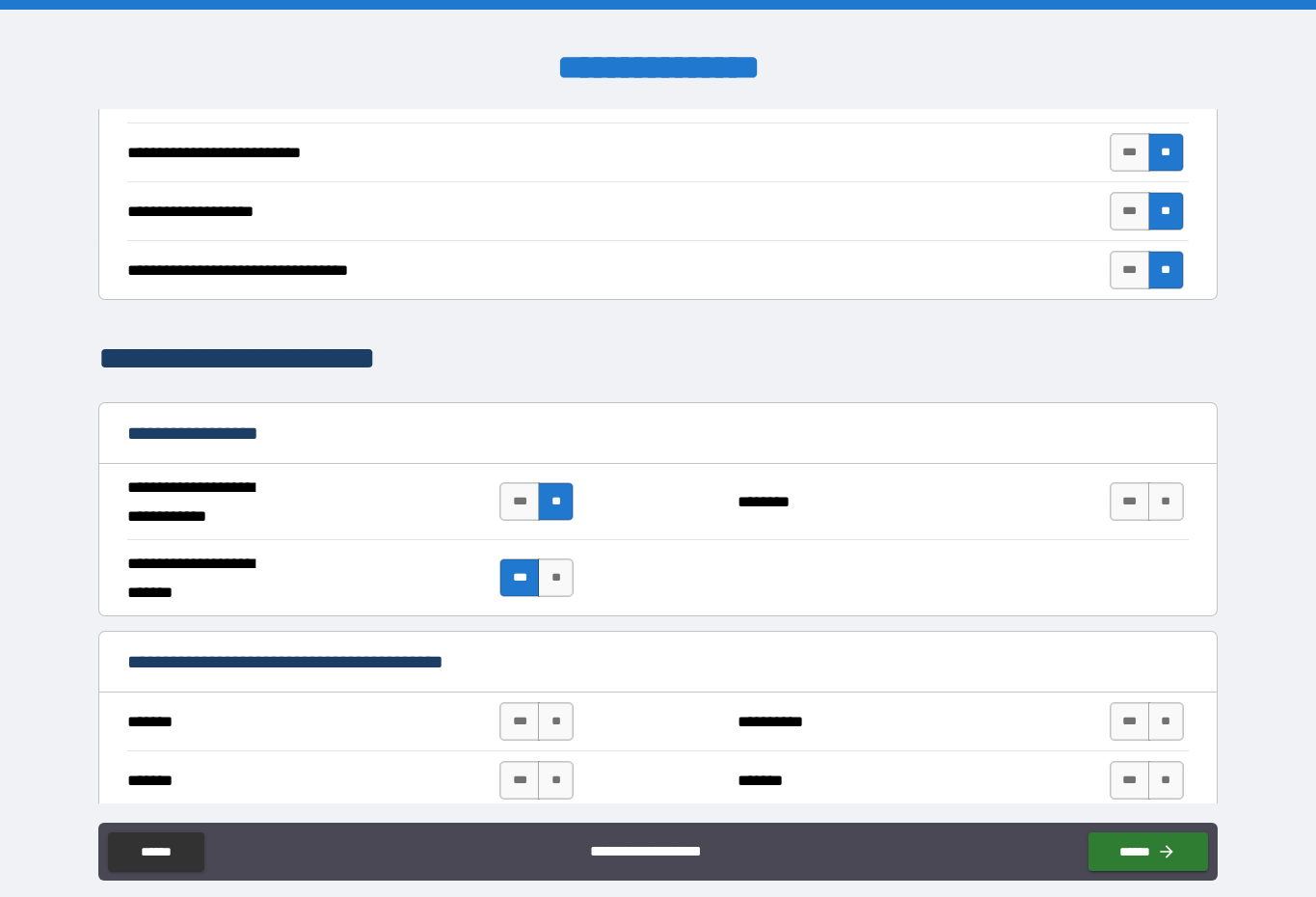 click on "**" at bounding box center [555, 578] 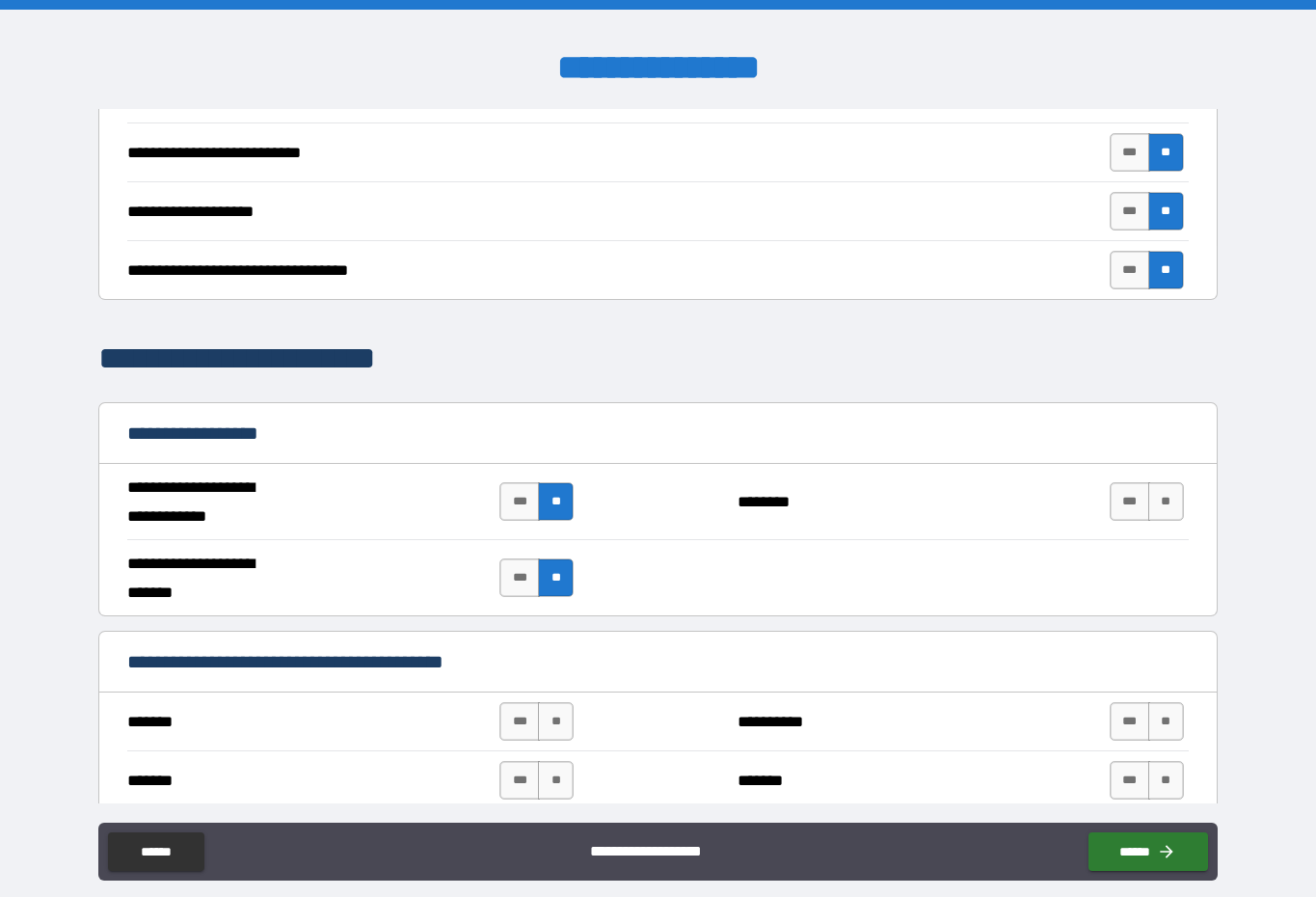 click on "**" at bounding box center [1166, 502] 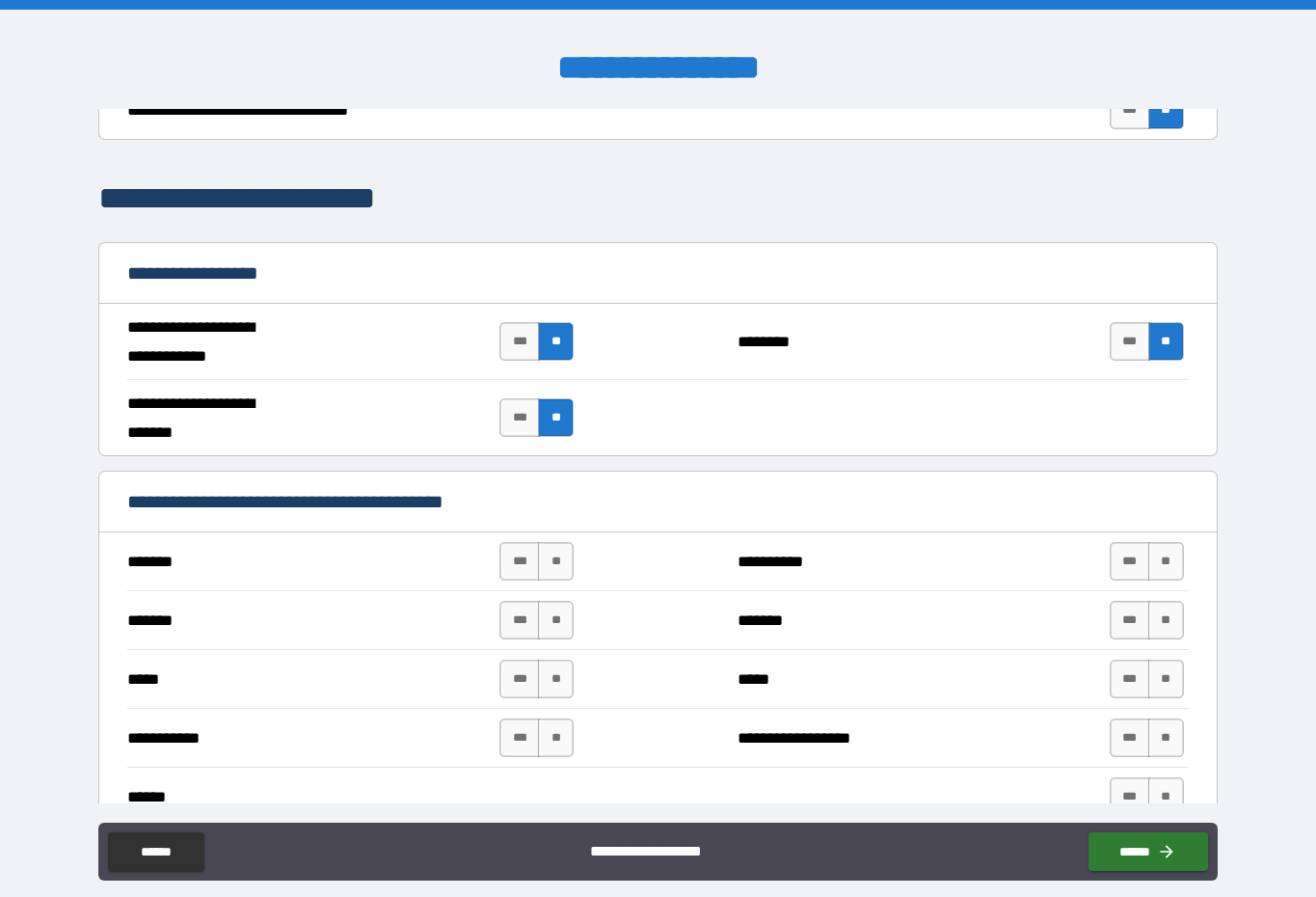 scroll, scrollTop: 1032, scrollLeft: 0, axis: vertical 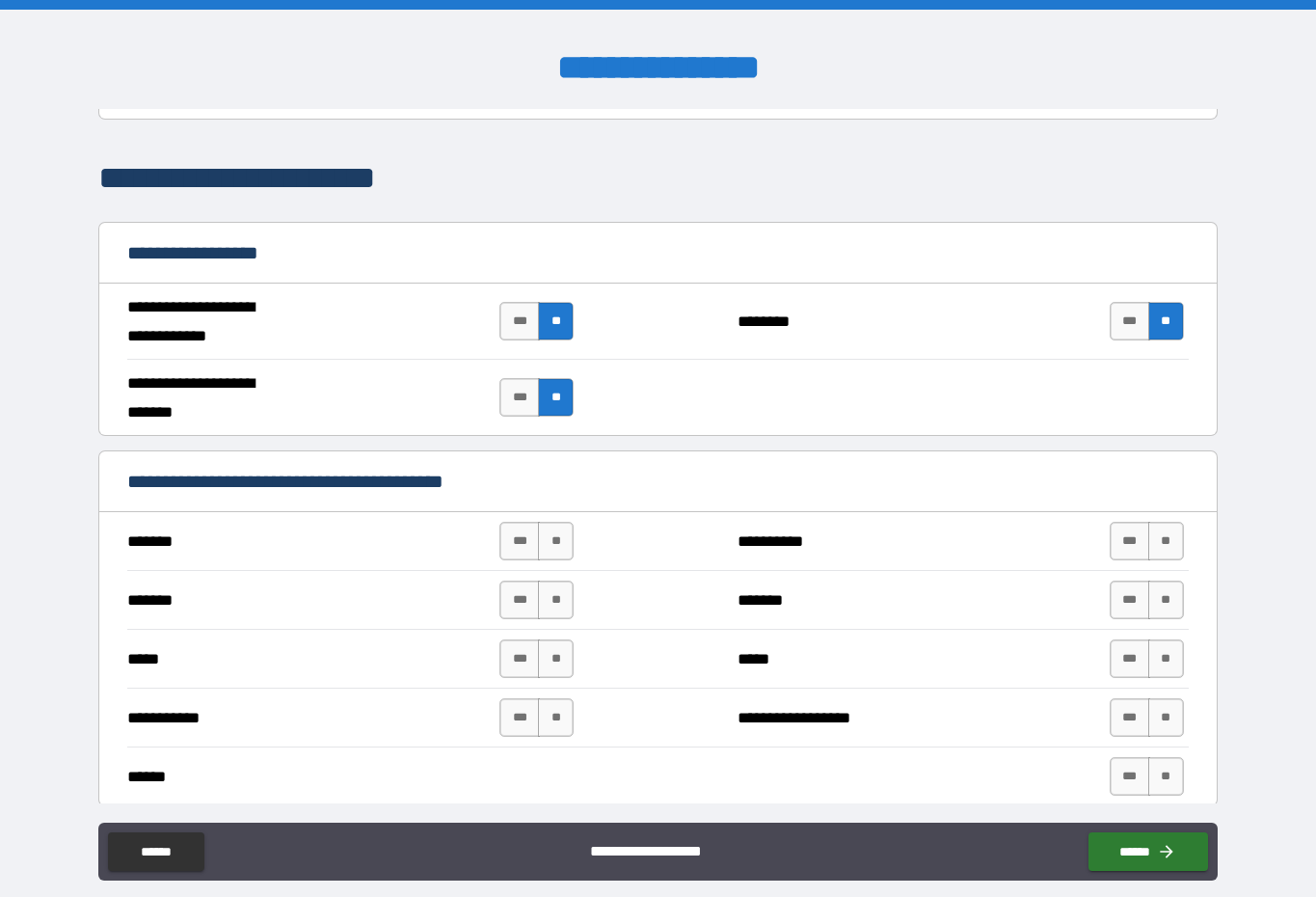 click on "**" at bounding box center (555, 541) 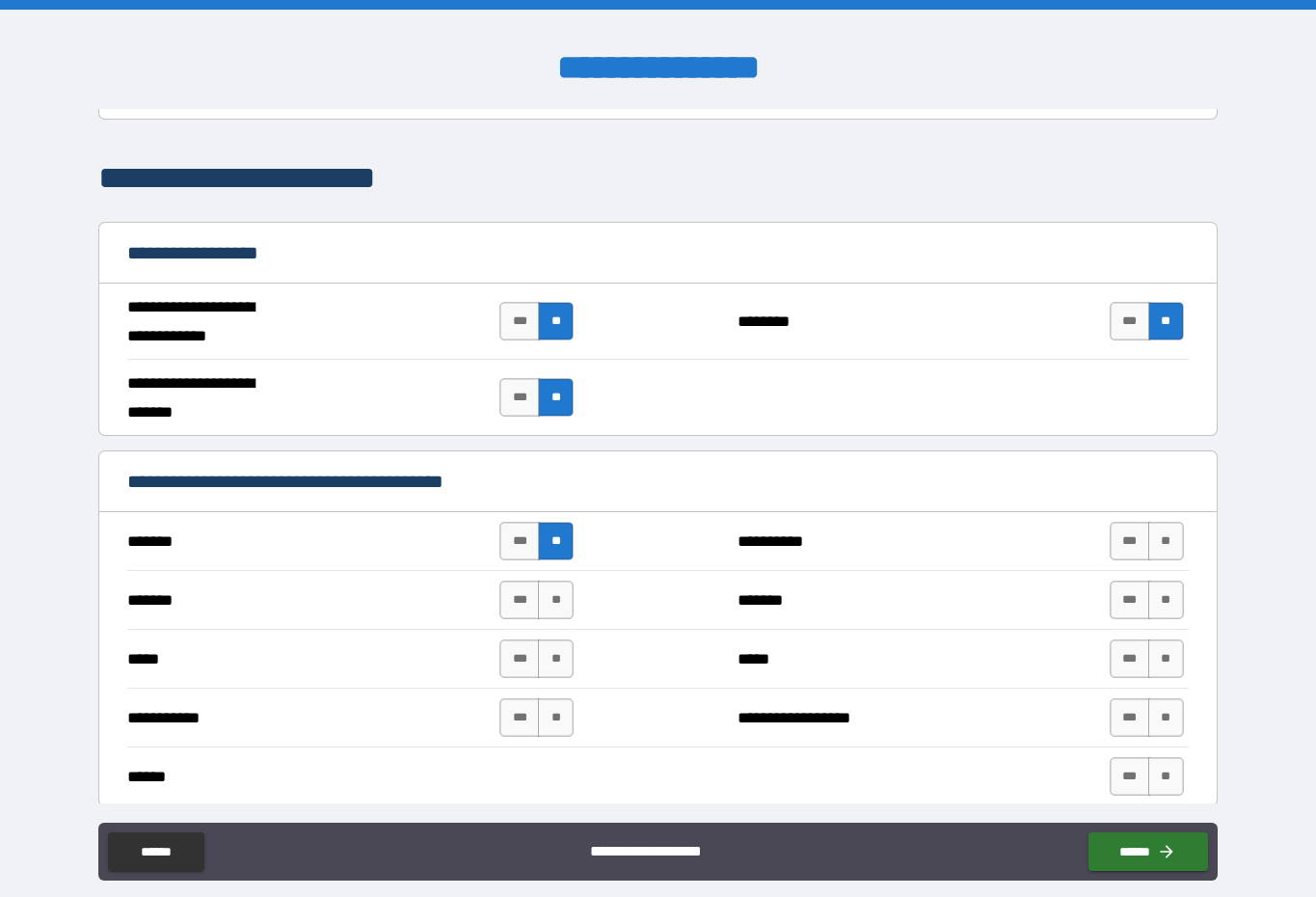 click on "**" at bounding box center [555, 600] 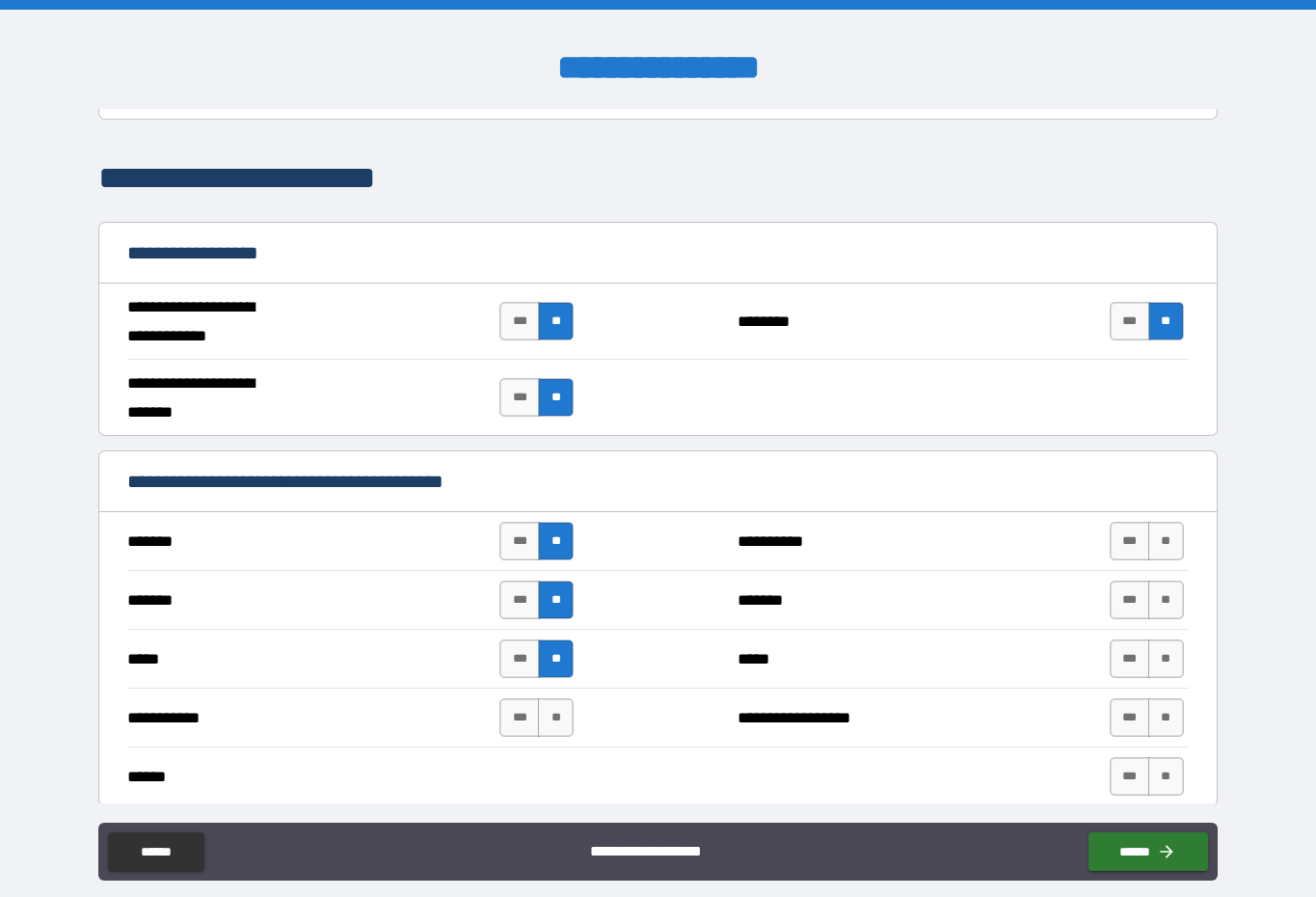 click on "**" at bounding box center (555, 659) 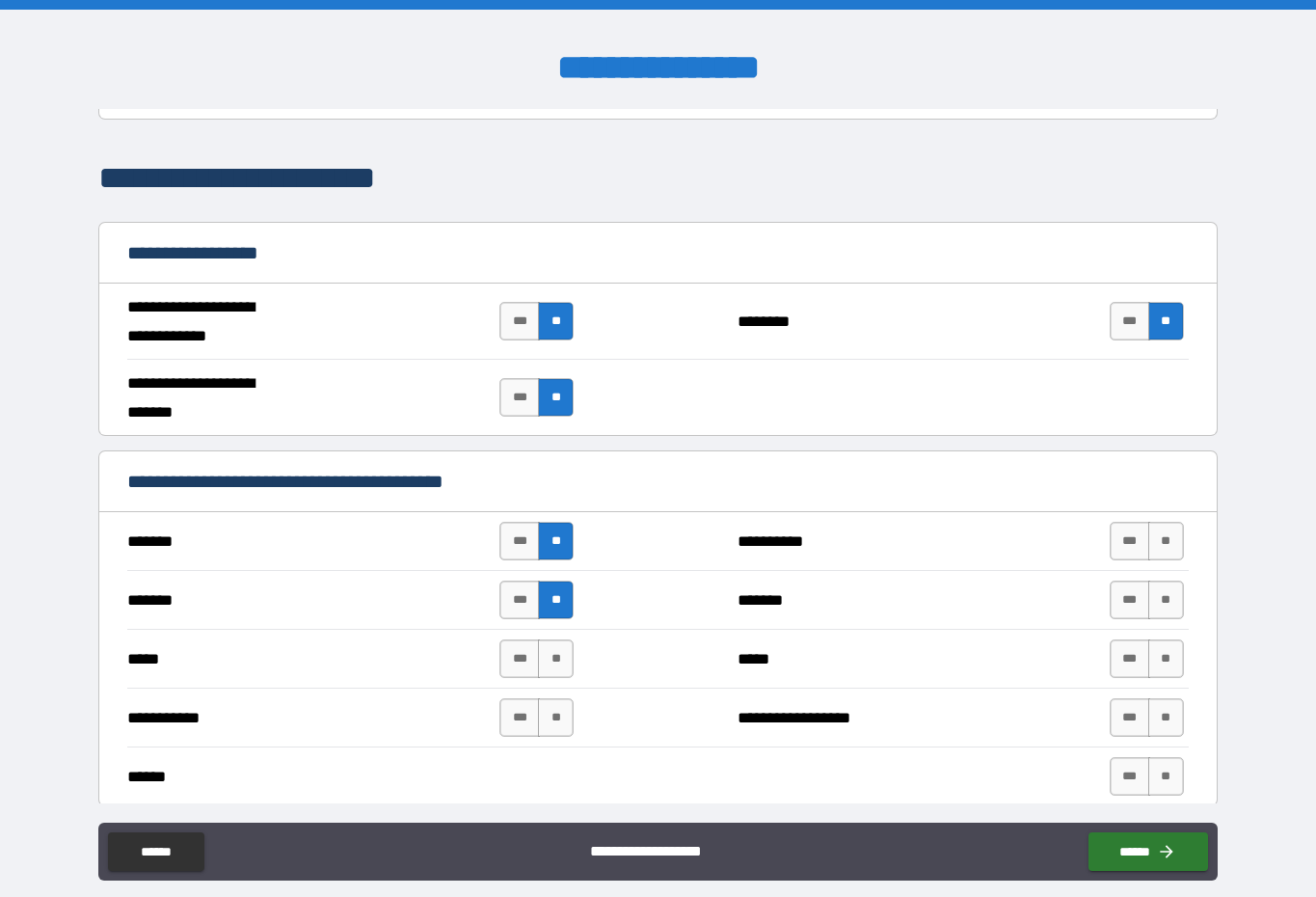 click on "**" at bounding box center [555, 659] 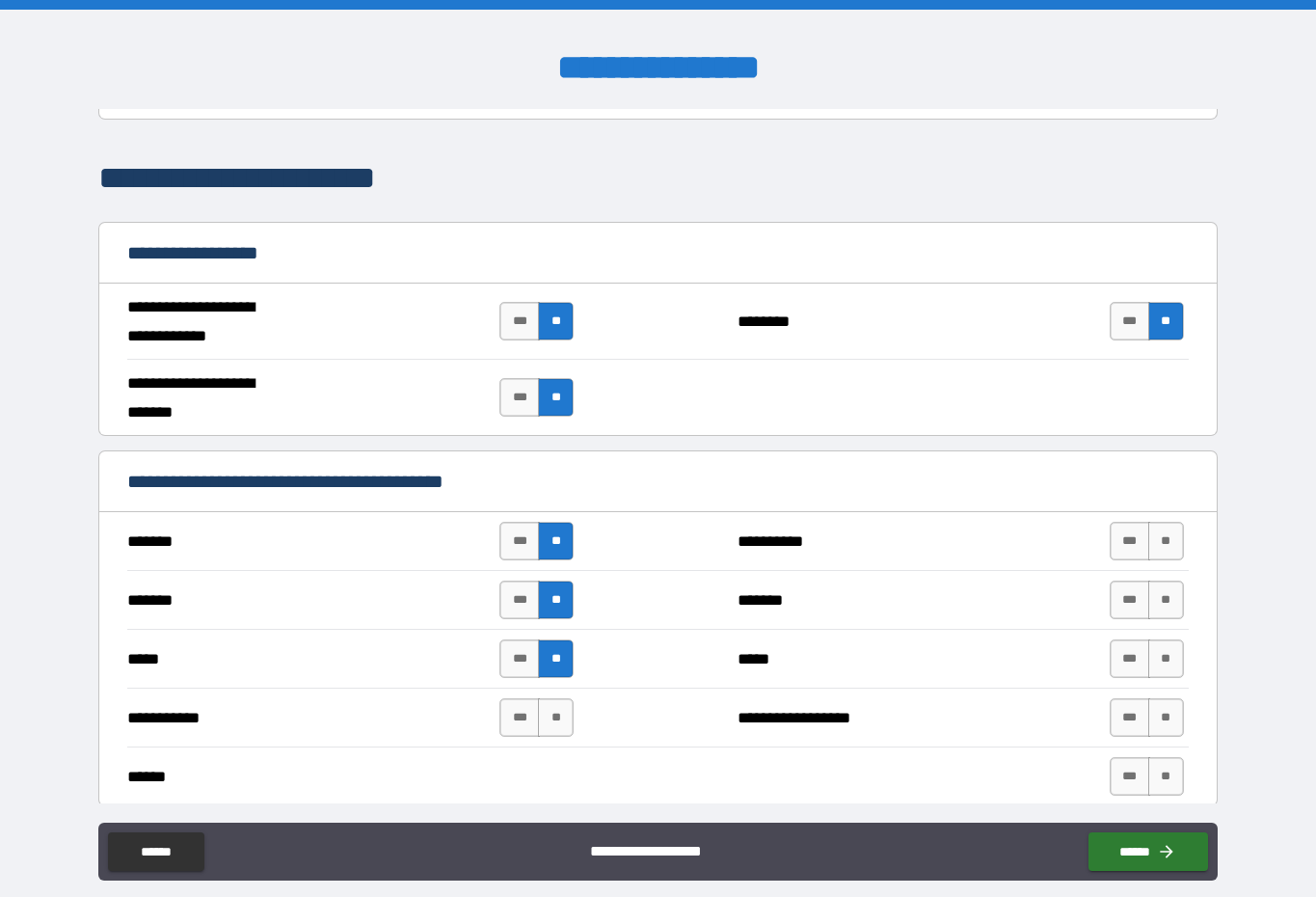 click on "*** **" at bounding box center [536, 659] 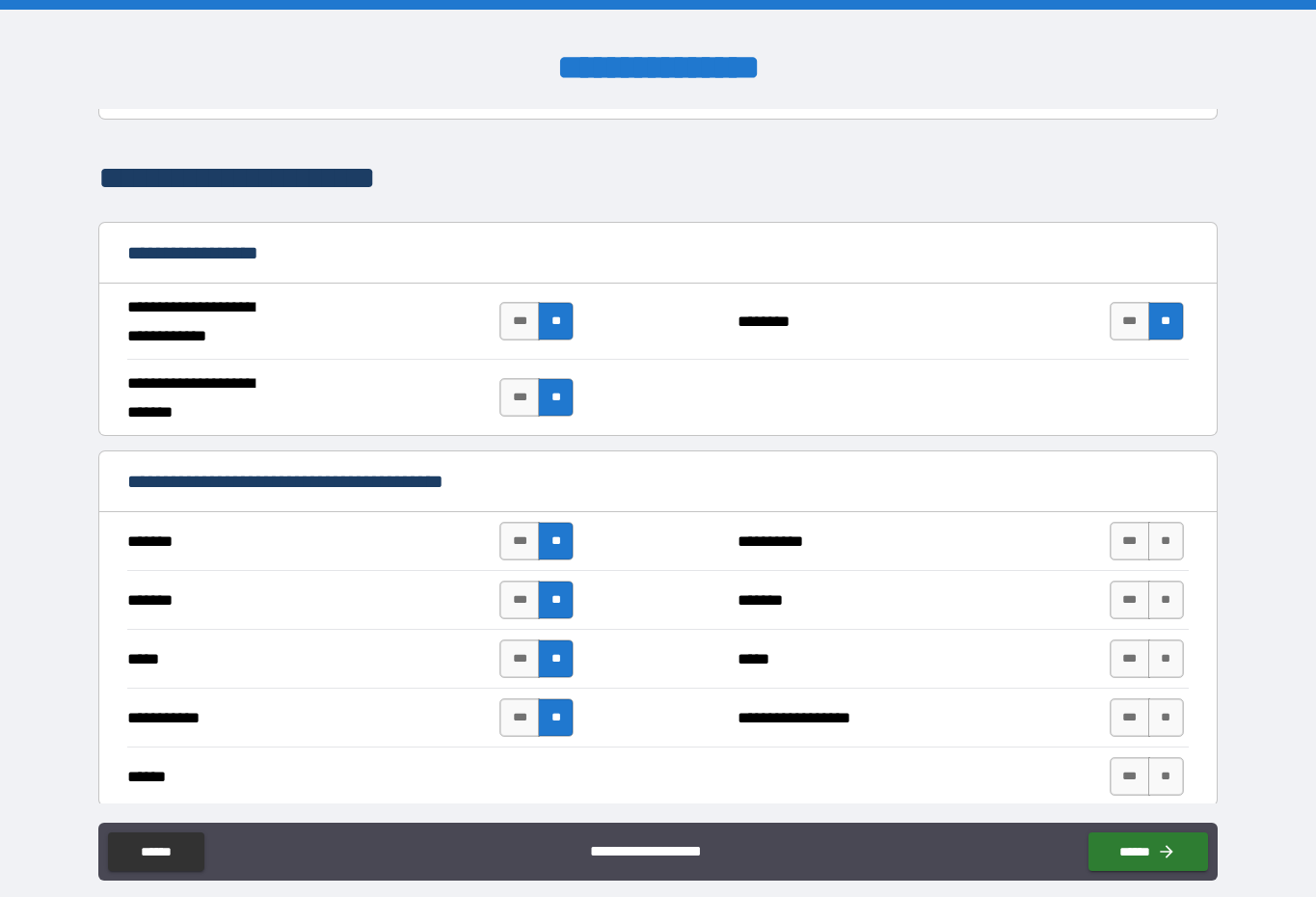 click on "**" at bounding box center (1166, 541) 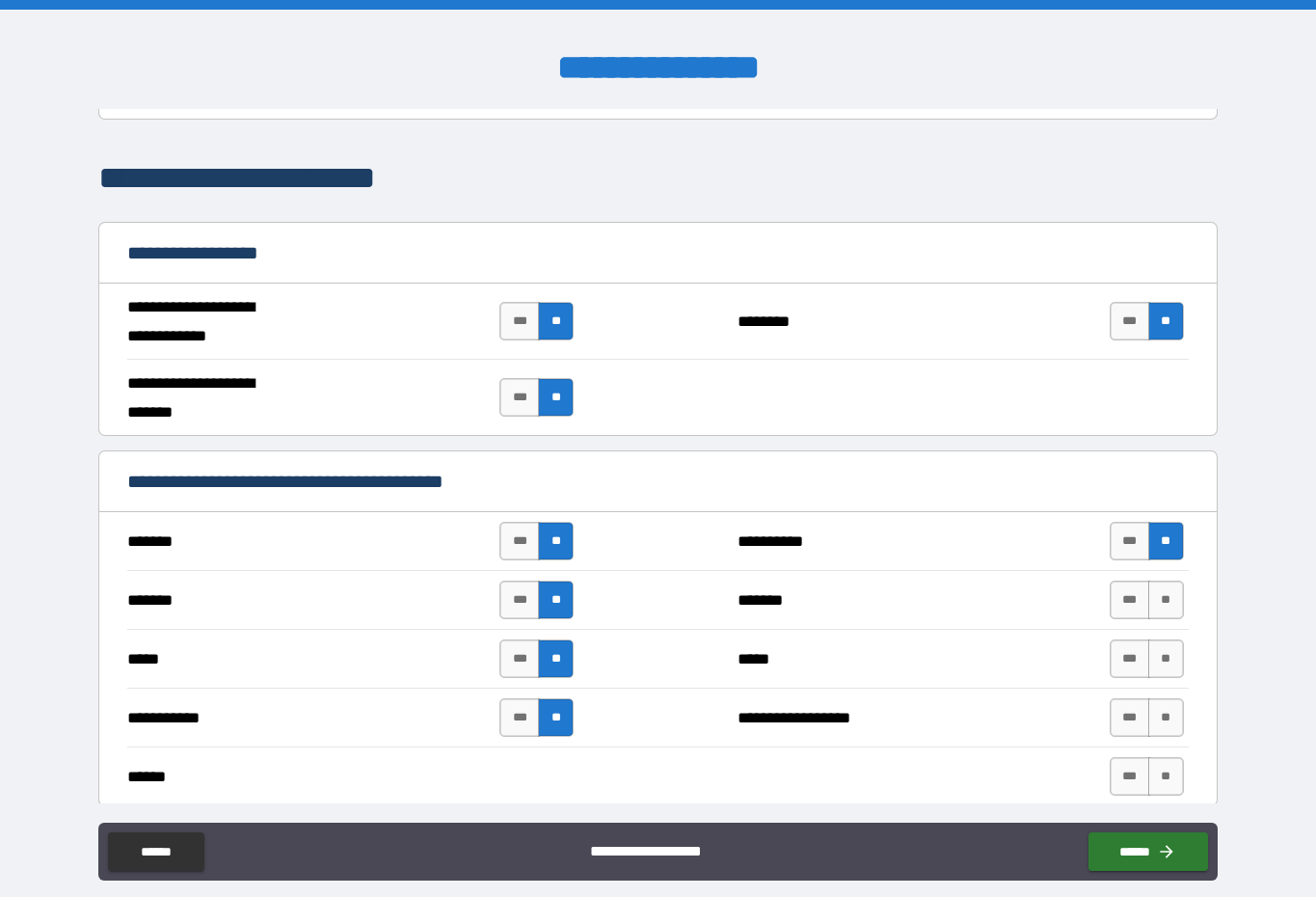 click on "**" at bounding box center [1166, 600] 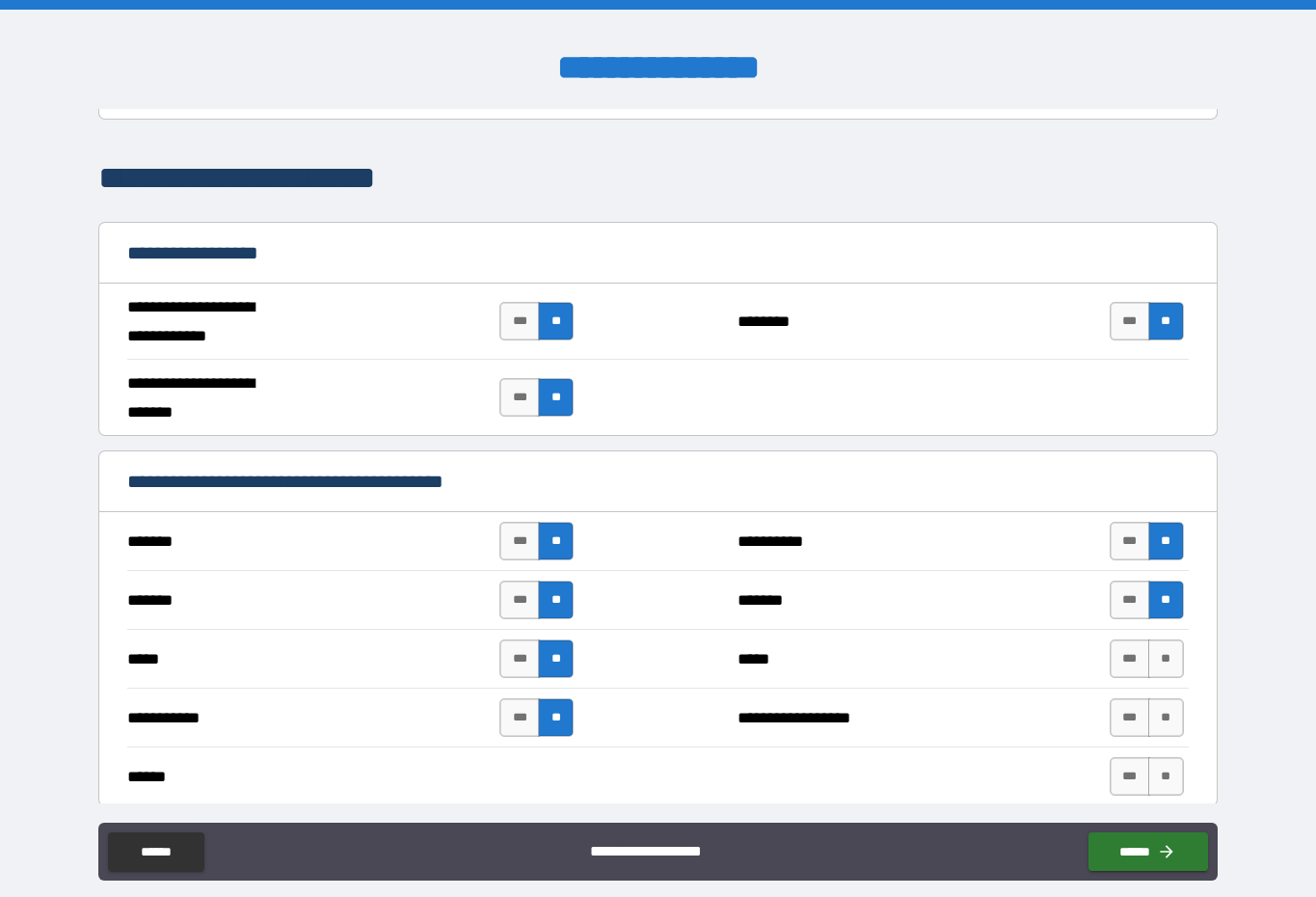 click on "**" at bounding box center [1166, 659] 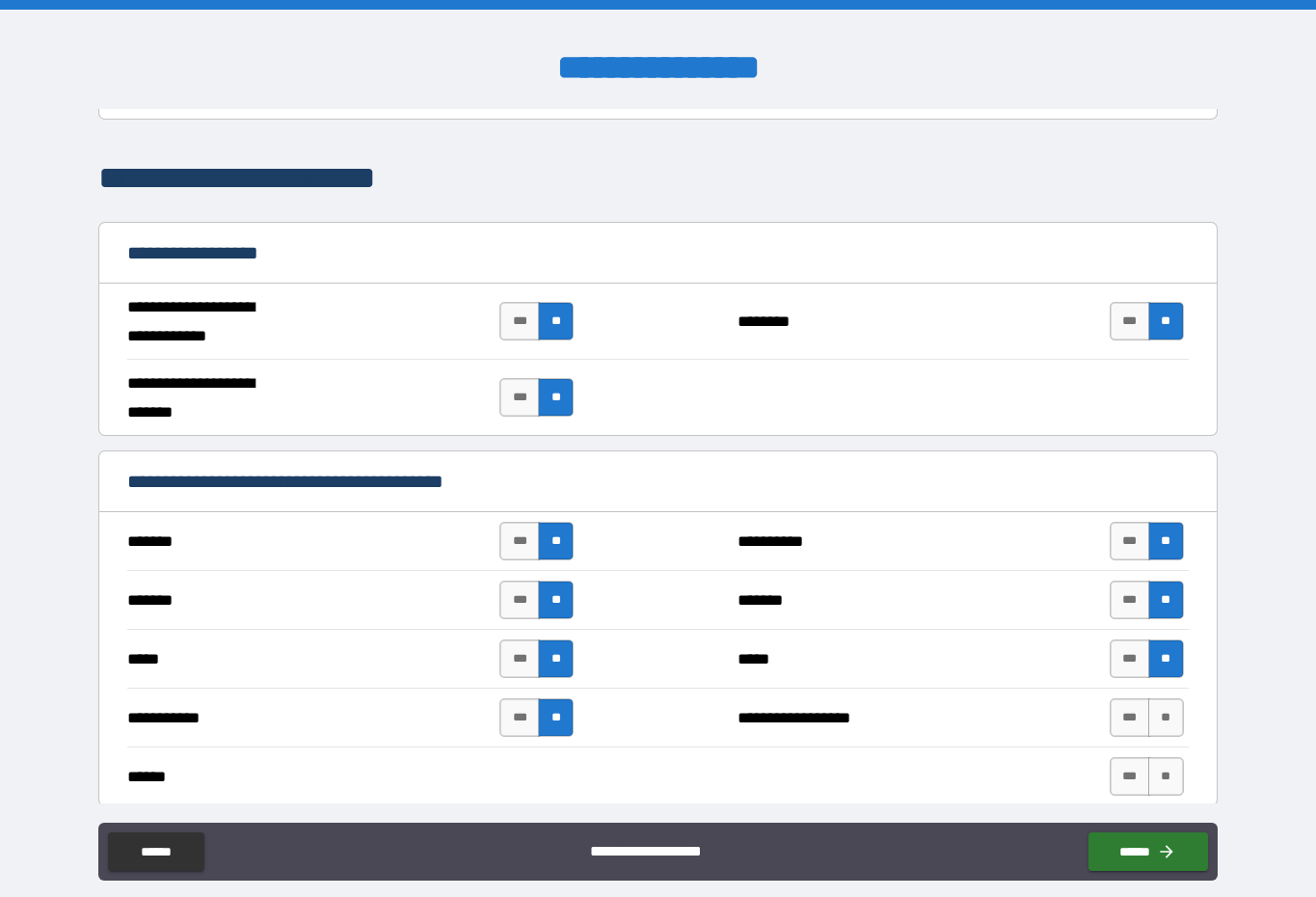 click on "**" at bounding box center (1166, 718) 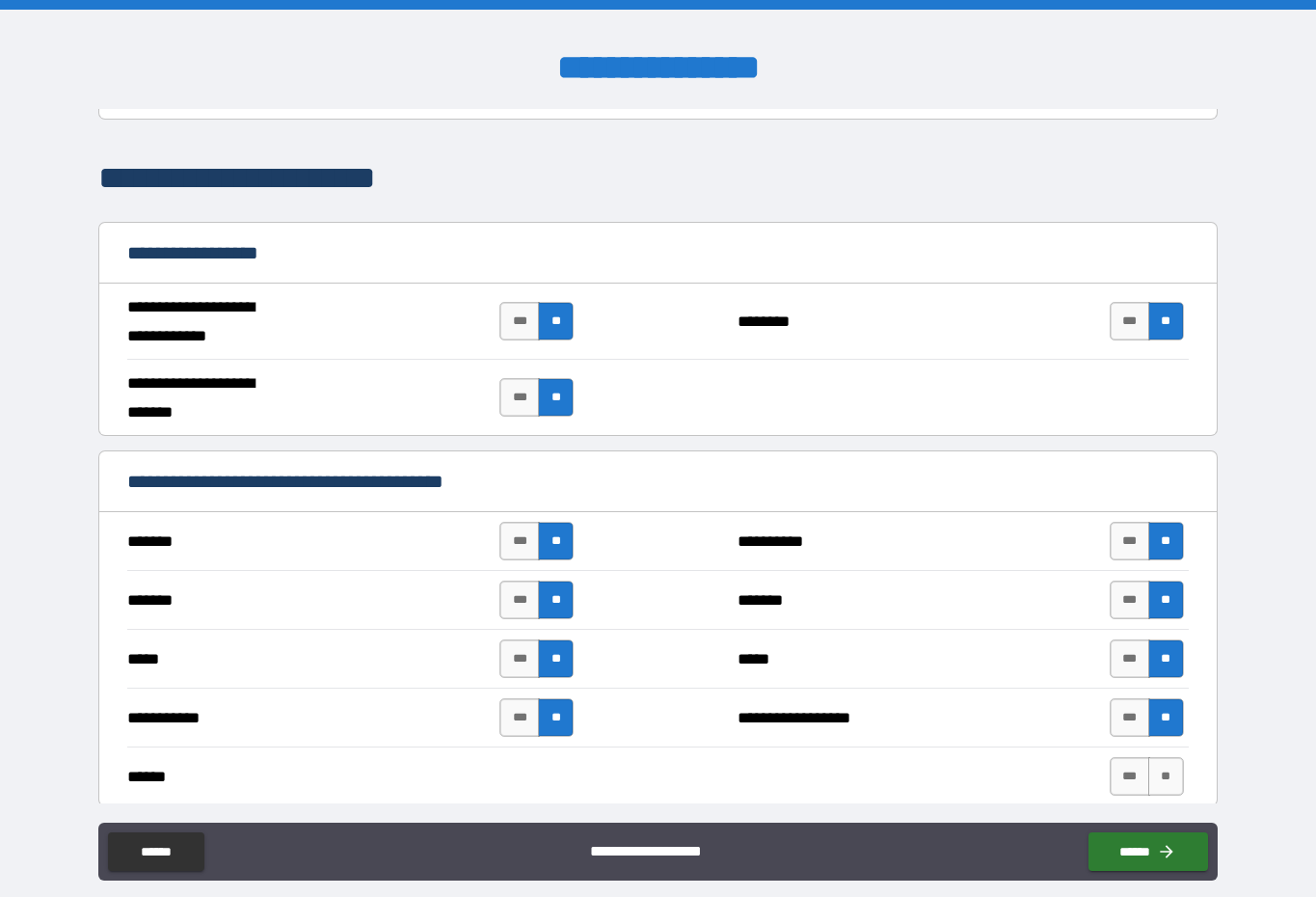 click on "**" at bounding box center (1166, 718) 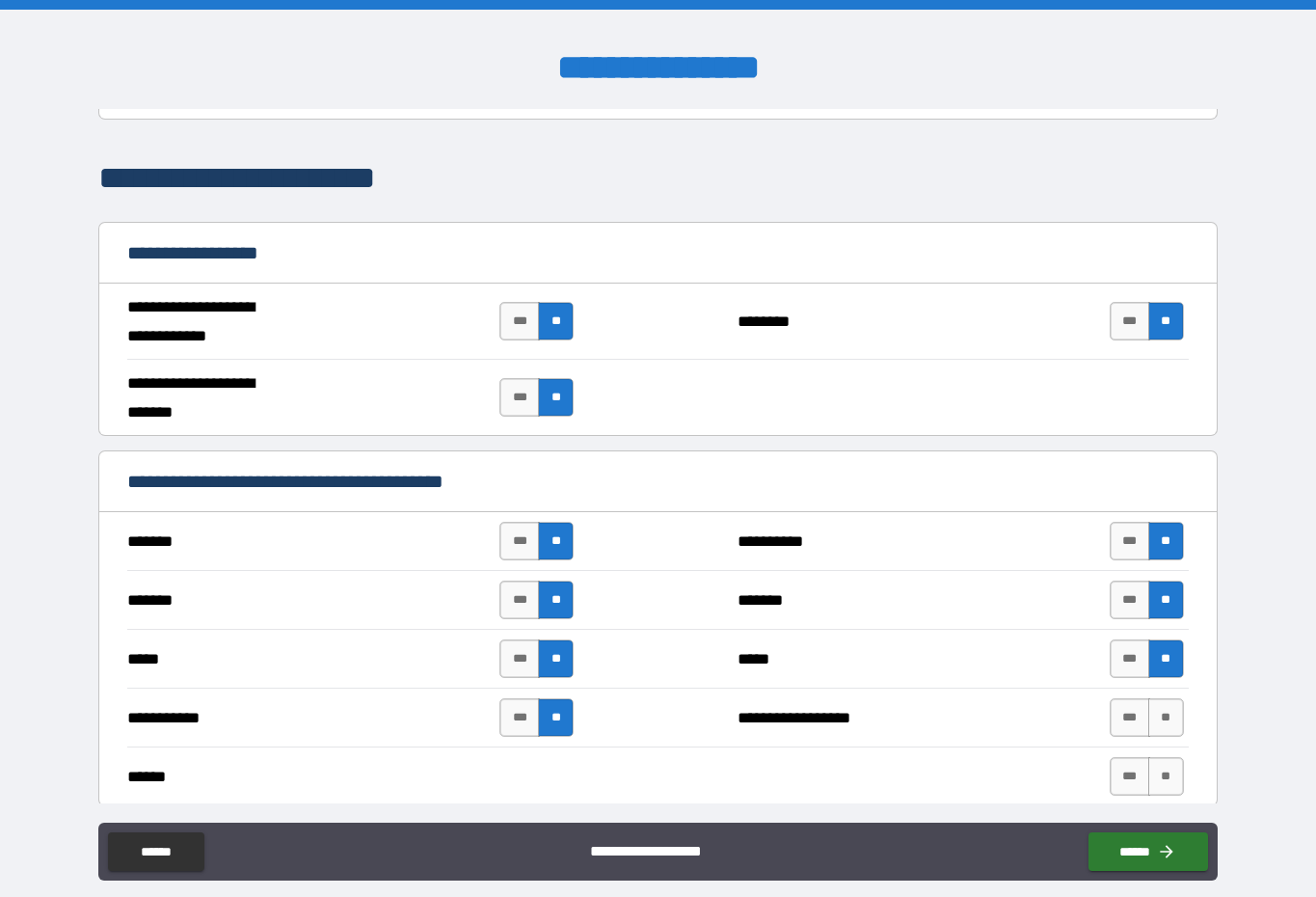 click on "**" at bounding box center (1166, 718) 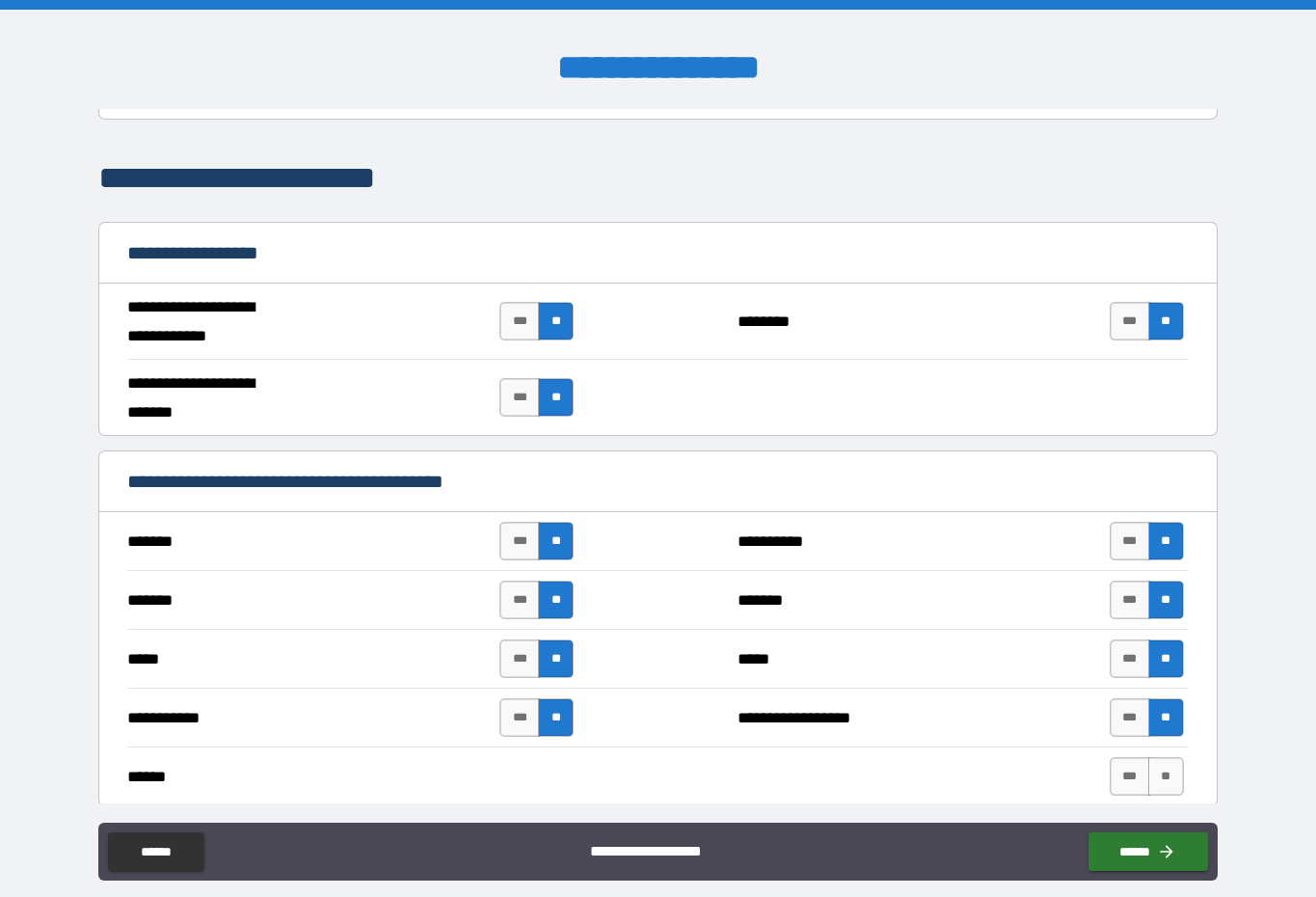click on "**" at bounding box center [1166, 718] 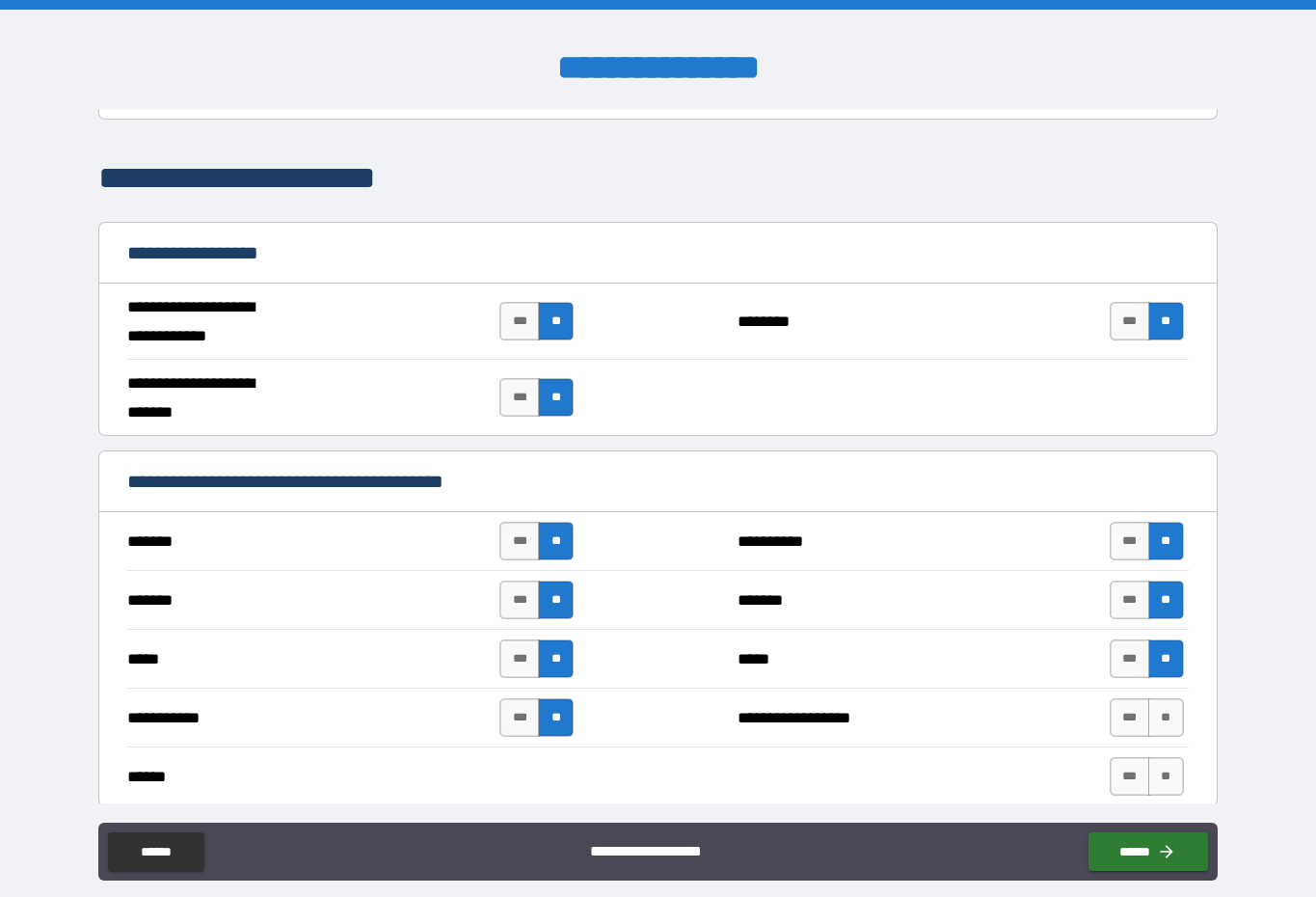click on "**" at bounding box center (1166, 718) 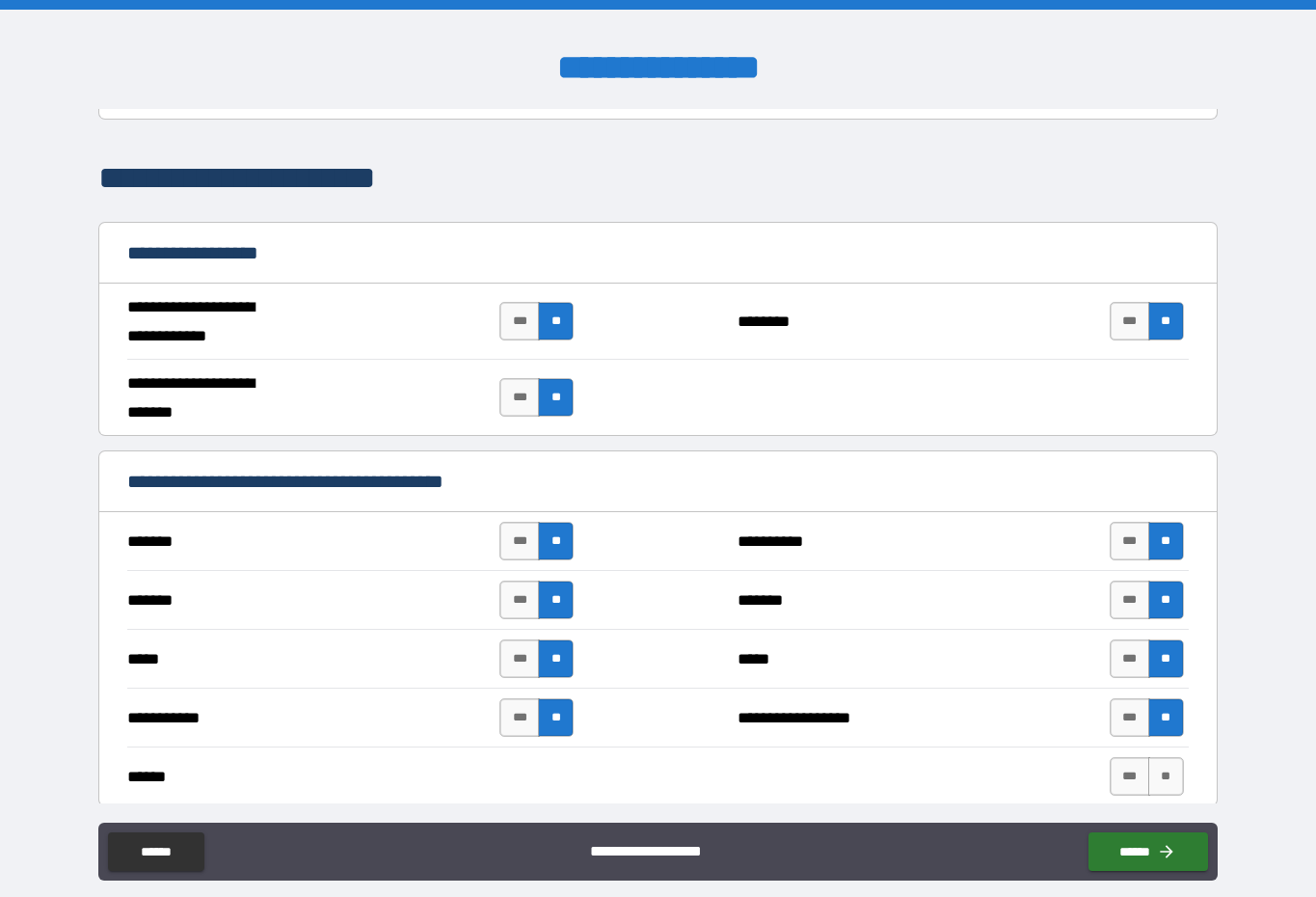 click on "**" at bounding box center [1166, 776] 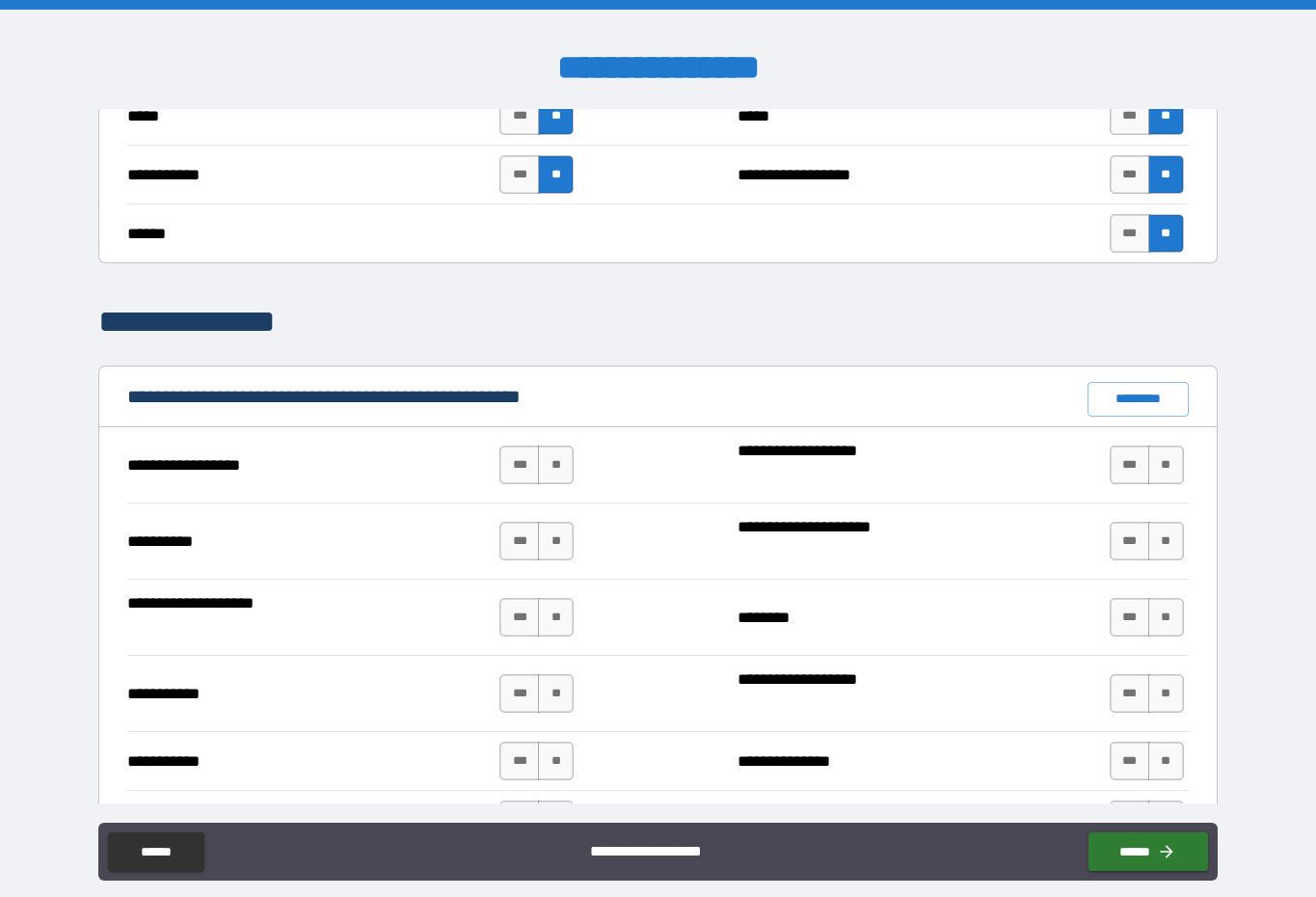 scroll, scrollTop: 1624, scrollLeft: 0, axis: vertical 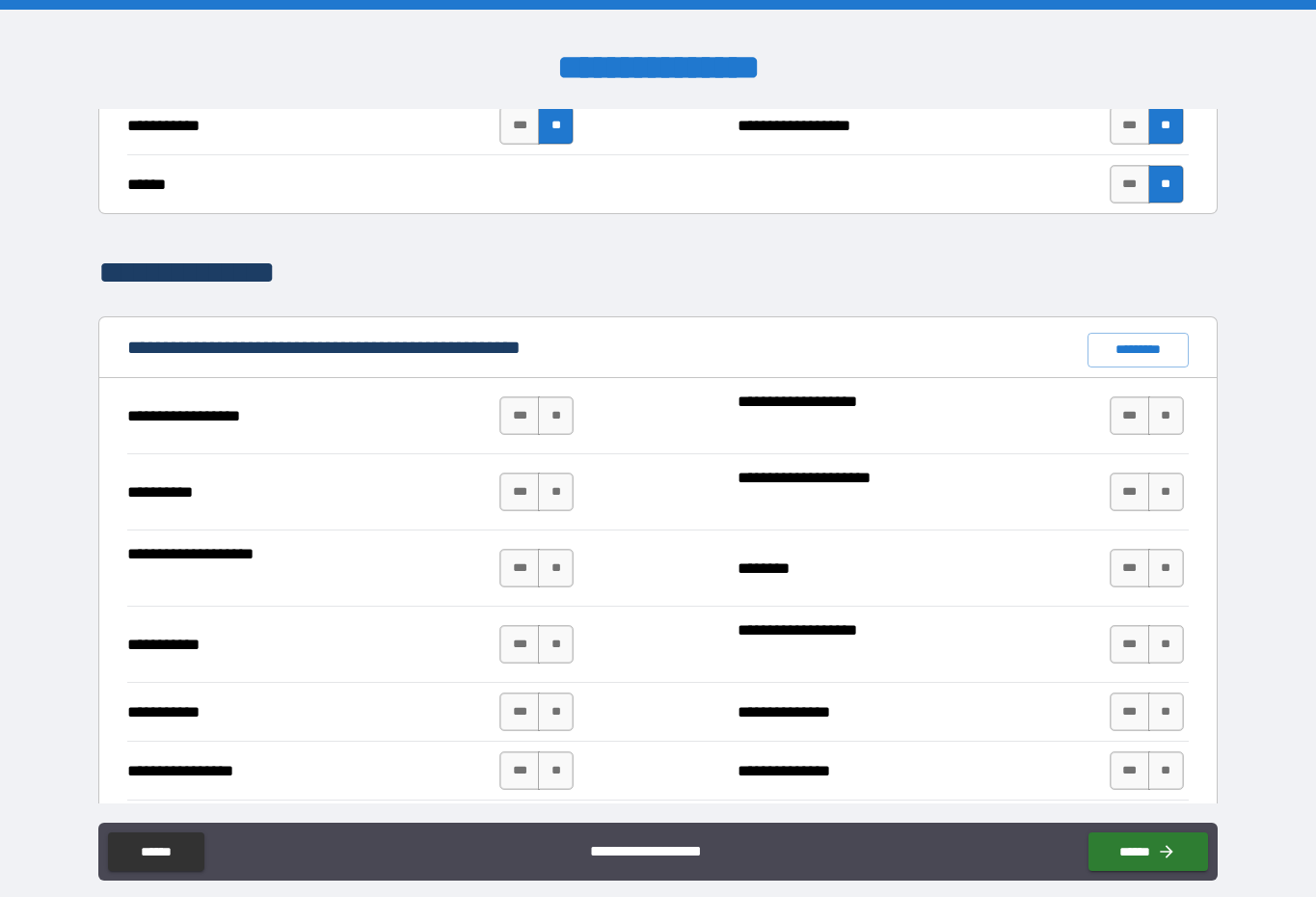 click on "*********" at bounding box center (1138, 350) 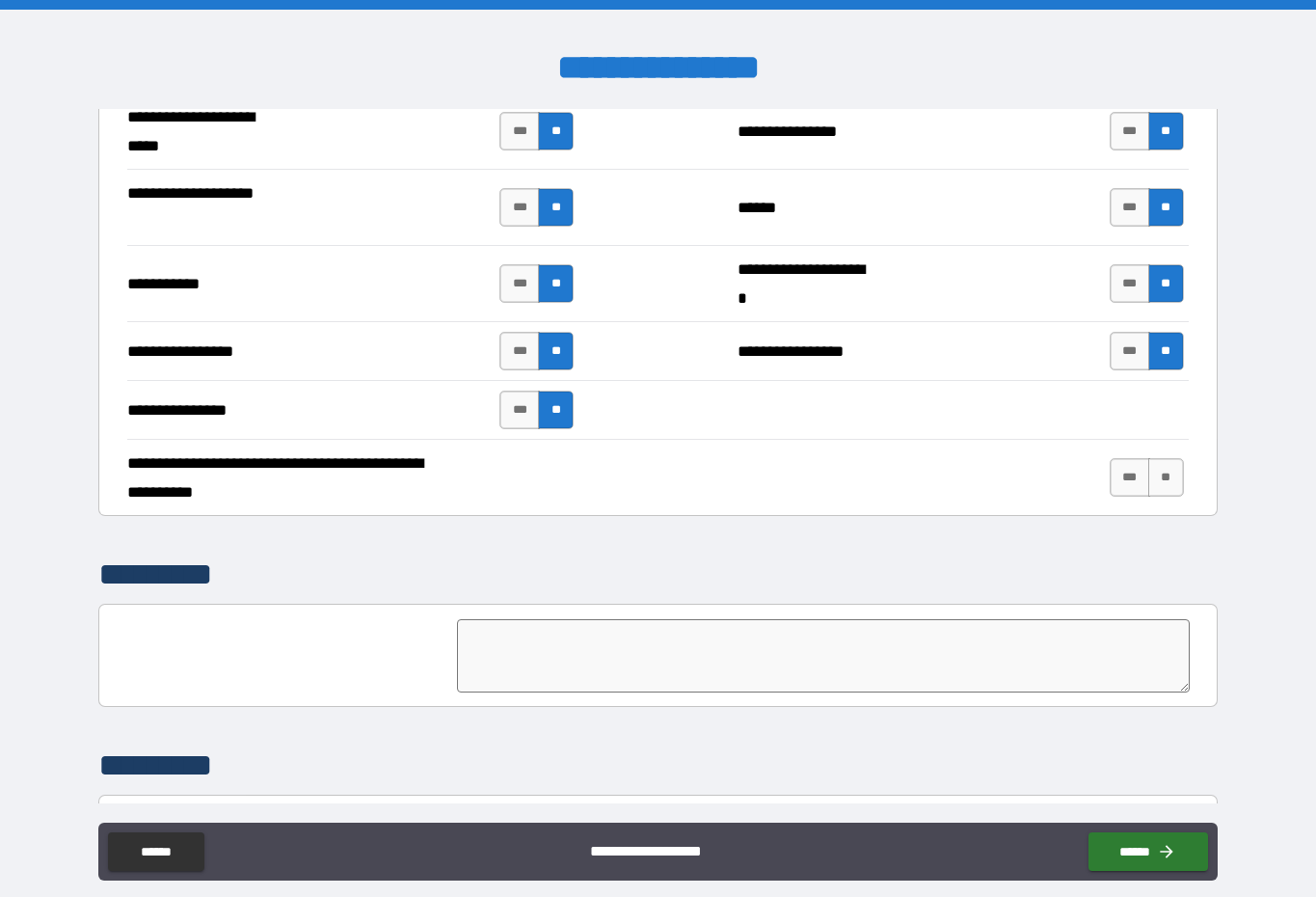 scroll, scrollTop: 4208, scrollLeft: 0, axis: vertical 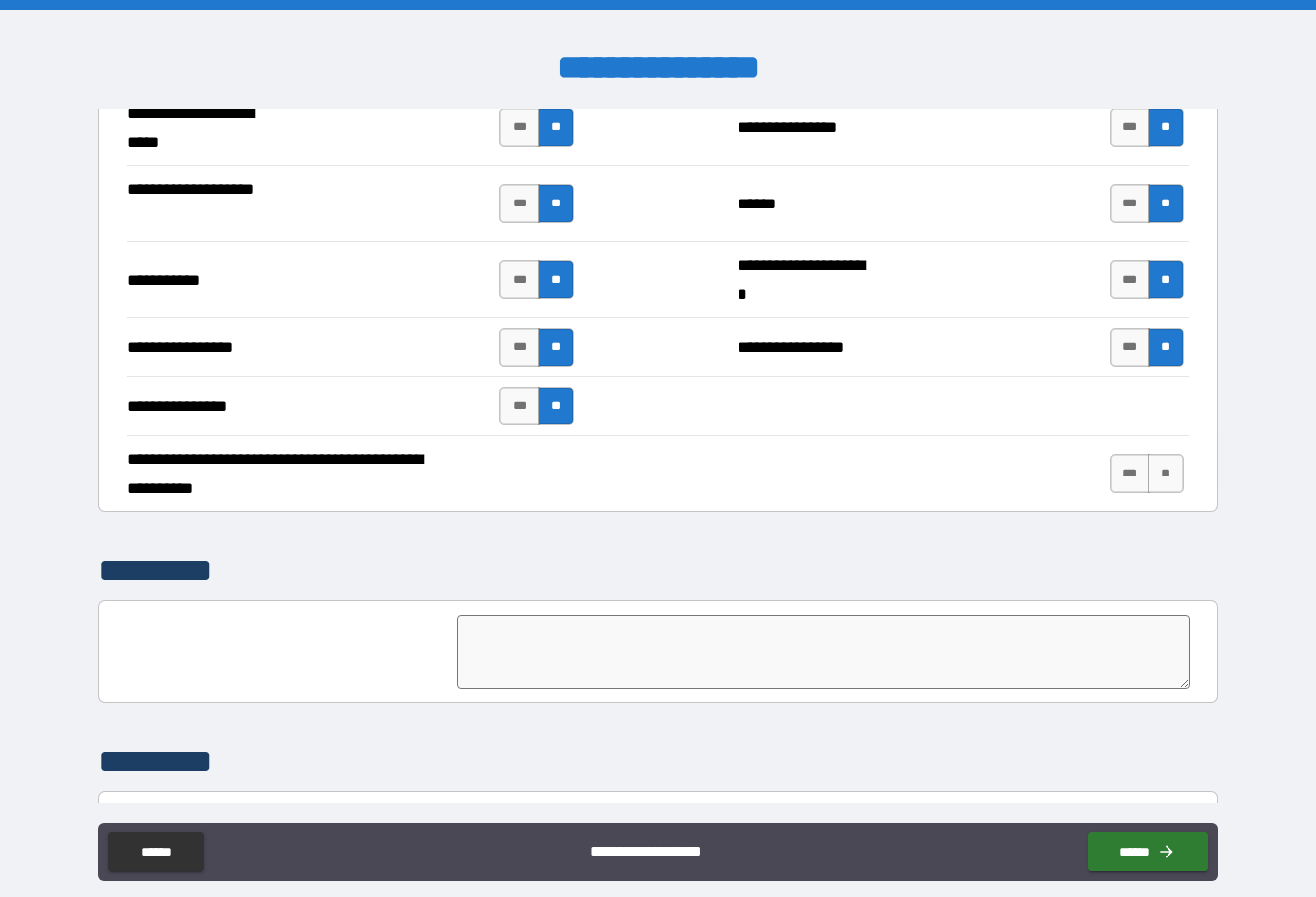 click on "**" at bounding box center [1166, 474] 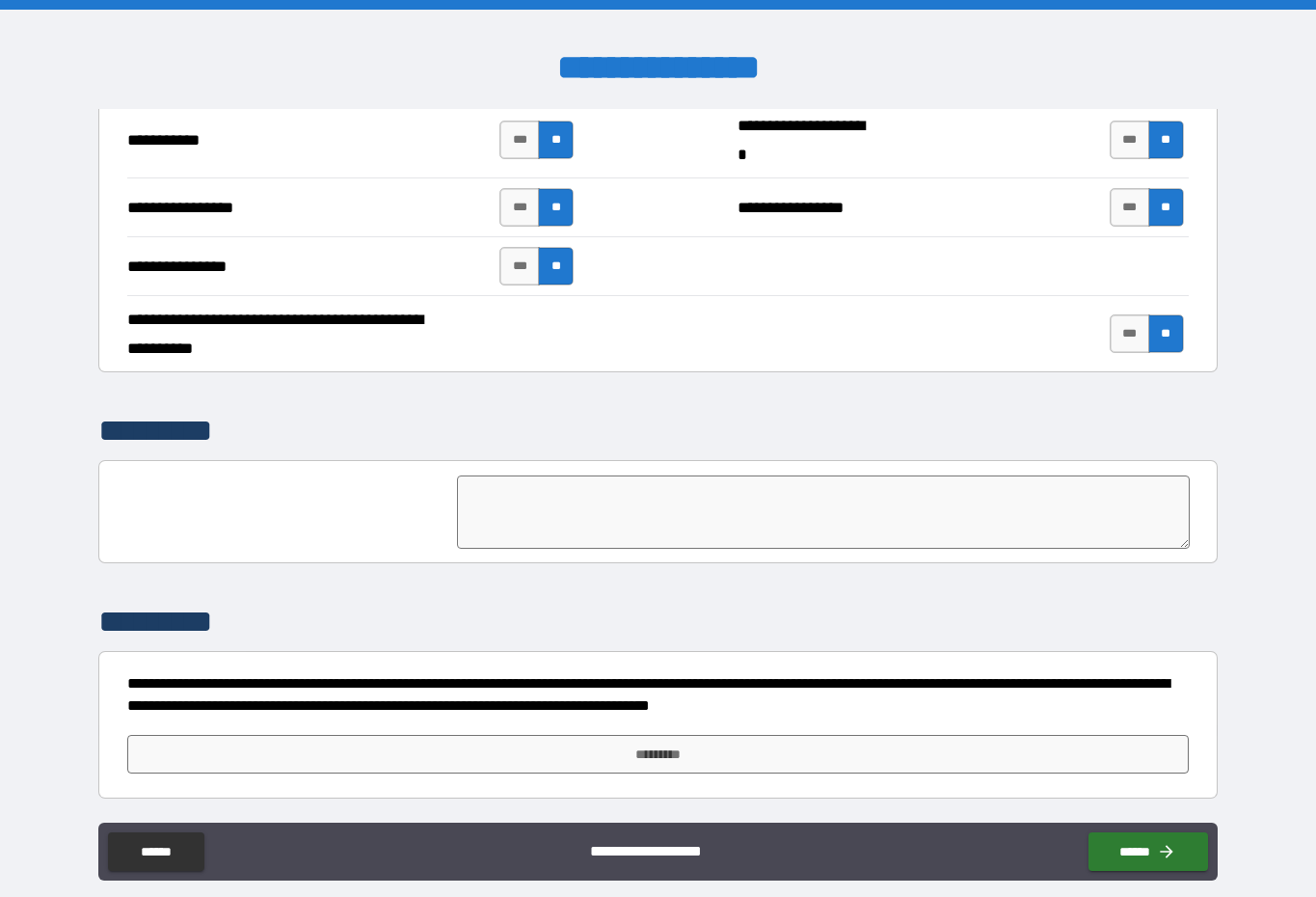 scroll, scrollTop: 4348, scrollLeft: 0, axis: vertical 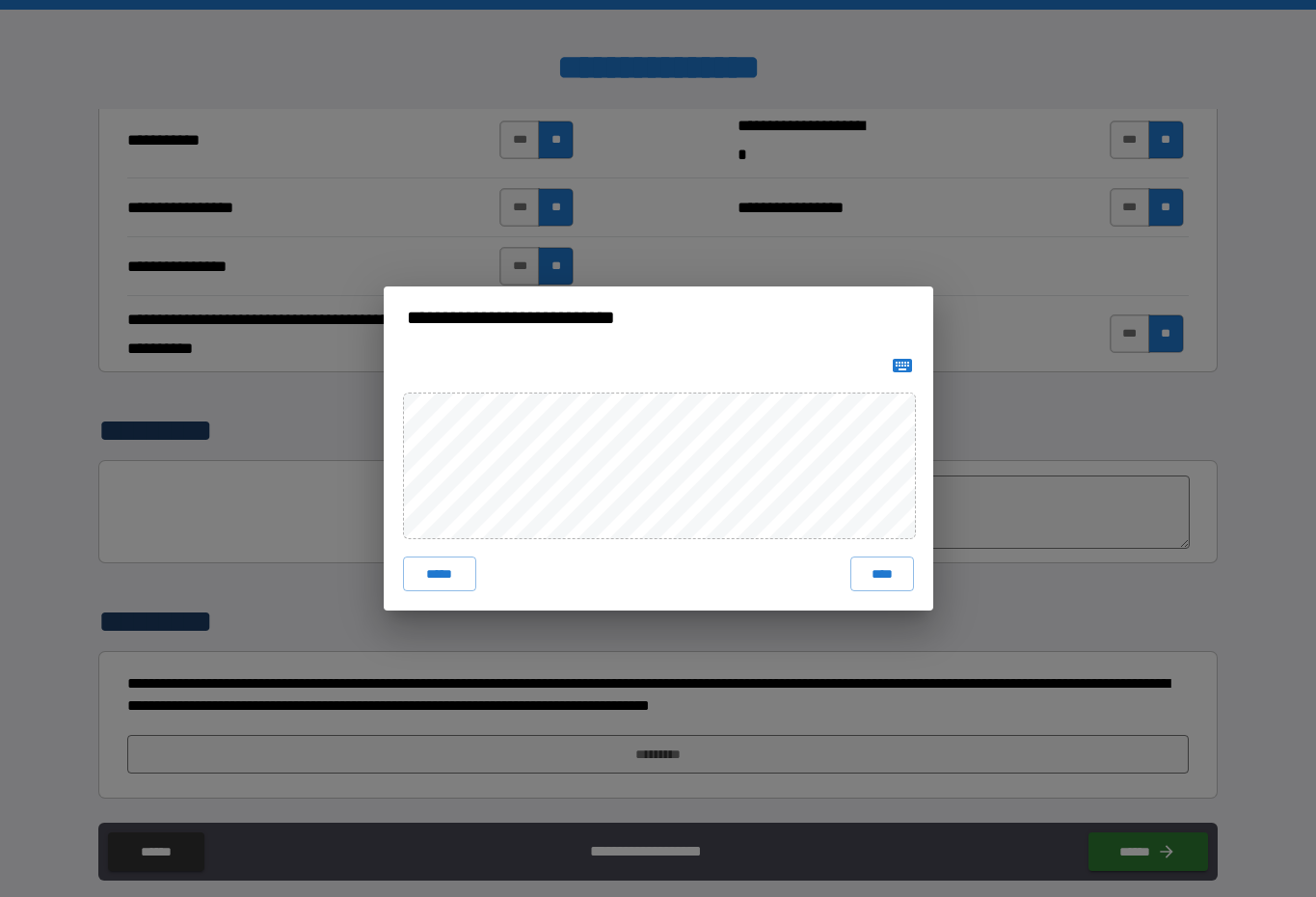 click on "****" at bounding box center (882, 574) 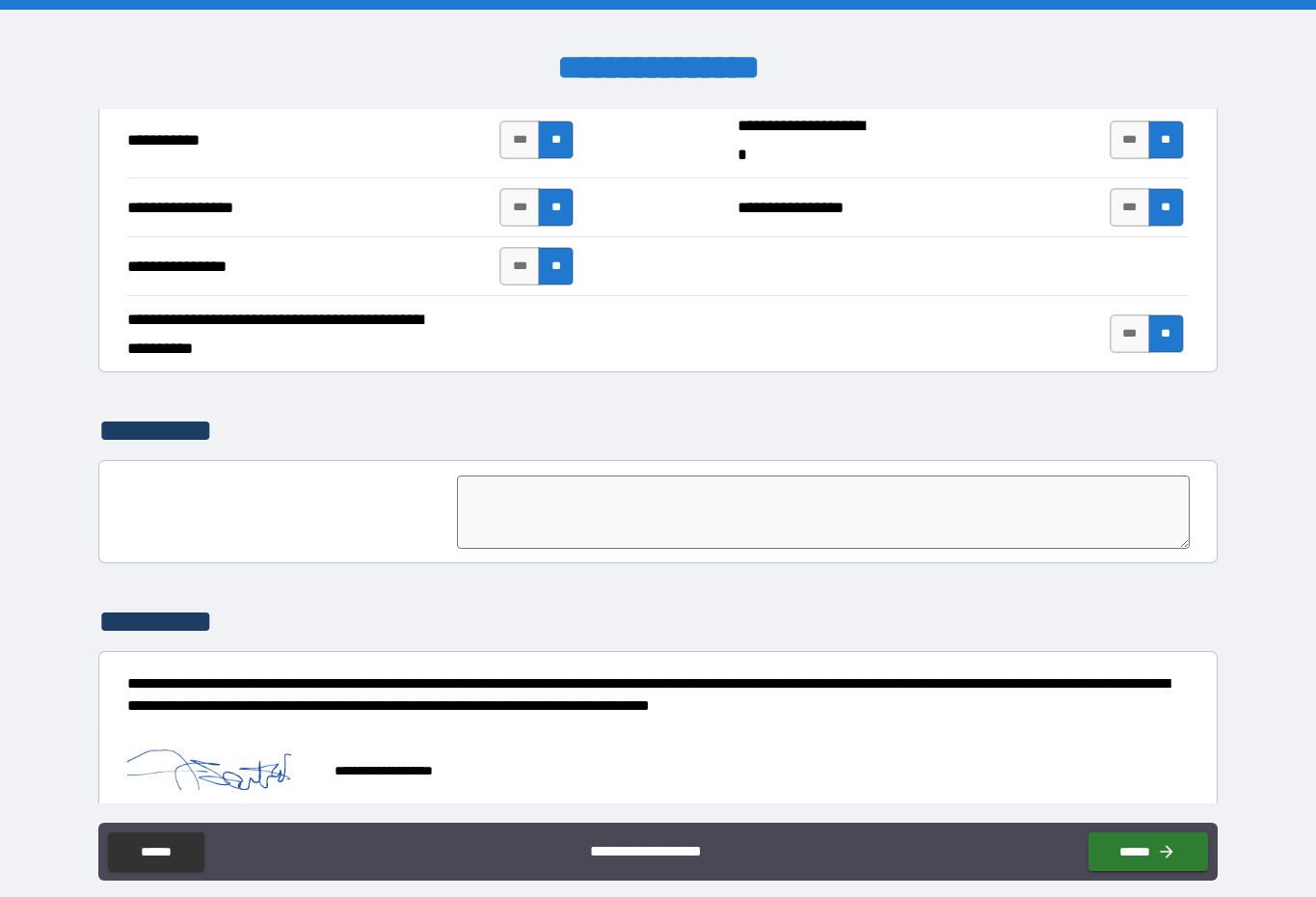 click on "******" at bounding box center [1148, 852] 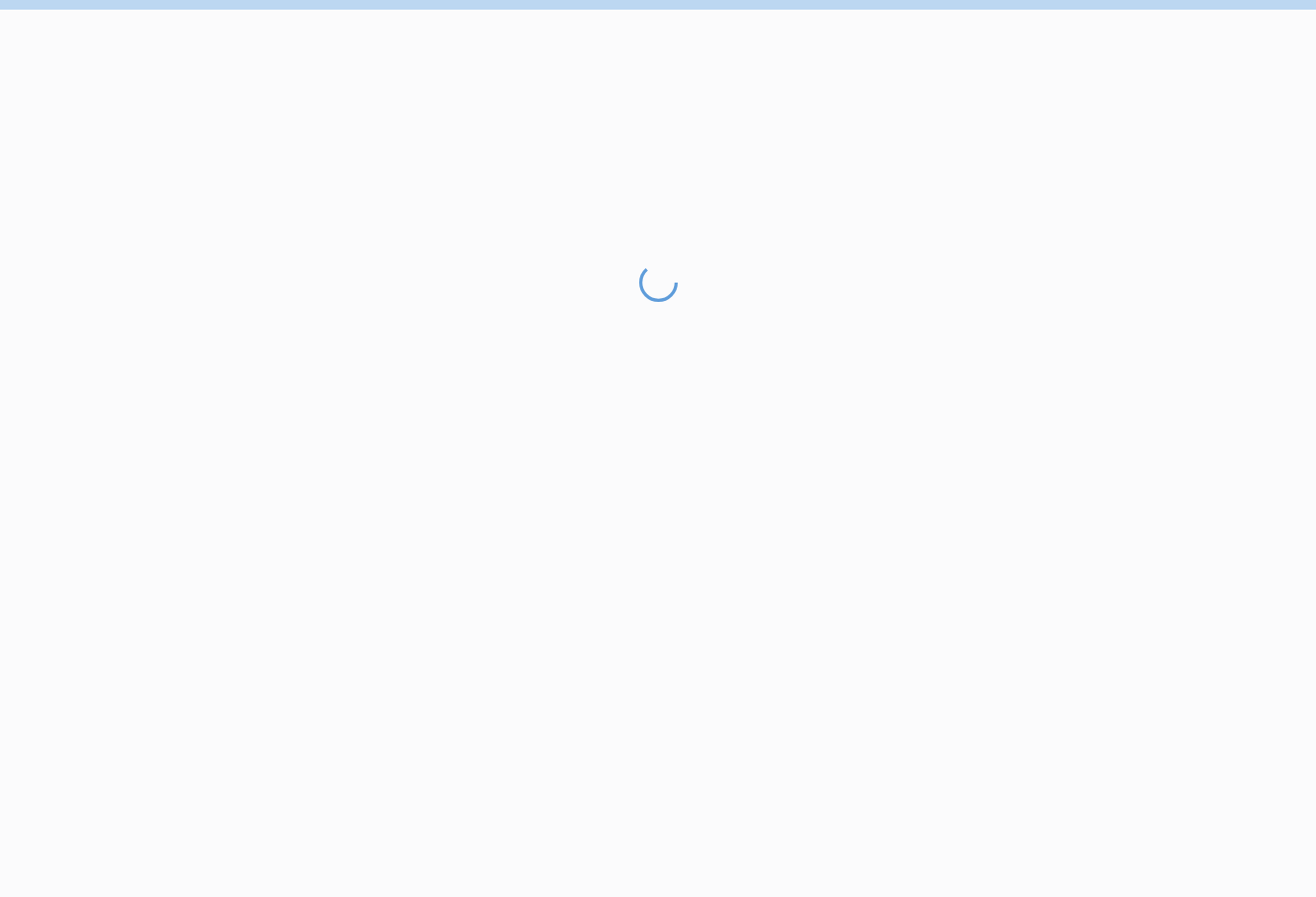click at bounding box center (658, 580) 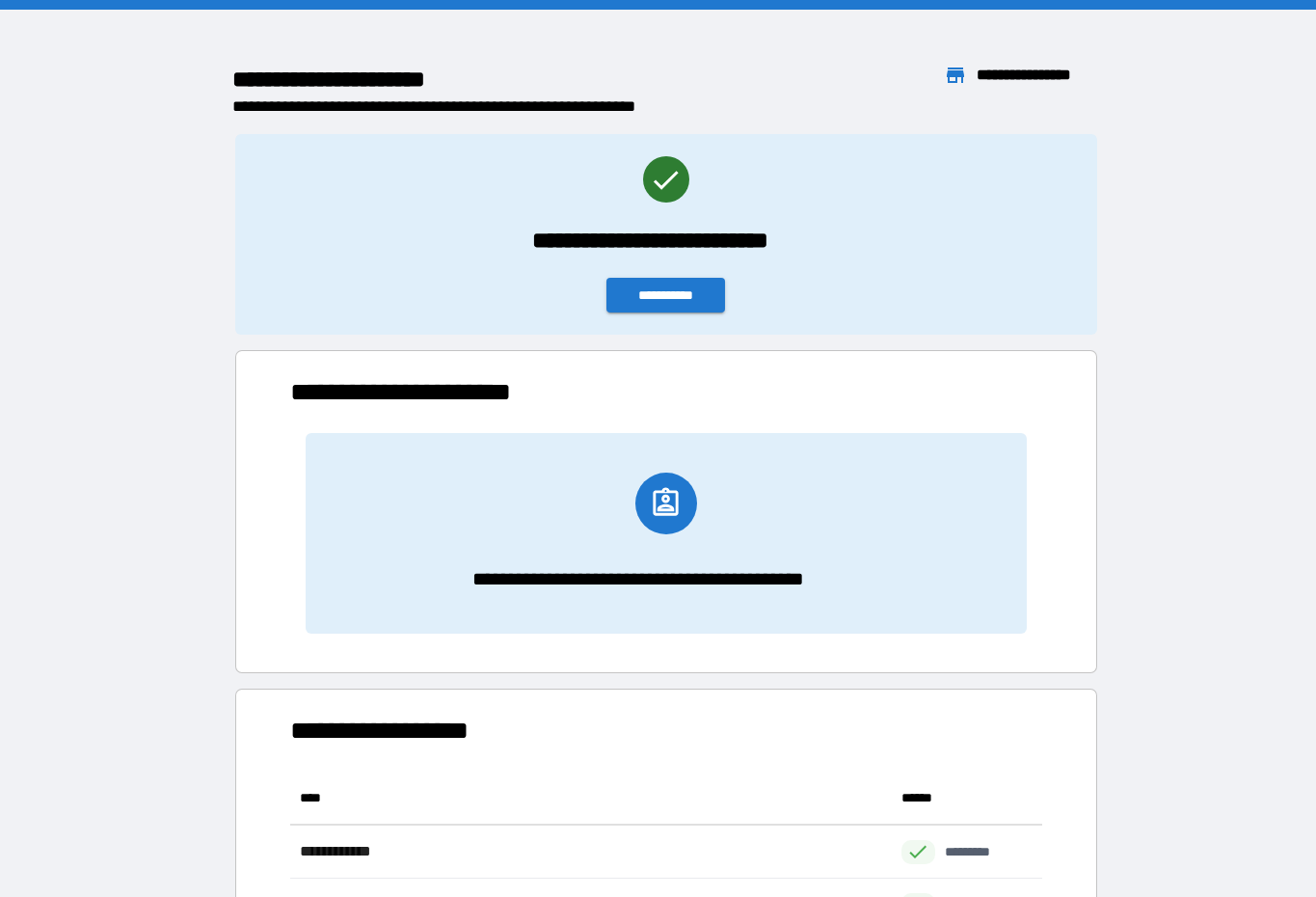 scroll, scrollTop: 160, scrollLeft: 752, axis: both 